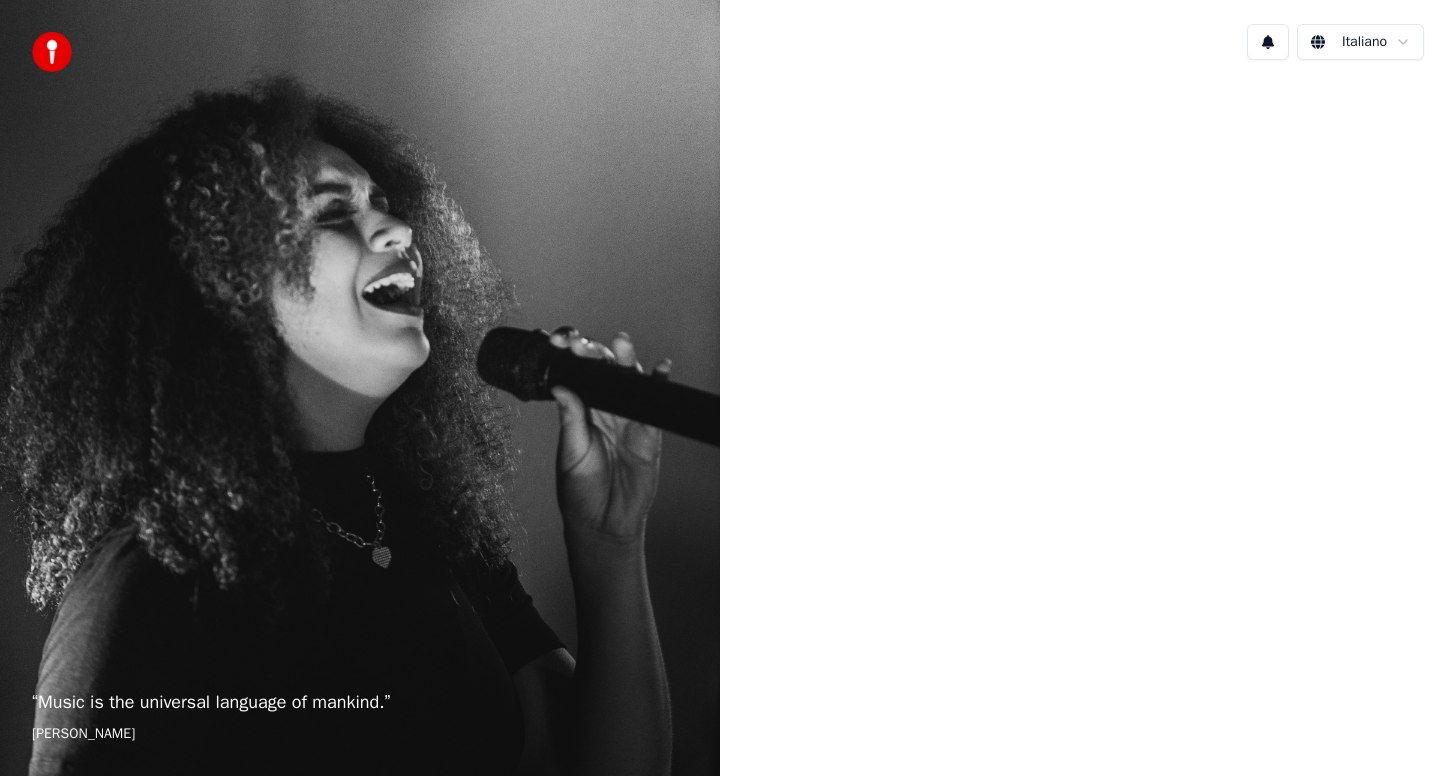 scroll, scrollTop: 0, scrollLeft: 0, axis: both 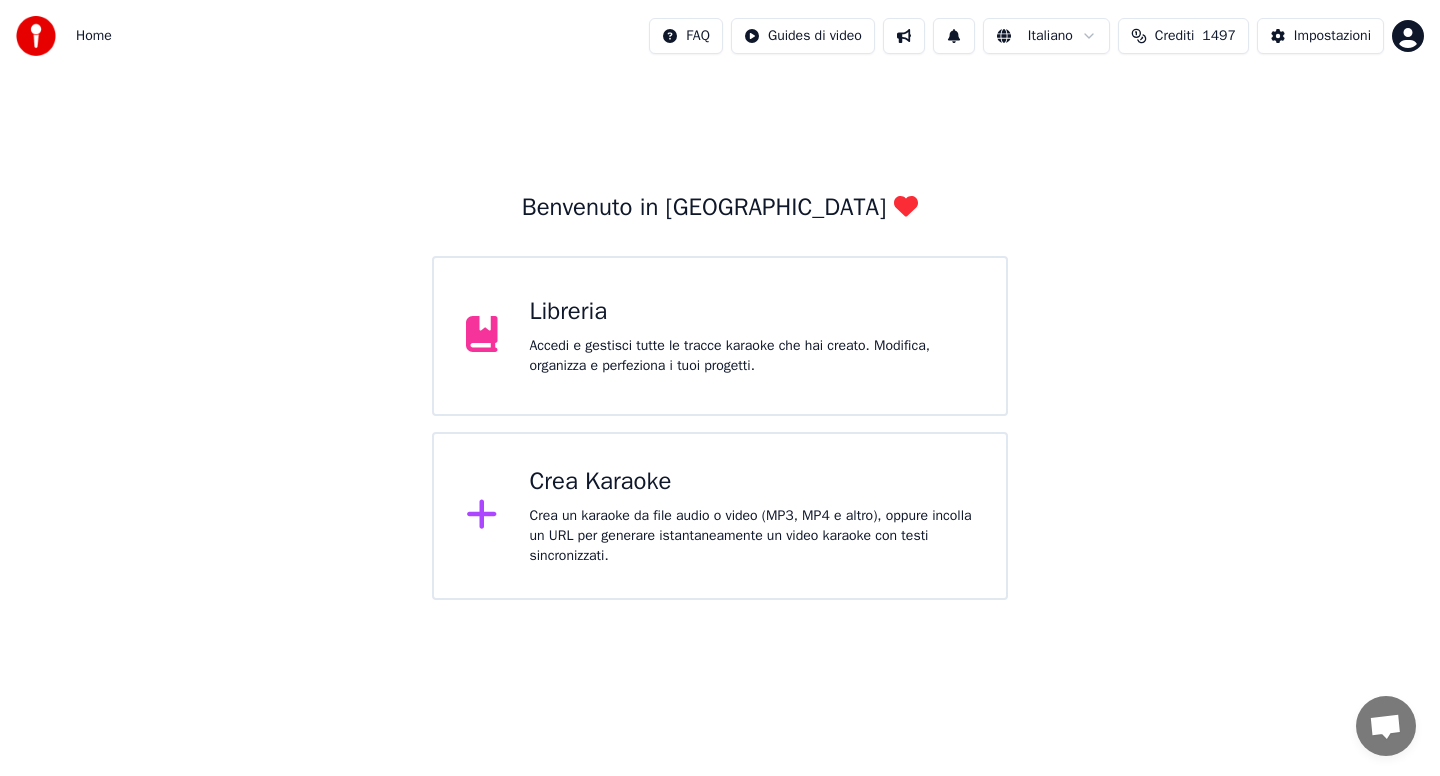 click on "Crea Karaoke" at bounding box center (752, 482) 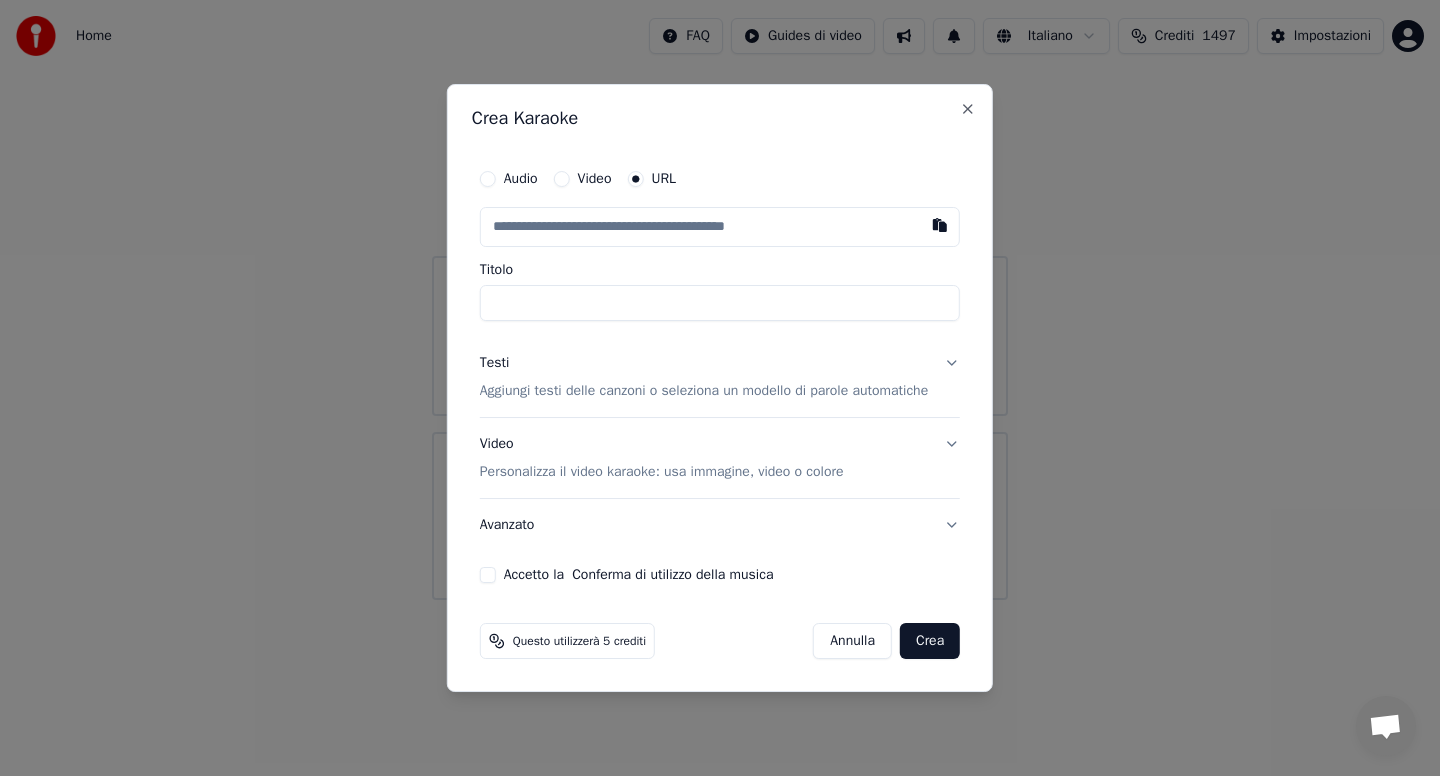 click on "Audio" at bounding box center (488, 179) 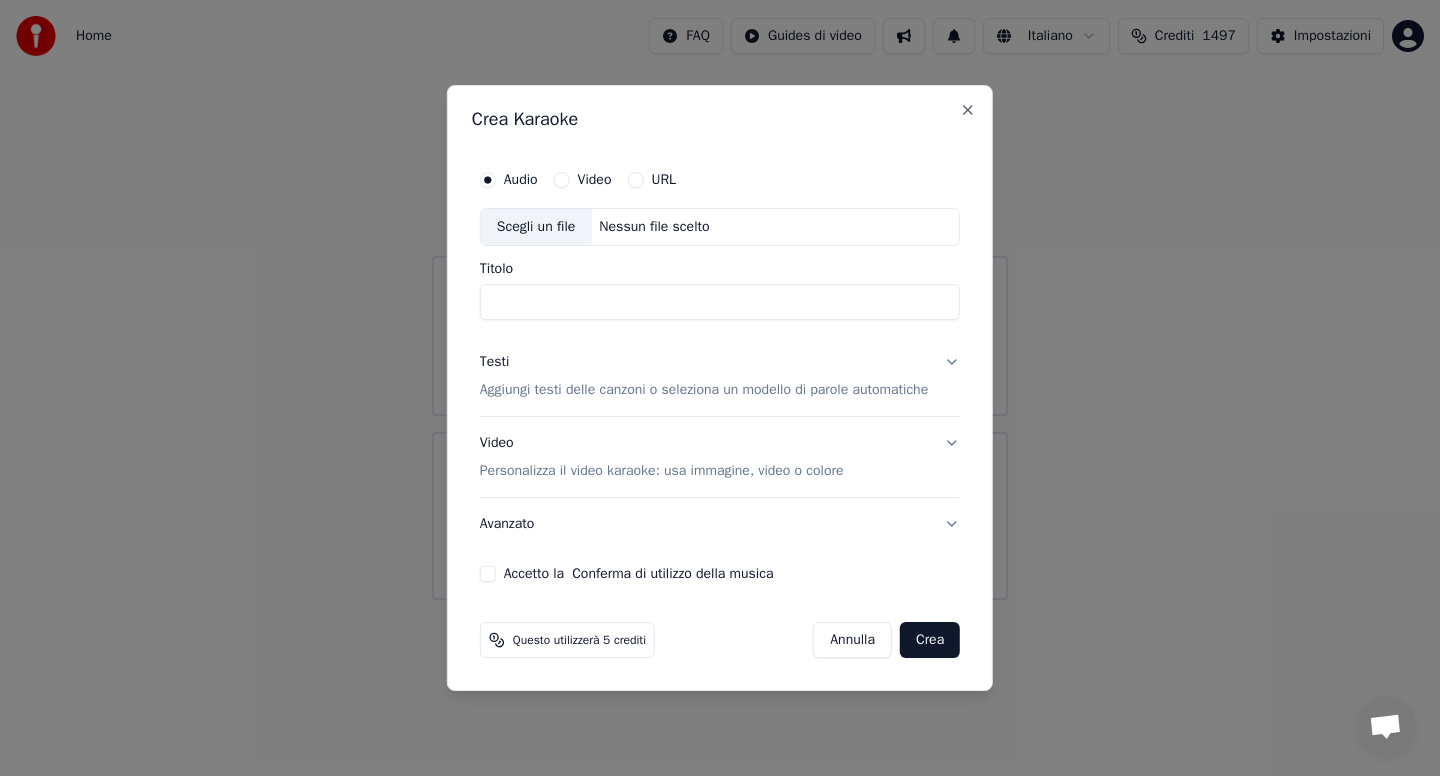 click on "Scegli un file" at bounding box center (536, 227) 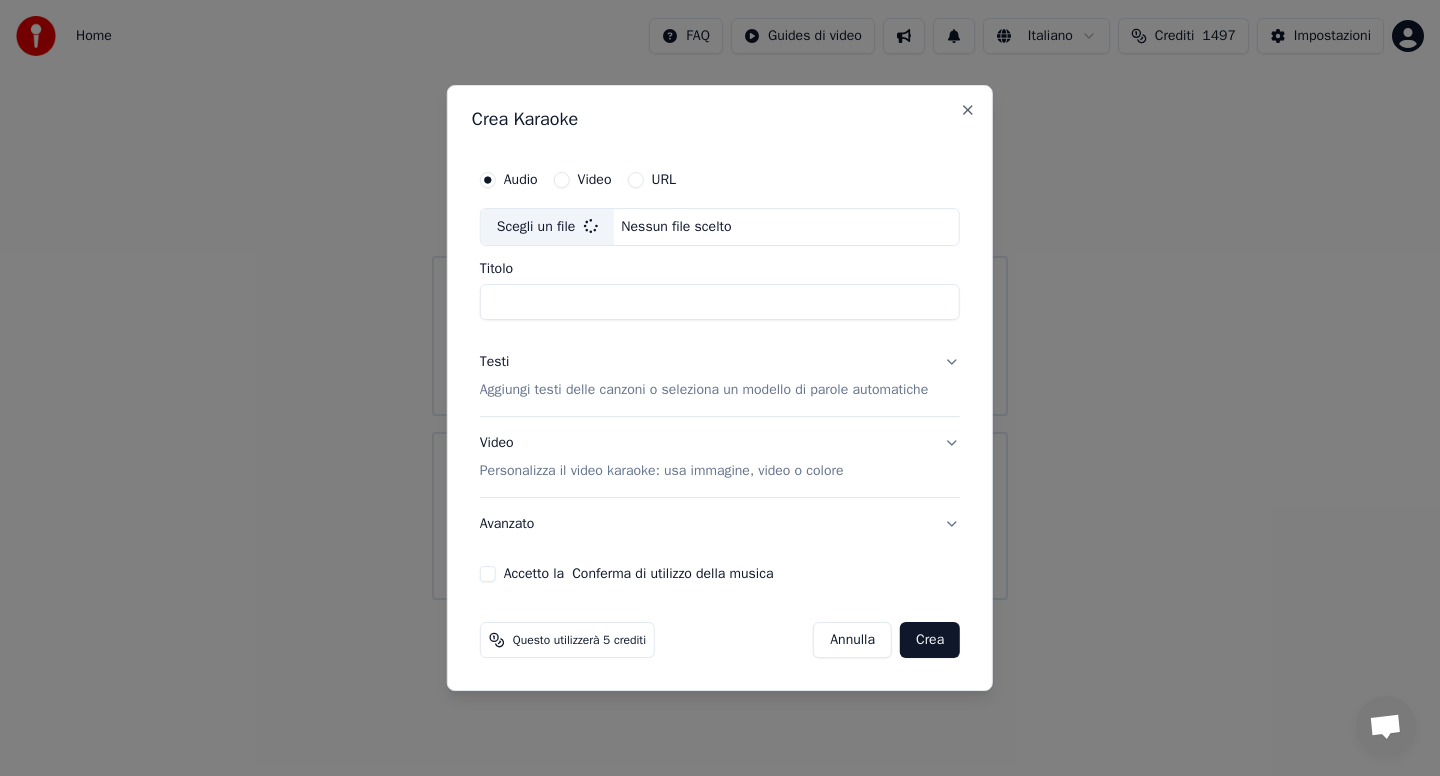 type on "**********" 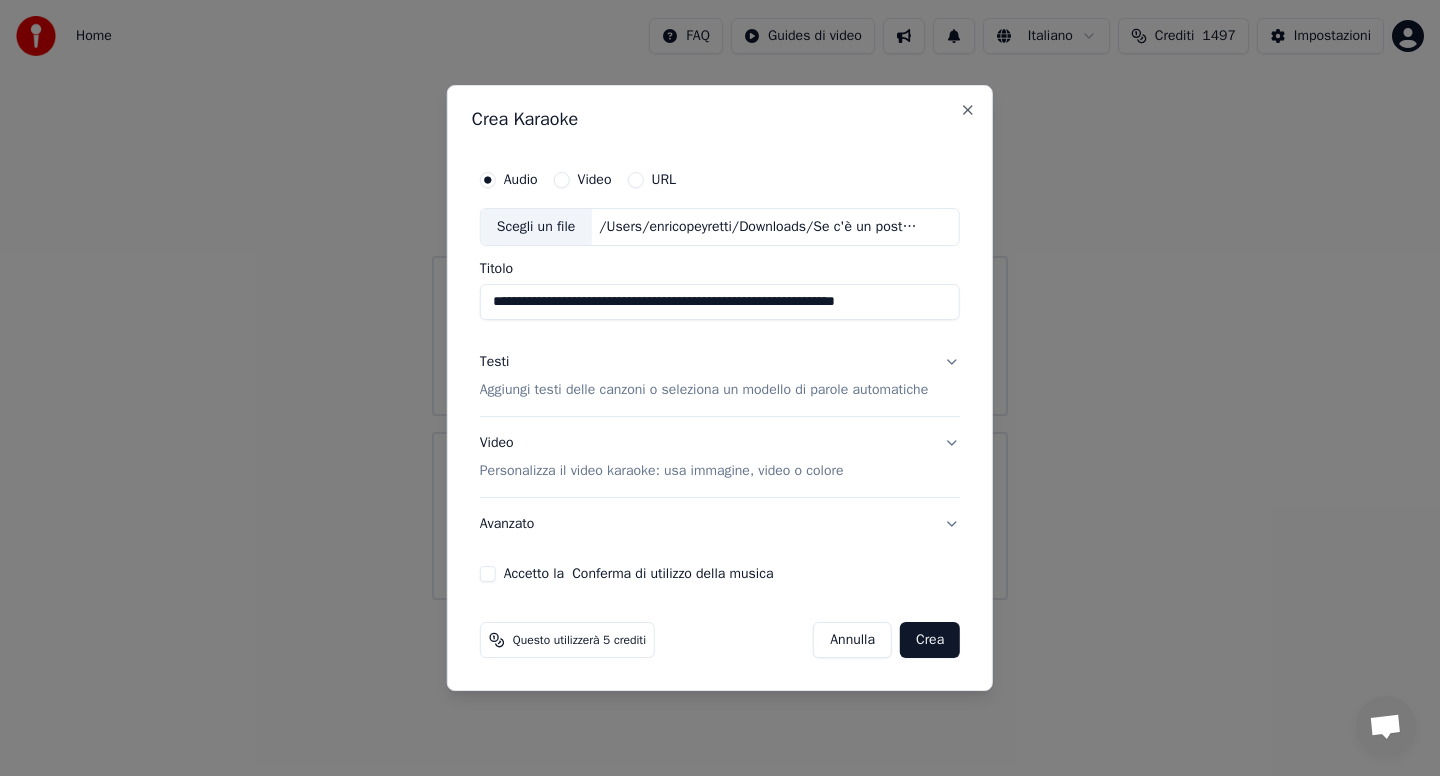click on "Testi Aggiungi testi delle canzoni o seleziona un modello di parole automatiche" at bounding box center [720, 376] 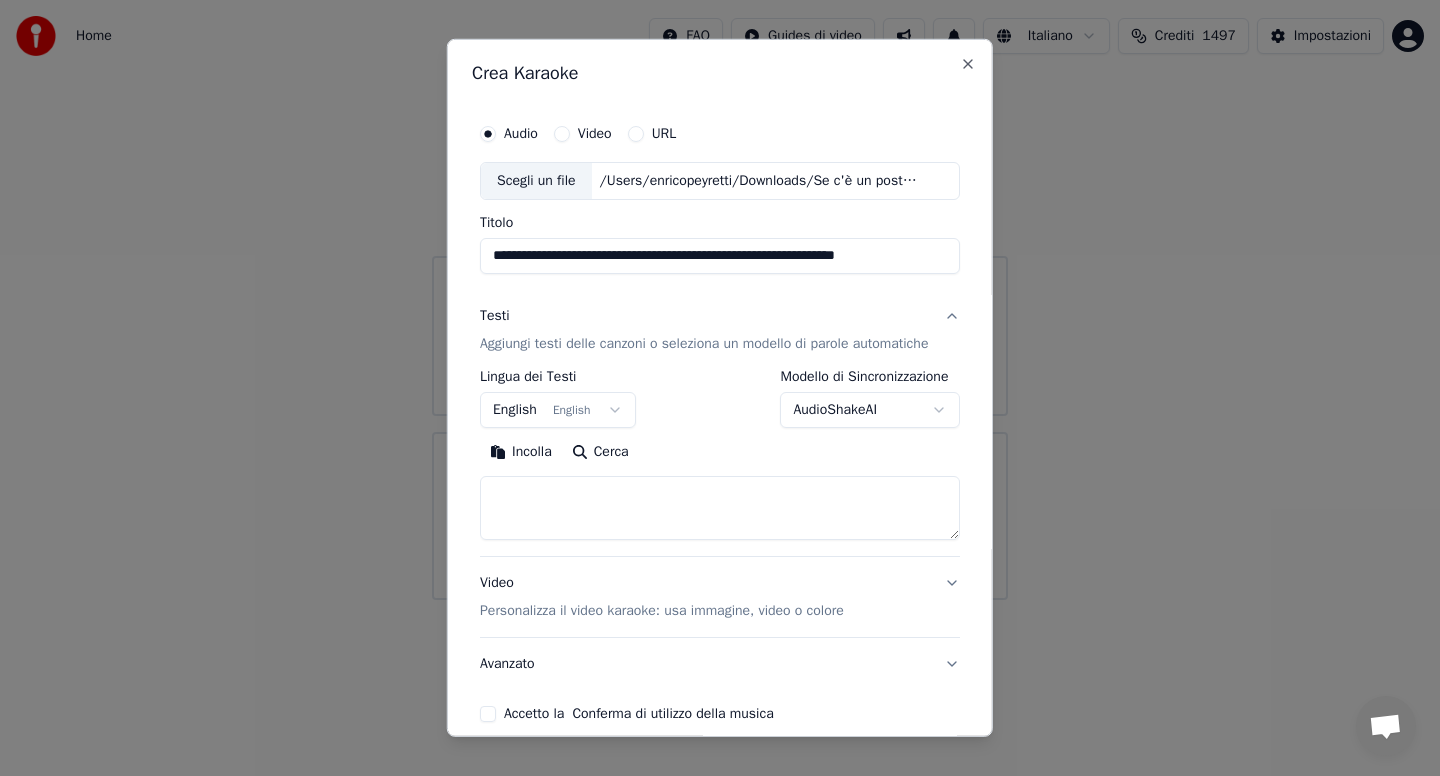 click on "AudioShakeAI" at bounding box center [870, 410] 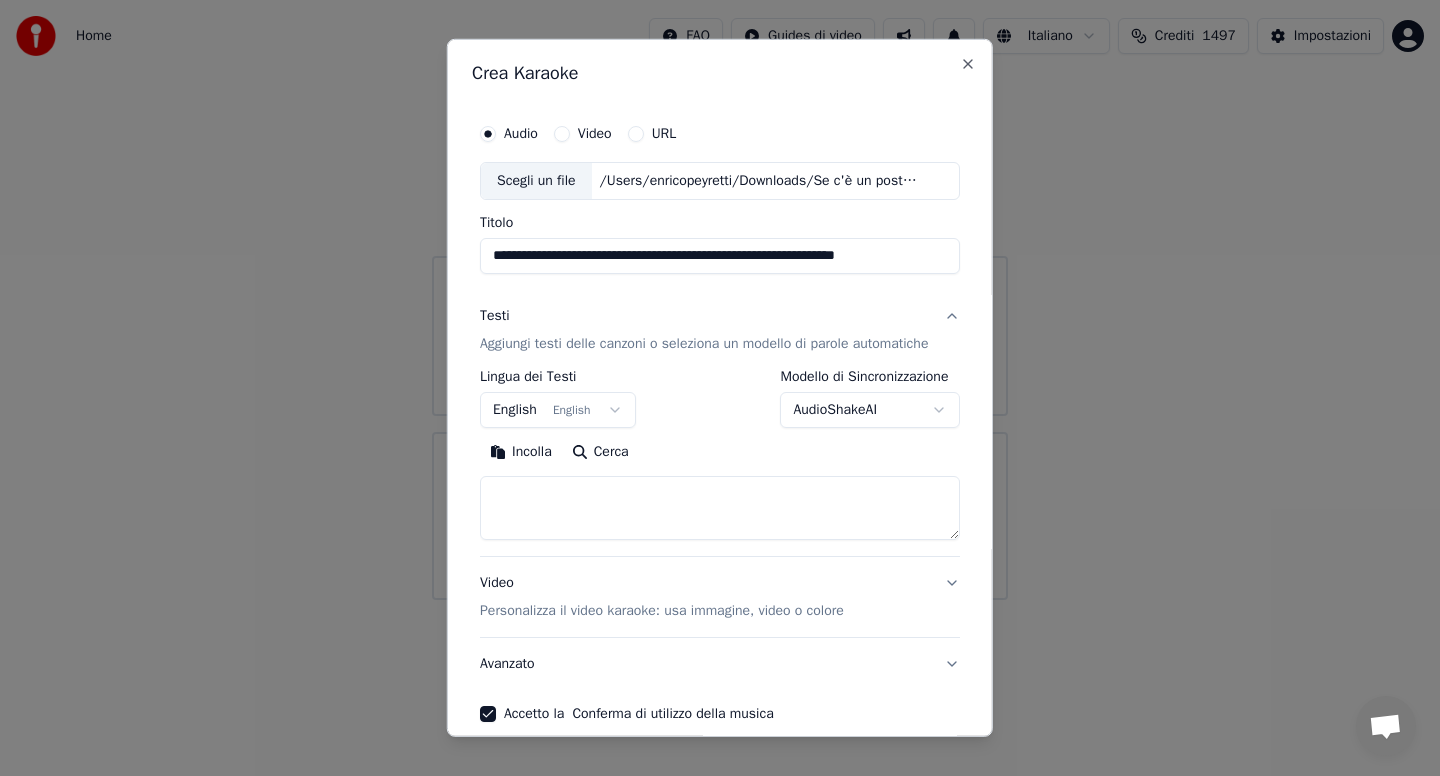 click on "**********" at bounding box center [720, 418] 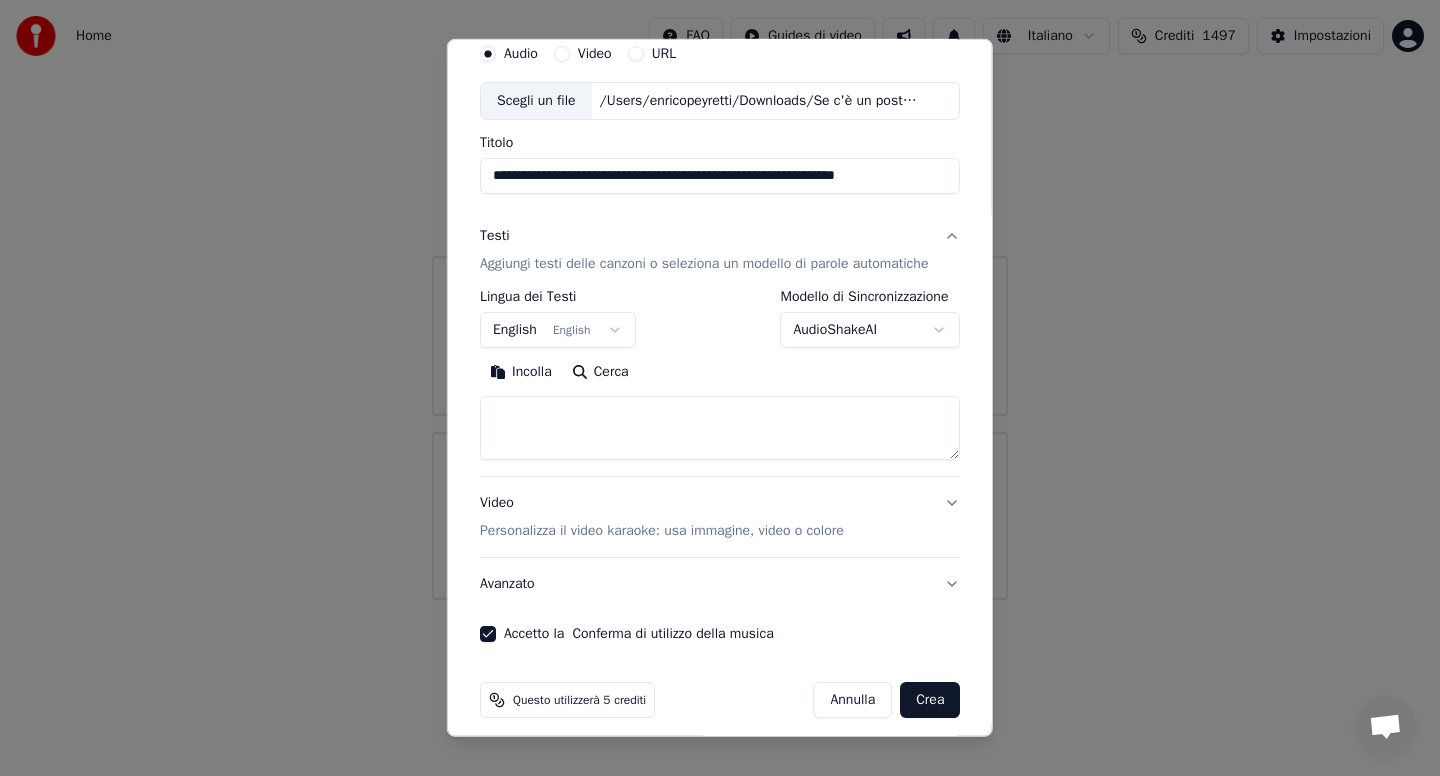 scroll, scrollTop: 94, scrollLeft: 0, axis: vertical 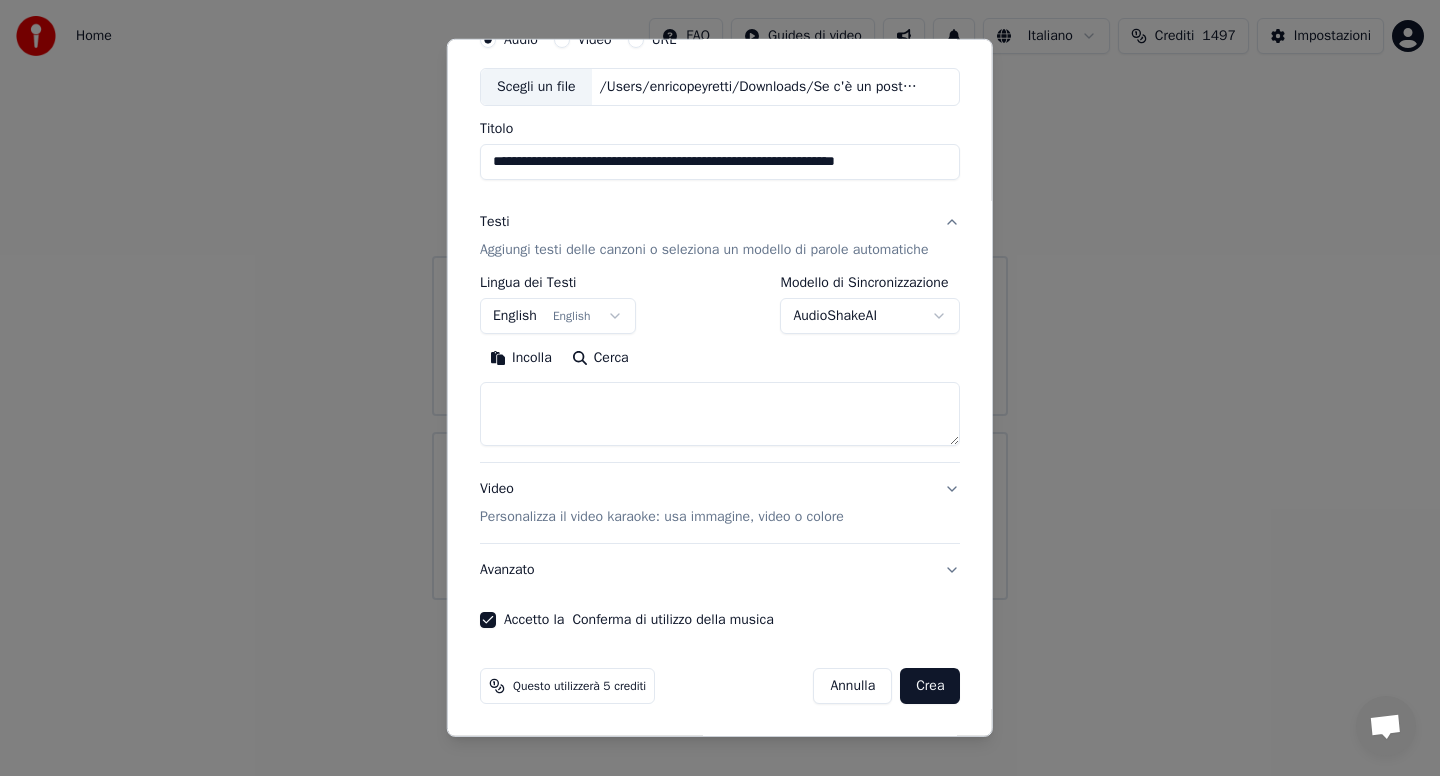 click on "Crea" at bounding box center (930, 686) 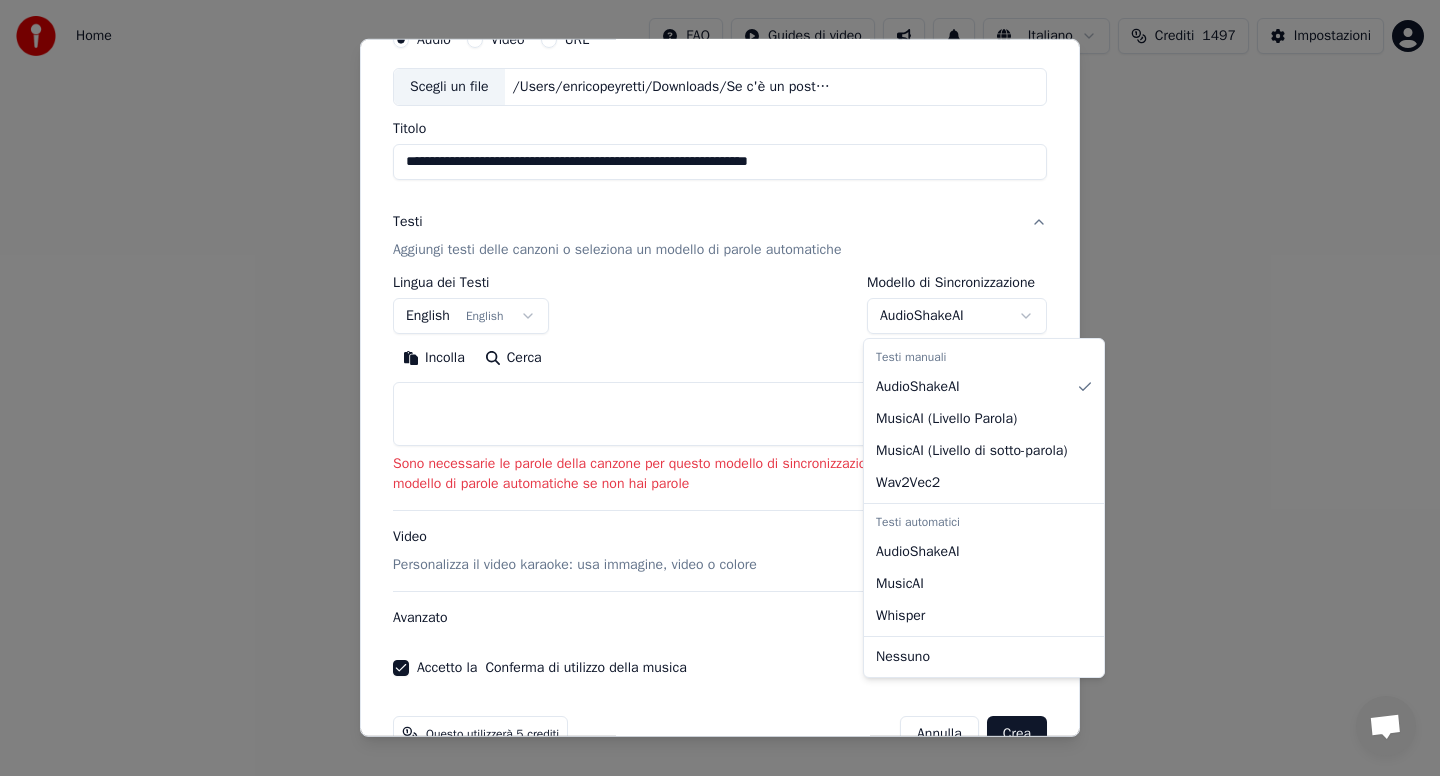 click on "**********" at bounding box center [720, 300] 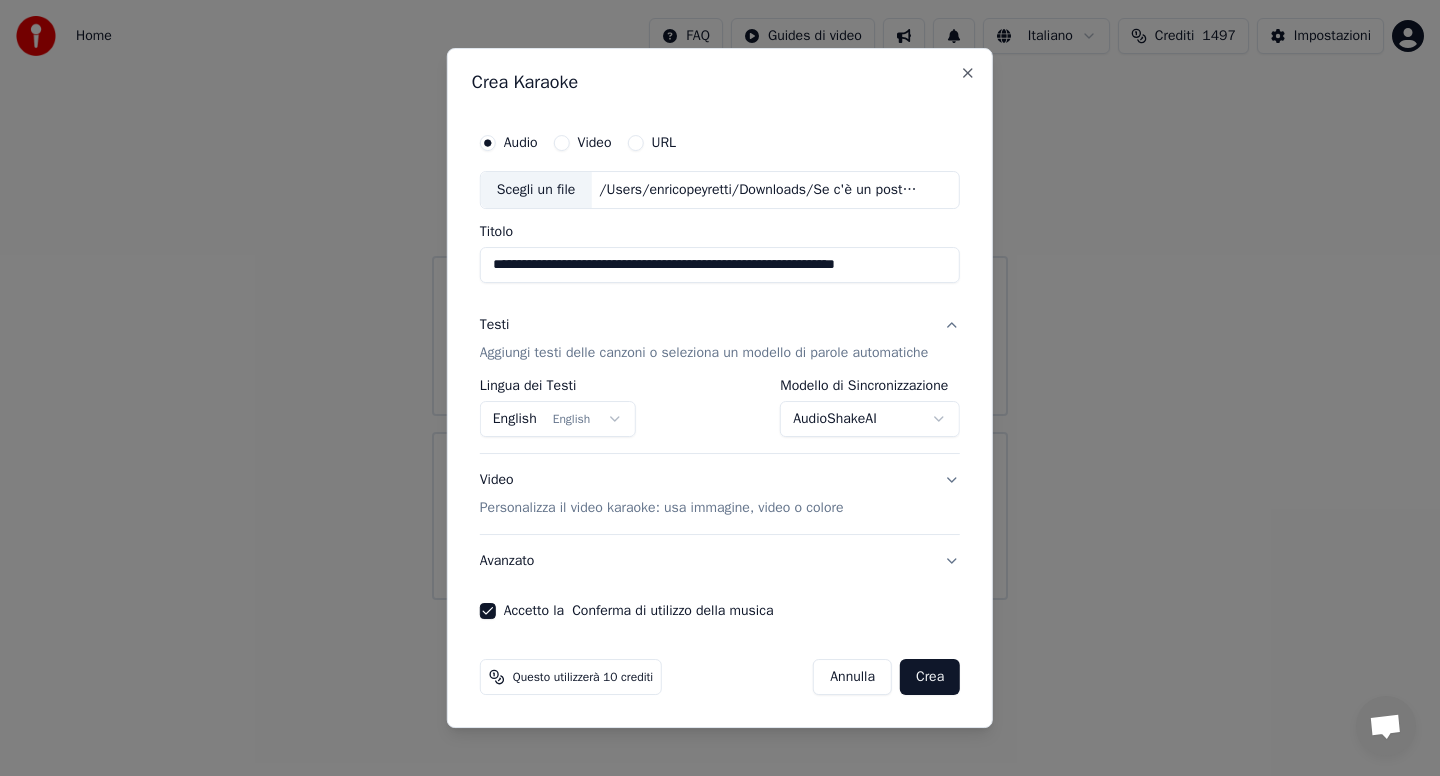scroll, scrollTop: 0, scrollLeft: 0, axis: both 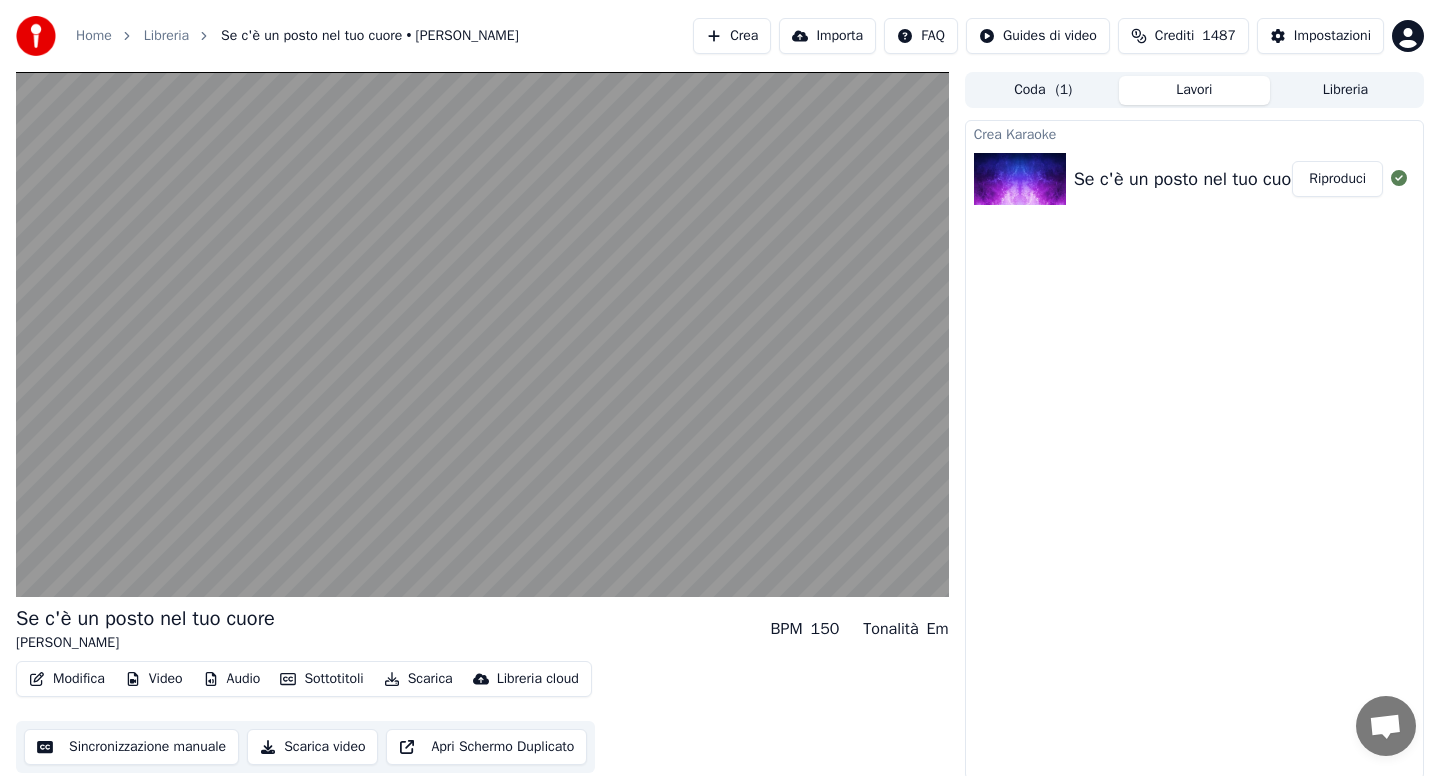 click on "Audio" at bounding box center (232, 679) 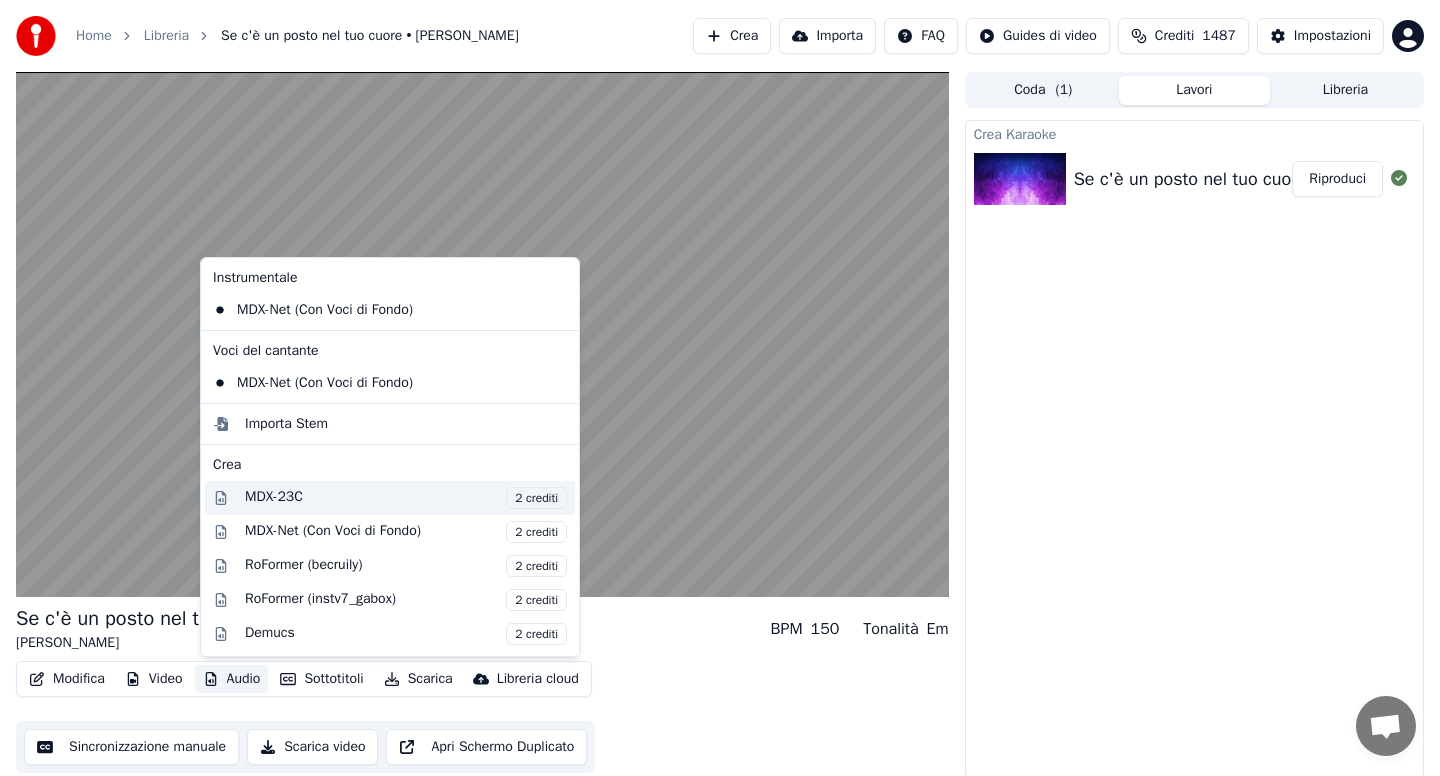 click on "MDX-23C 2 crediti" at bounding box center [406, 498] 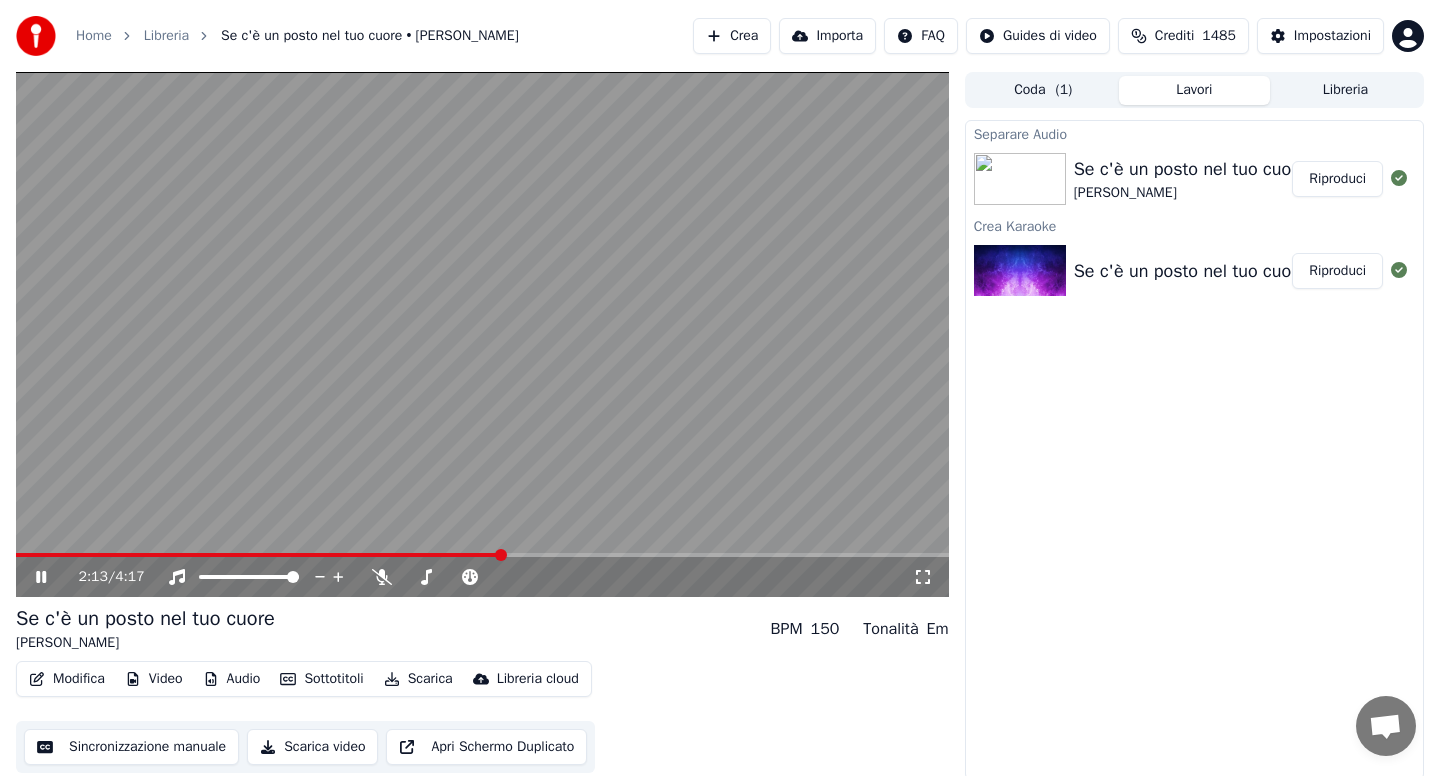 click on "Riproduci" at bounding box center [1337, 179] 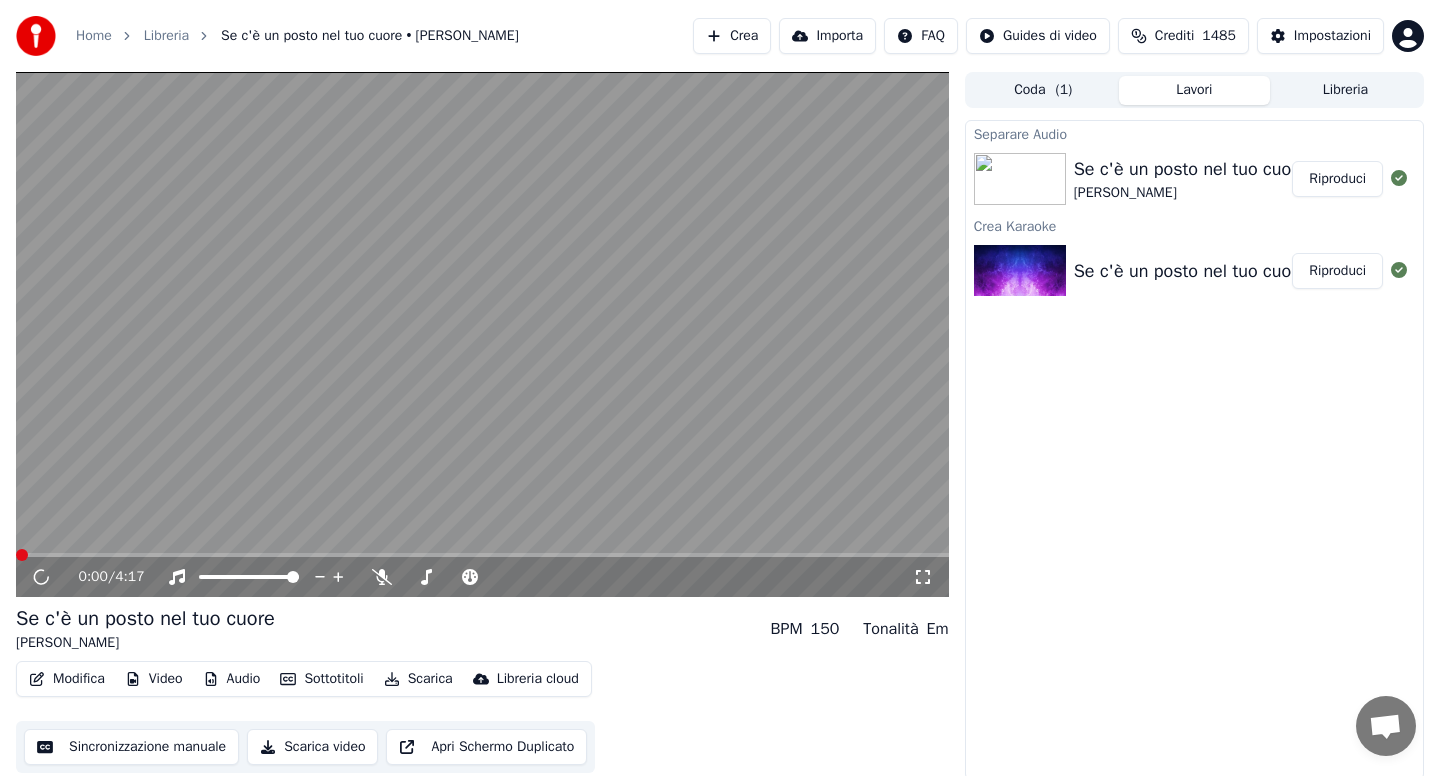 click on "Audio" at bounding box center (232, 679) 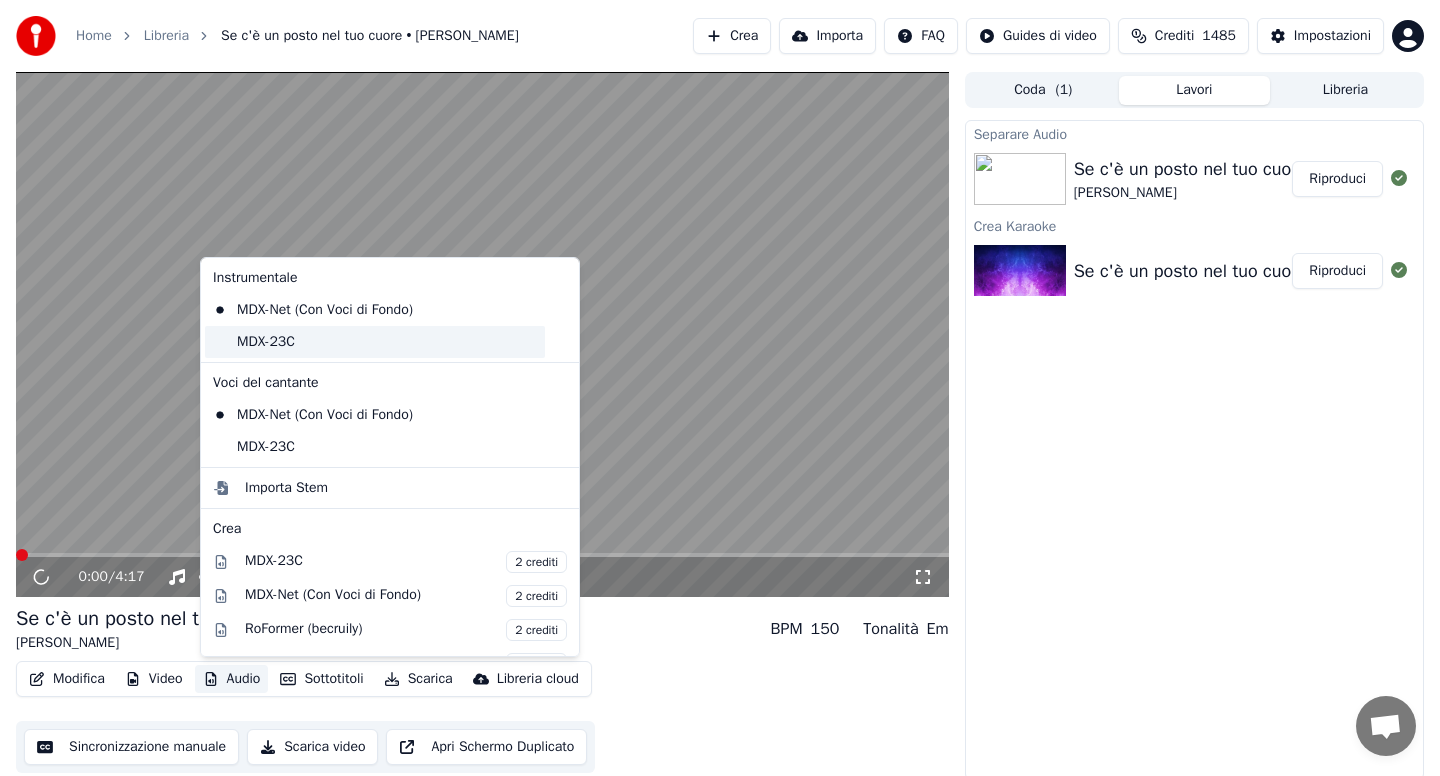 click on "MDX-23C" at bounding box center [375, 342] 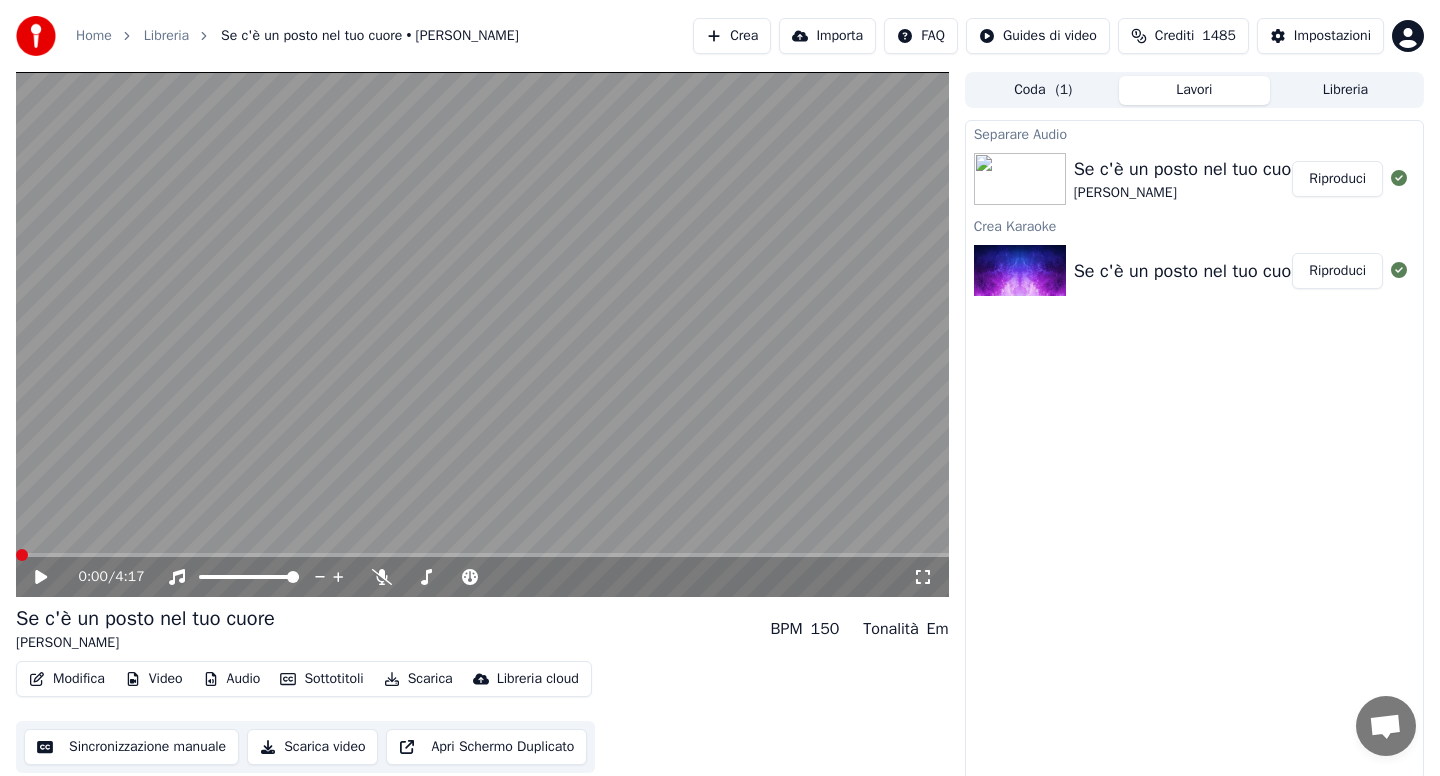 click 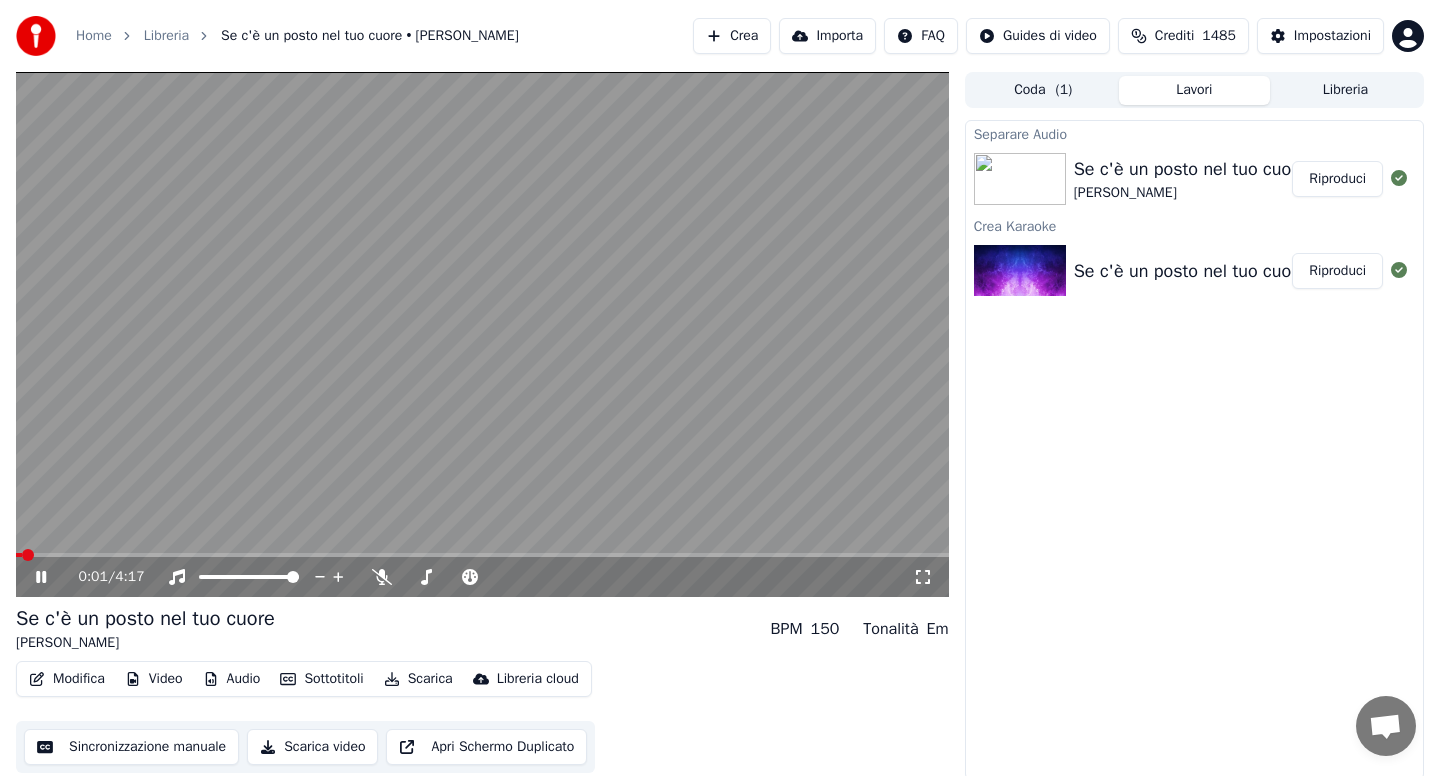 click on "0:01  /  4:17" at bounding box center [482, 577] 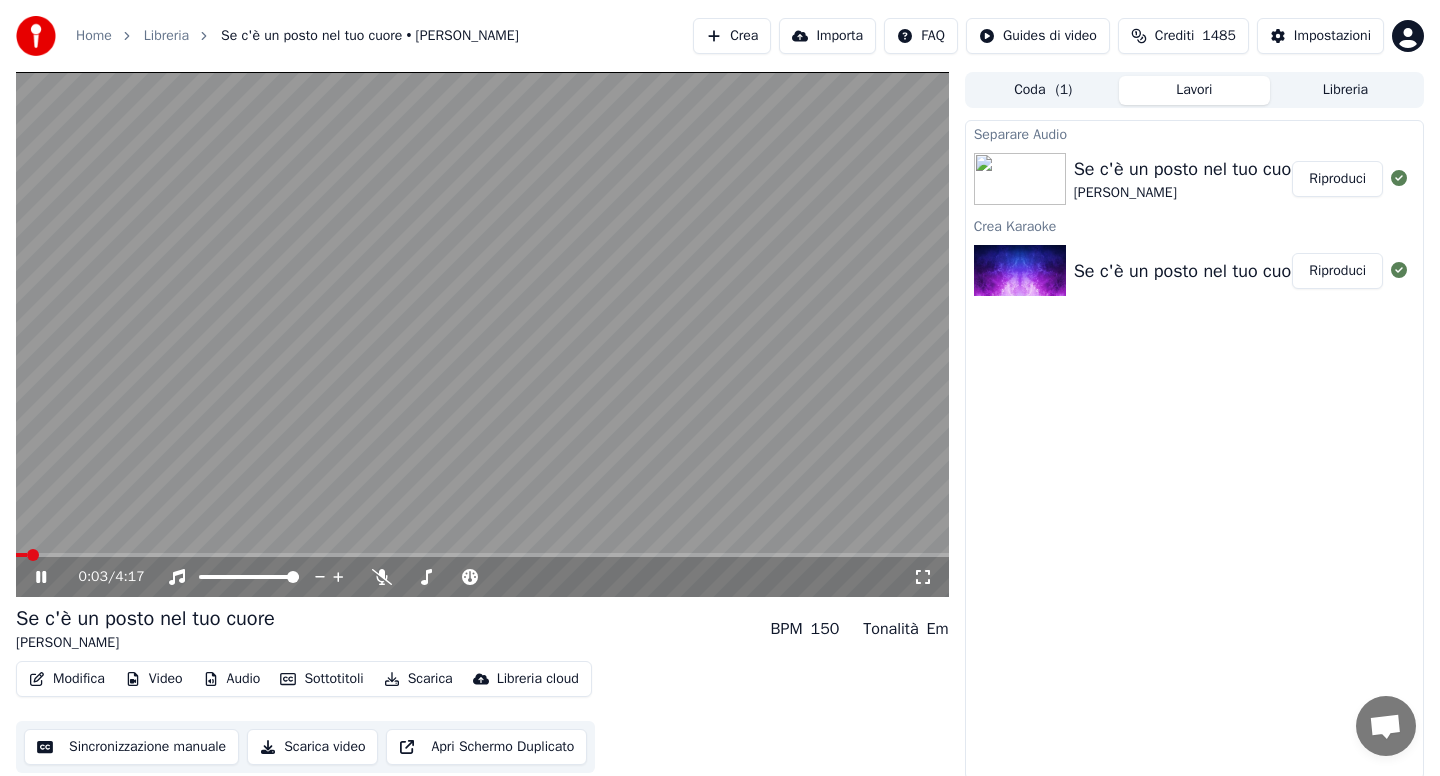 click at bounding box center [482, 555] 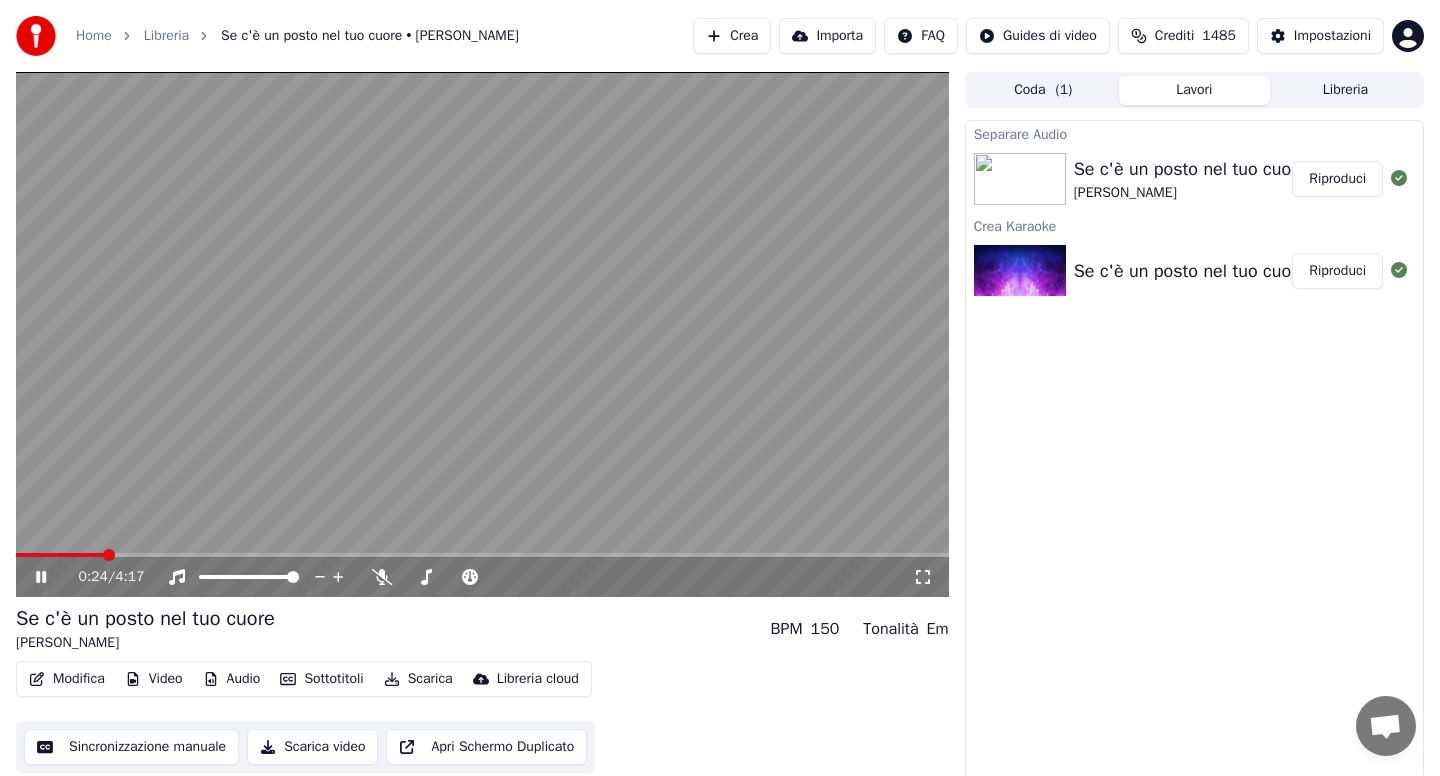 click 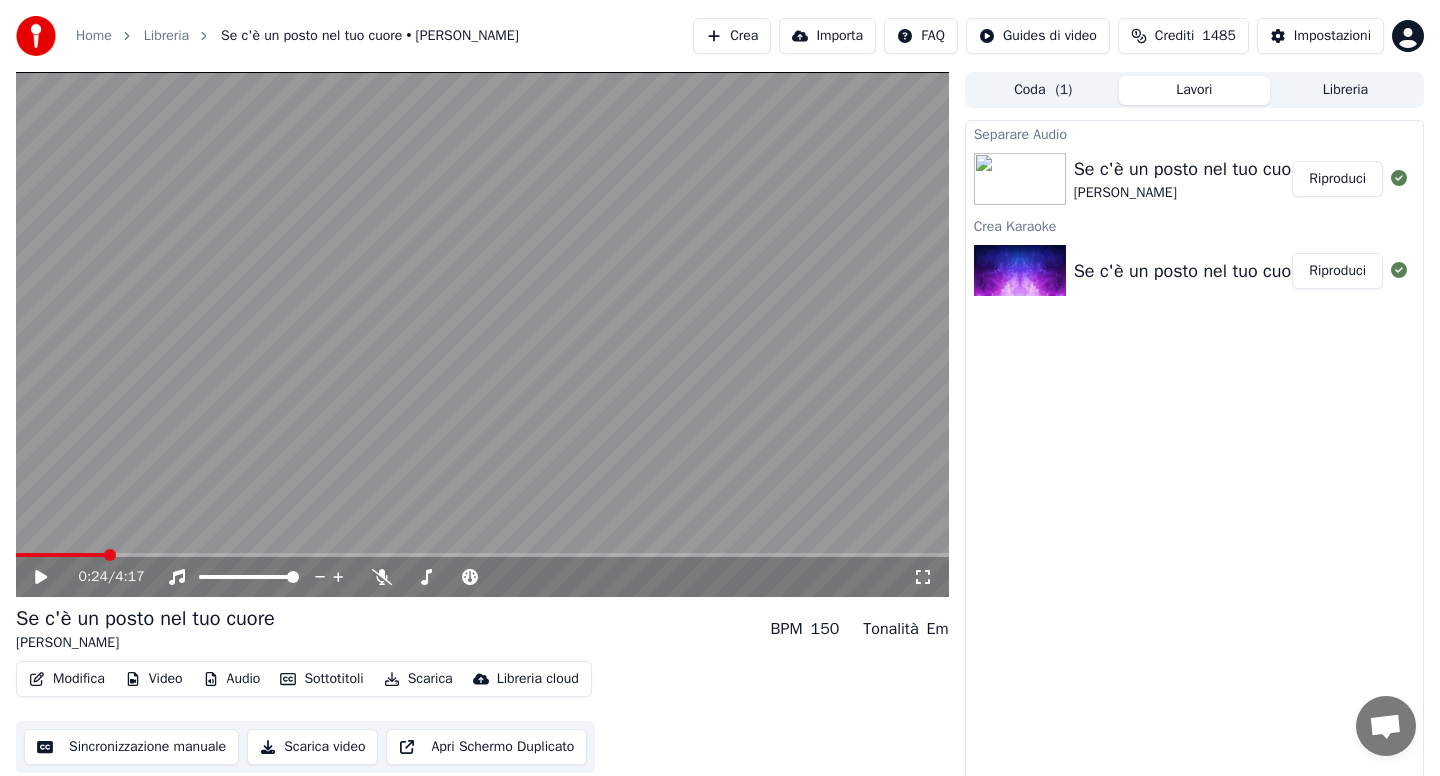 click 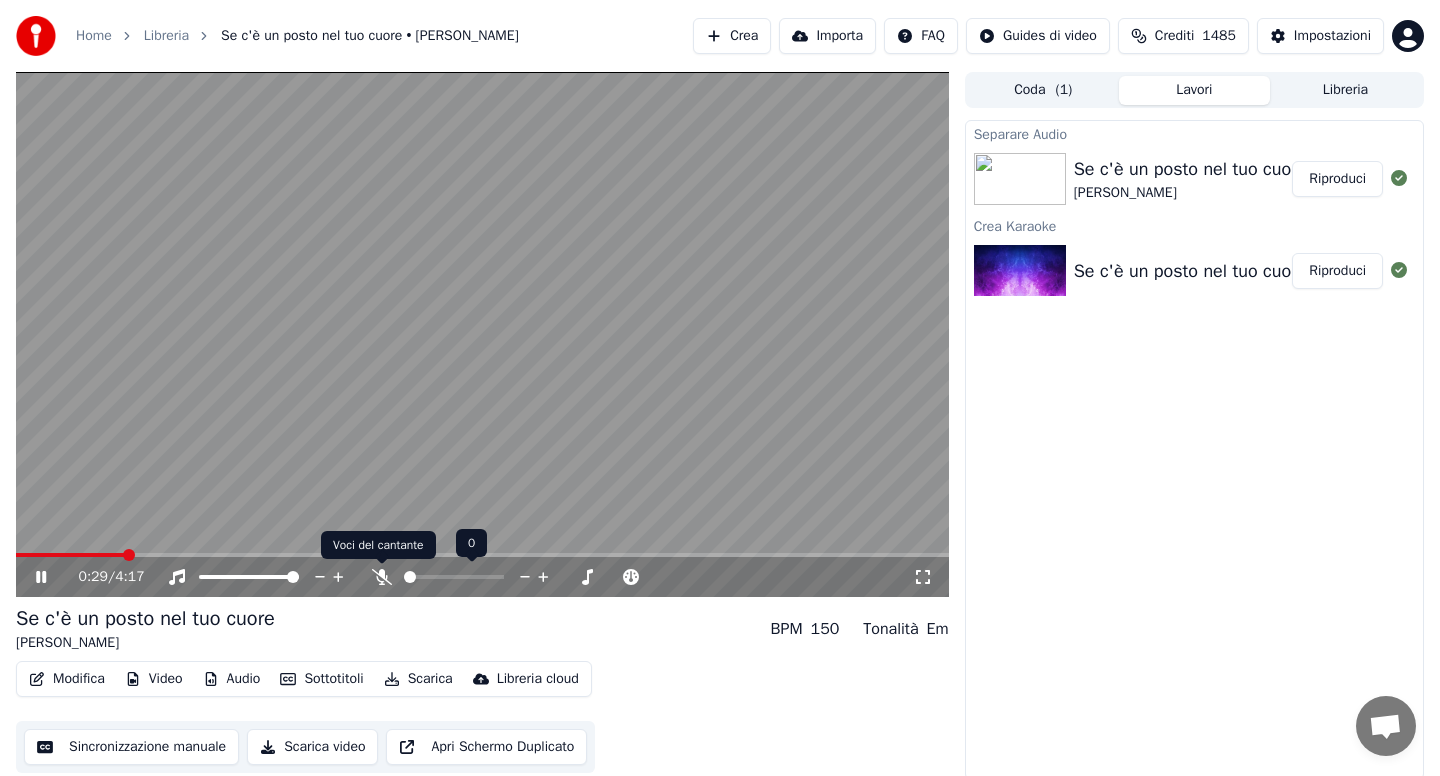 click 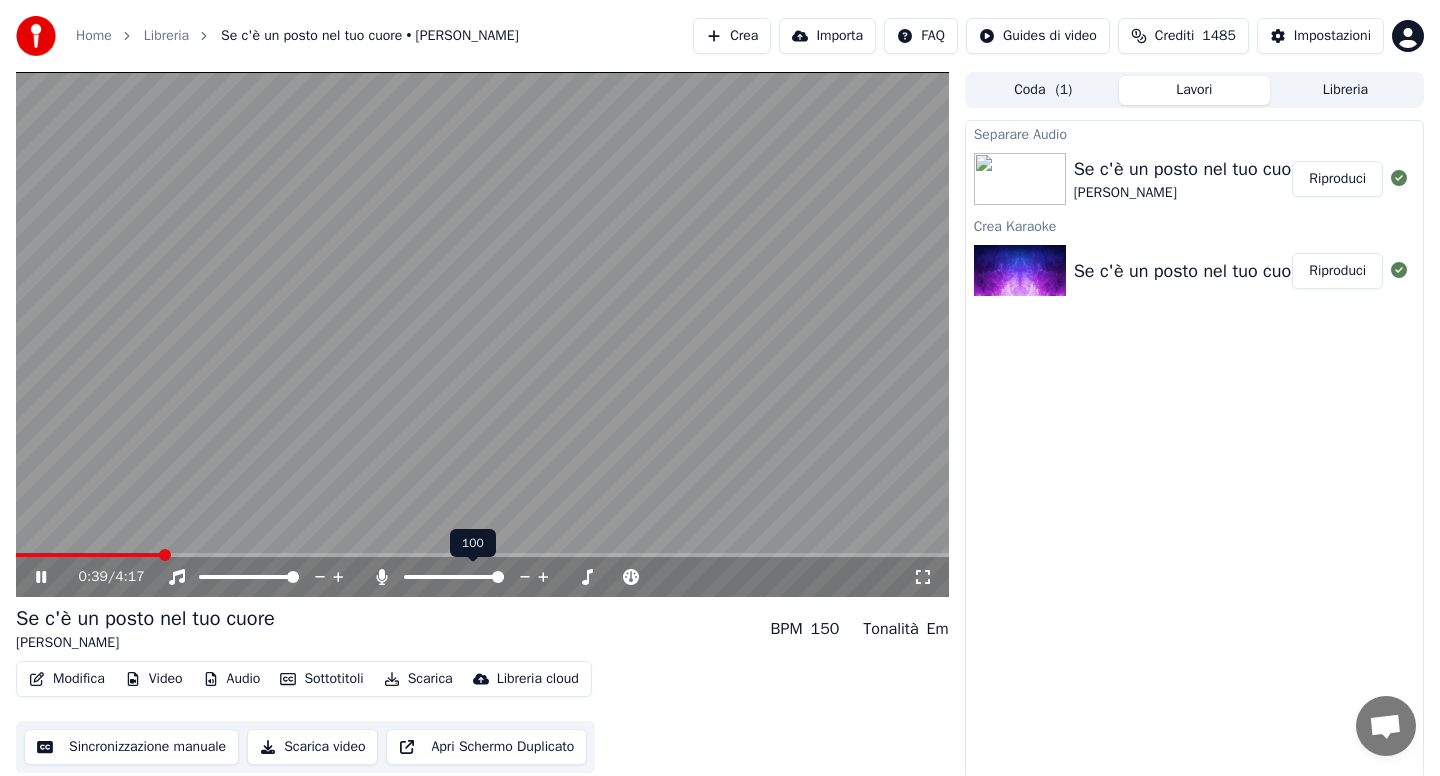 click 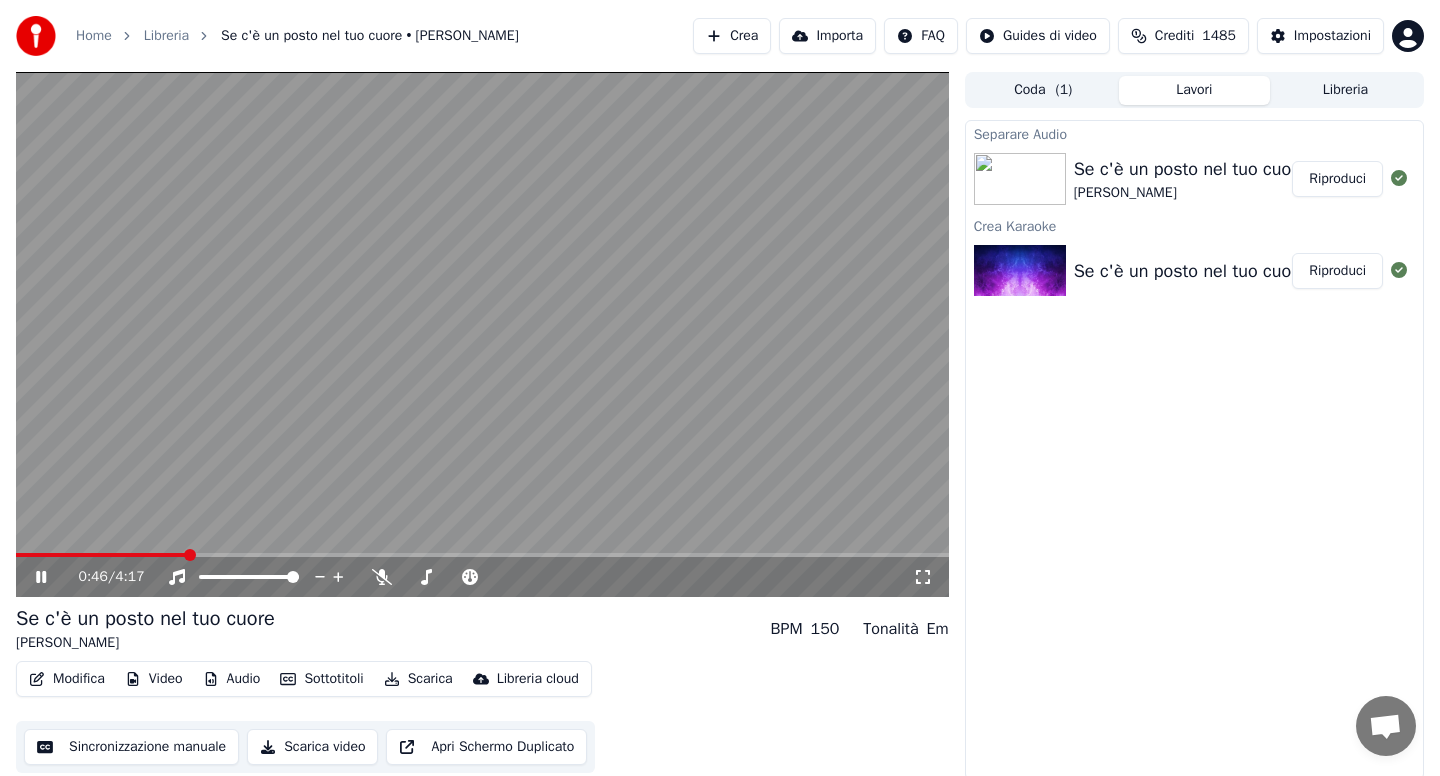 click on "0:46  /  4:17" at bounding box center (482, 577) 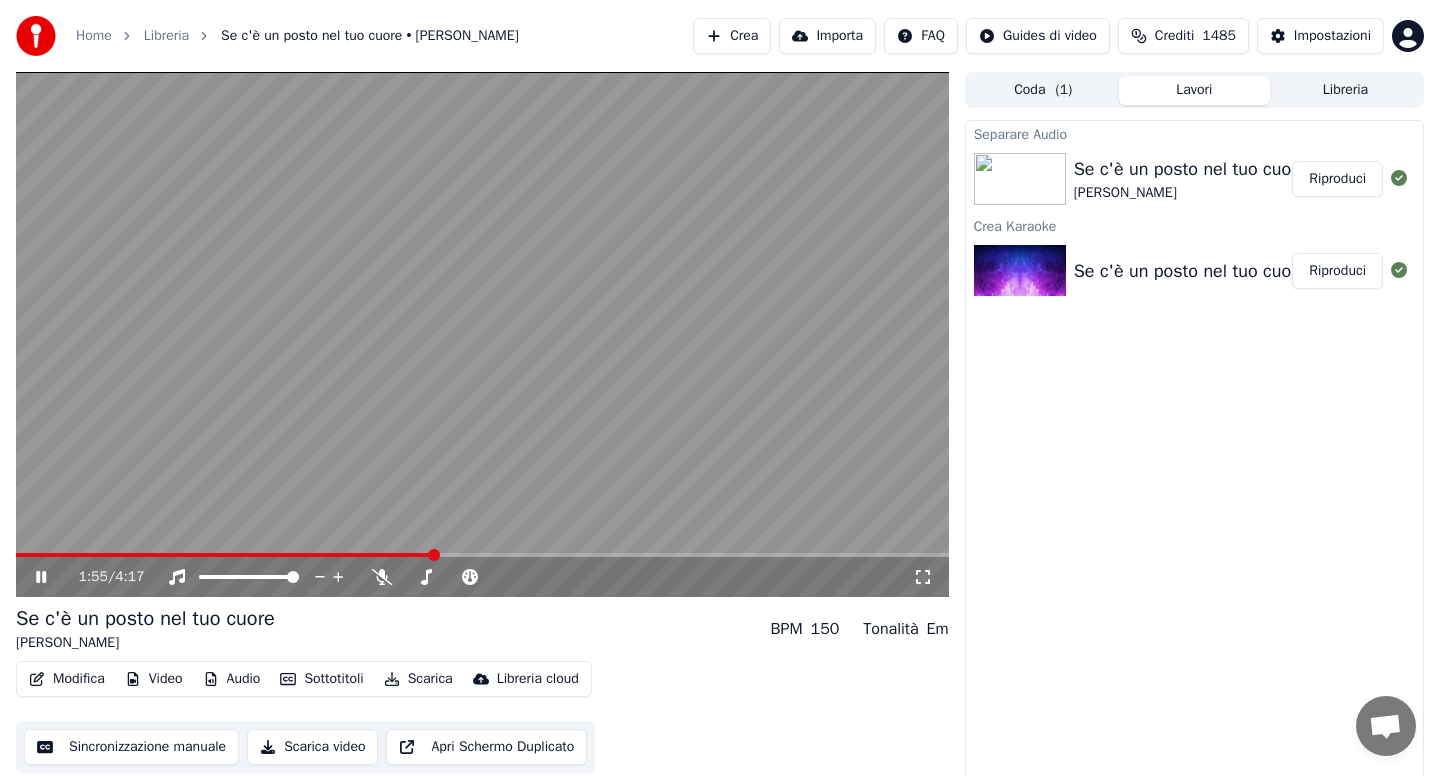 click at bounding box center [482, 555] 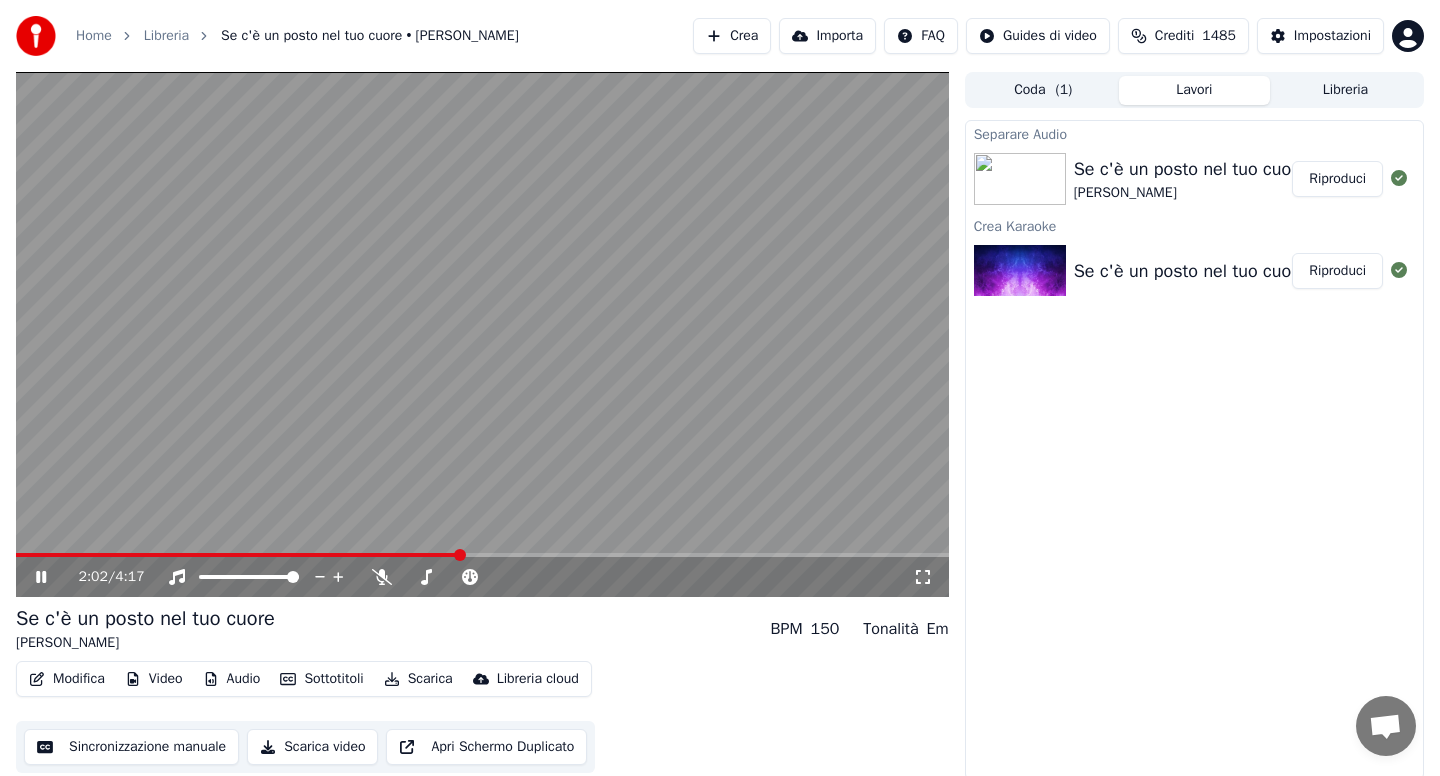click 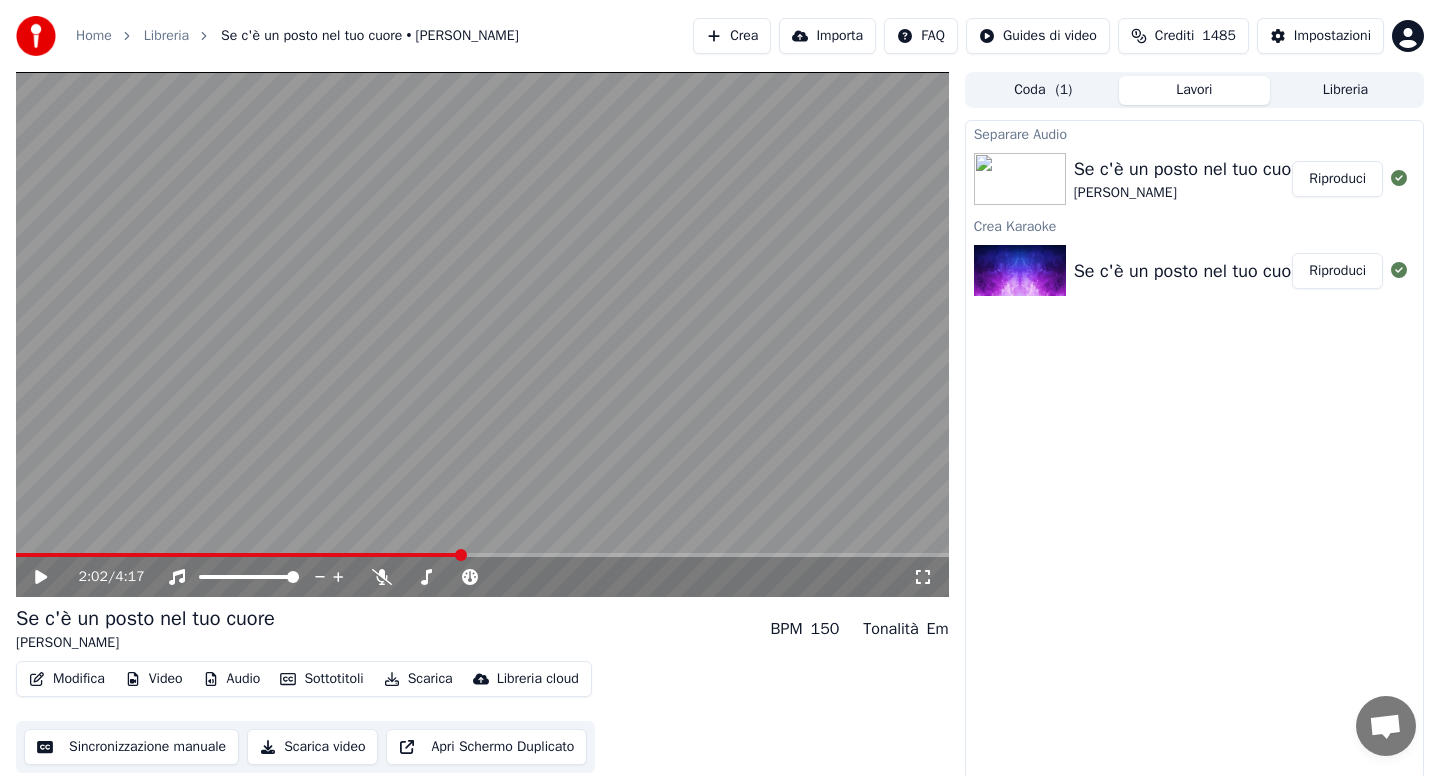 click 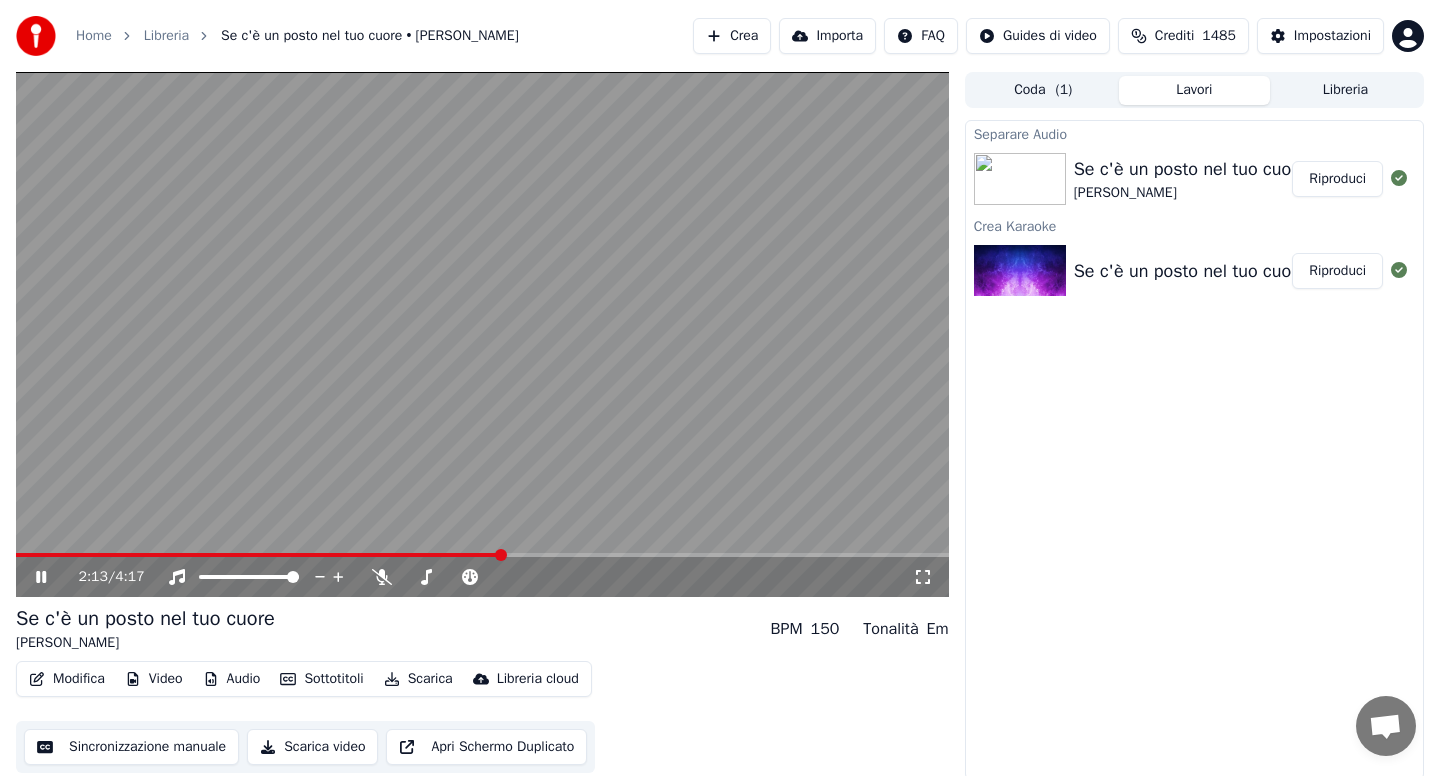 click on "Audio" at bounding box center [232, 679] 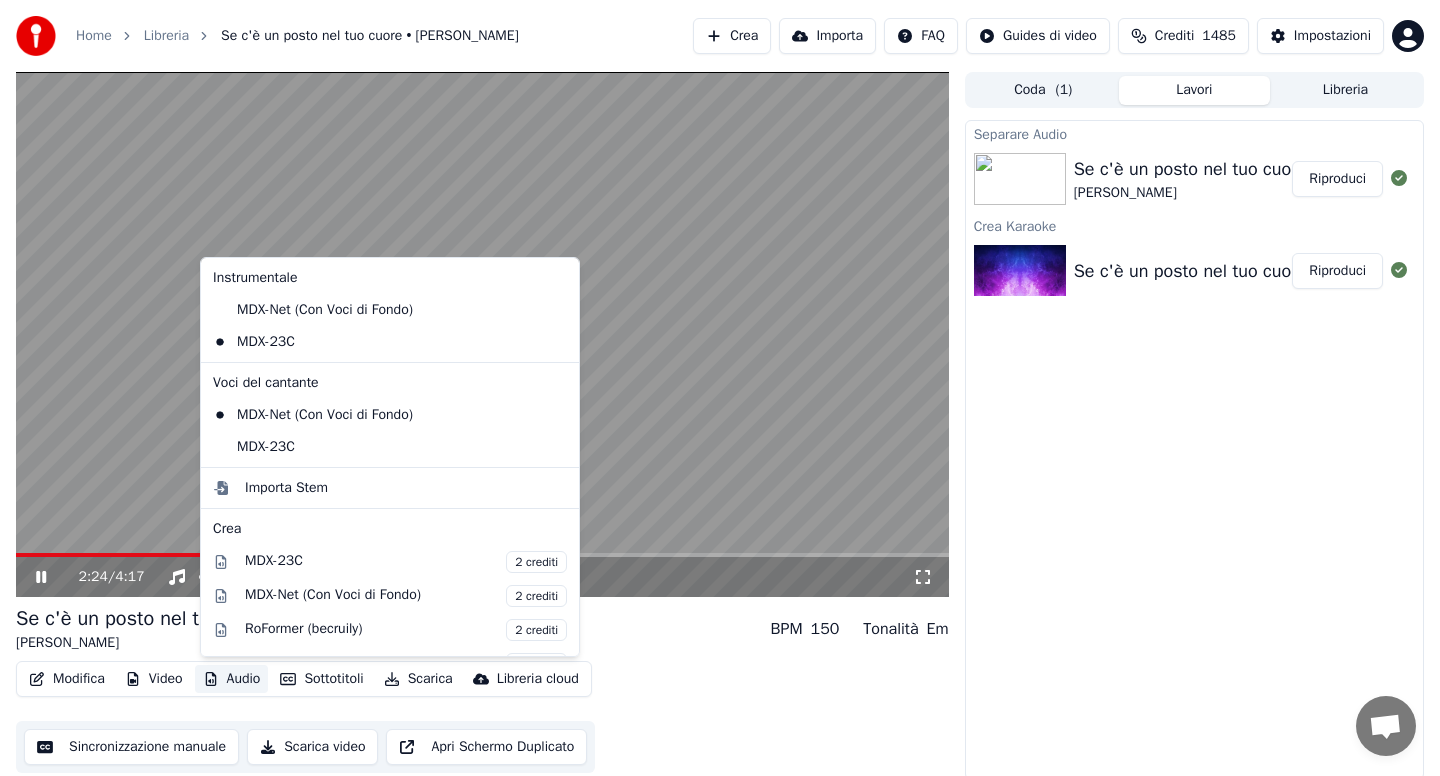 click on "Se c'è un posto nel tuo cuore [PERSON_NAME] • Red BPM 150 Tonalità Em" at bounding box center (482, 629) 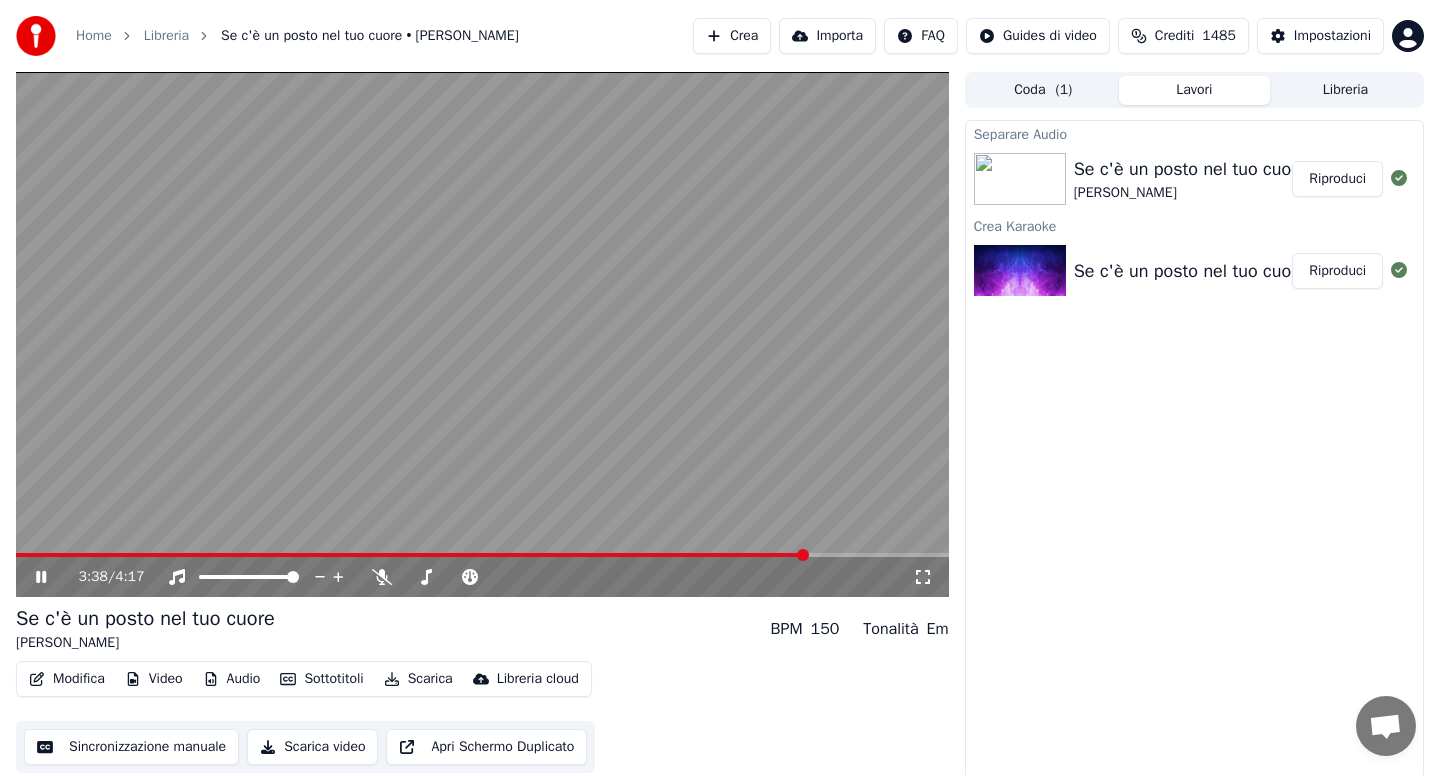 click 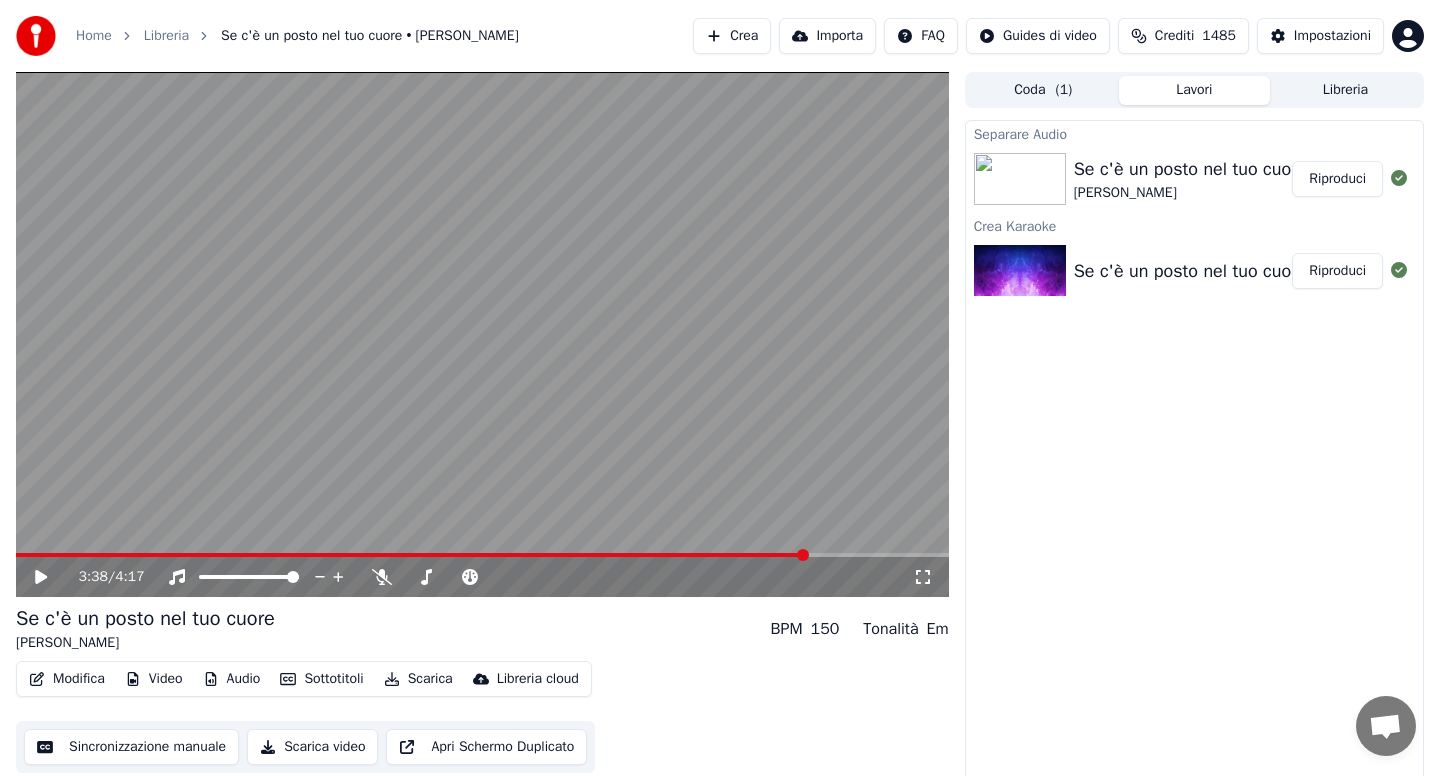 click on "Home" at bounding box center (94, 36) 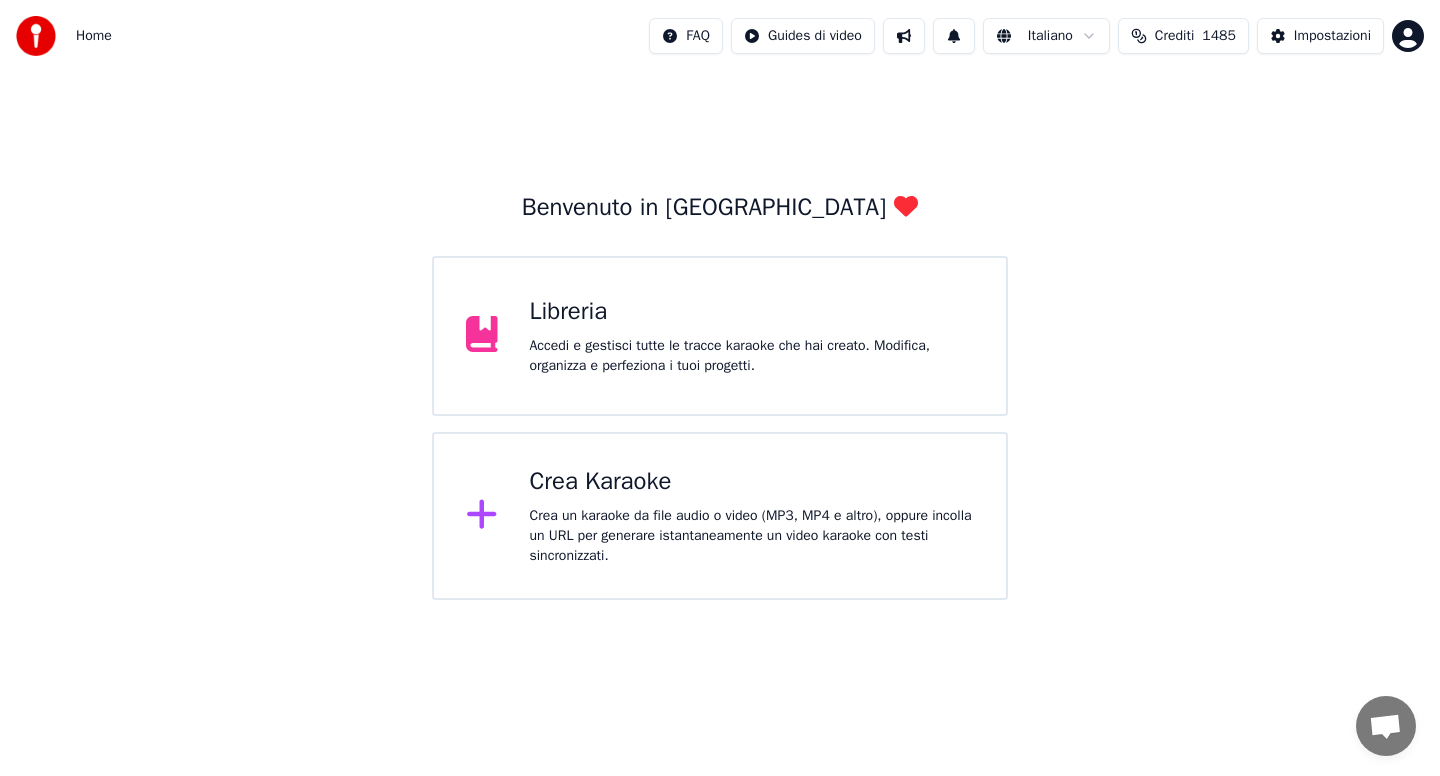 click on "Crea un karaoke da file audio o video (MP3, MP4 e altro), oppure incolla un URL per generare istantaneamente un video karaoke con testi sincronizzati." at bounding box center (752, 536) 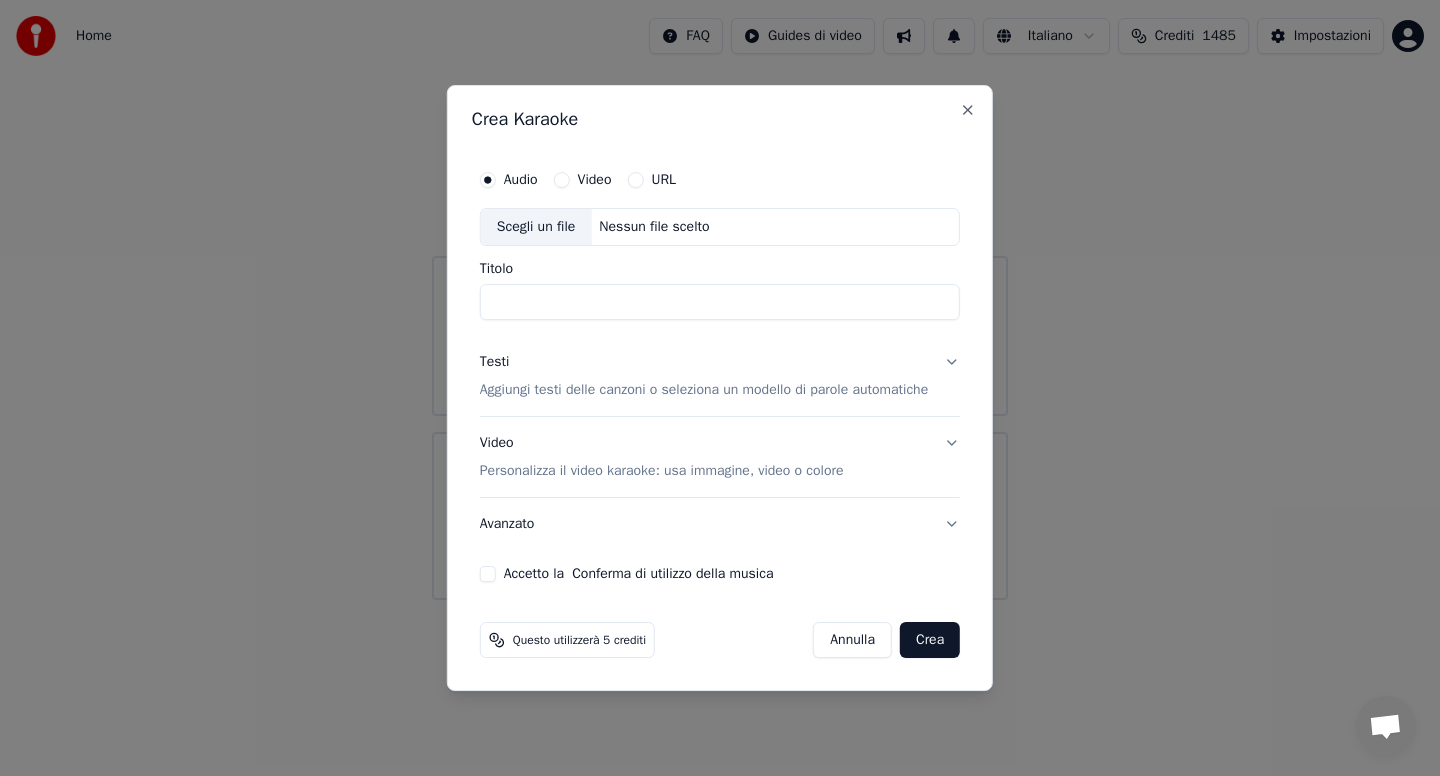 click on "Scegli un file" at bounding box center [536, 227] 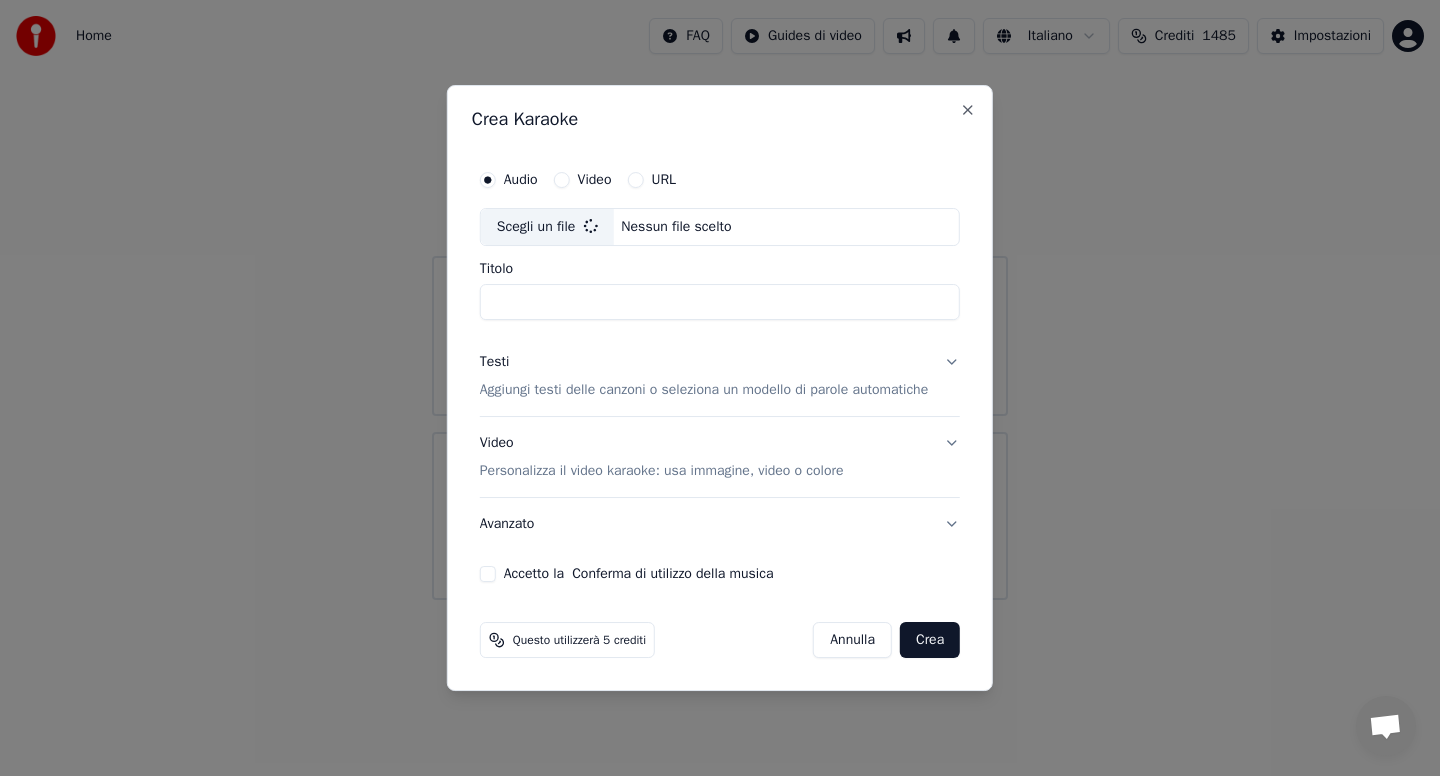 type on "**********" 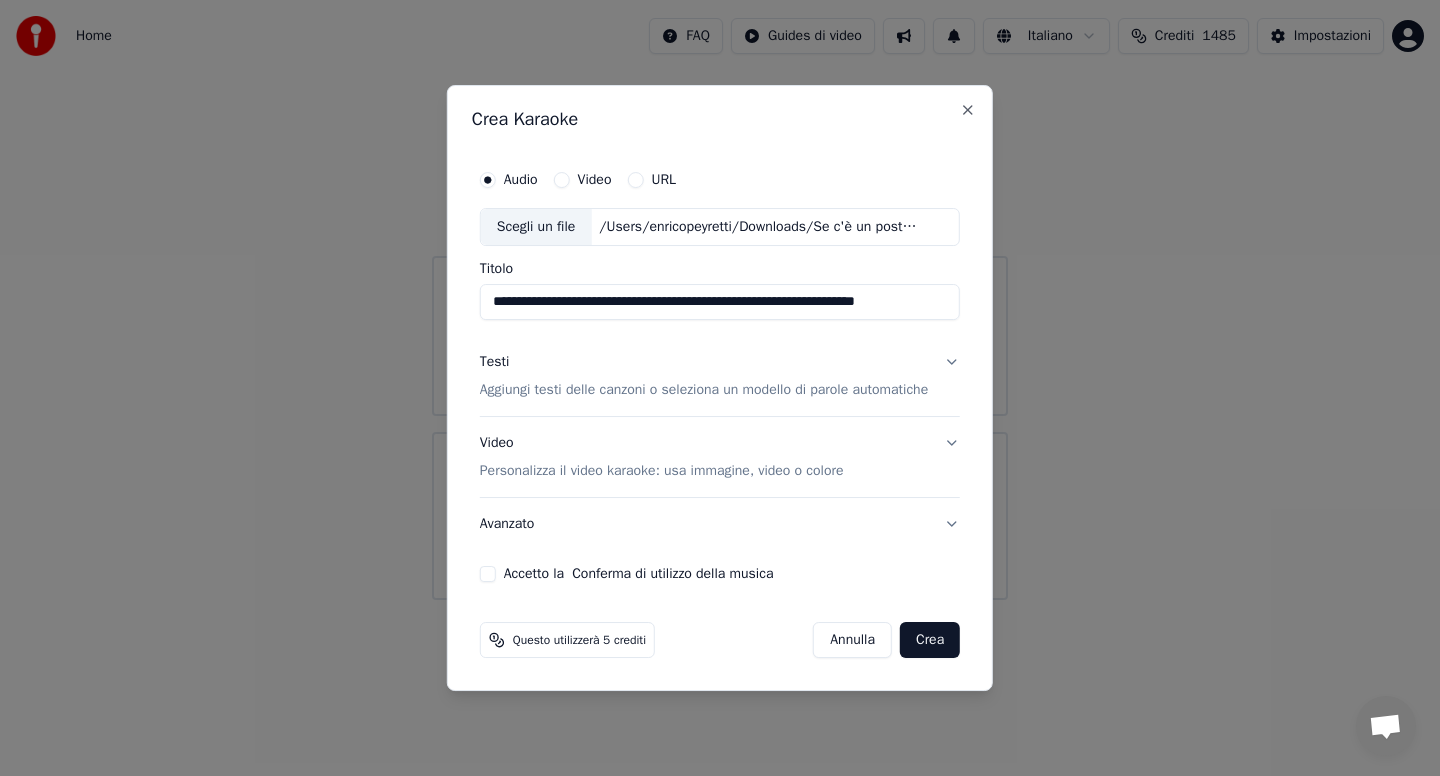 click on "Accetto la   Conferma di utilizzo della musica" at bounding box center [488, 574] 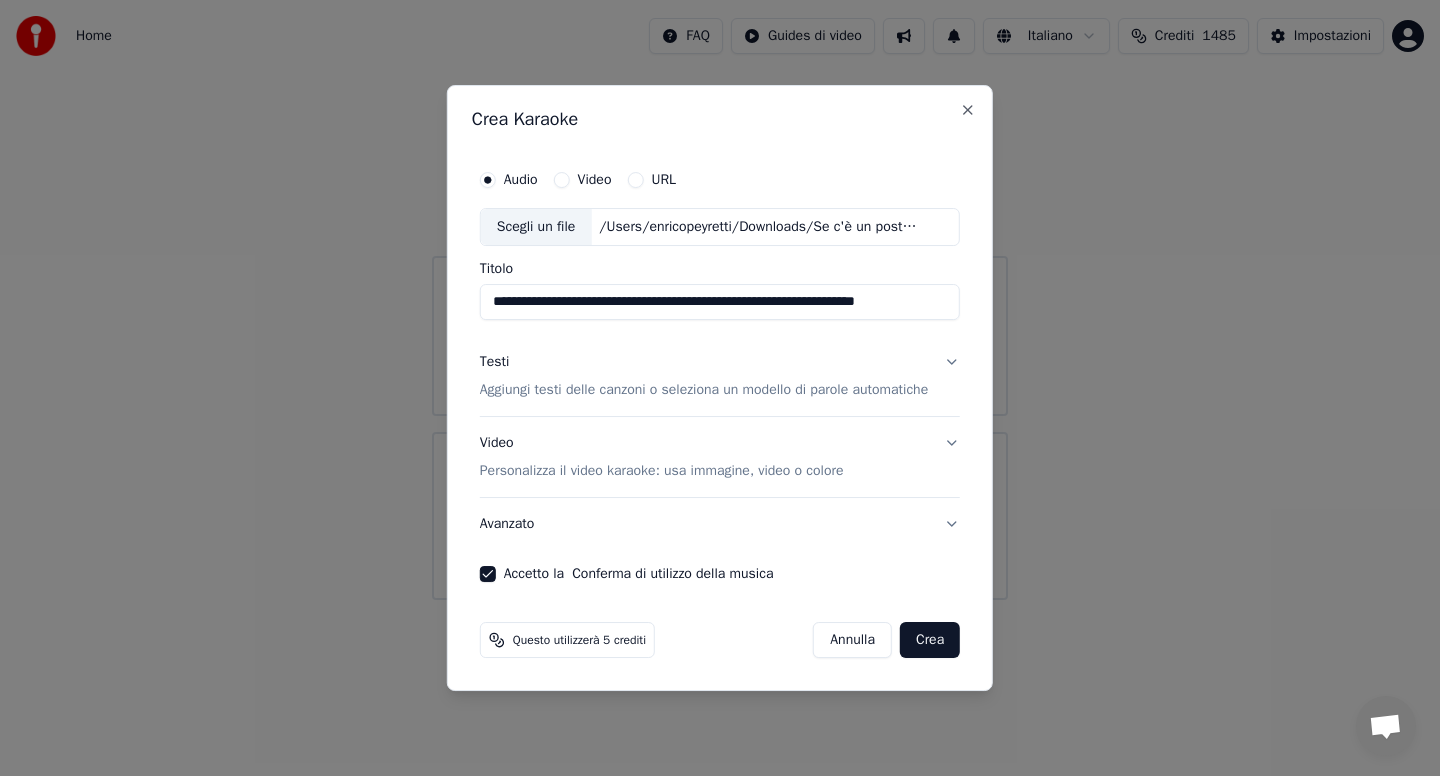 click on "Testi Aggiungi testi delle canzoni o seleziona un modello di parole automatiche" at bounding box center [720, 376] 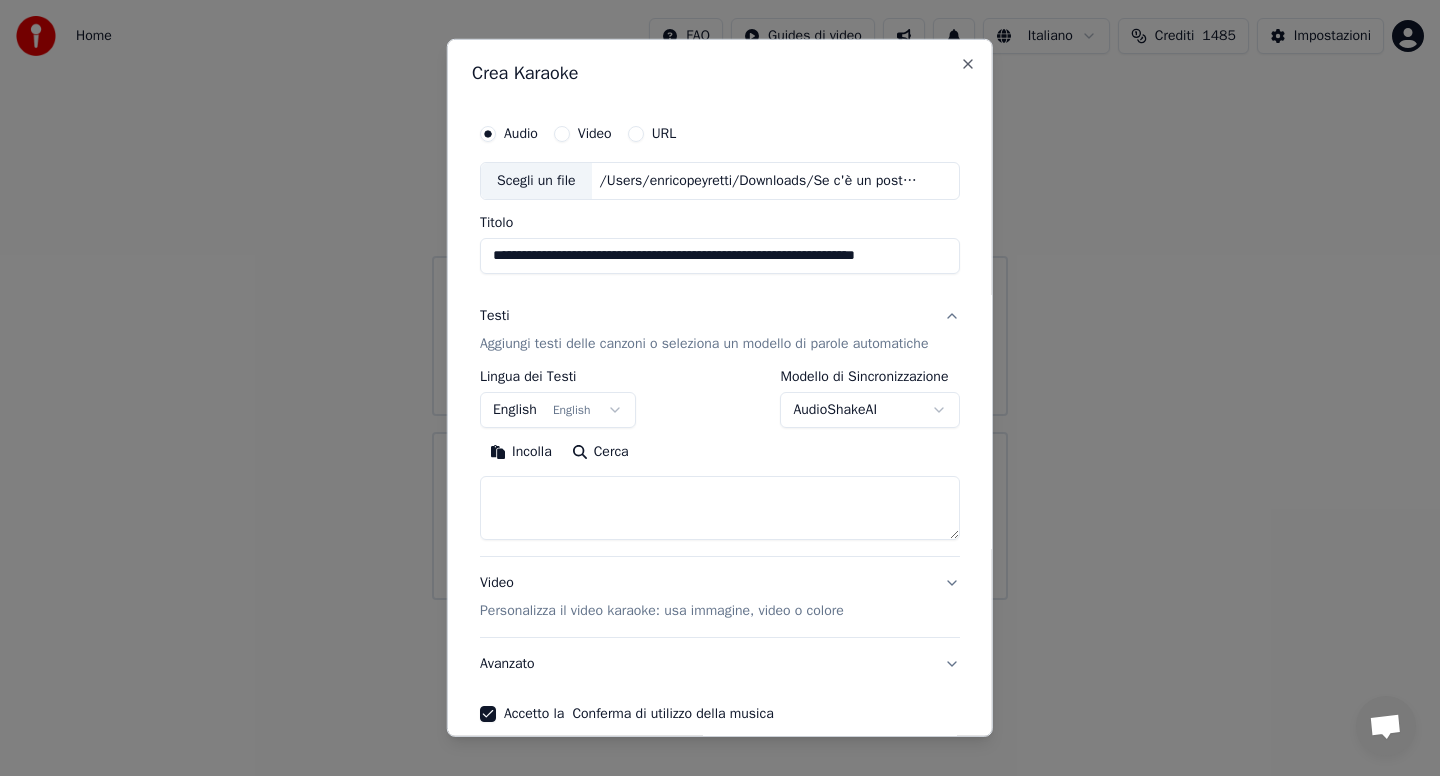 click on "**********" at bounding box center (720, 300) 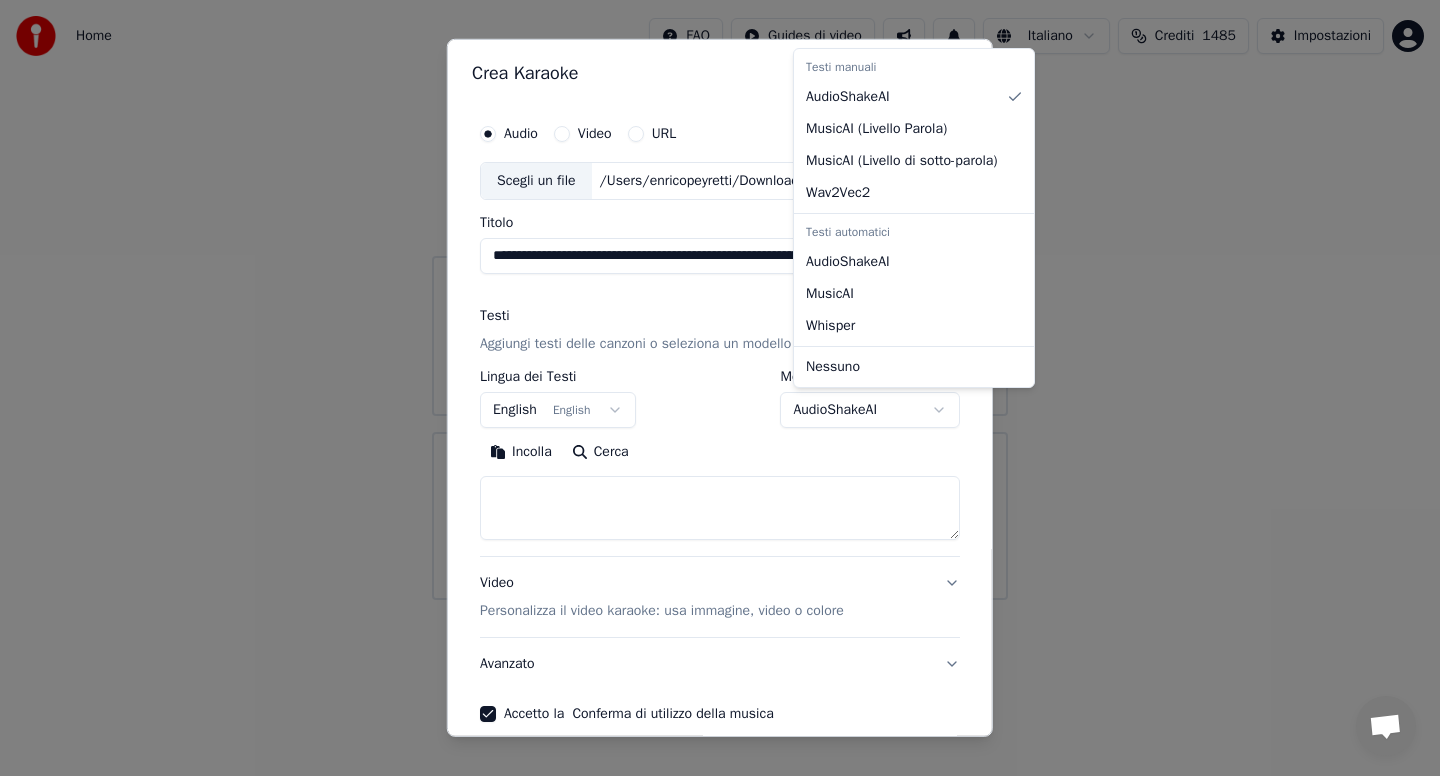 select on "**********" 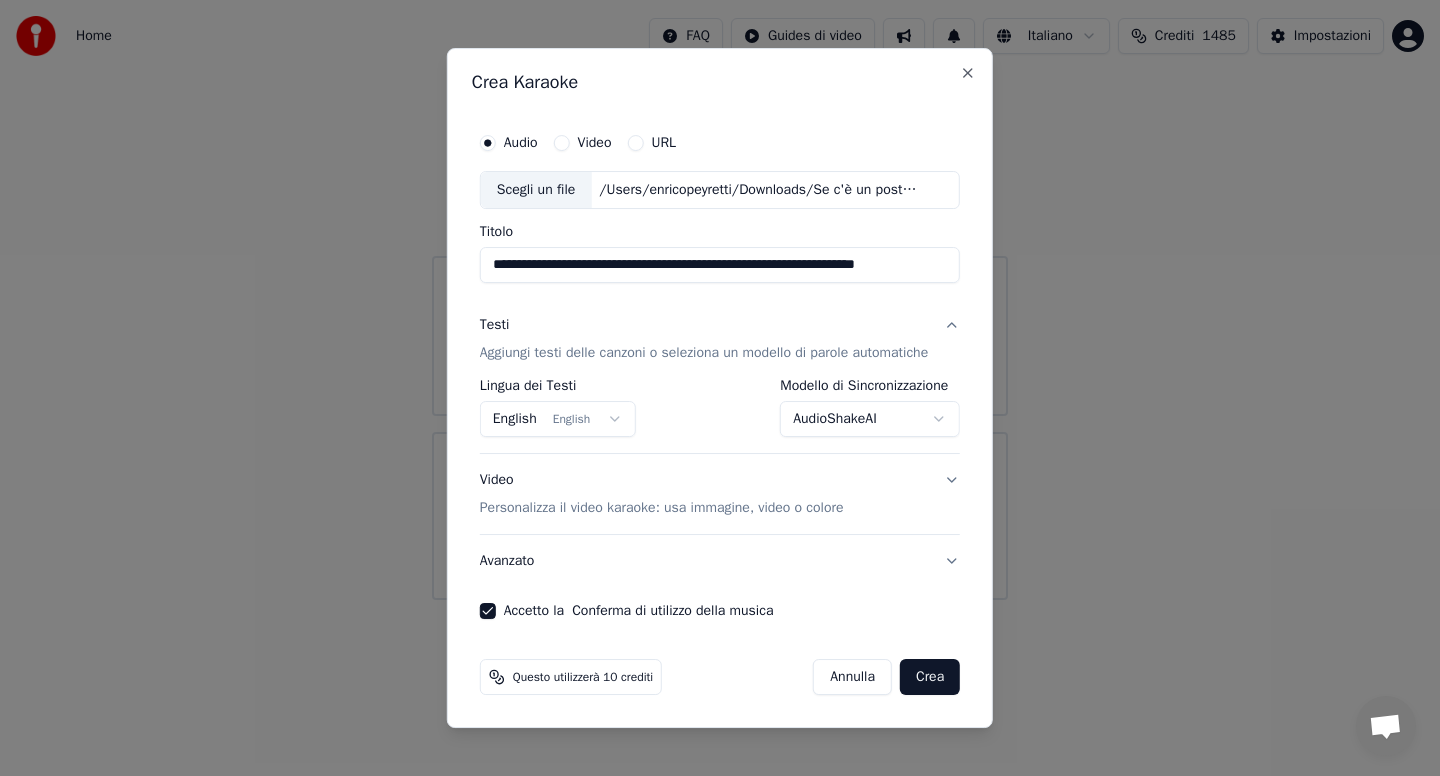 click on "Crea" at bounding box center [930, 677] 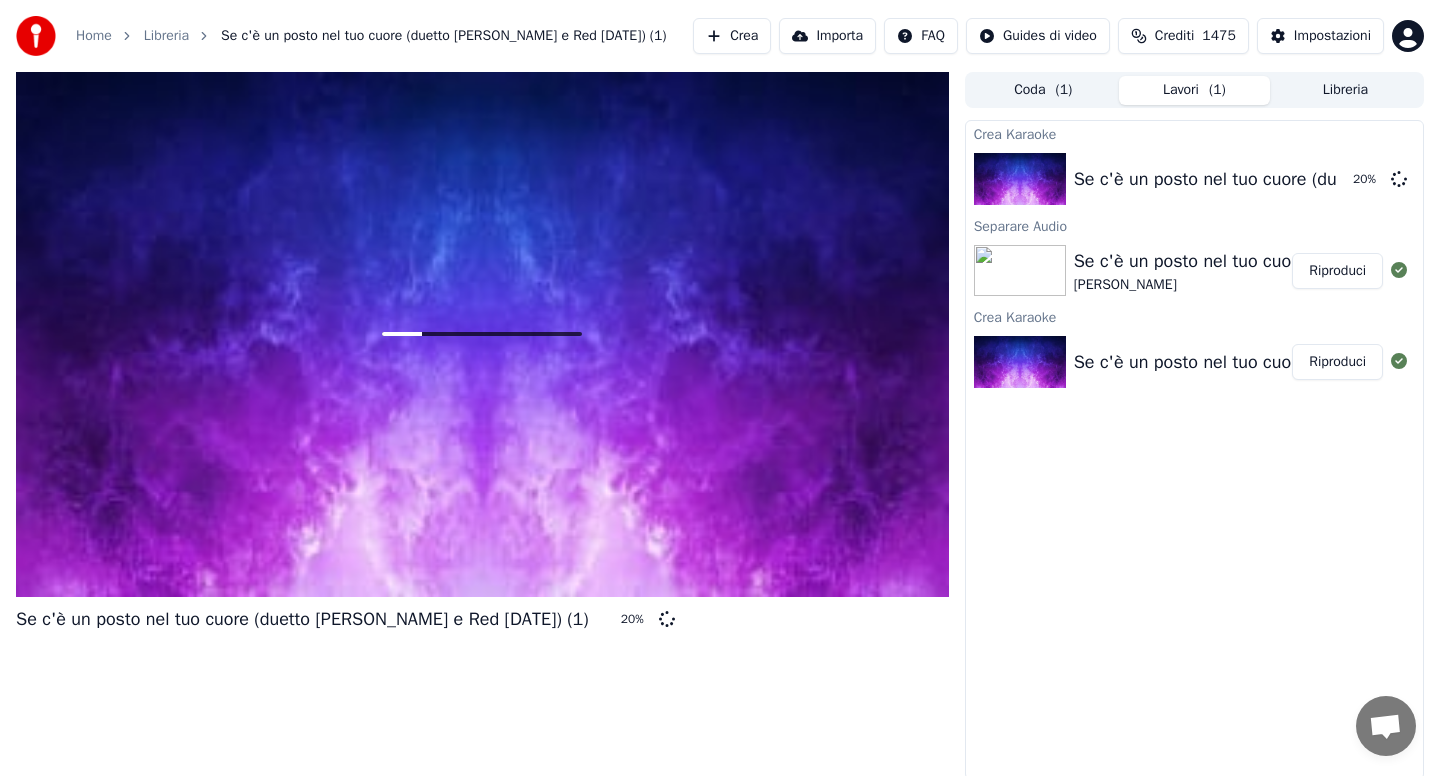 click on "Home" at bounding box center [94, 36] 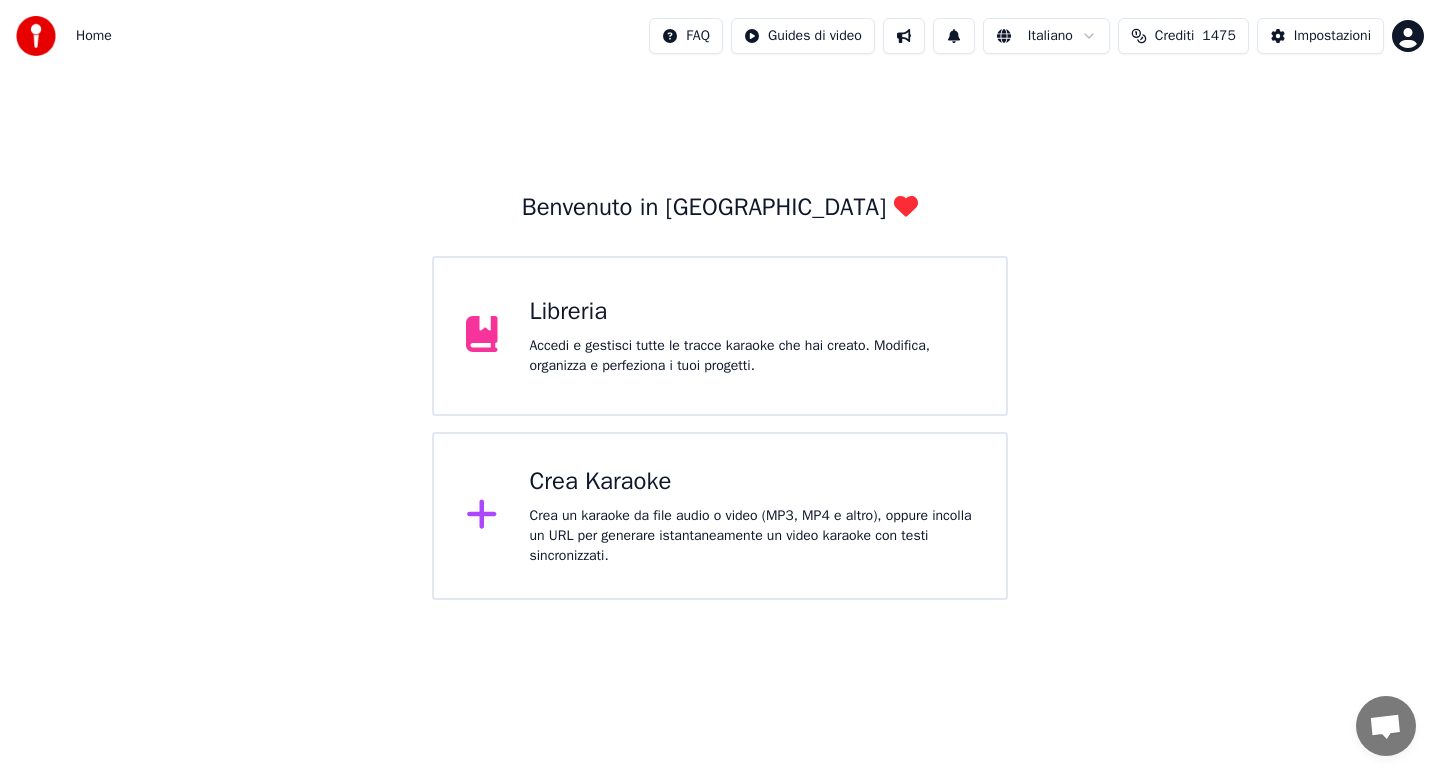 click on "Crea Karaoke Crea un karaoke da file audio o video (MP3, MP4 e altro), oppure incolla un URL per generare istantaneamente un video karaoke con testi sincronizzati." at bounding box center [720, 516] 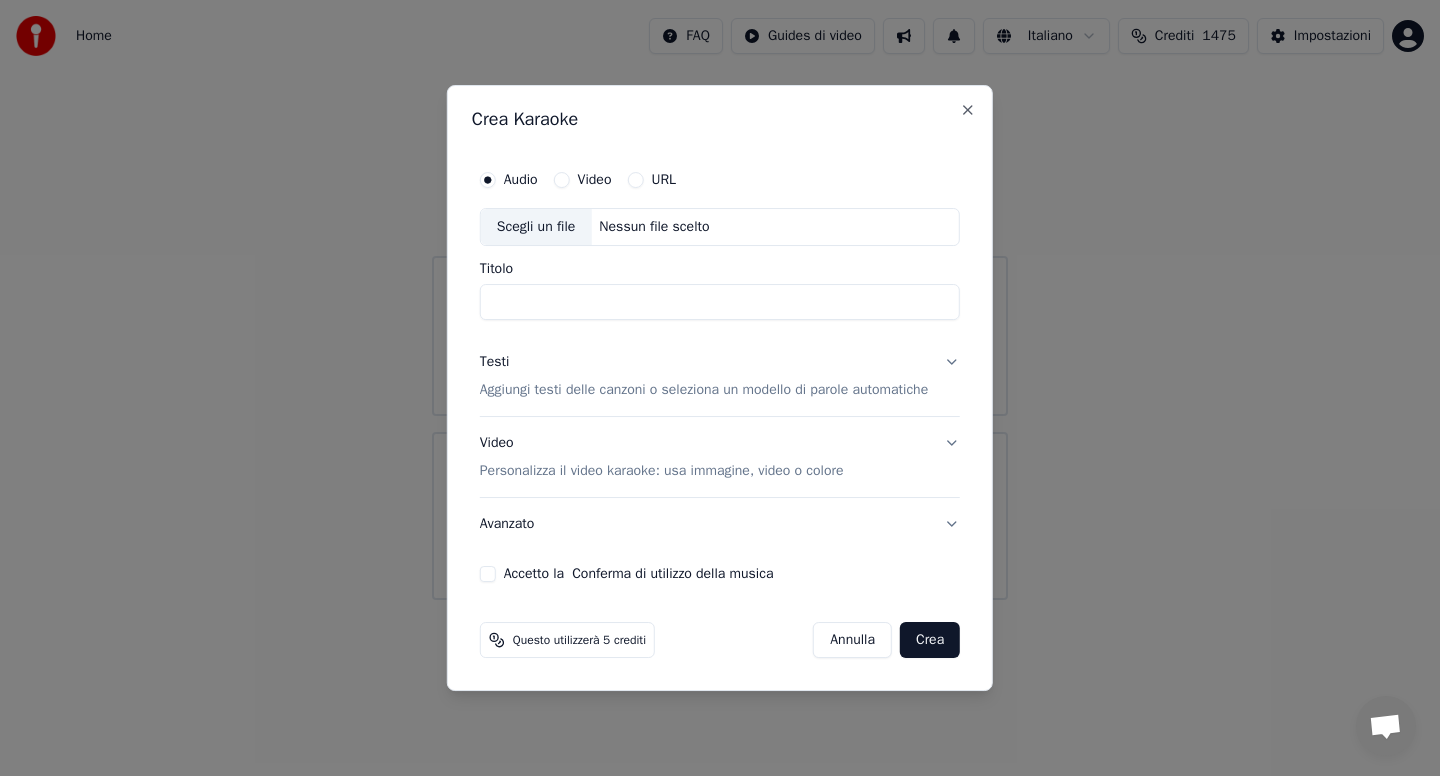 click on "URL" at bounding box center [635, 180] 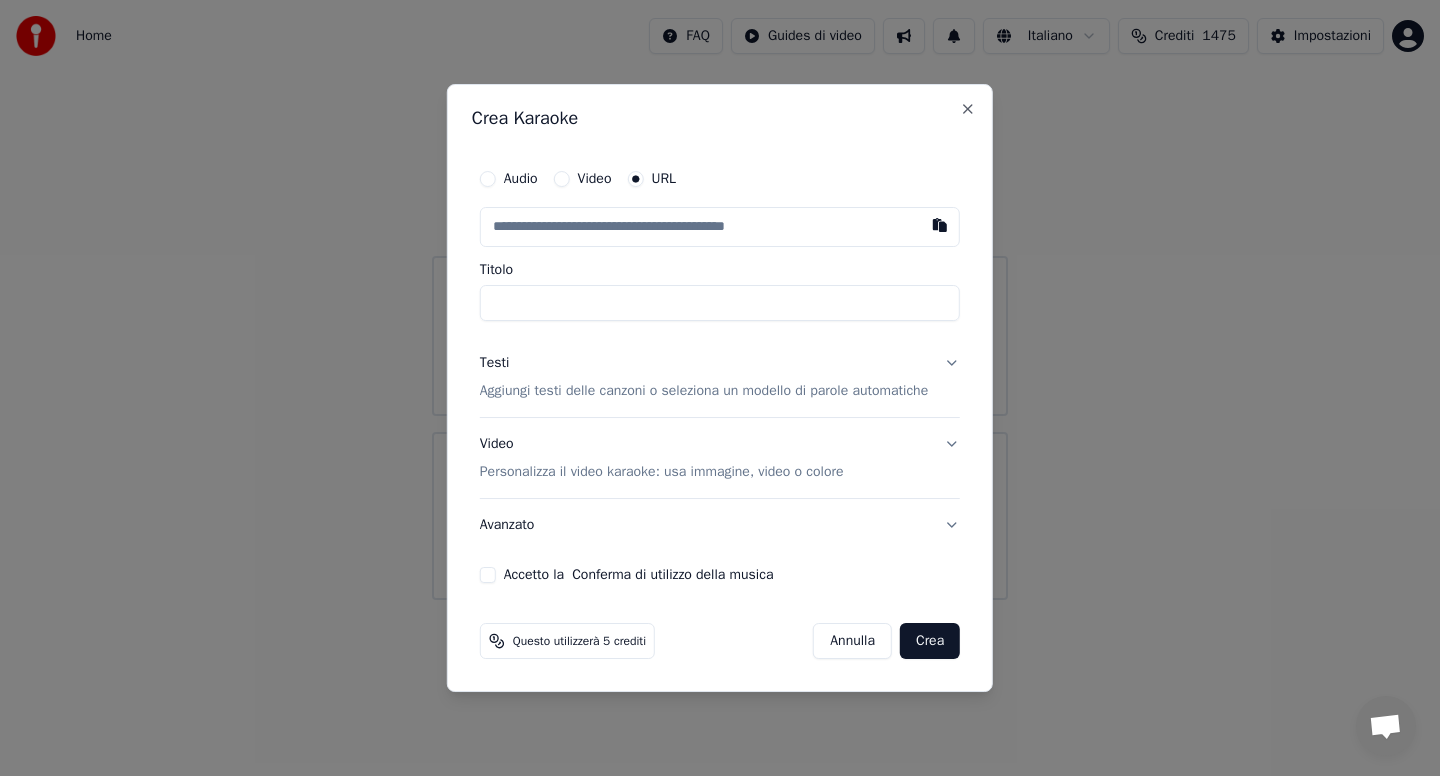 click at bounding box center [720, 227] 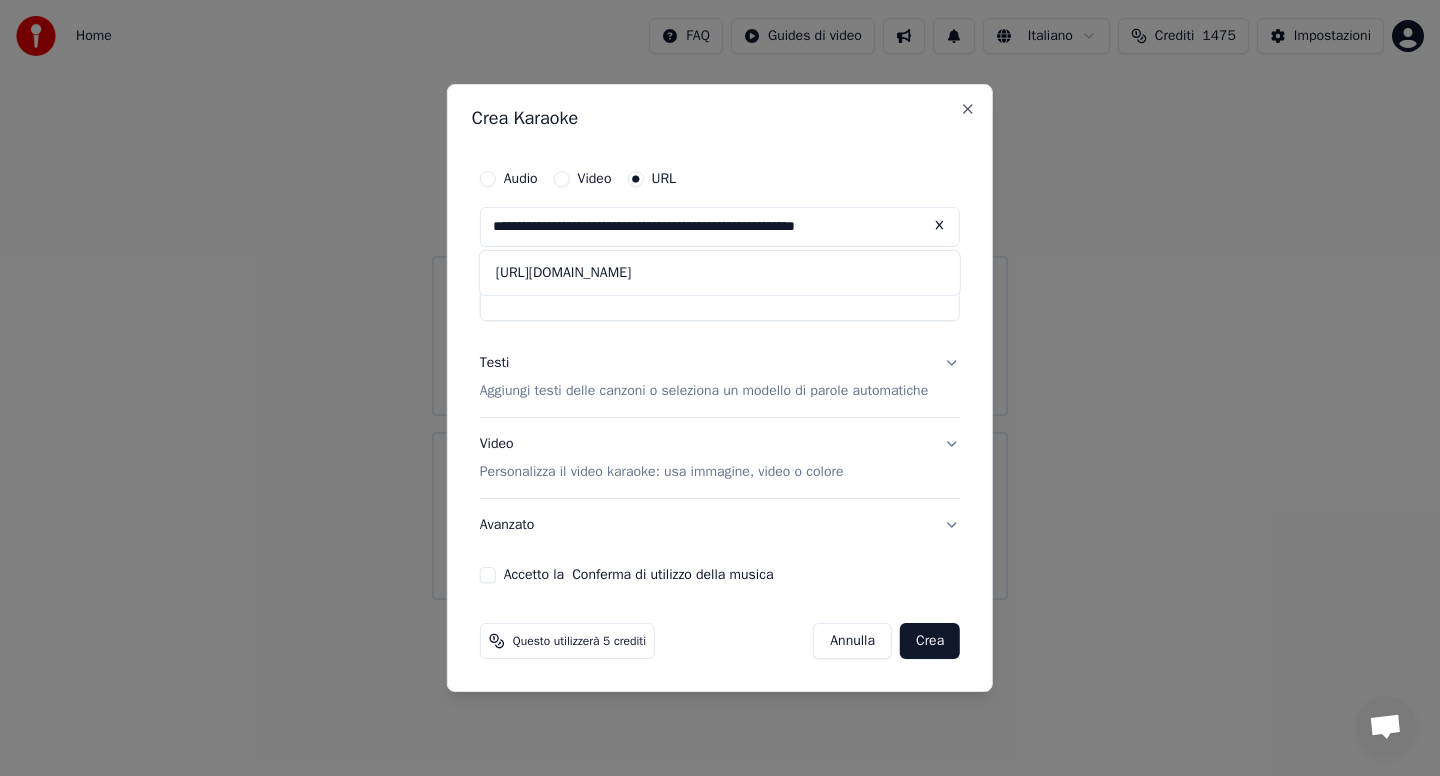 type on "**********" 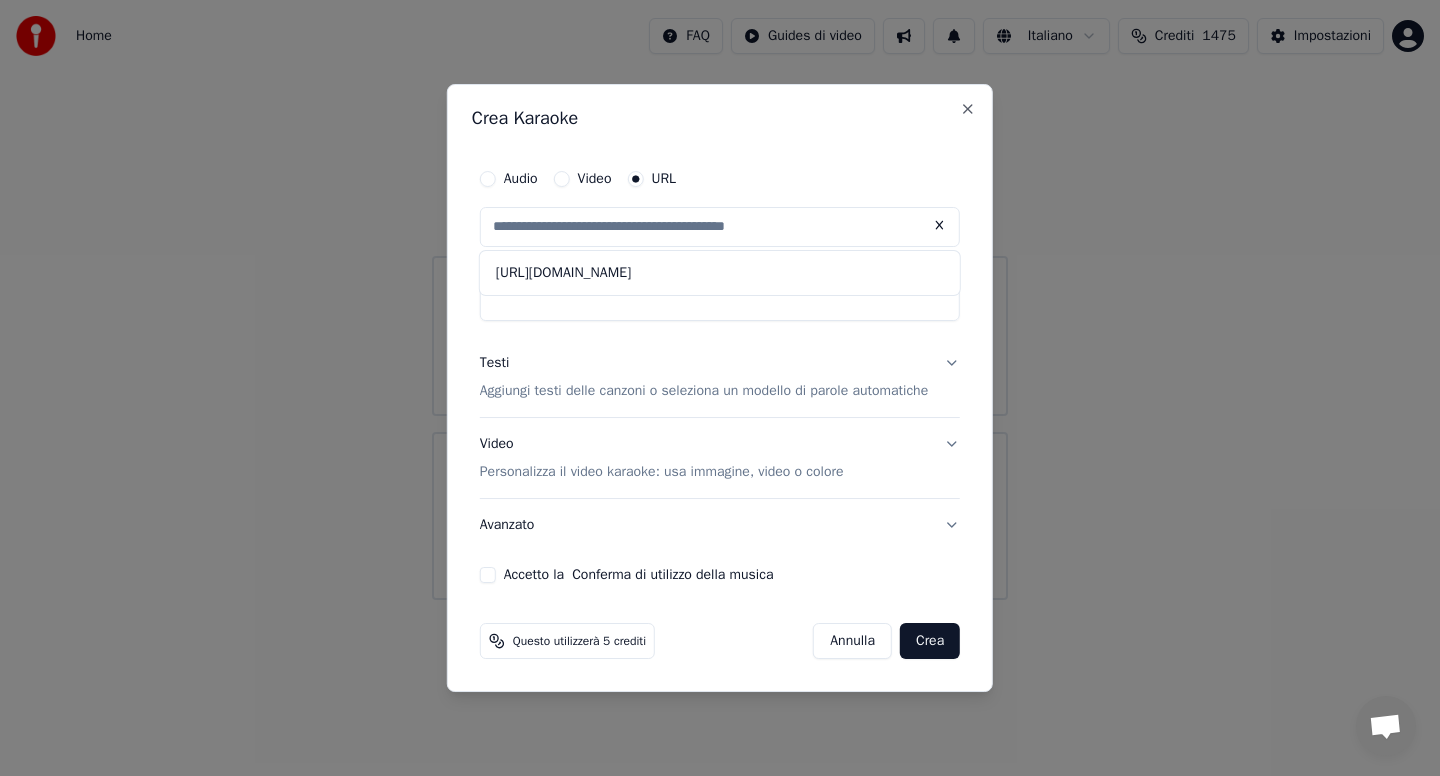click on "Video Personalizza il video karaoke: usa immagine, video o colore" at bounding box center (720, 458) 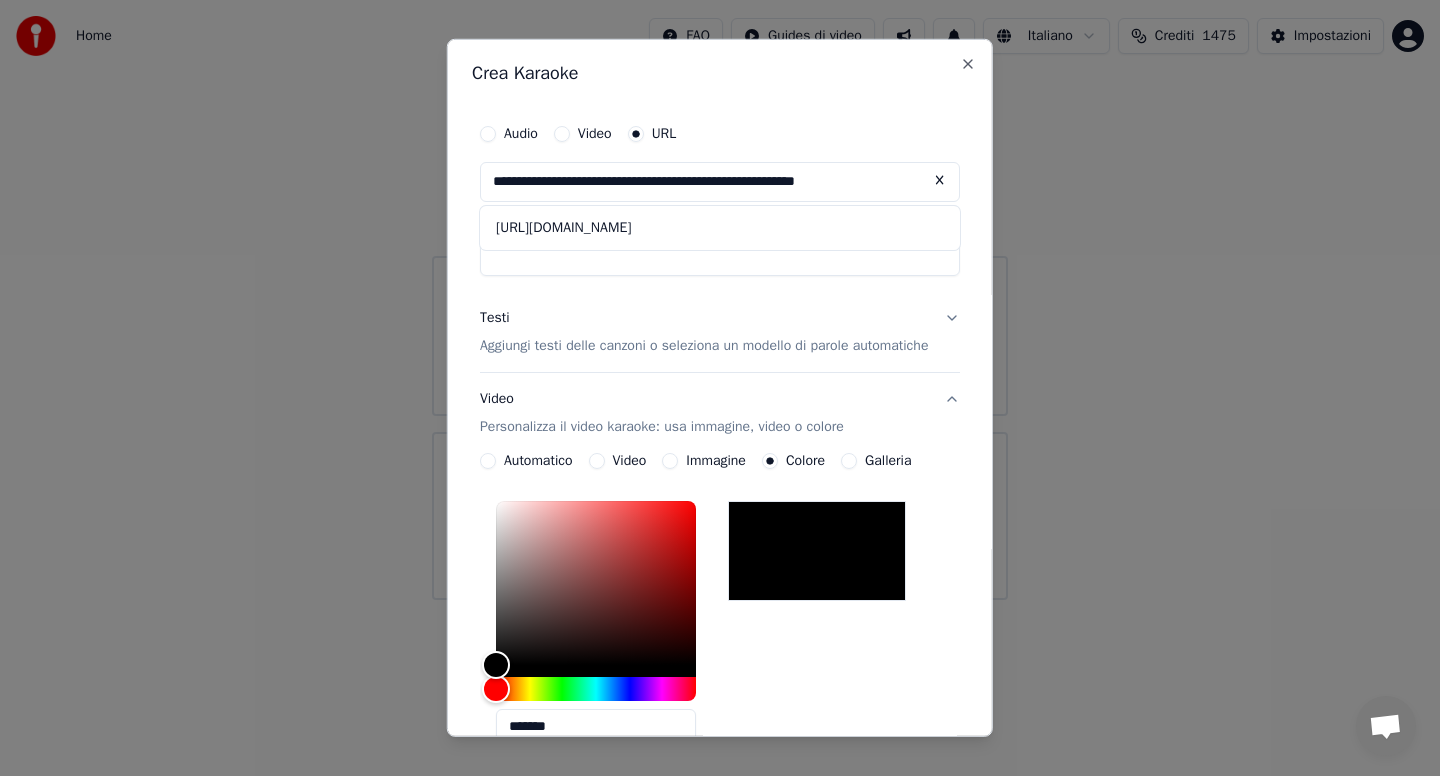click on "Video Personalizza il video karaoke: usa immagine, video o colore" at bounding box center (720, 413) 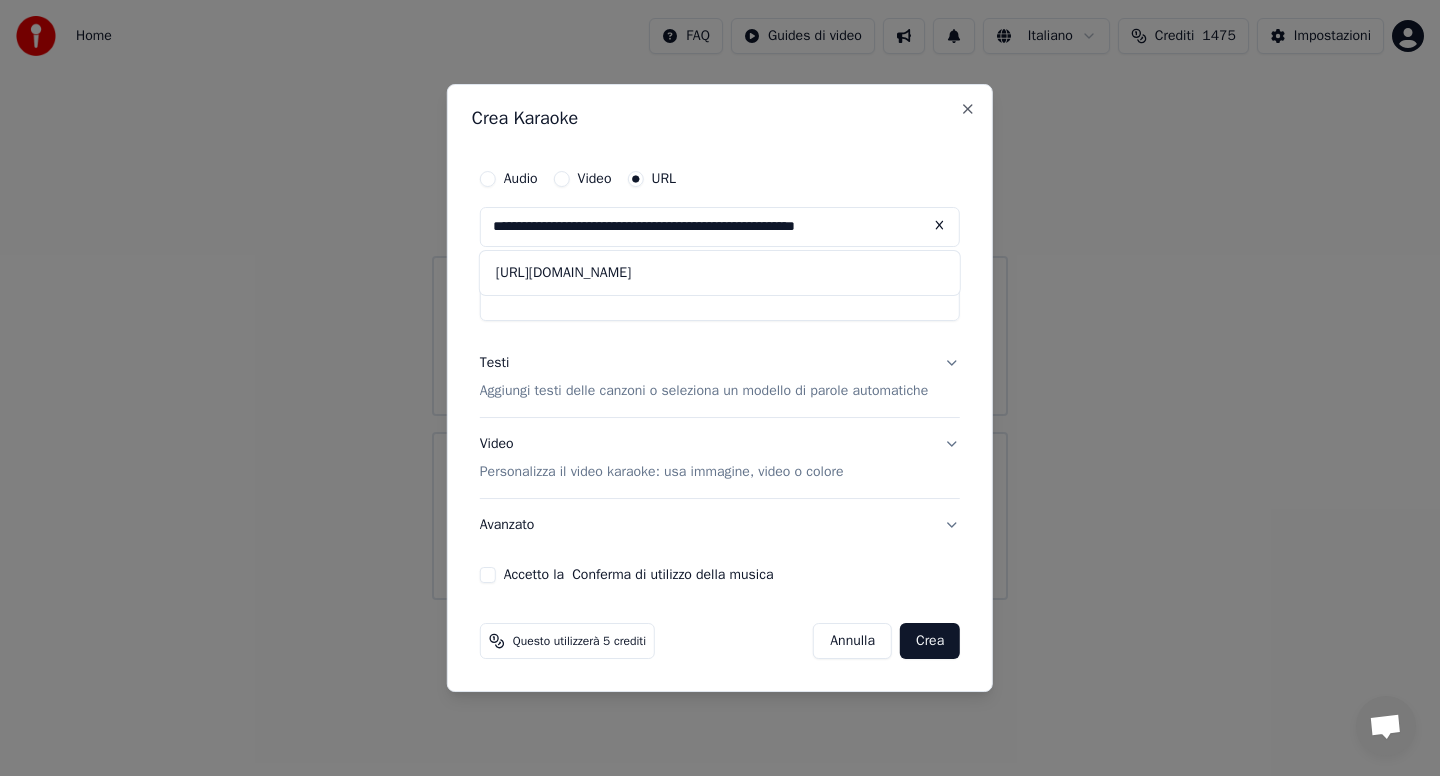 click on "Testi Aggiungi testi delle canzoni o seleziona un modello di parole automatiche" at bounding box center (720, 377) 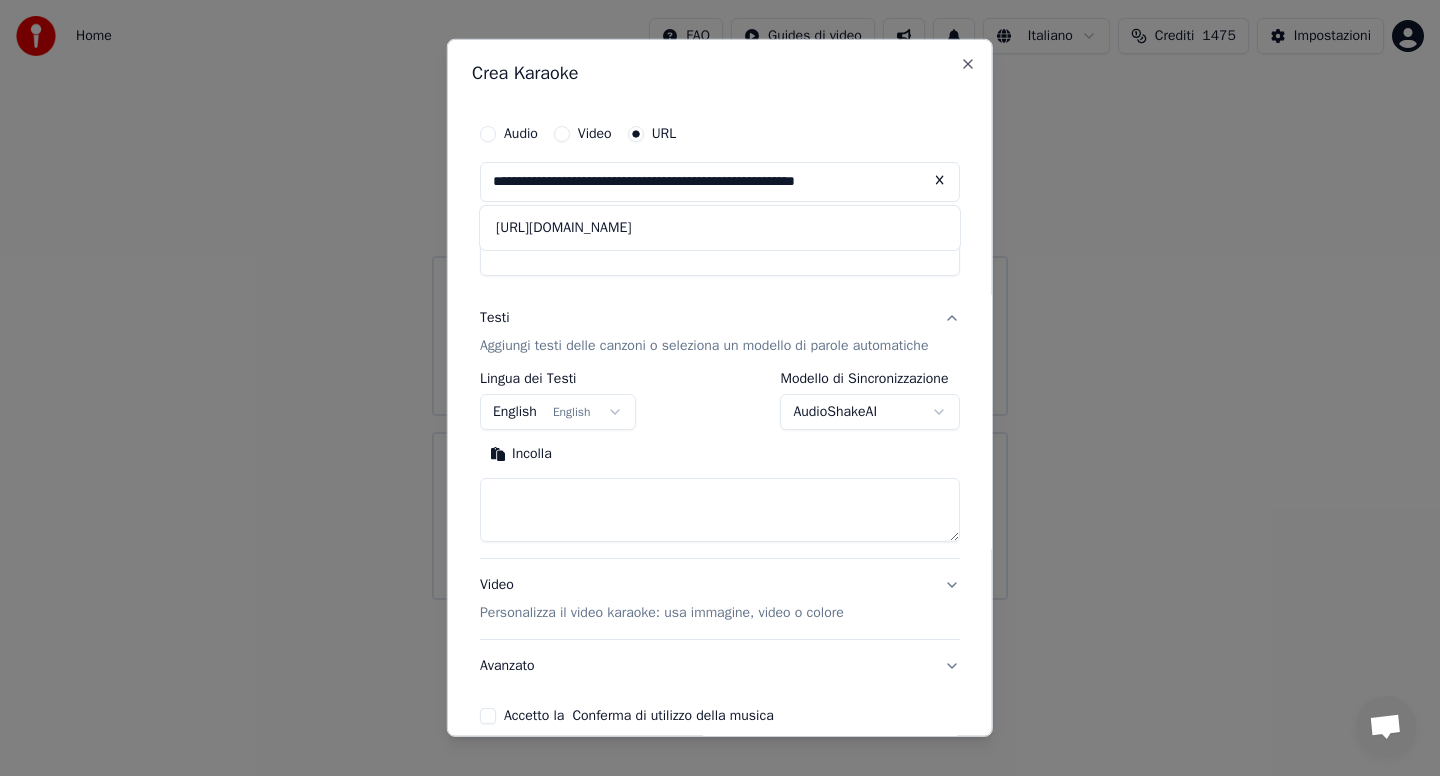 click on "**********" at bounding box center (720, 300) 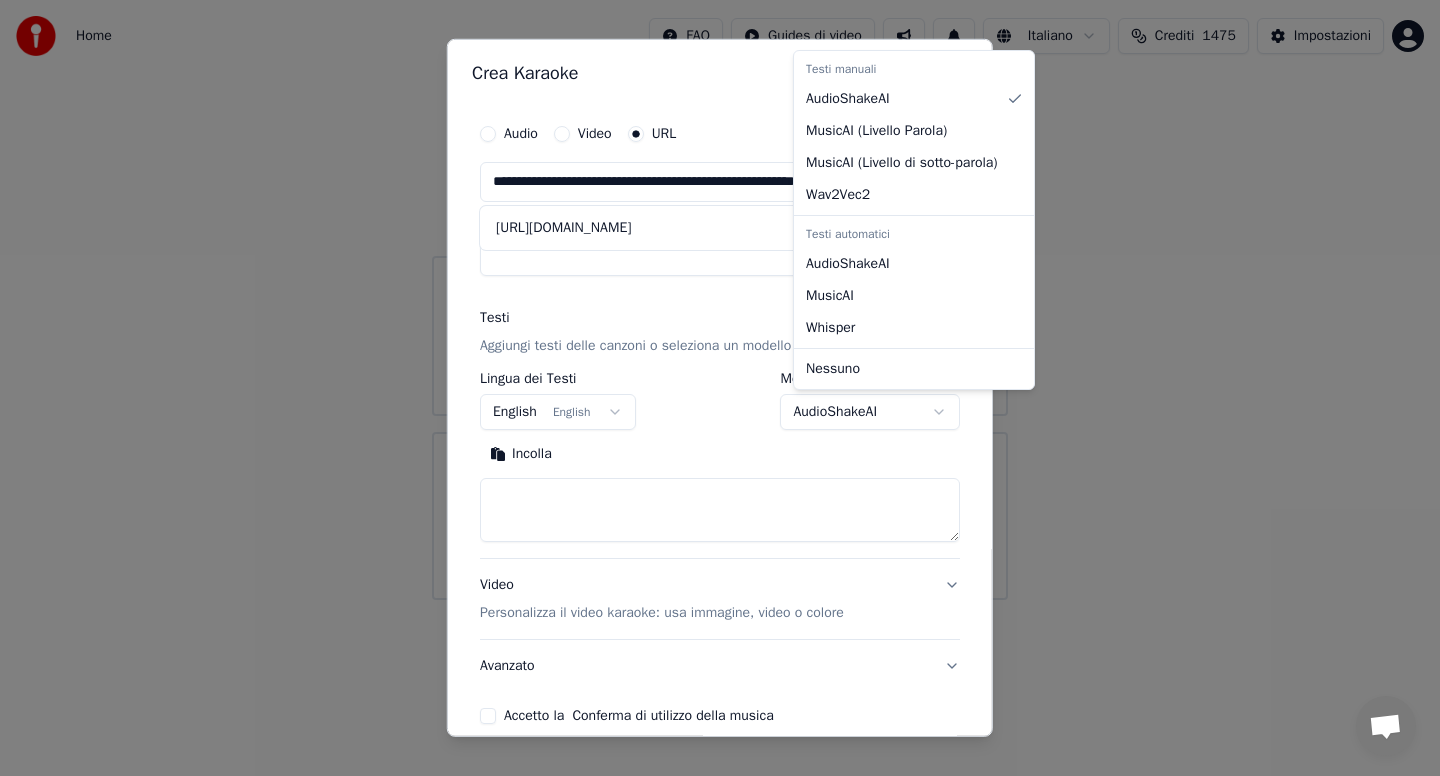 select on "**********" 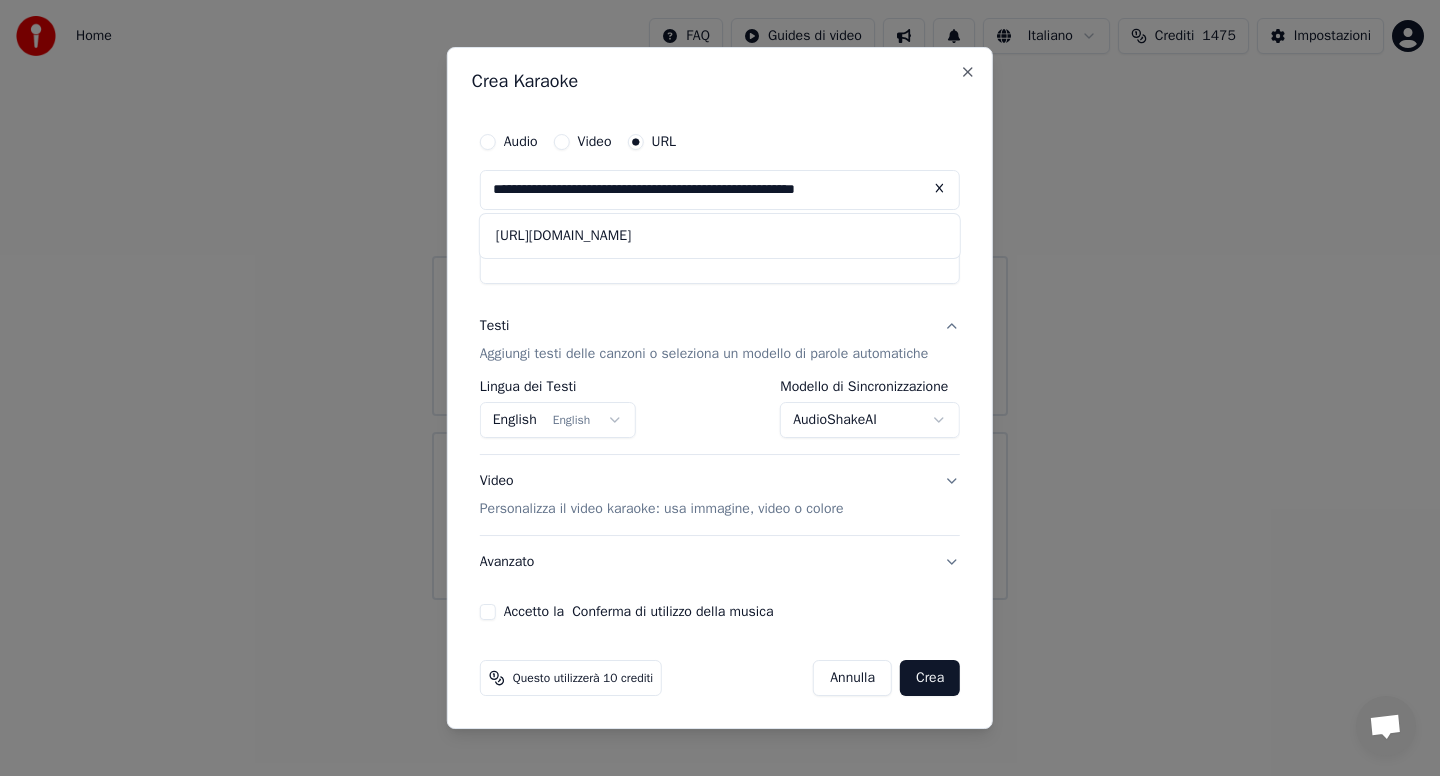 click on "Crea" at bounding box center [930, 678] 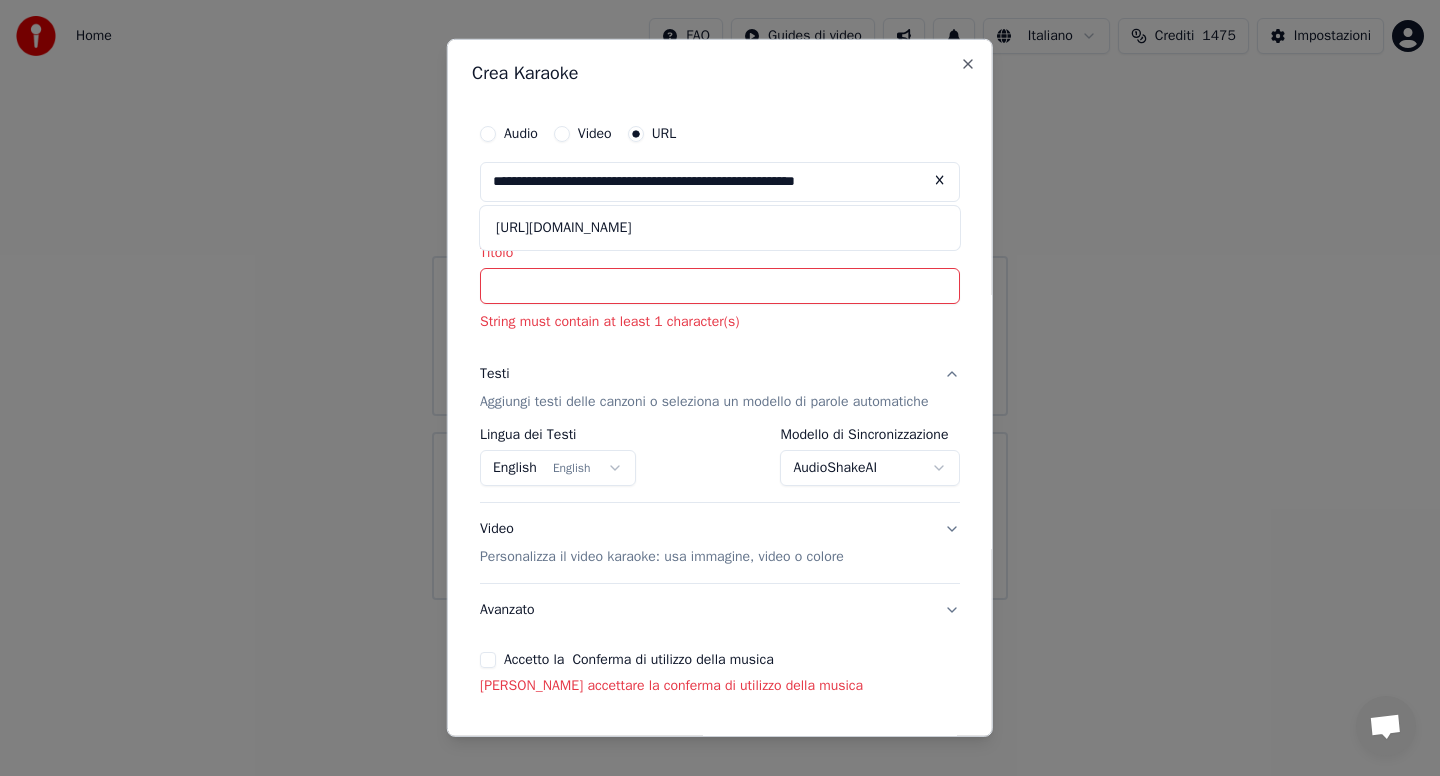 click on "Titolo" at bounding box center [720, 286] 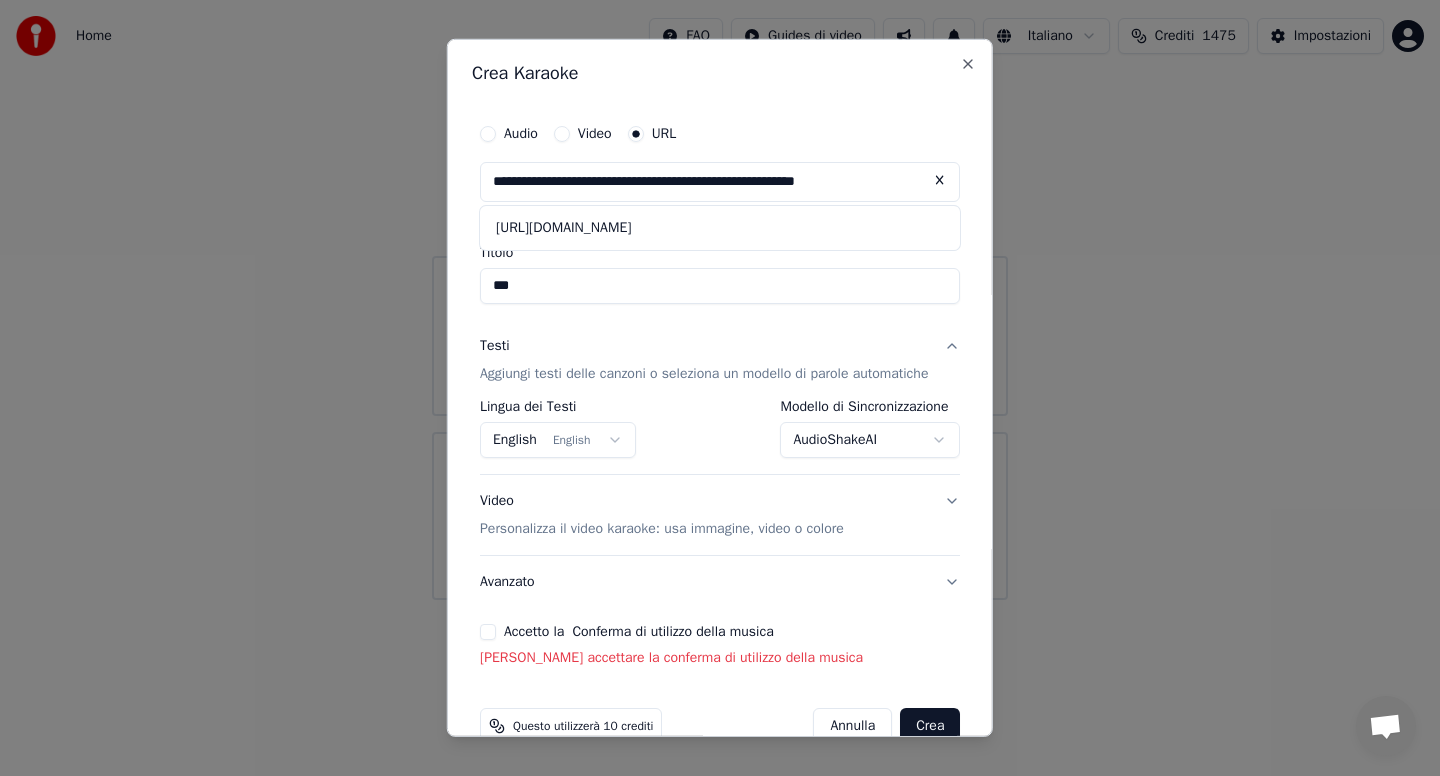 type on "***" 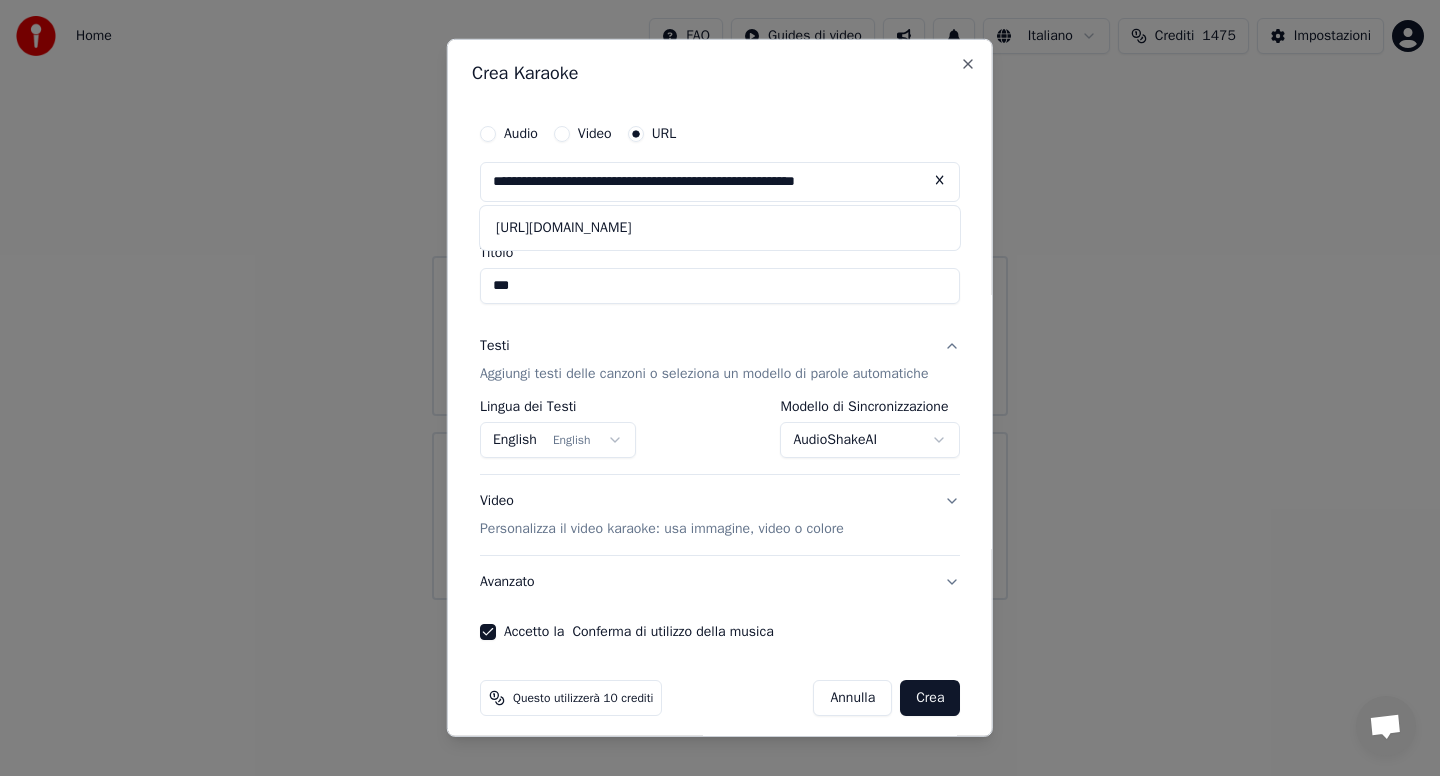 click on "Crea" at bounding box center [930, 698] 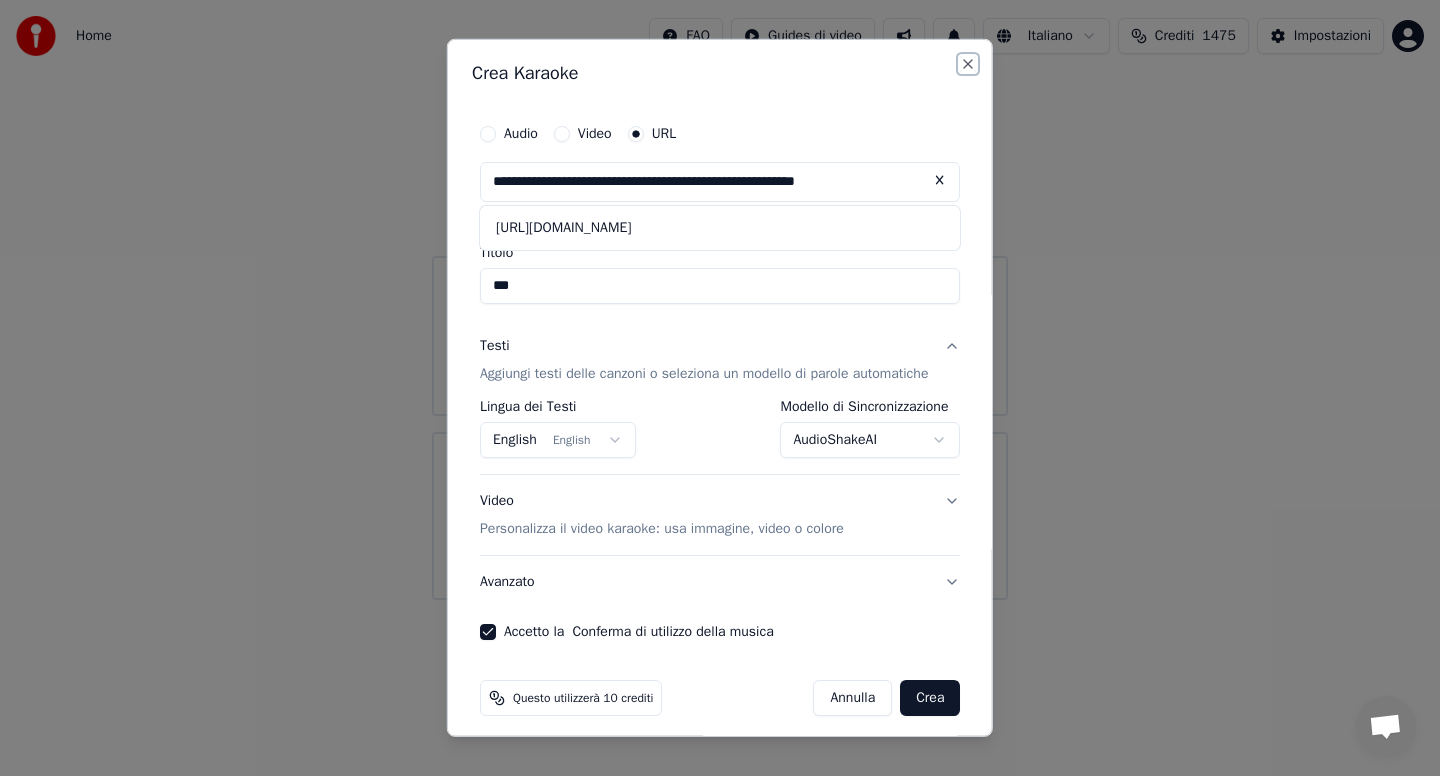 select on "**********" 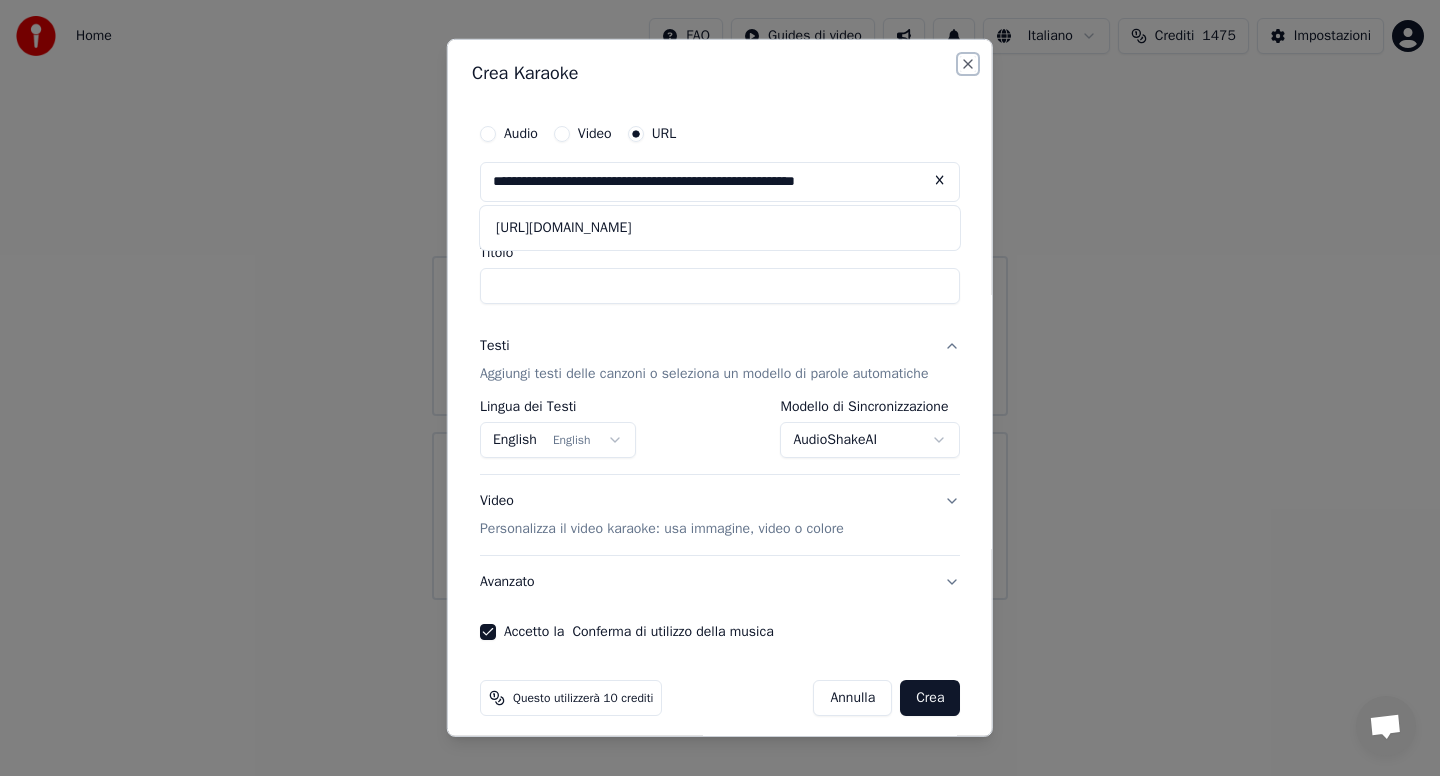 select 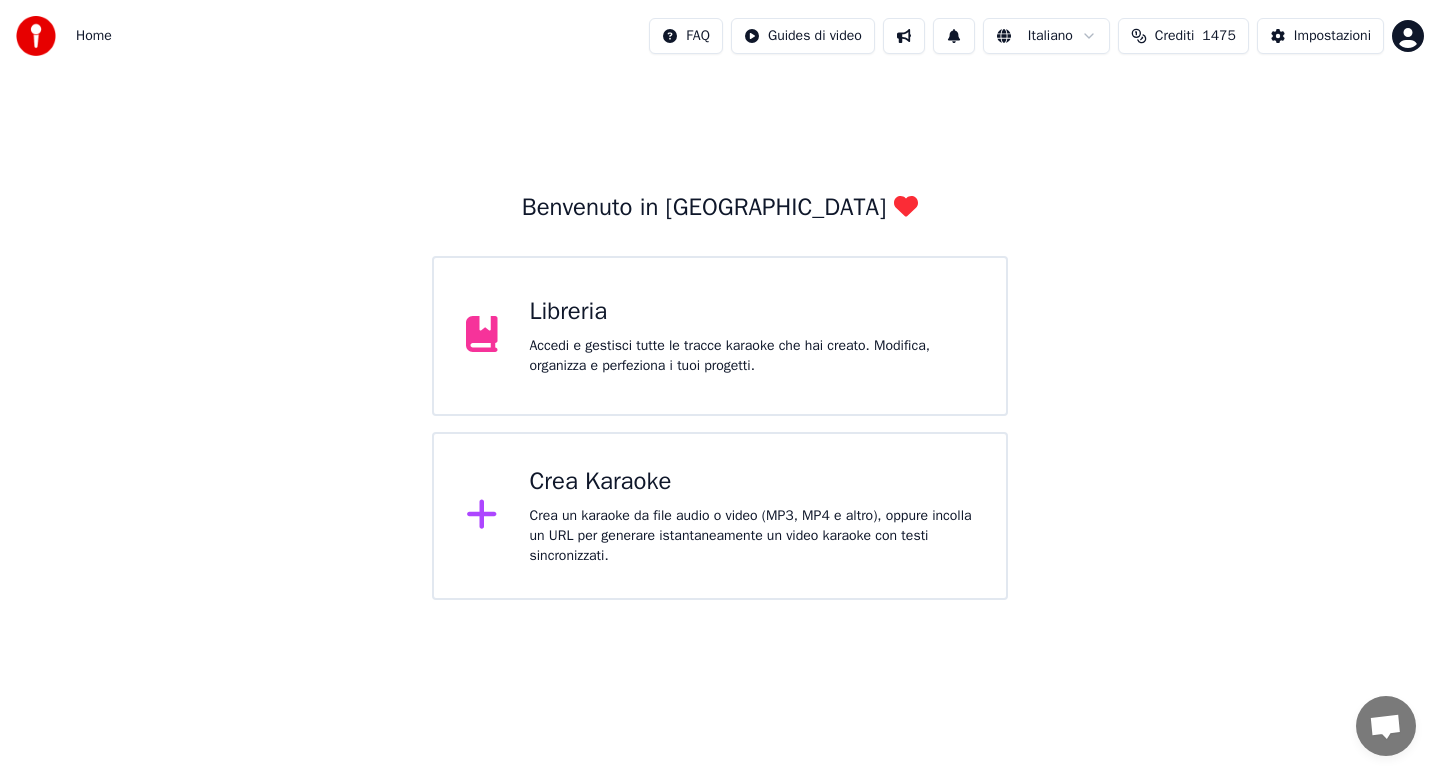 click on "Home" at bounding box center (94, 36) 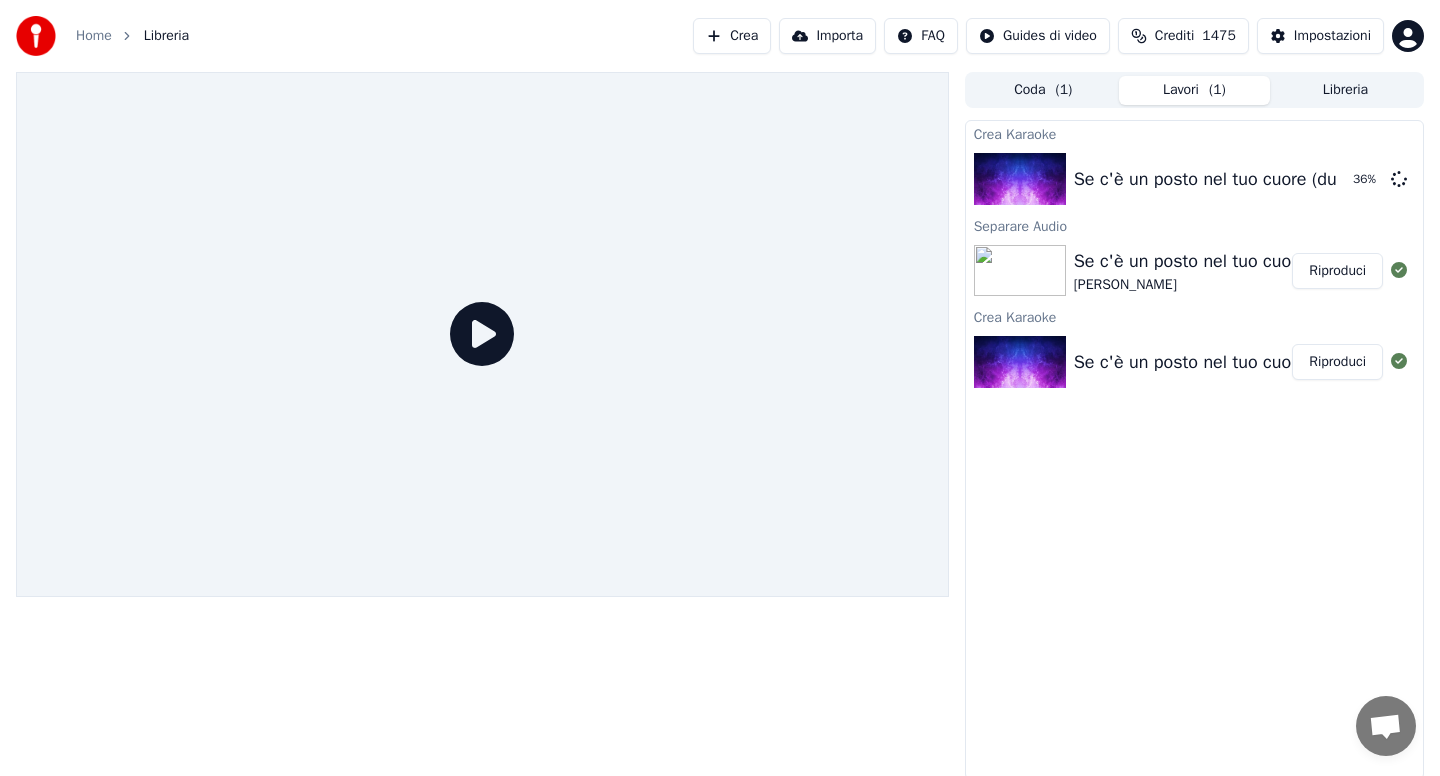 click on "Riproduci" at bounding box center (1337, 271) 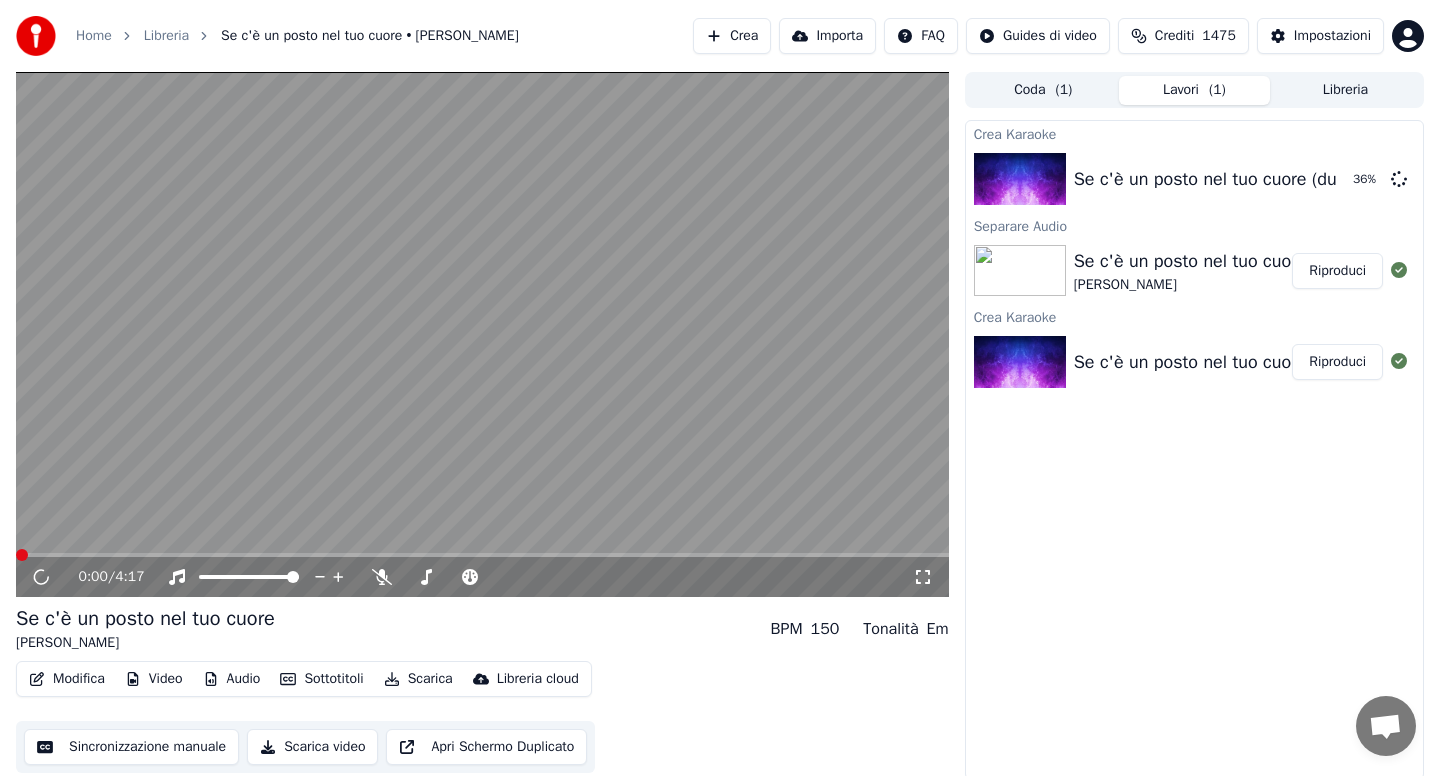 click at bounding box center (482, 555) 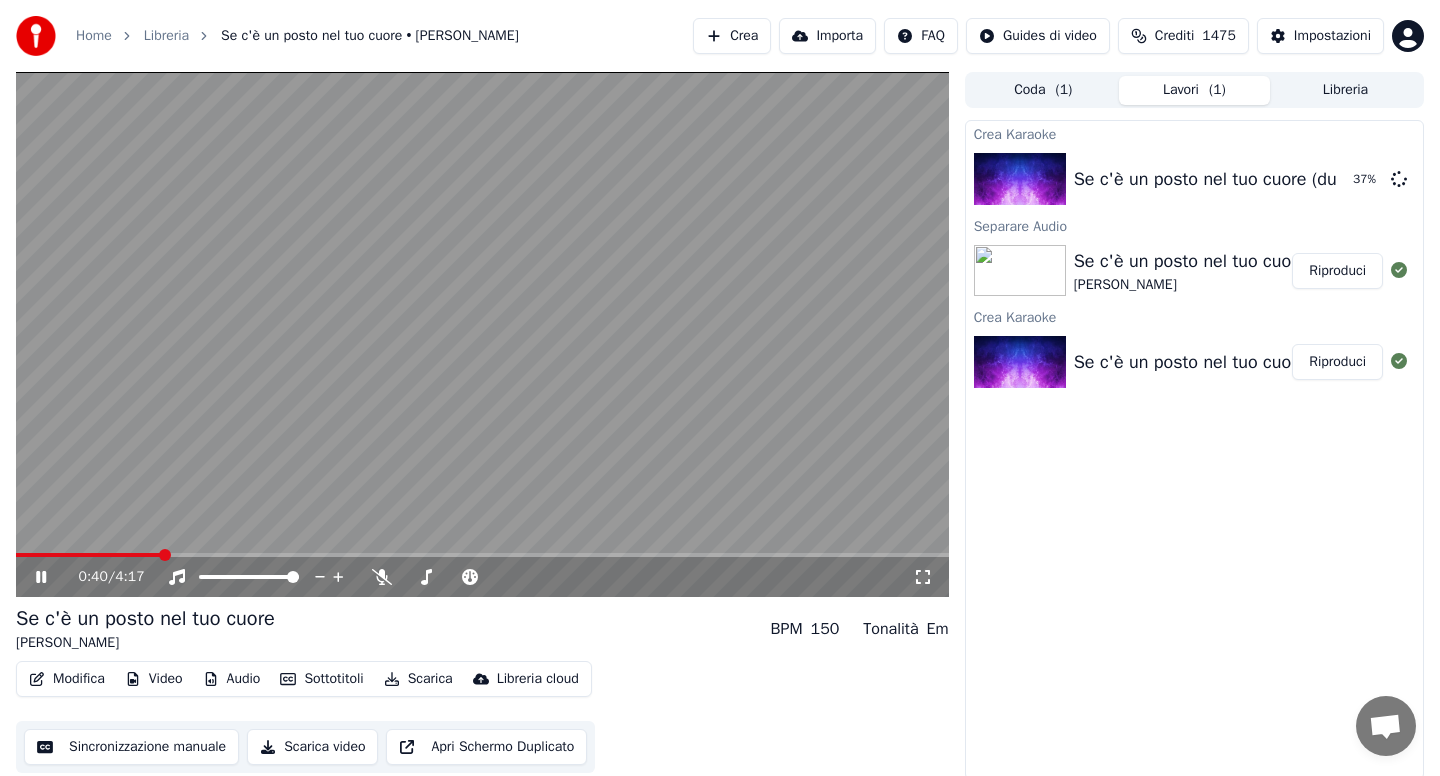 click at bounding box center [482, 555] 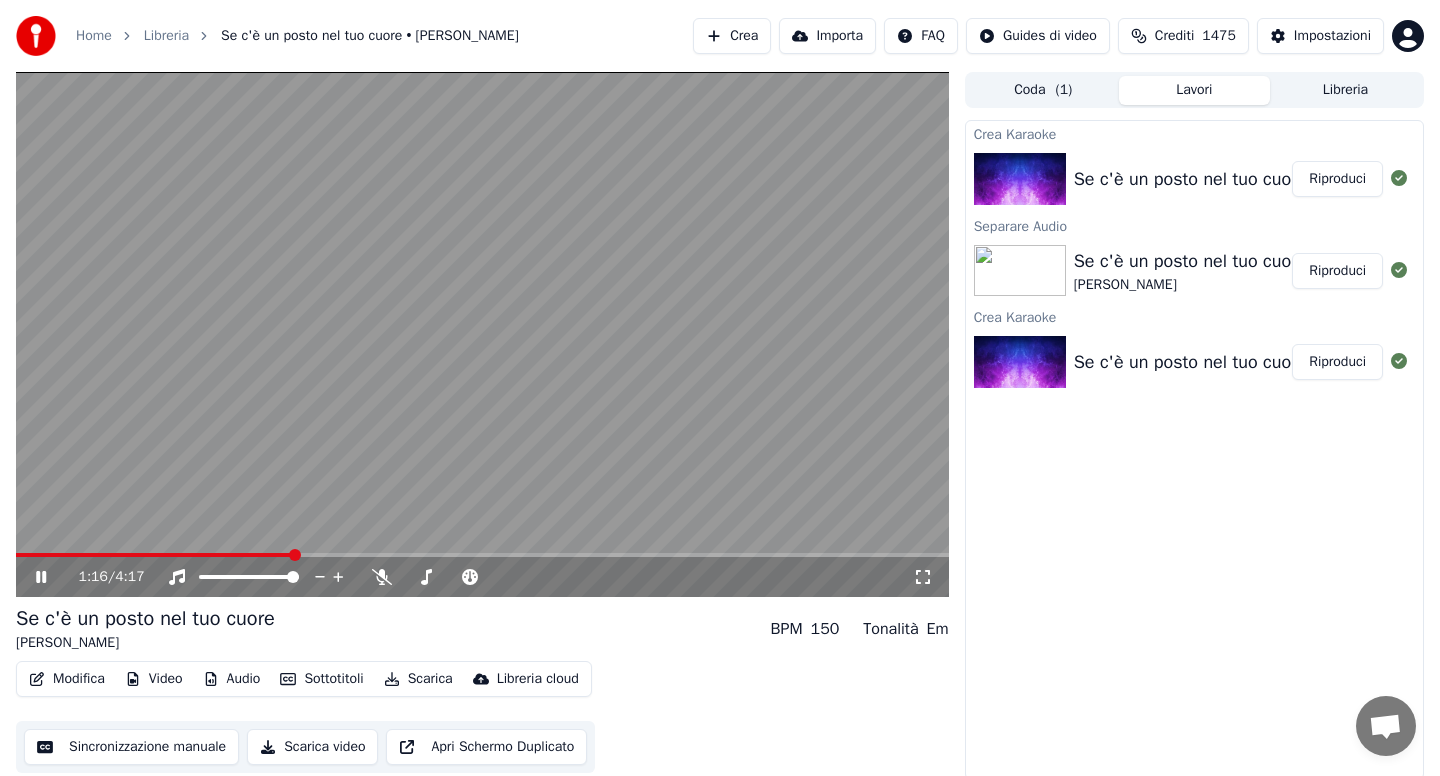 click on "Riproduci" at bounding box center (1337, 179) 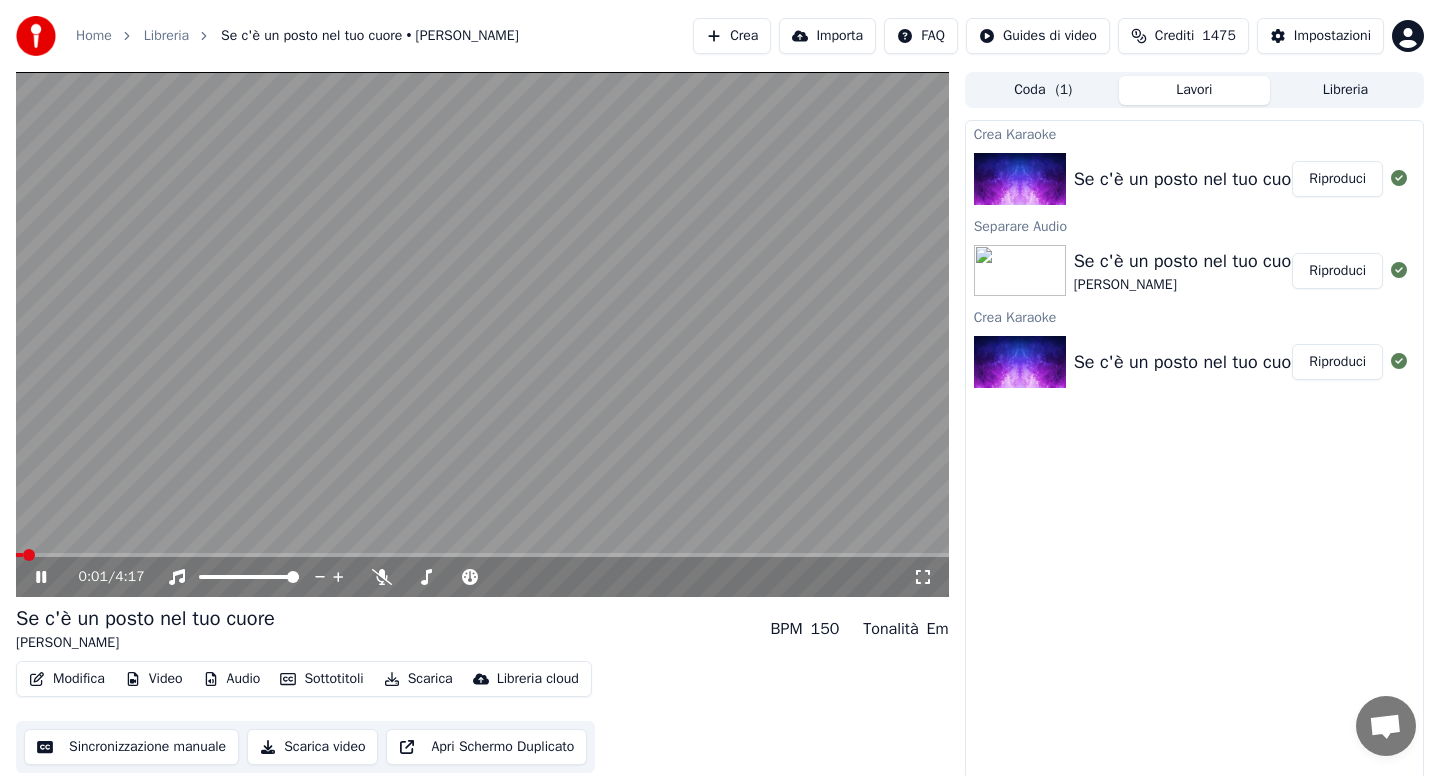 click at bounding box center [482, 555] 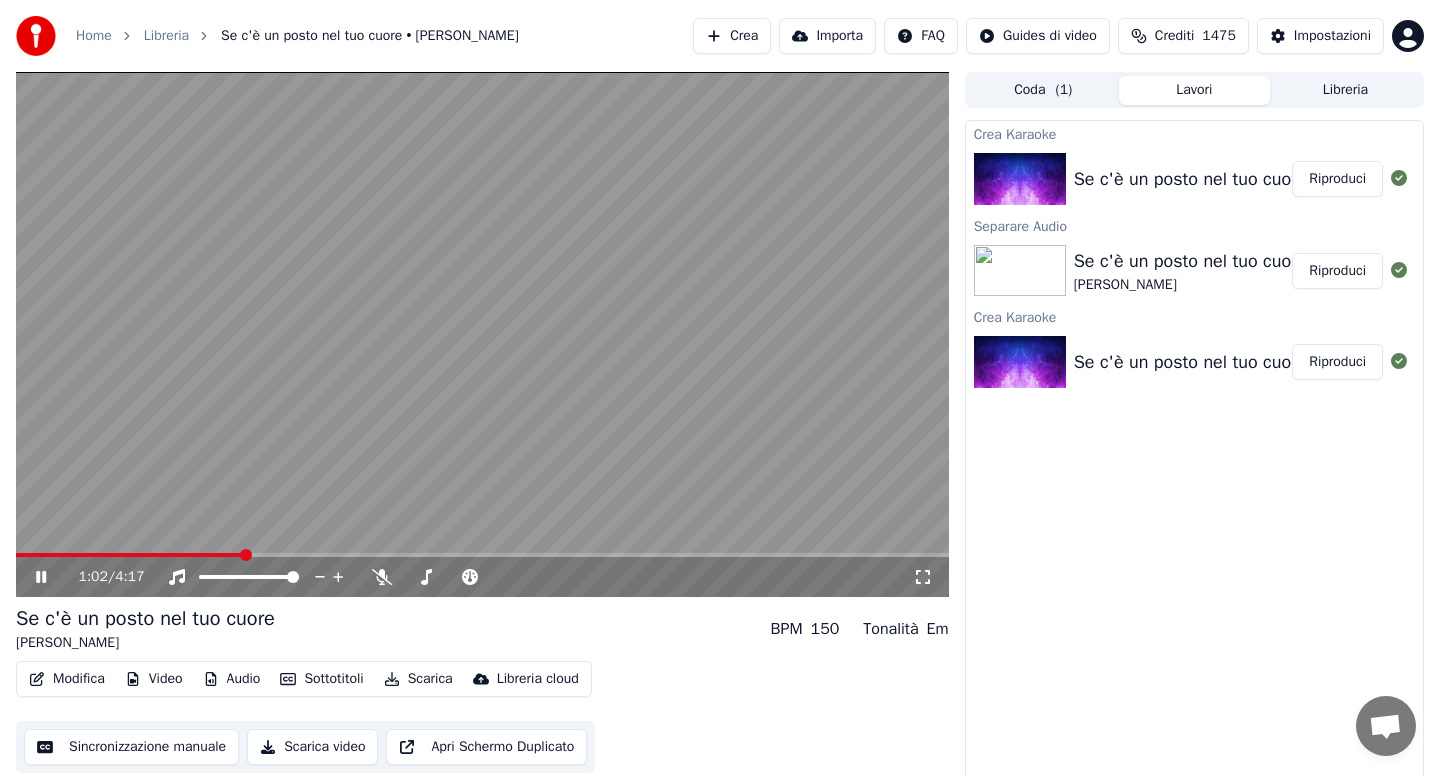 click at bounding box center (129, 555) 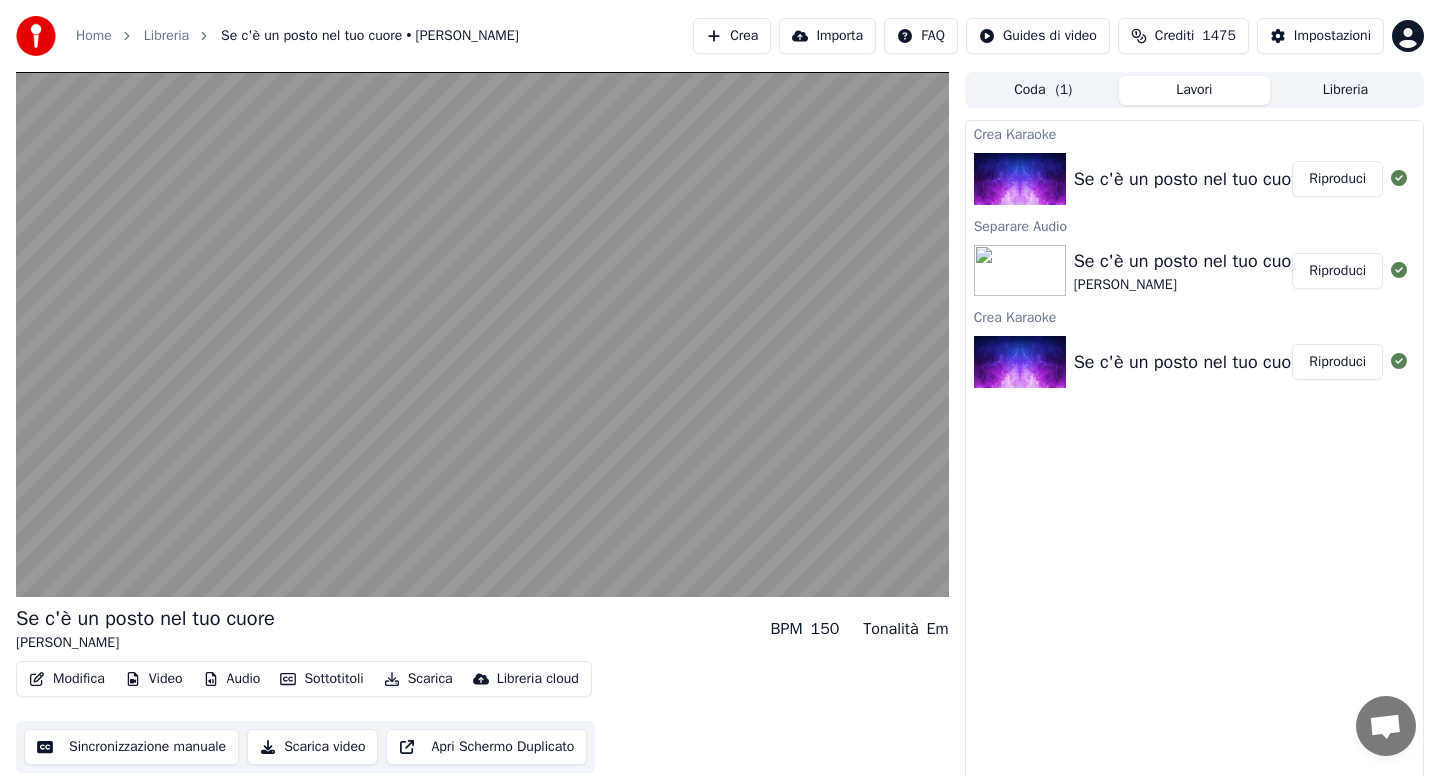 click on "Audio" at bounding box center [232, 679] 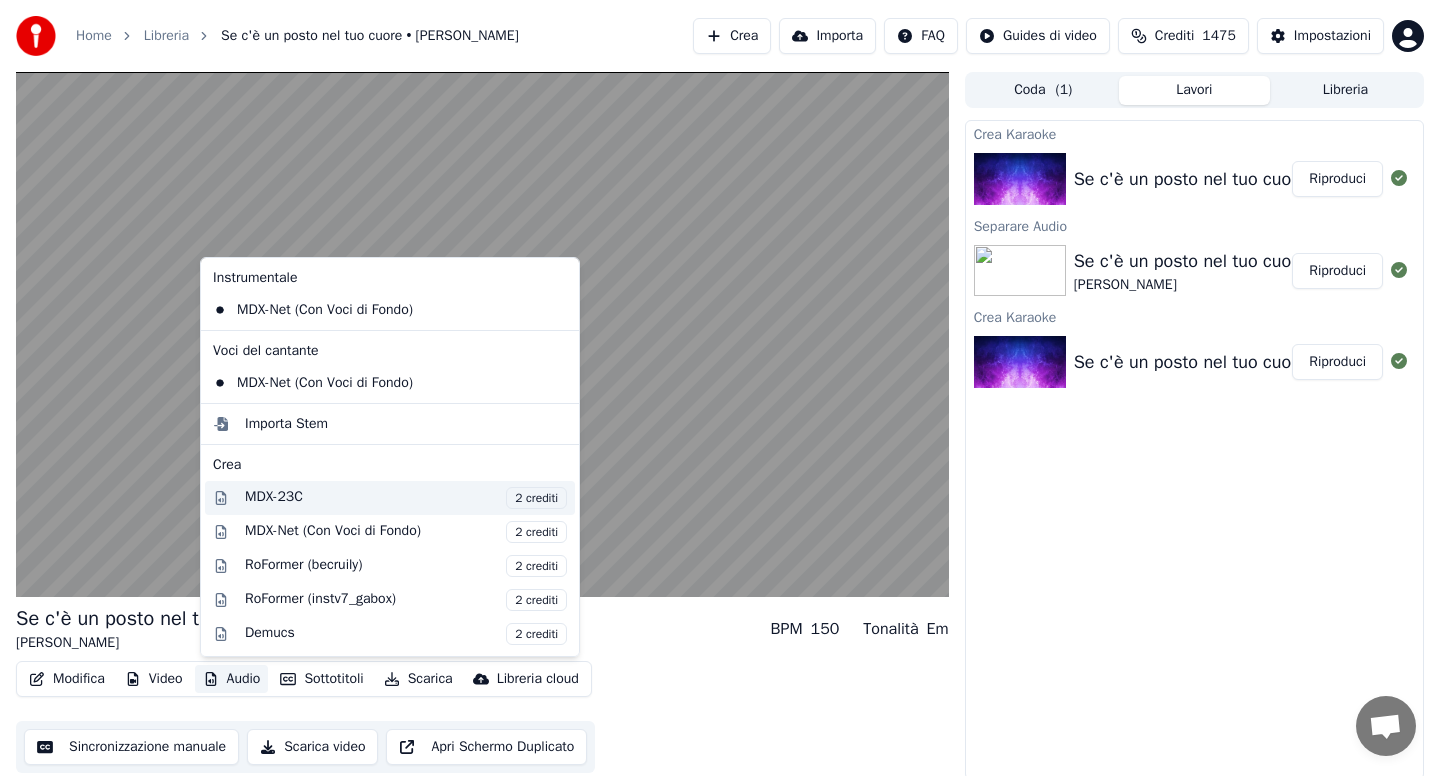 click on "MDX-23C 2 crediti" at bounding box center [406, 498] 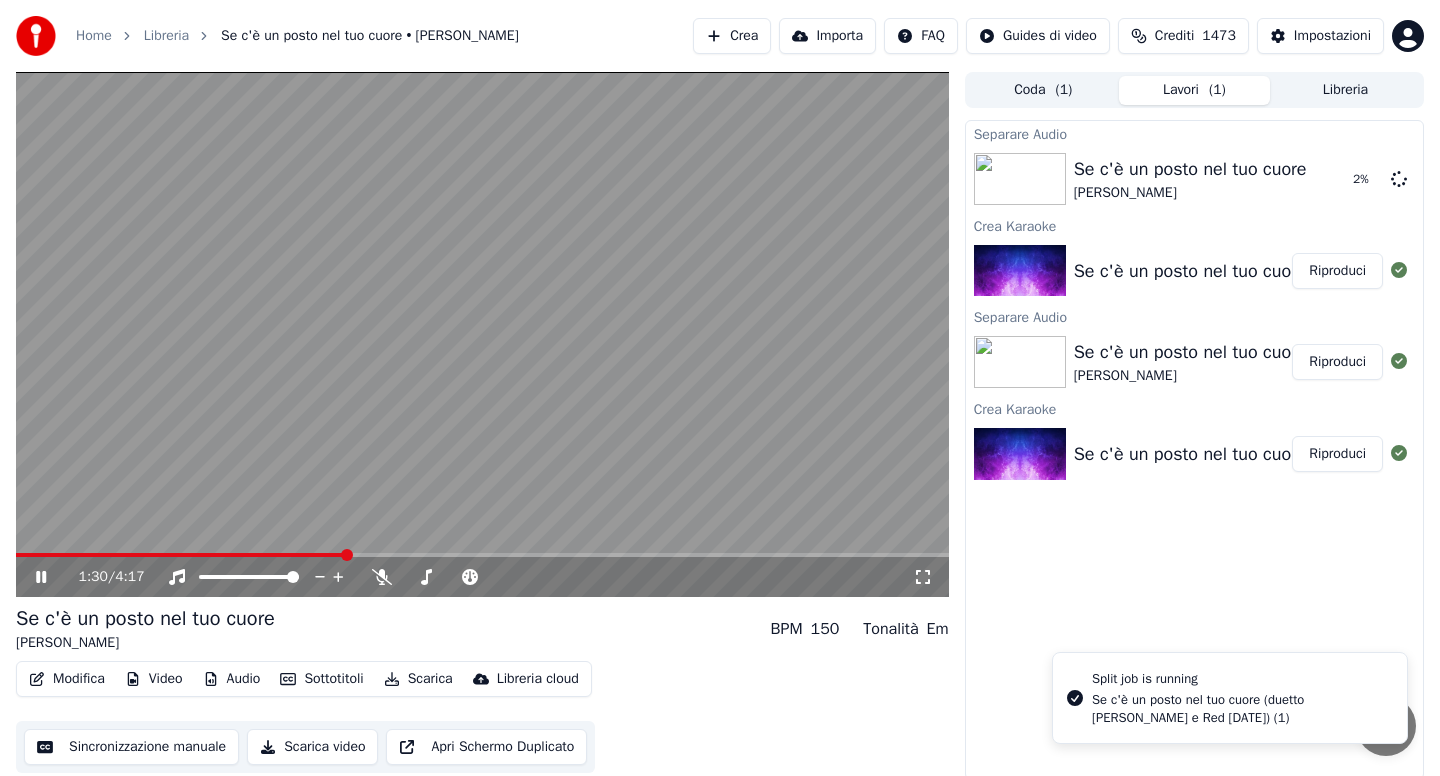 click on "Audio" at bounding box center [232, 679] 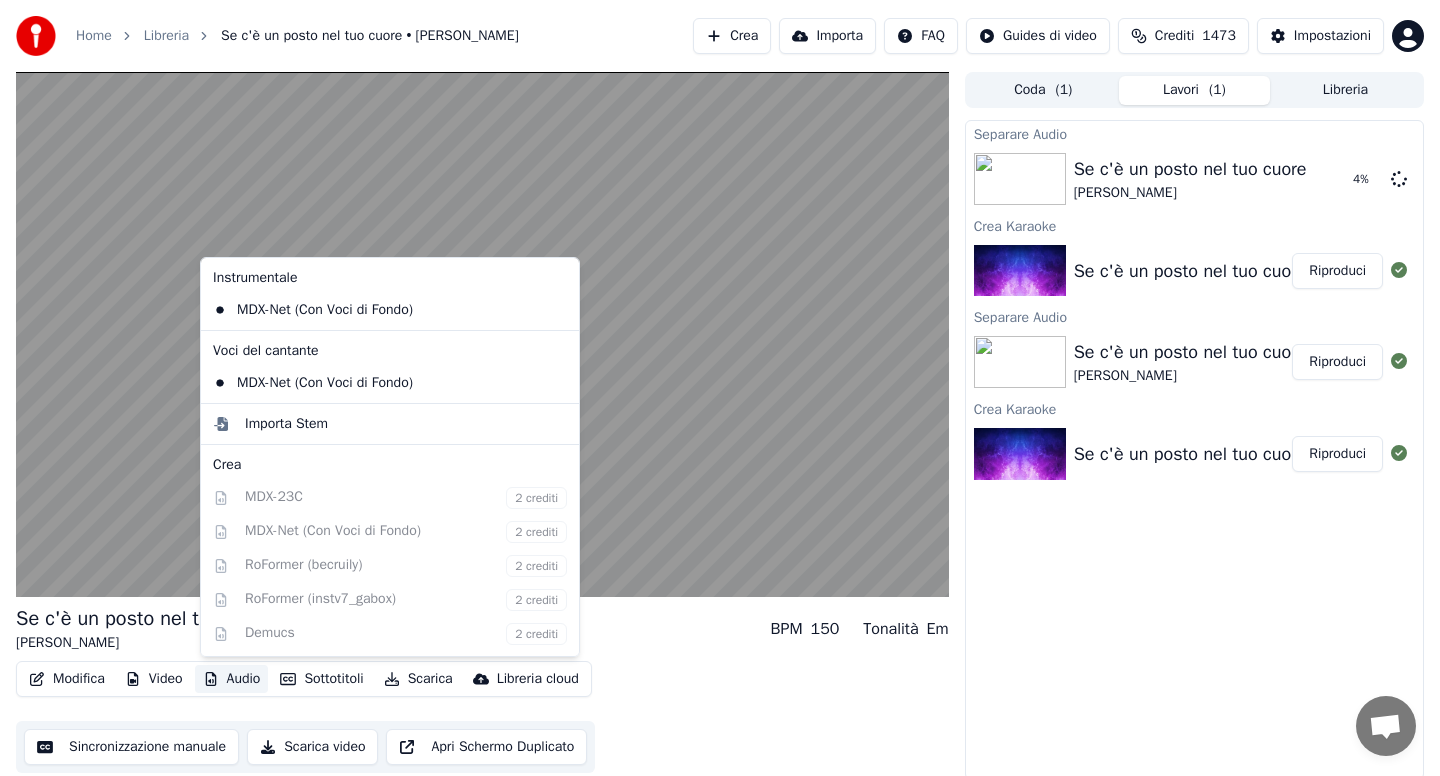 click on "Se c'è un posto nel tuo cuore [PERSON_NAME] • Red BPM 150 Tonalità Em" at bounding box center (482, 629) 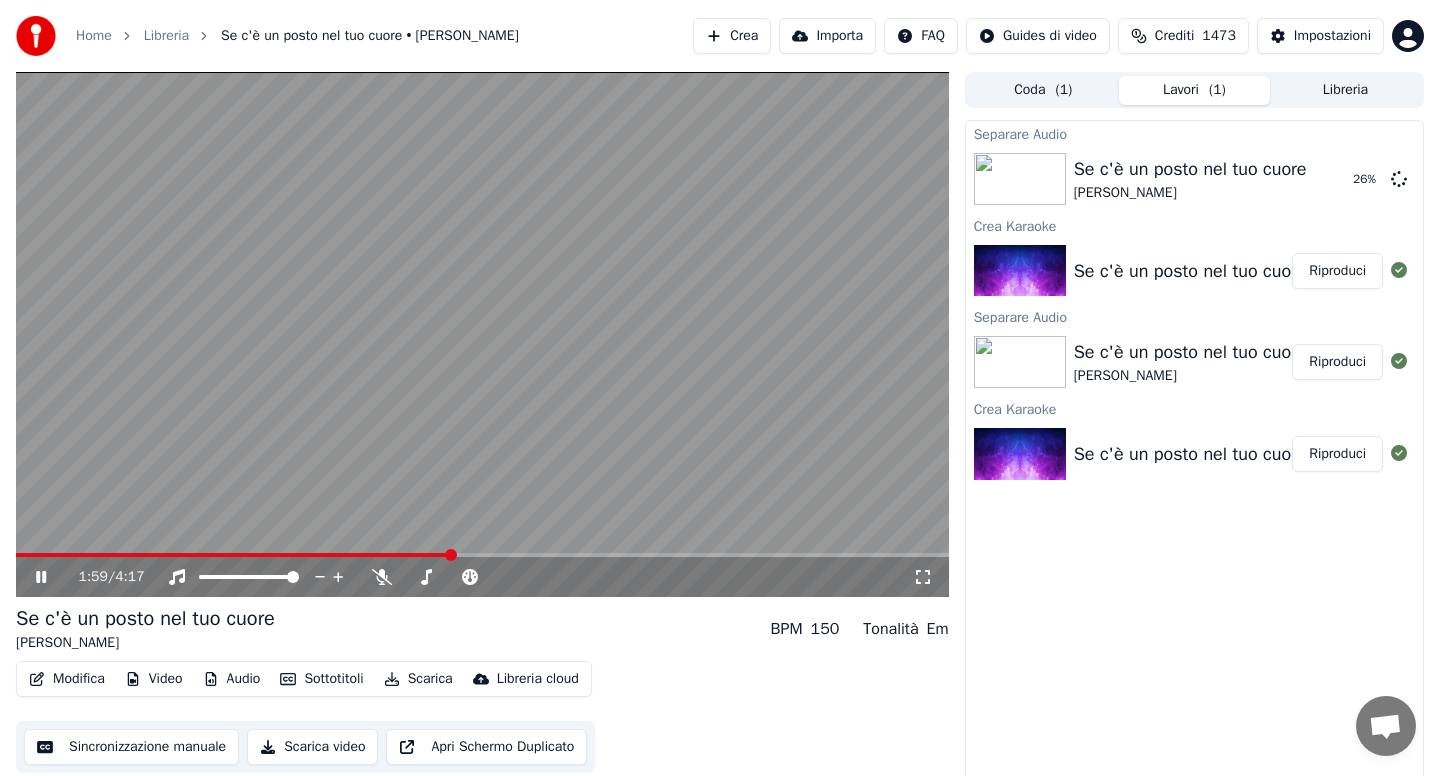 click 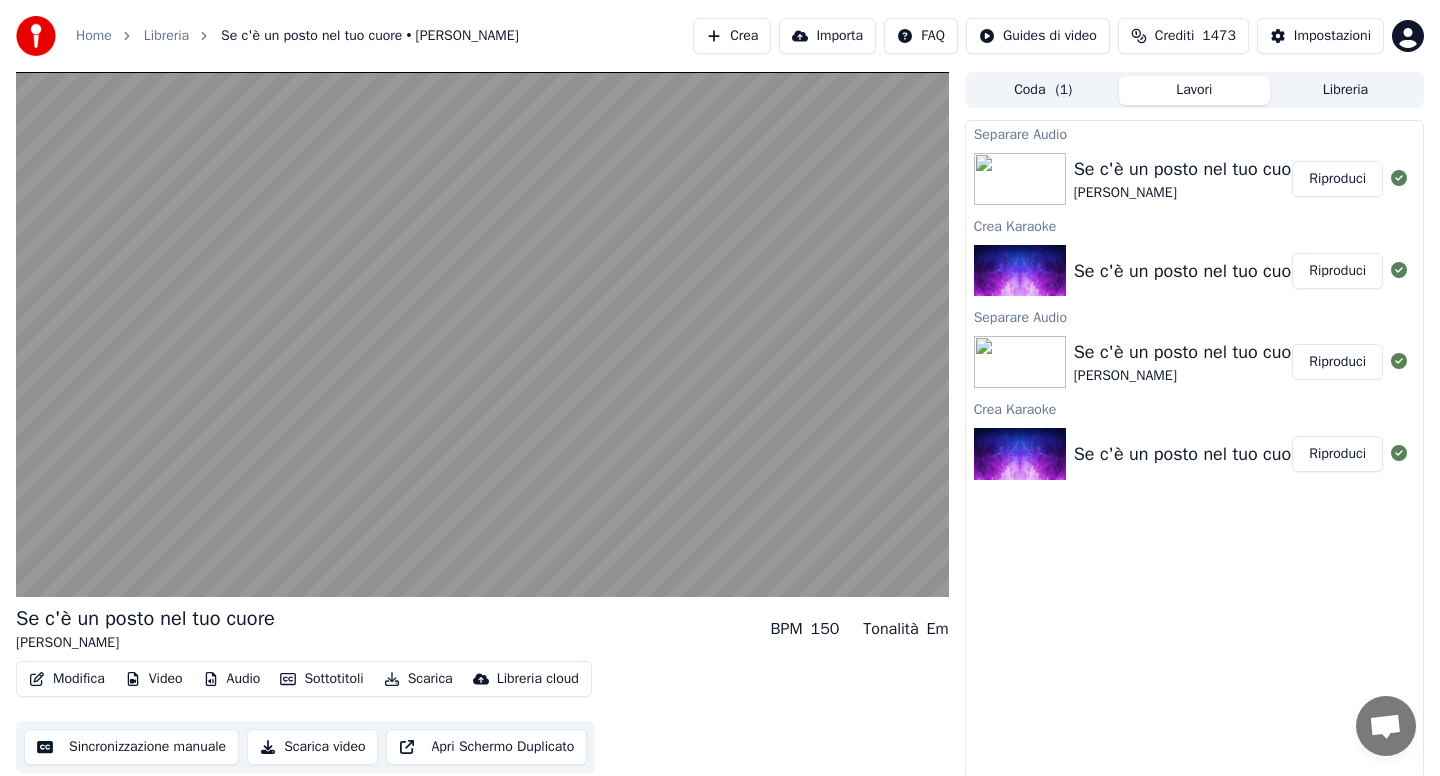 click on "Riproduci" at bounding box center [1337, 179] 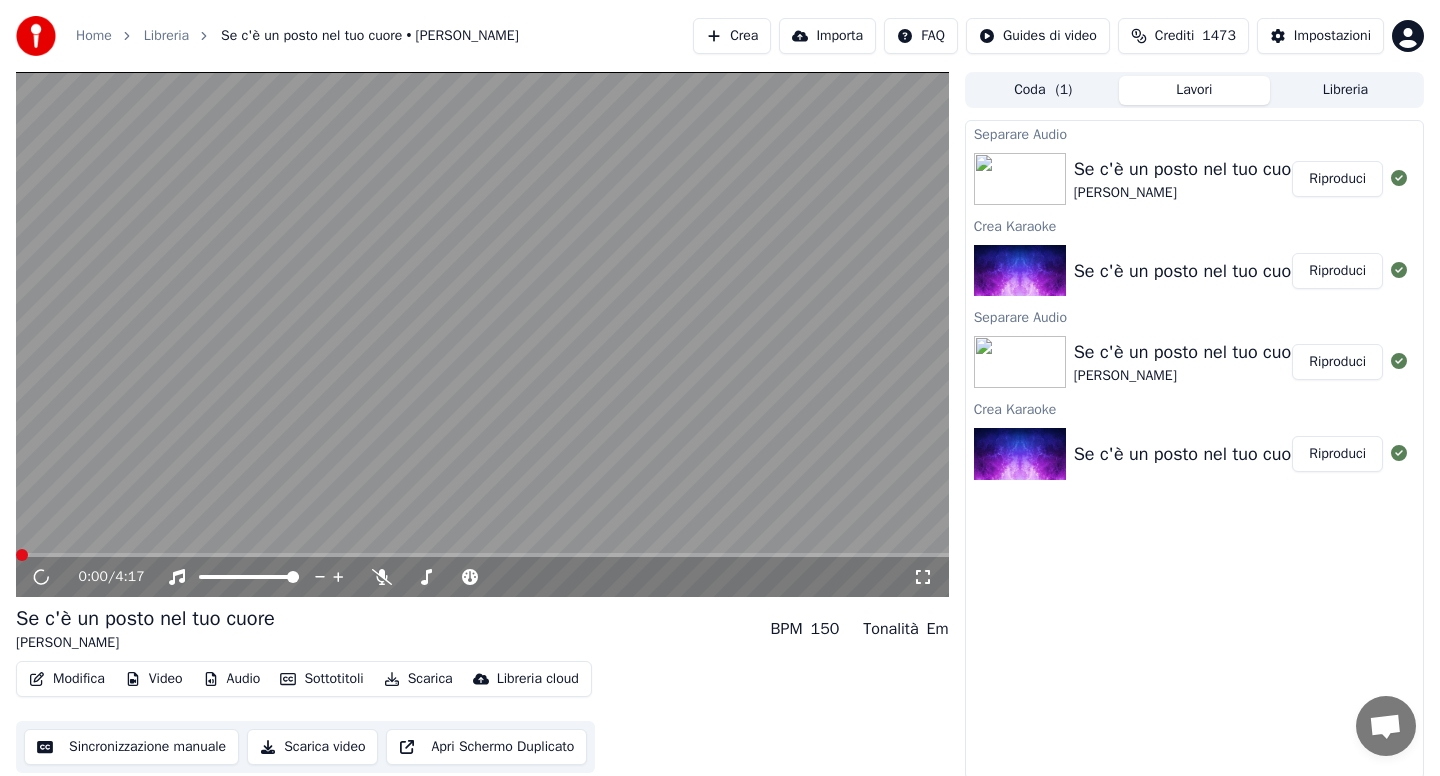 click on "Audio" at bounding box center [232, 679] 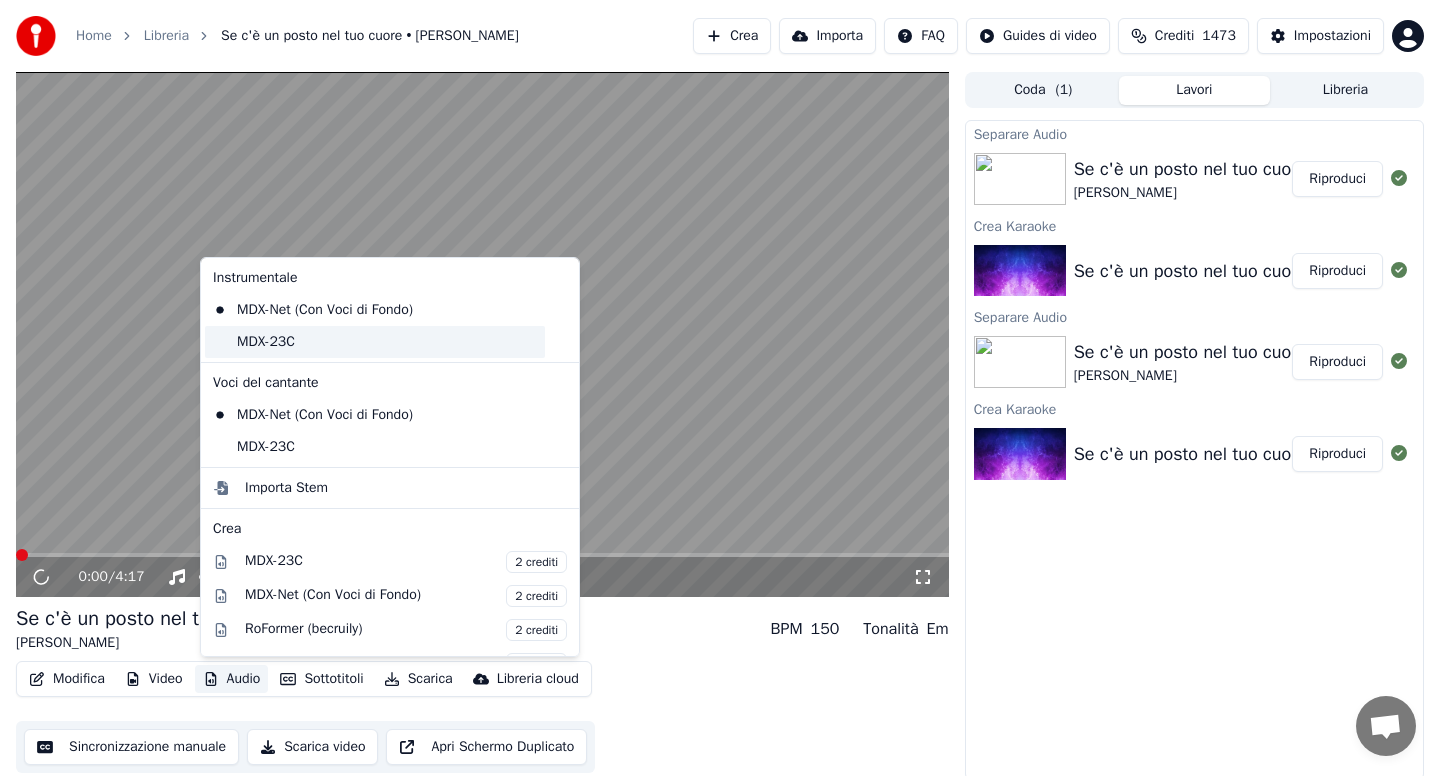 click on "MDX-23C" at bounding box center [375, 342] 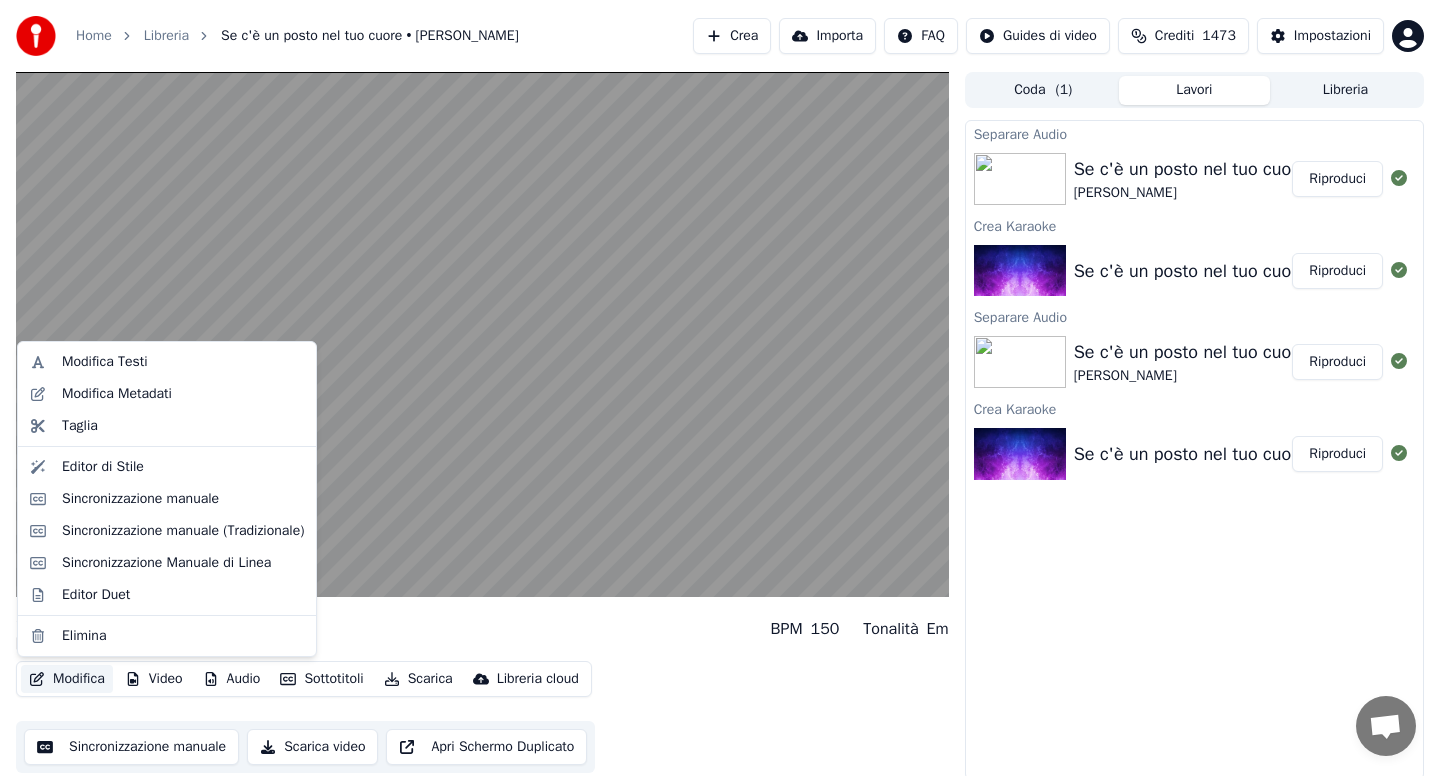 click on "Modifica" at bounding box center (67, 679) 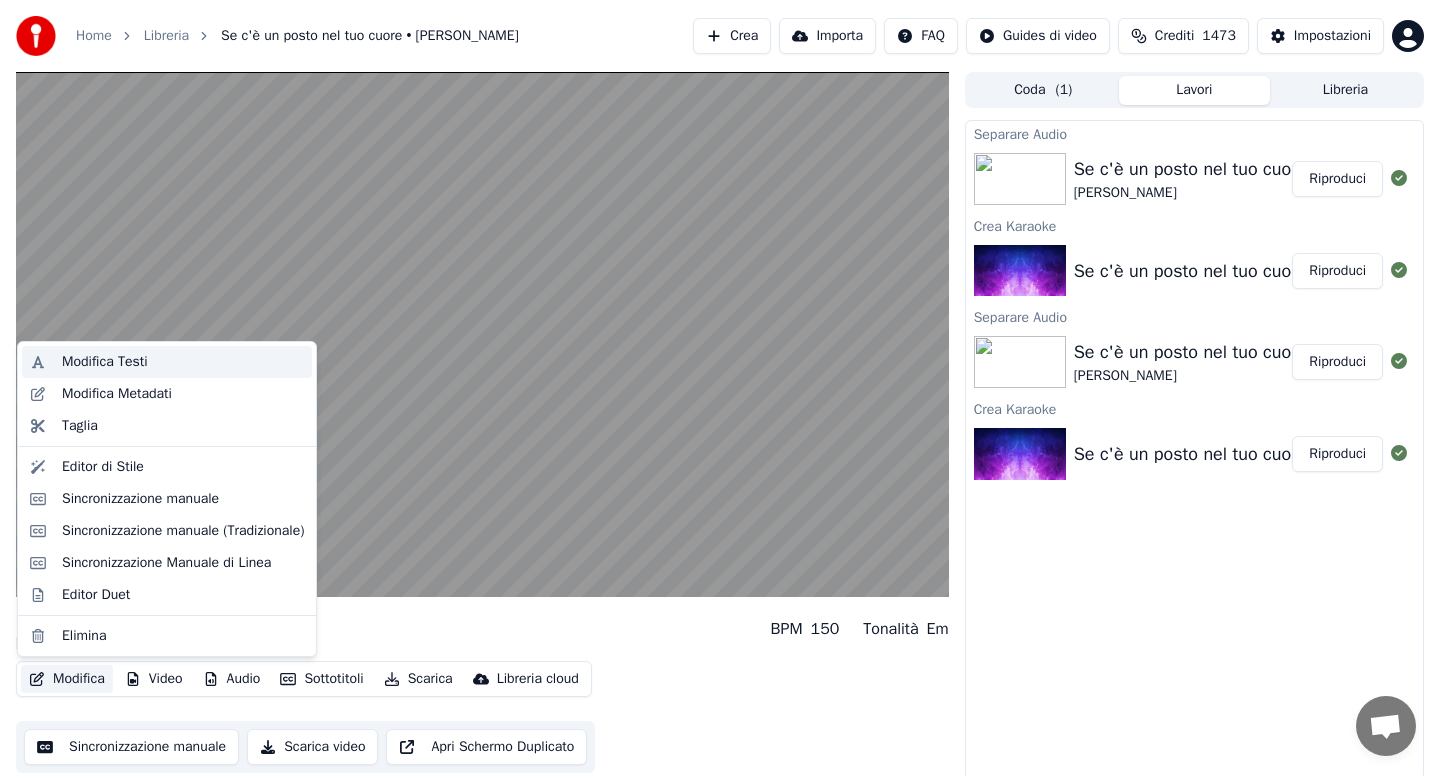 click on "Modifica Testi" at bounding box center (105, 362) 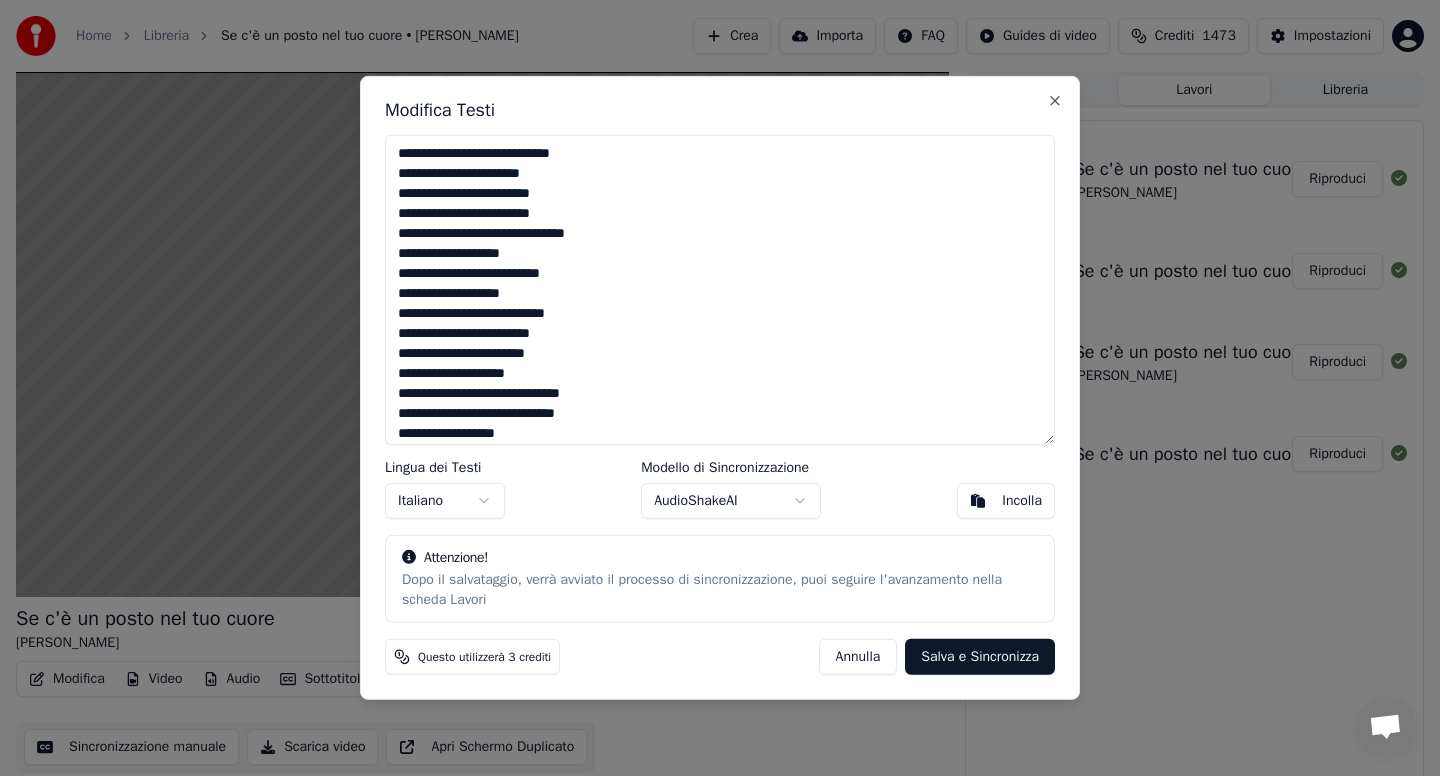 click on "**********" at bounding box center (720, 290) 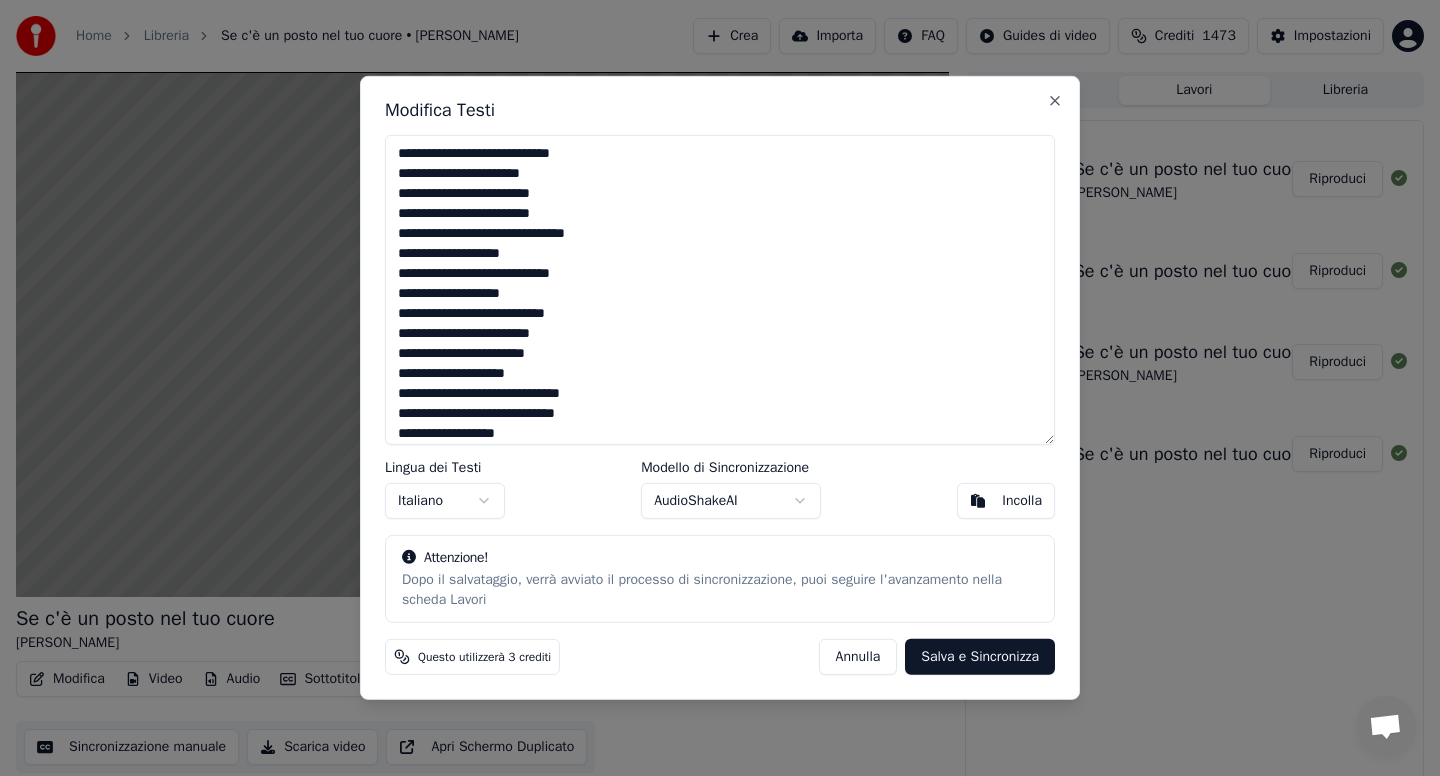 click on "**********" at bounding box center (720, 290) 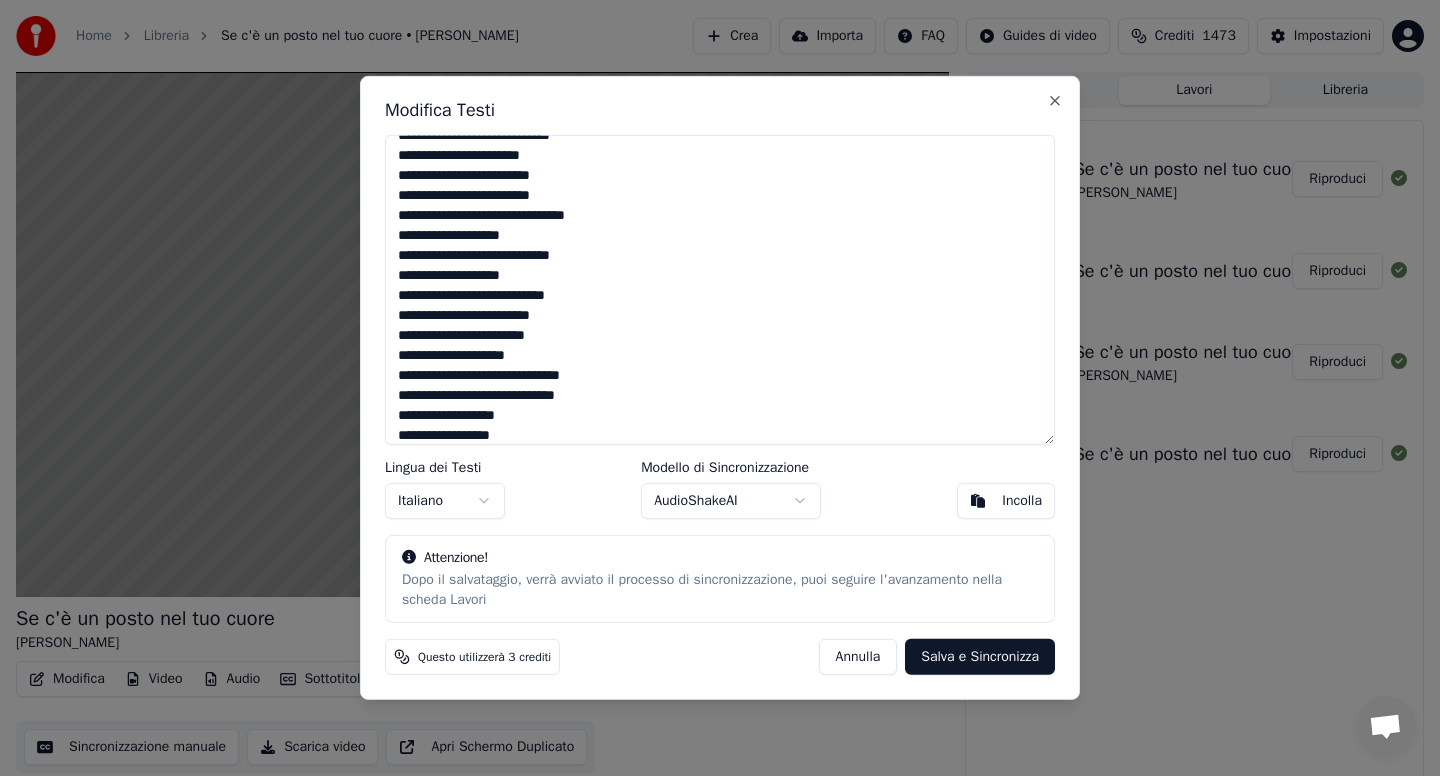 scroll, scrollTop: 183, scrollLeft: 0, axis: vertical 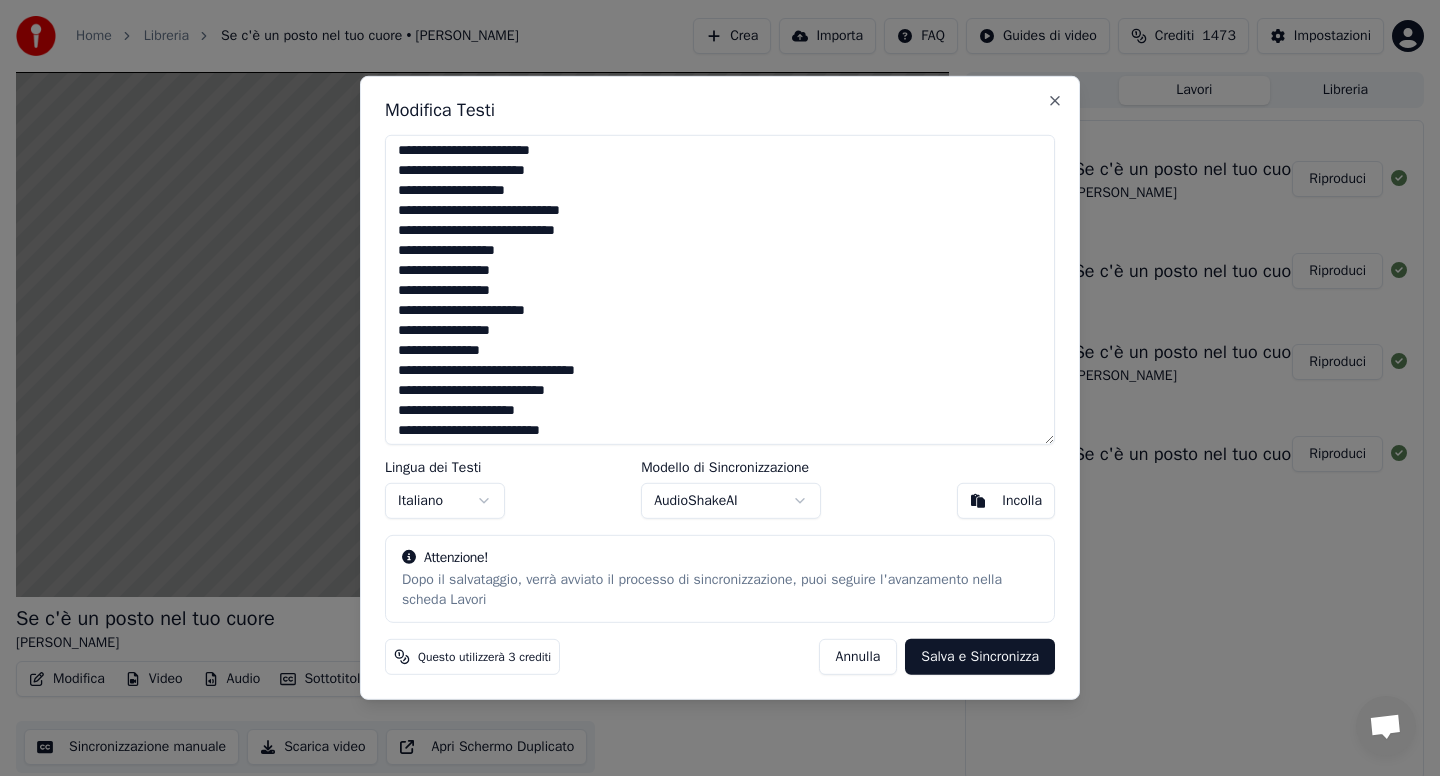click on "**********" at bounding box center (720, 290) 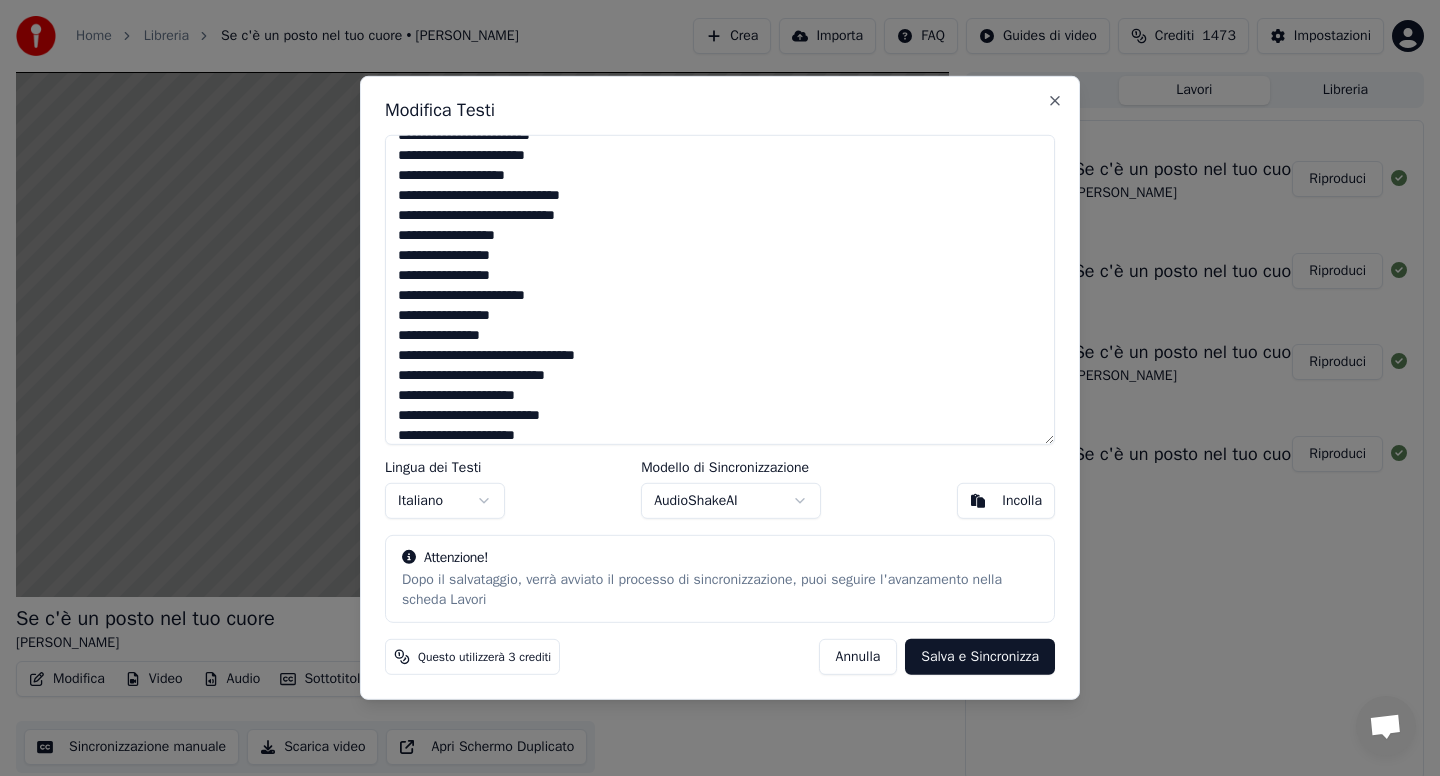 scroll, scrollTop: 363, scrollLeft: 0, axis: vertical 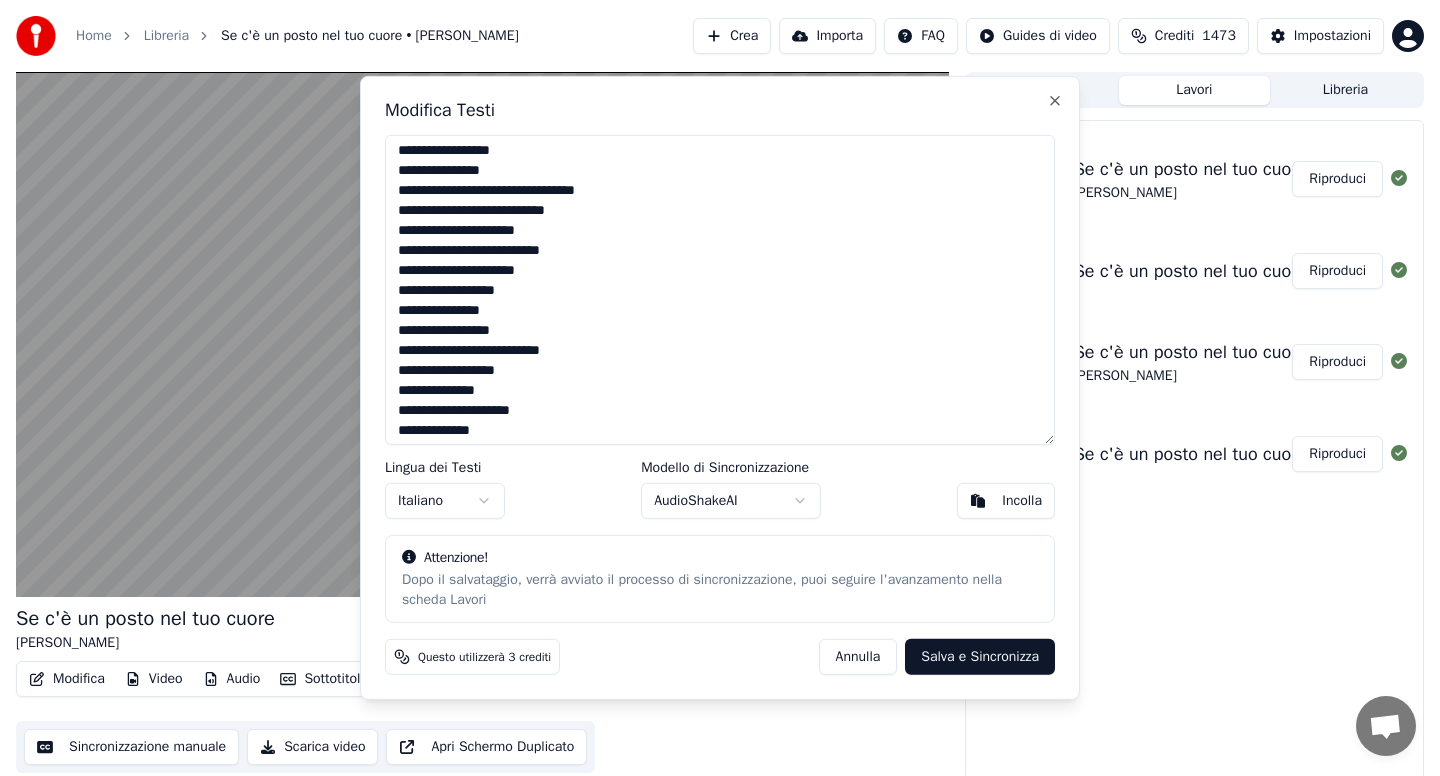 type on "**********" 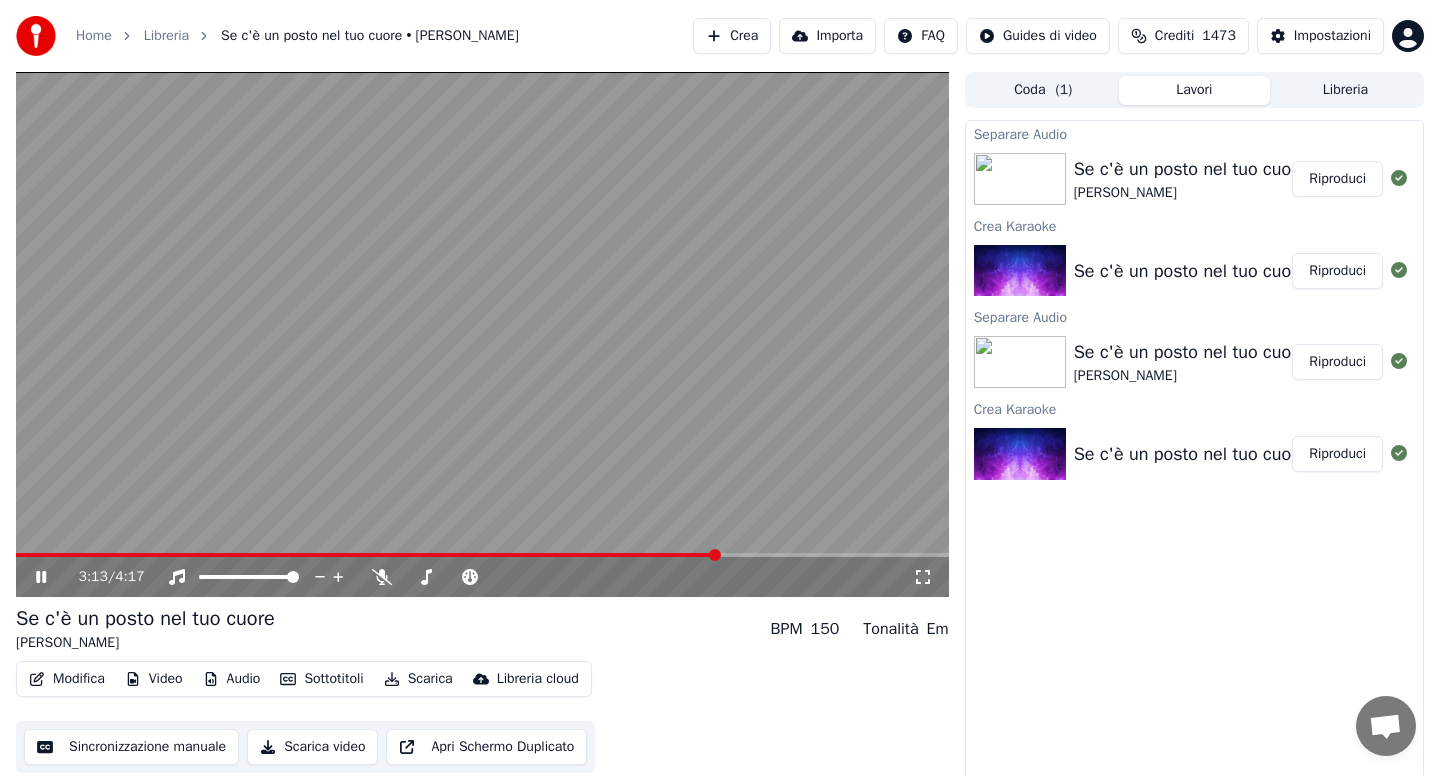 click on "Modifica" at bounding box center (67, 679) 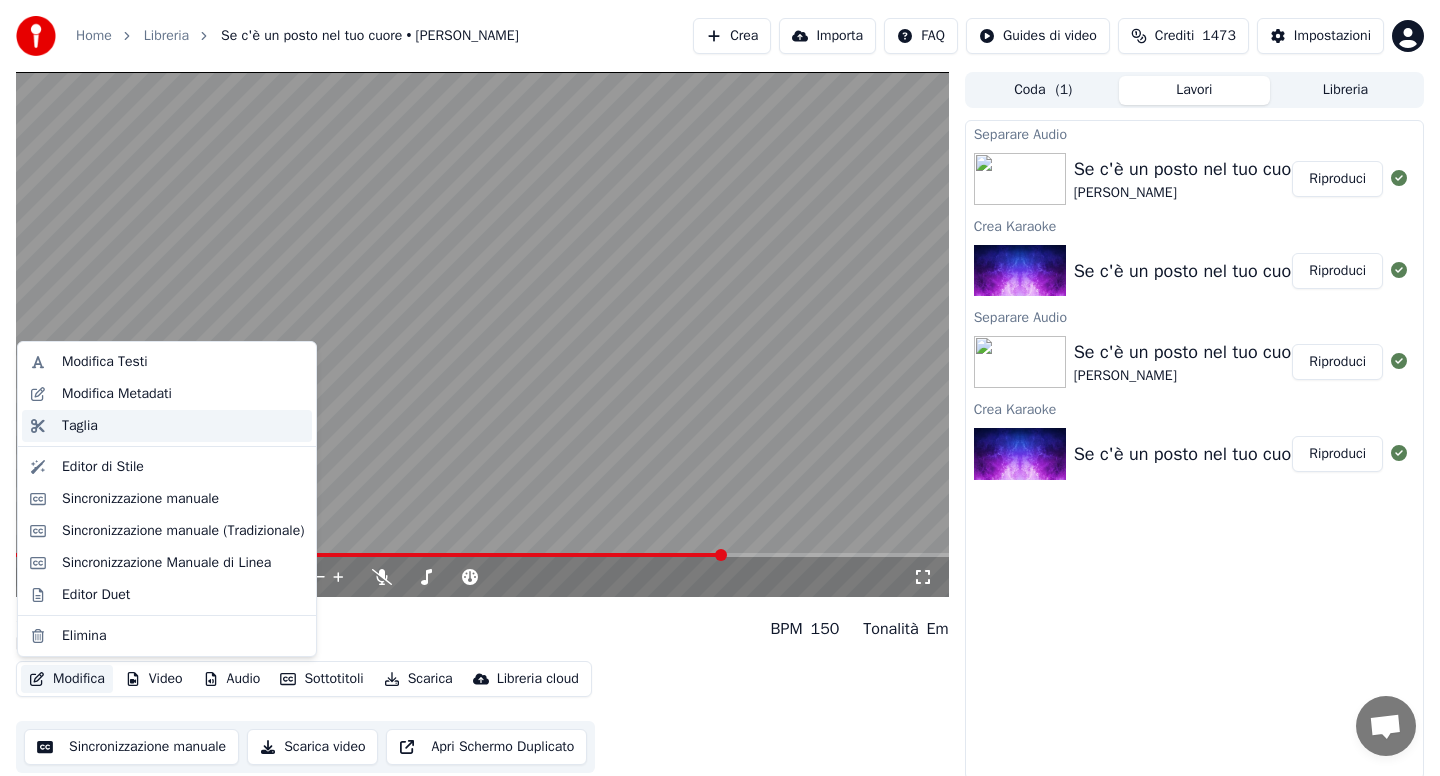 click on "Taglia" at bounding box center (183, 426) 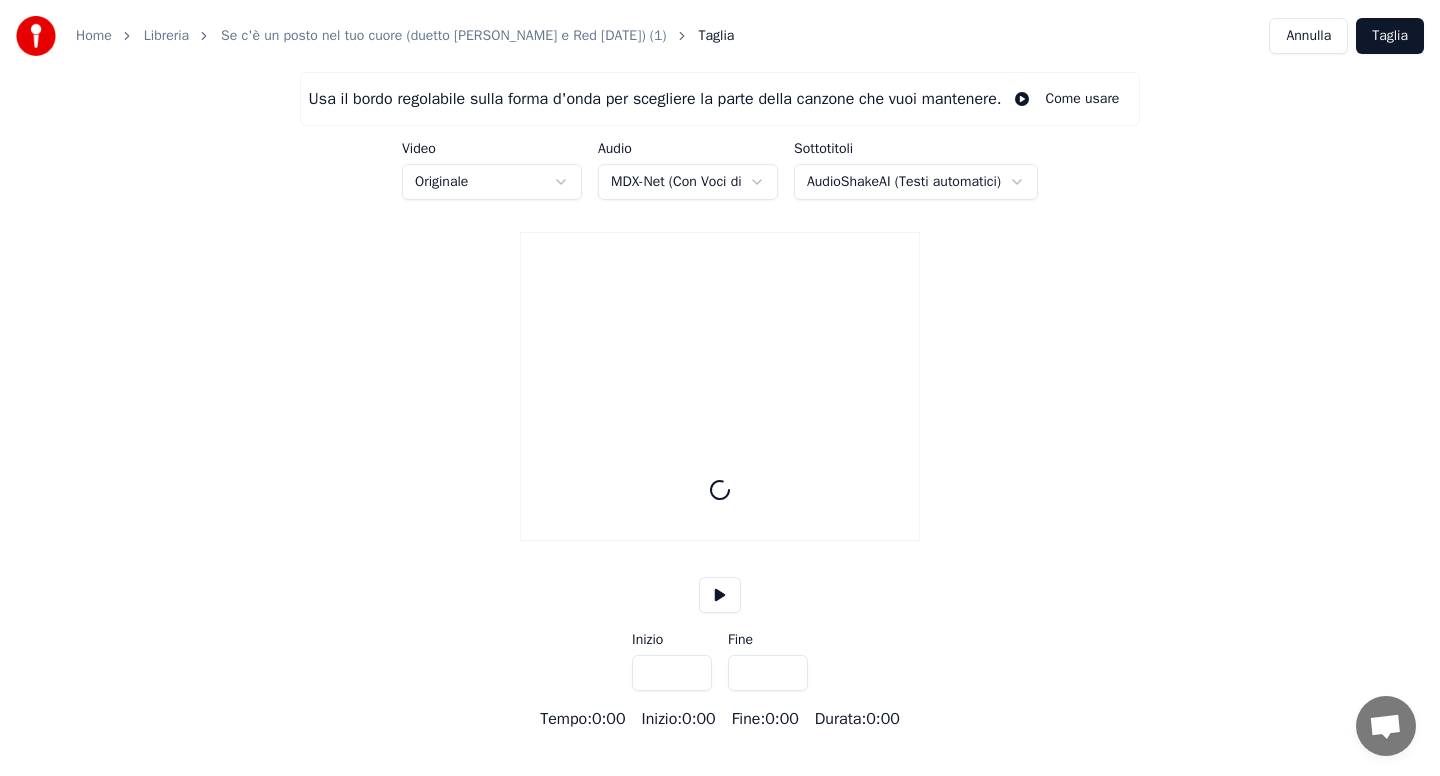 click on "Home Libreria Se c'è un posto nel tuo cuore (duetto [PERSON_NAME] e Red [DATE]) (1) [PERSON_NAME] Usa il bordo regolabile sulla forma d'onda per scegliere la parte della canzone che vuoi mantenere. Come usare Video Originale Audio MDX-Net (Con Voci di Fondo) Sottotitoli AudioShakeAI (Testi automatici) Inizio *** Fine *** Tempo :  0:00 Inizio :  0:00 Fine :  0:00 Durata :  0:00" at bounding box center [720, 365] 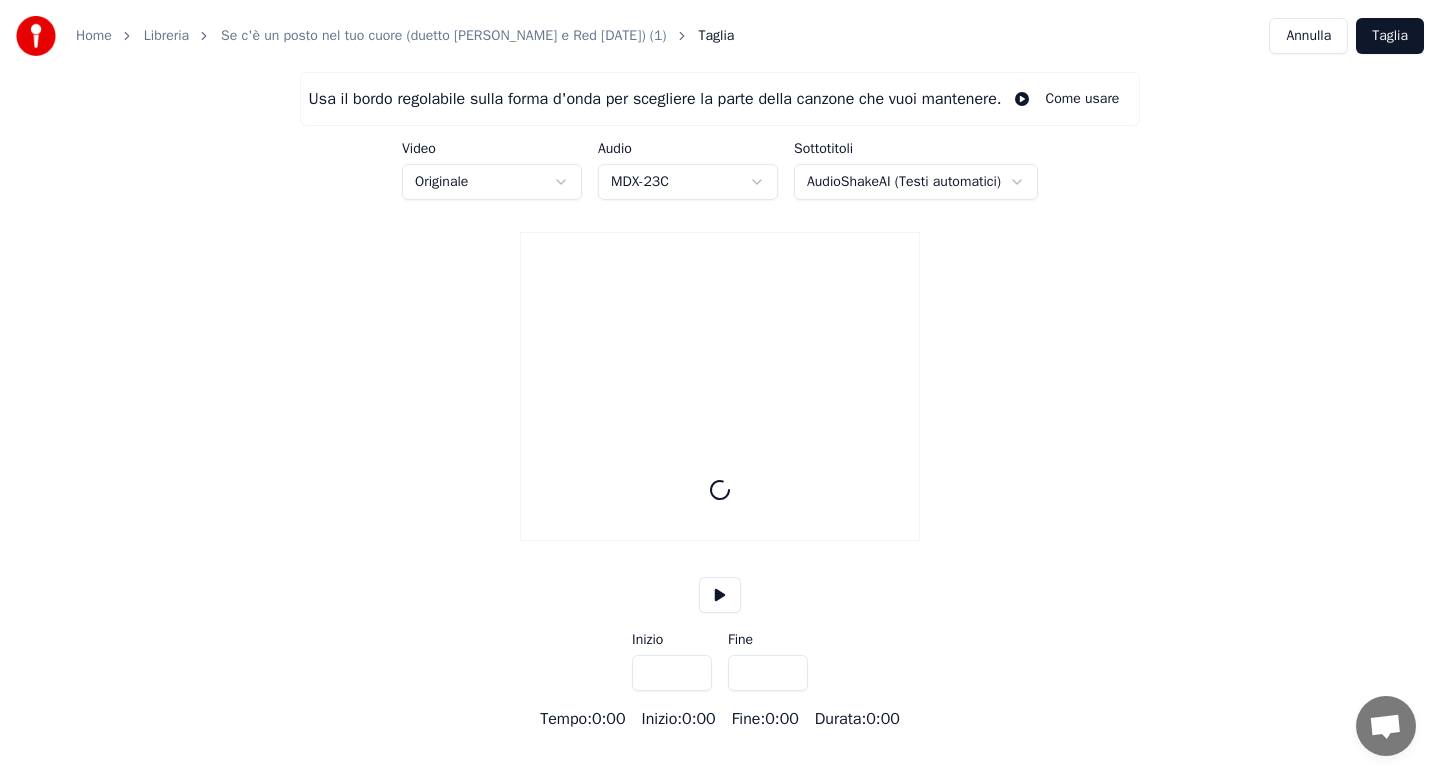 type on "*****" 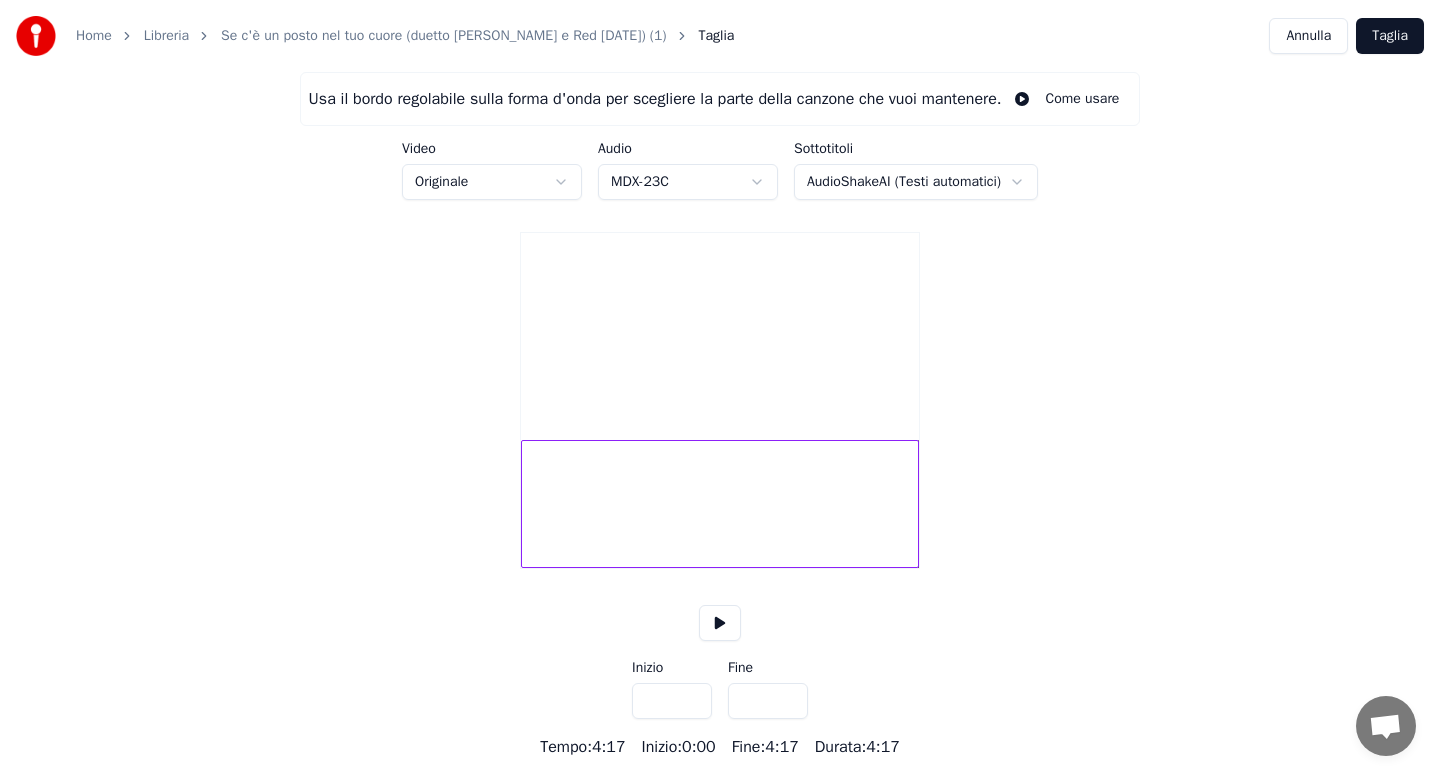 click on "Home" at bounding box center [94, 36] 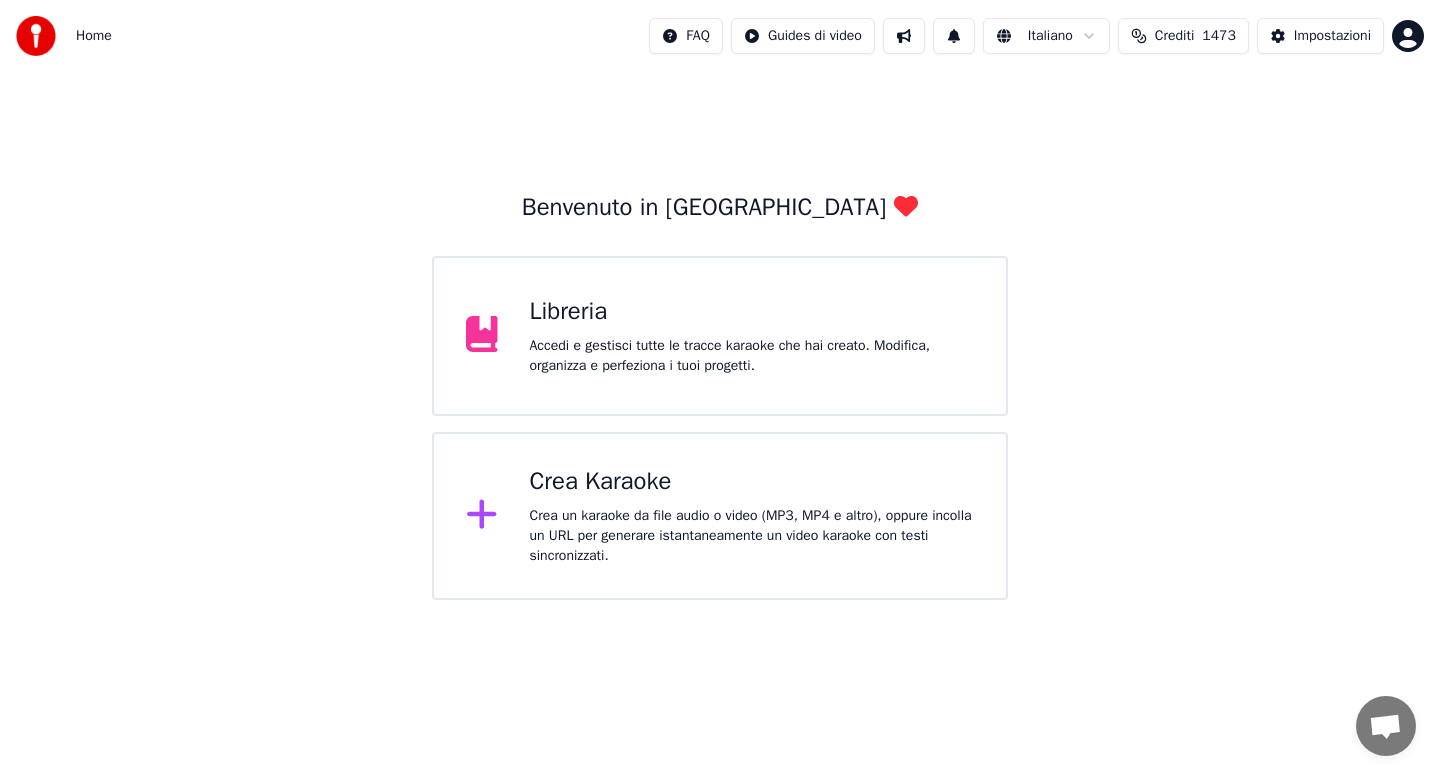 click on "Libreria Accedi e gestisci tutte le tracce karaoke che hai creato. Modifica, organizza e perfeziona i tuoi progetti." at bounding box center [720, 336] 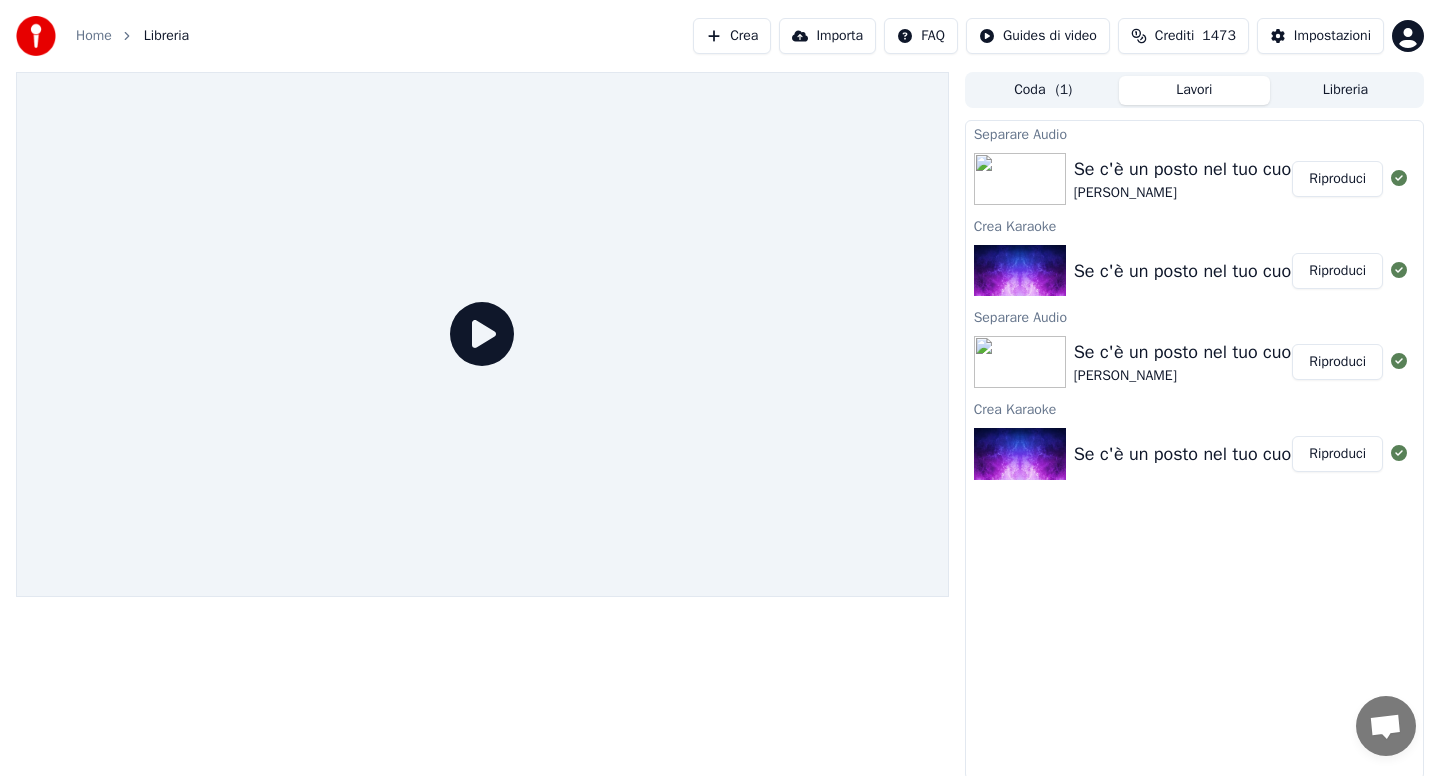 click on "Riproduci" at bounding box center [1337, 179] 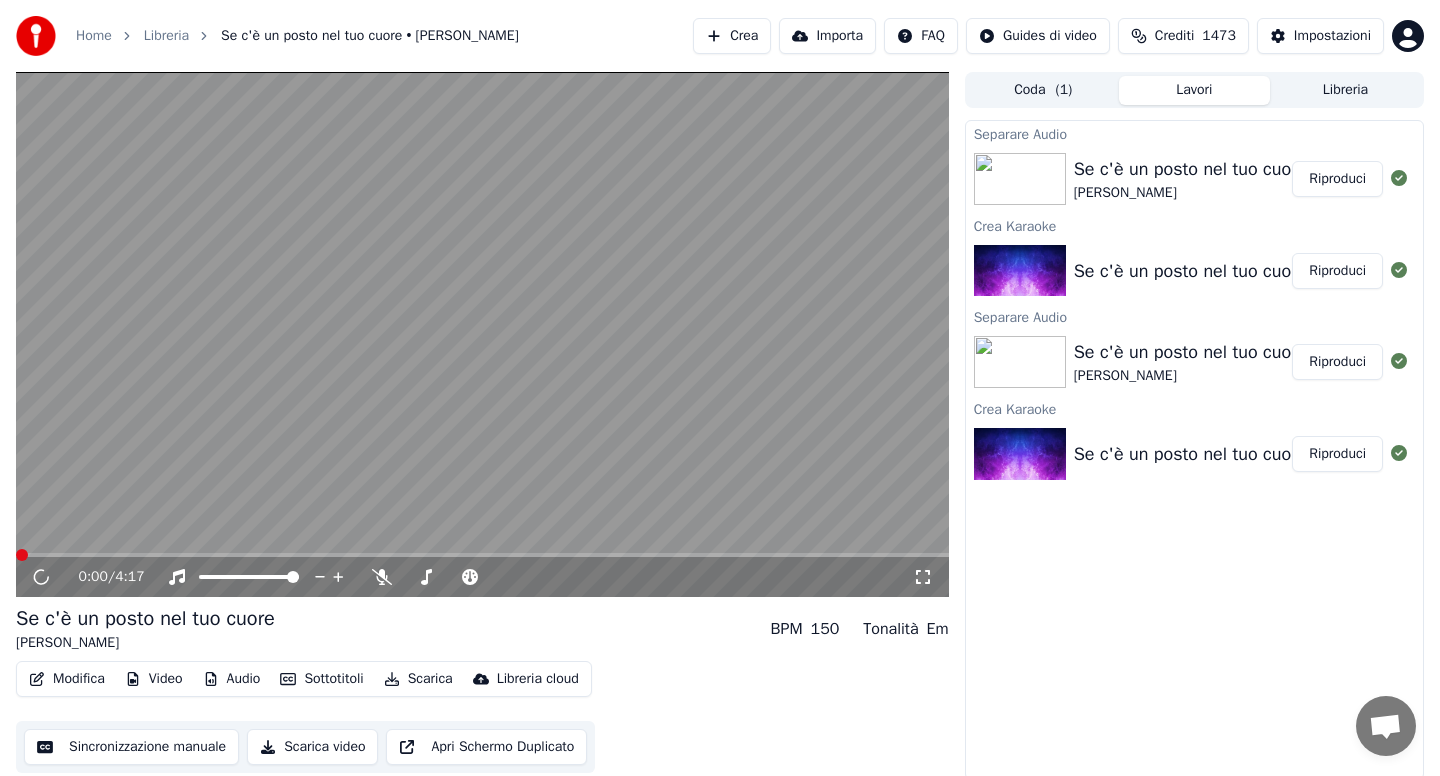 click on "Modifica" at bounding box center [67, 679] 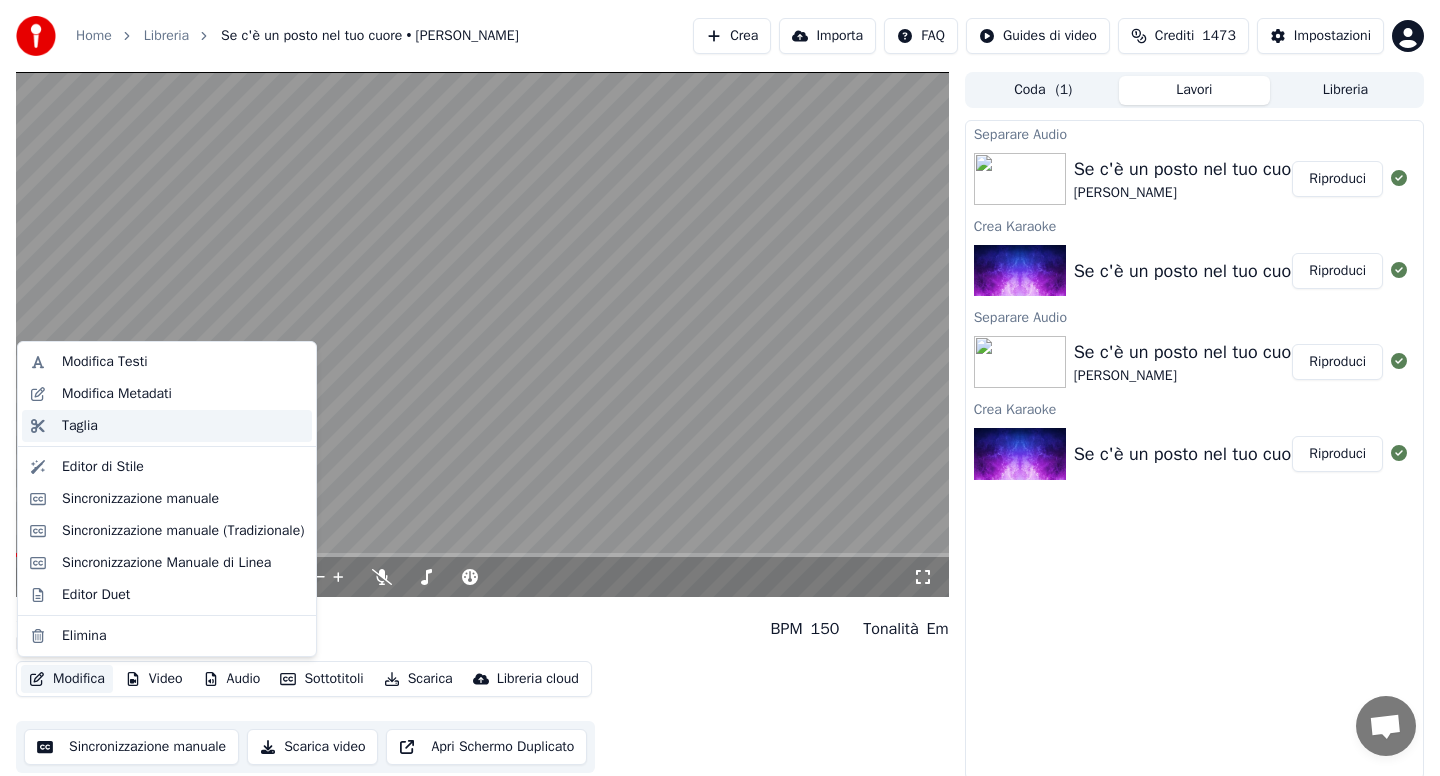 click on "Taglia" at bounding box center [183, 426] 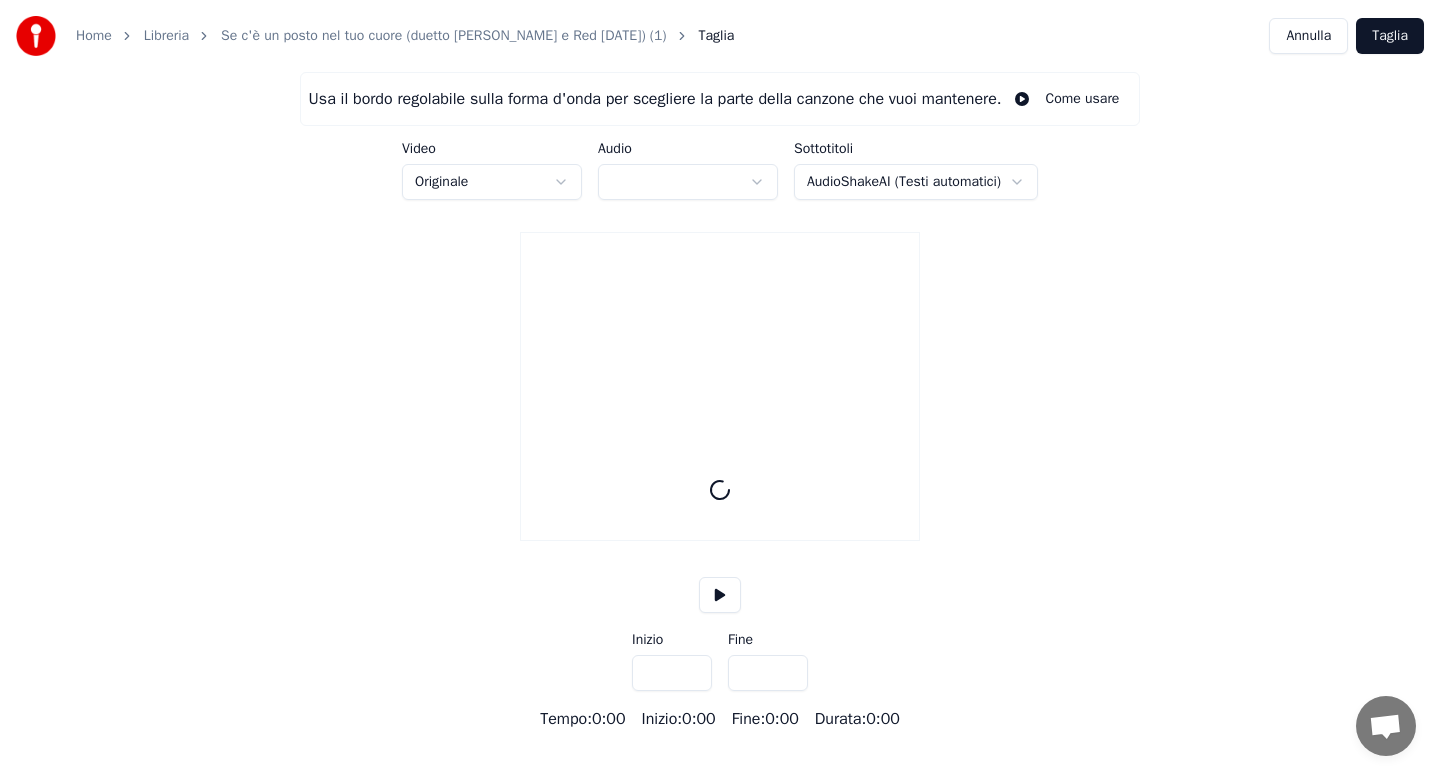type on "*****" 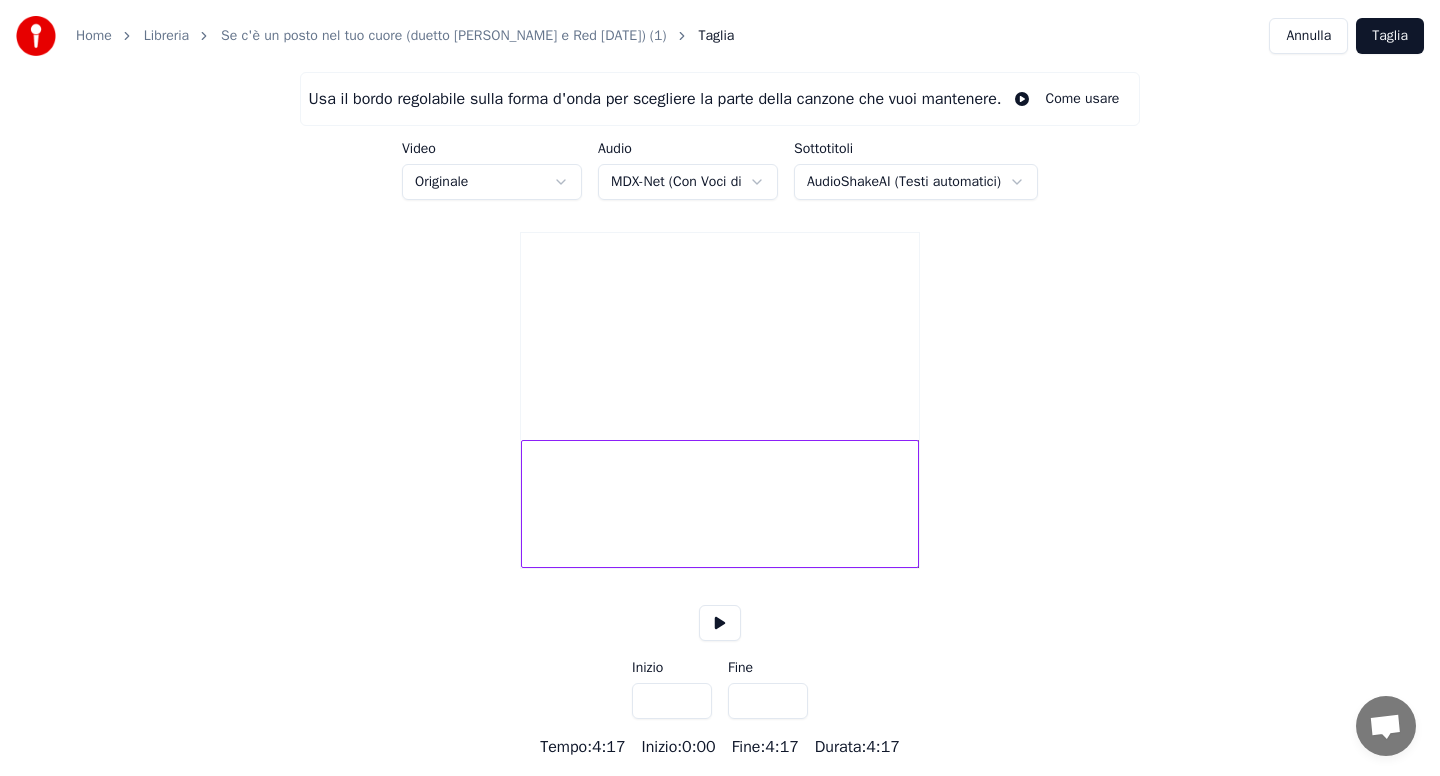 click on "Home Libreria Se c'è un posto nel tuo cuore (duetto [PERSON_NAME] e Red [DATE]) (1) [PERSON_NAME] Usa il bordo regolabile sulla forma d'onda per scegliere la parte della canzone che vuoi mantenere. Come usare Video Originale Audio MDX-Net (Con Voci di Fondo) Sottotitoli AudioShakeAI (Testi automatici) Inizio *** Fine ***** Tempo :  4:17 Inizio :  0:00 Fine :  4:17 Durata :  4:17" at bounding box center [720, 379] 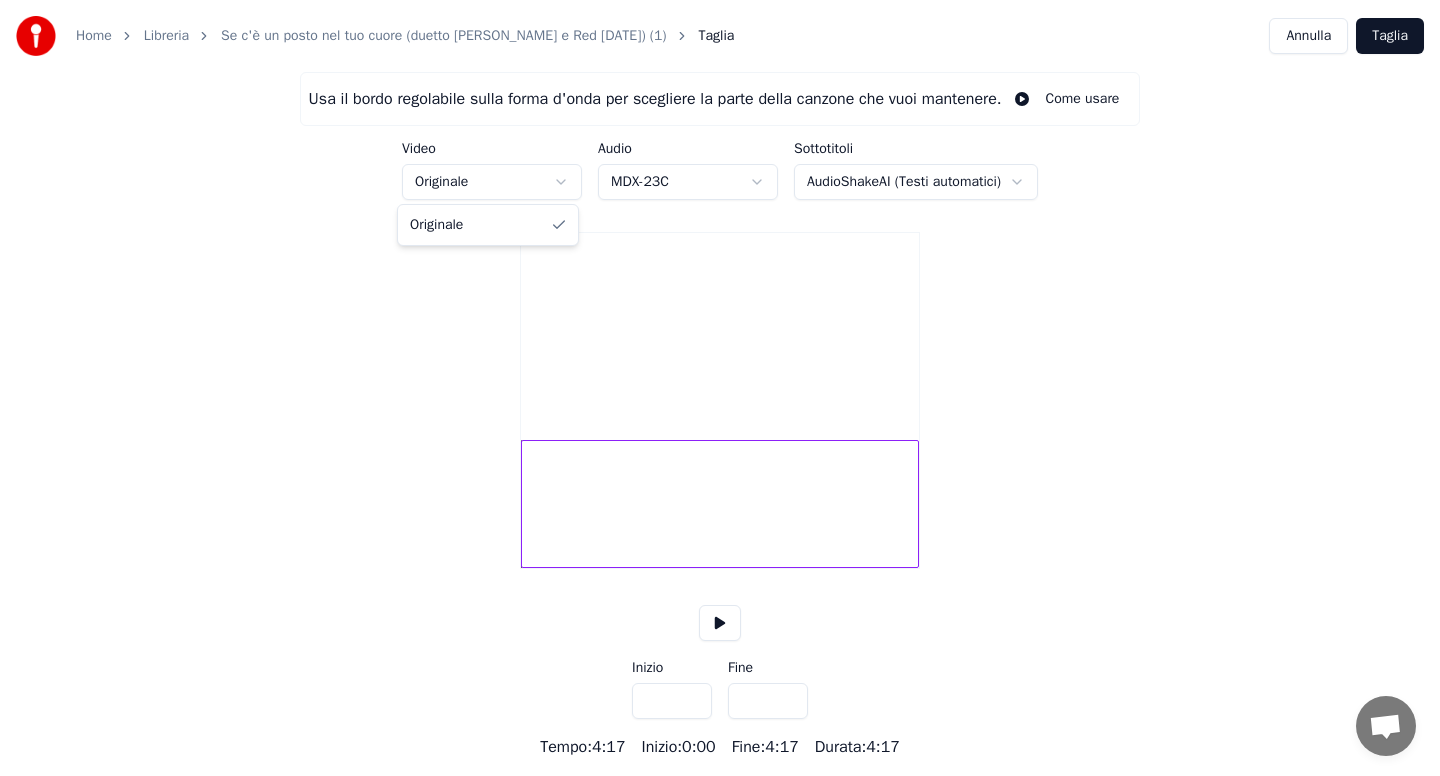 click on "Home Libreria Se c'è un posto nel tuo cuore (duetto [PERSON_NAME] e Red [DATE]) (1) [PERSON_NAME] Usa il bordo regolabile sulla forma d'onda per scegliere la parte della canzone che vuoi mantenere. Come usare Video Originale Audio MDX-23C Sottotitoli AudioShakeAI (Testi automatici) Inizio *** Fine ***** Tempo :  4:17 Inizio :  0:00 Fine :  4:17 Durata :  4:17 Originale" at bounding box center (720, 379) 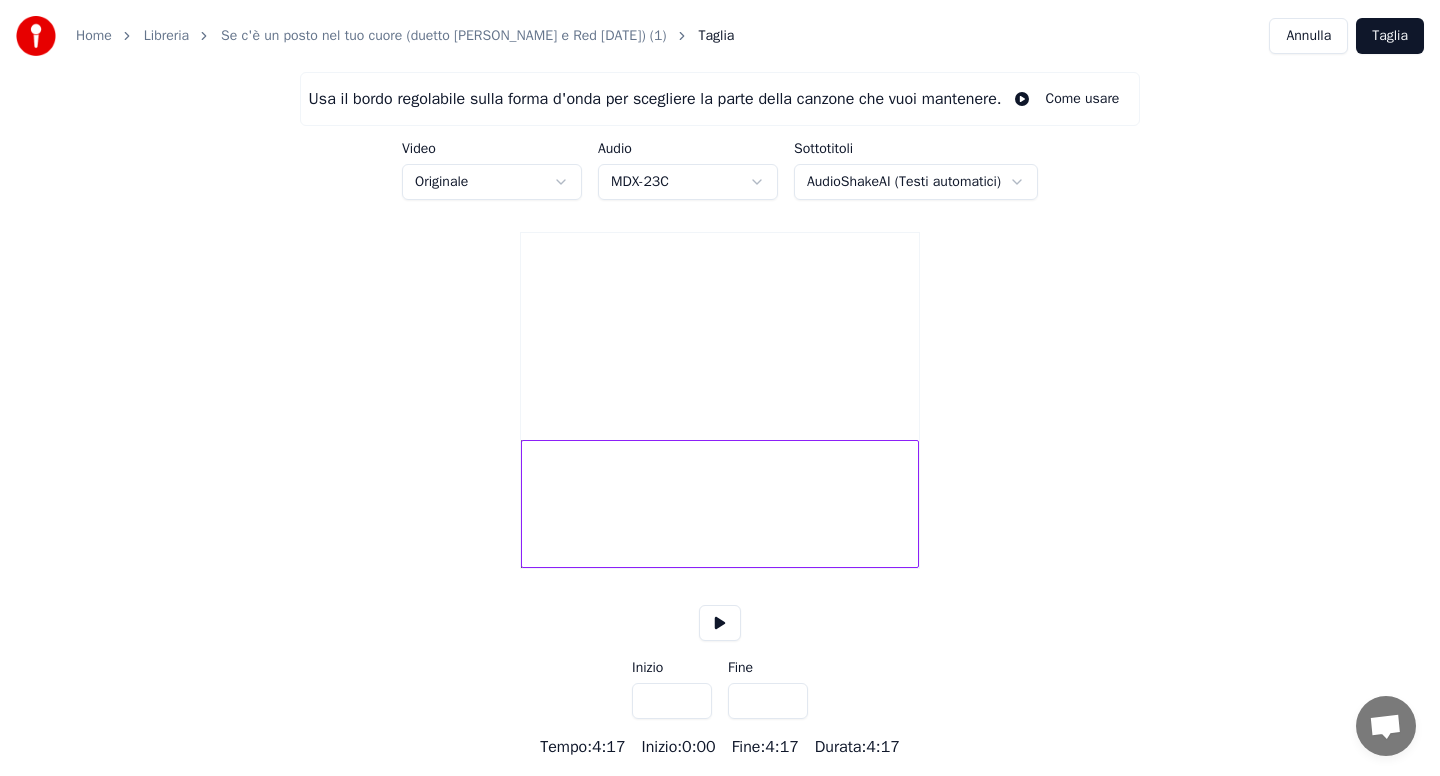 click on "Home Libreria Se c'è un posto nel tuo cuore (duetto [PERSON_NAME] e Red [DATE]) (1) [PERSON_NAME] Usa il bordo regolabile sulla forma d'onda per scegliere la parte della canzone che vuoi mantenere. Come usare Video Originale Audio MDX-23C Sottotitoli AudioShakeAI (Testi automatici) Inizio *** Fine ***** Tempo :  4:17 Inizio :  0:00 Fine :  4:17 Durata :  4:17" at bounding box center [720, 379] 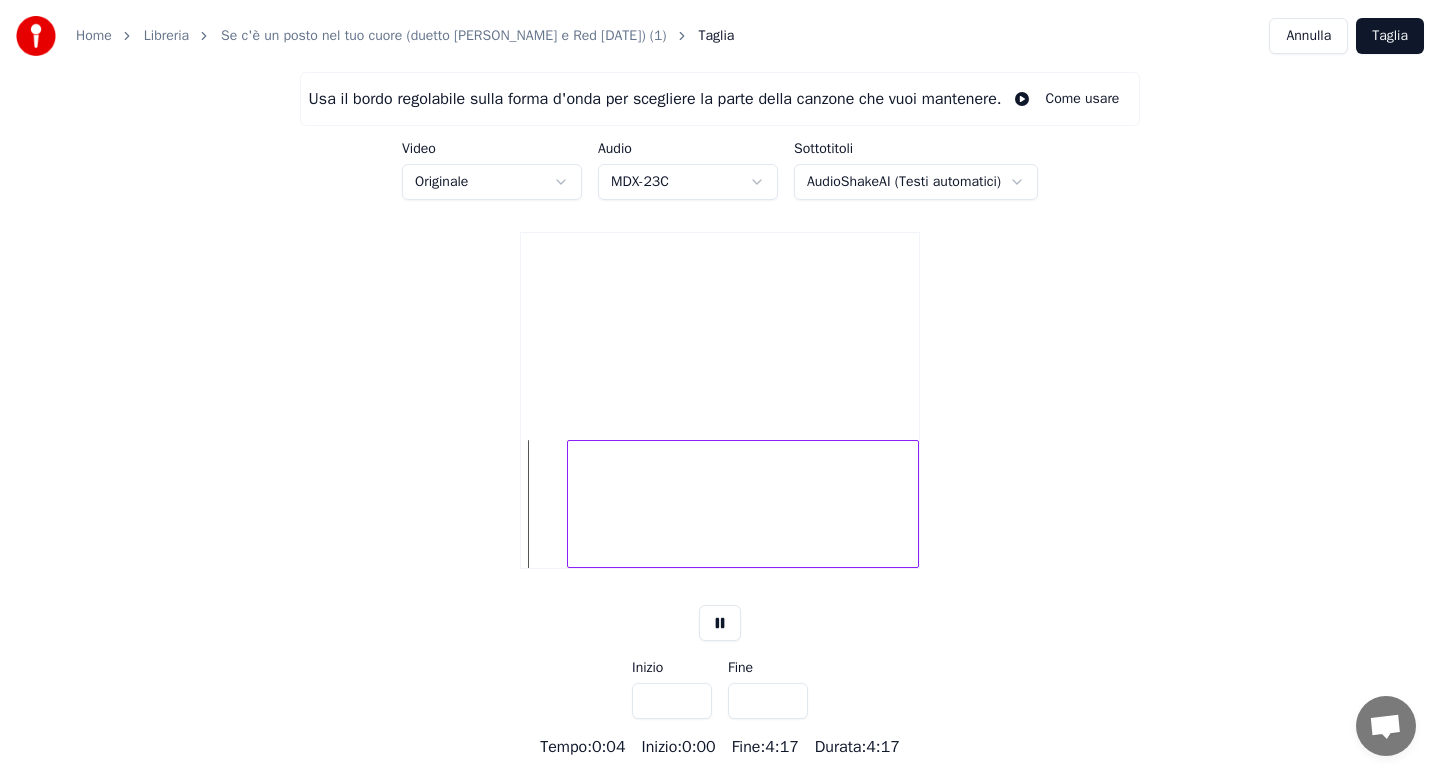 click at bounding box center [571, 504] 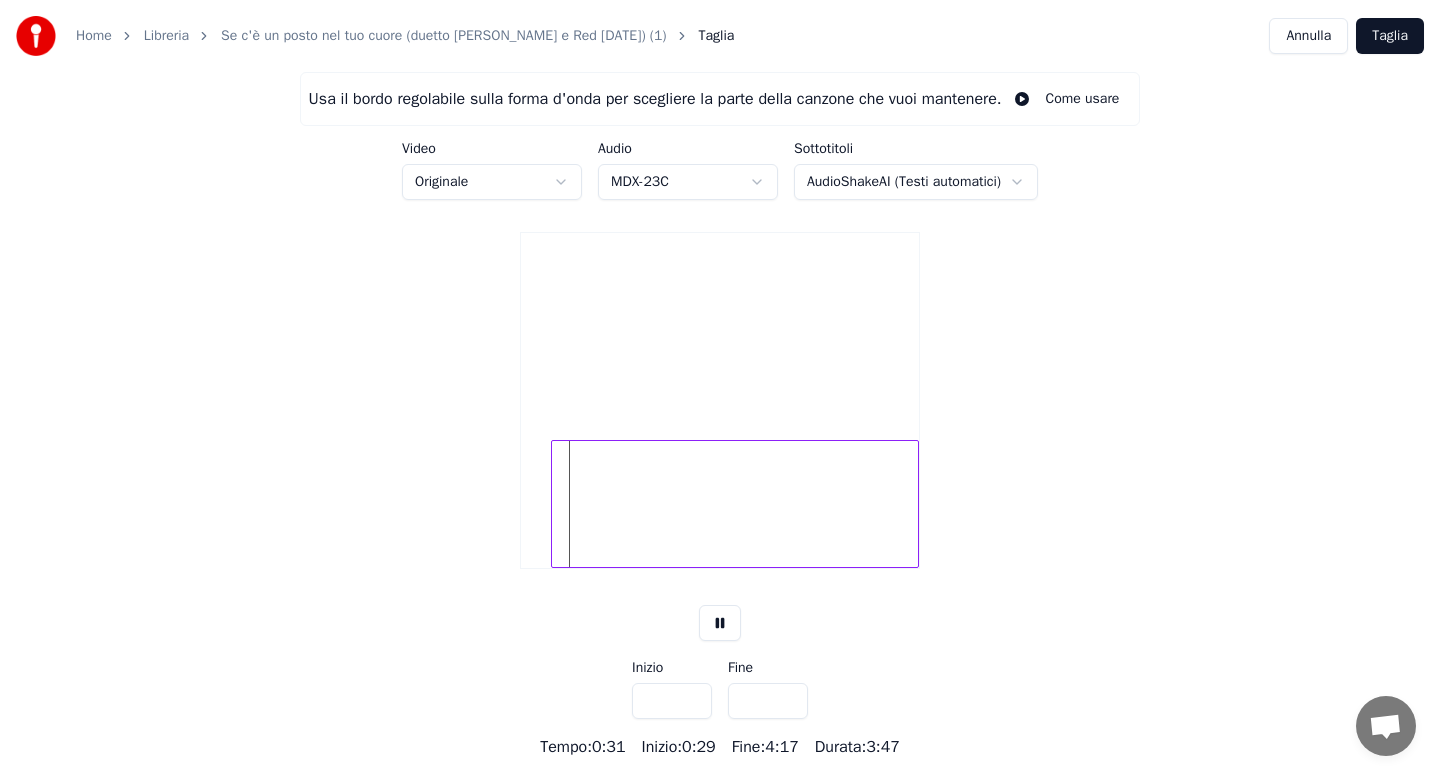 click at bounding box center [555, 504] 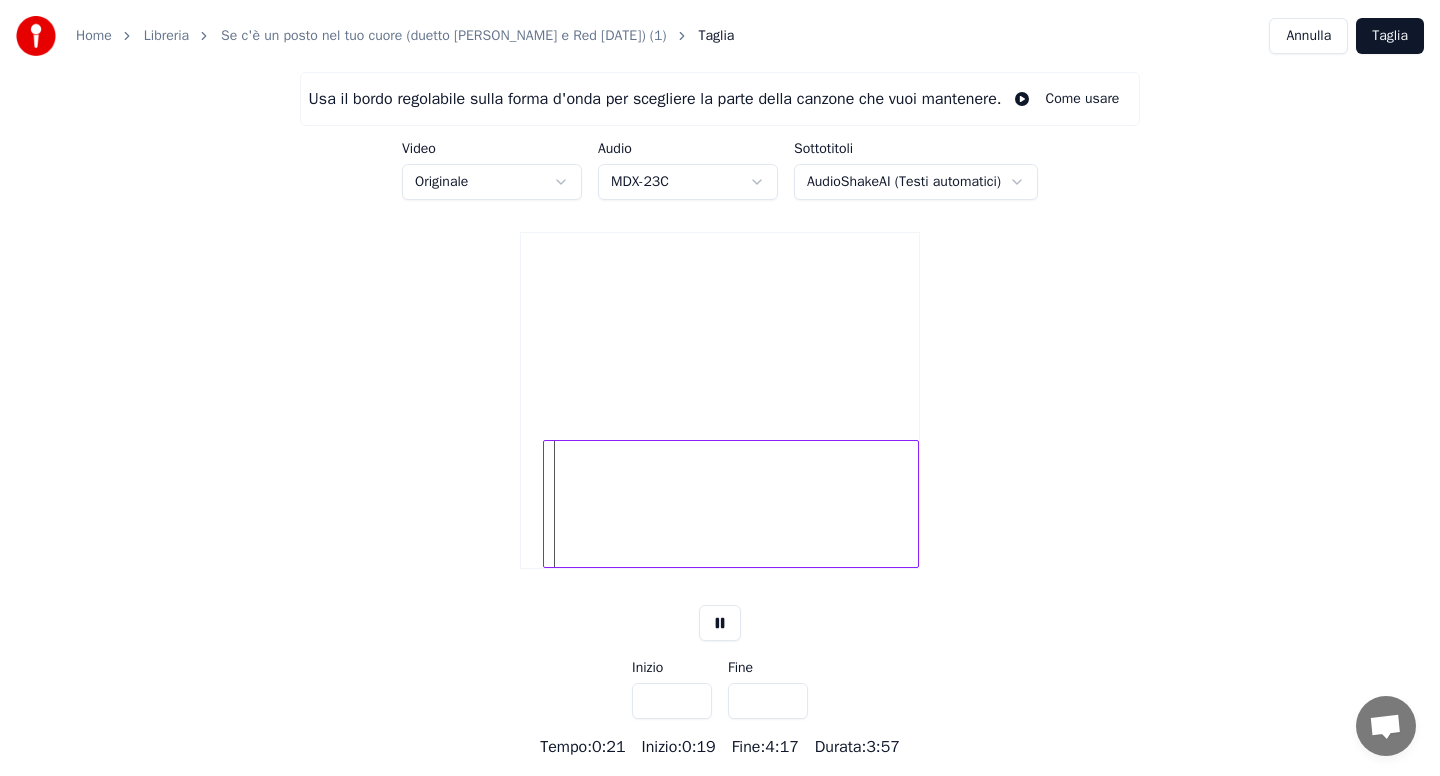 click at bounding box center (547, 504) 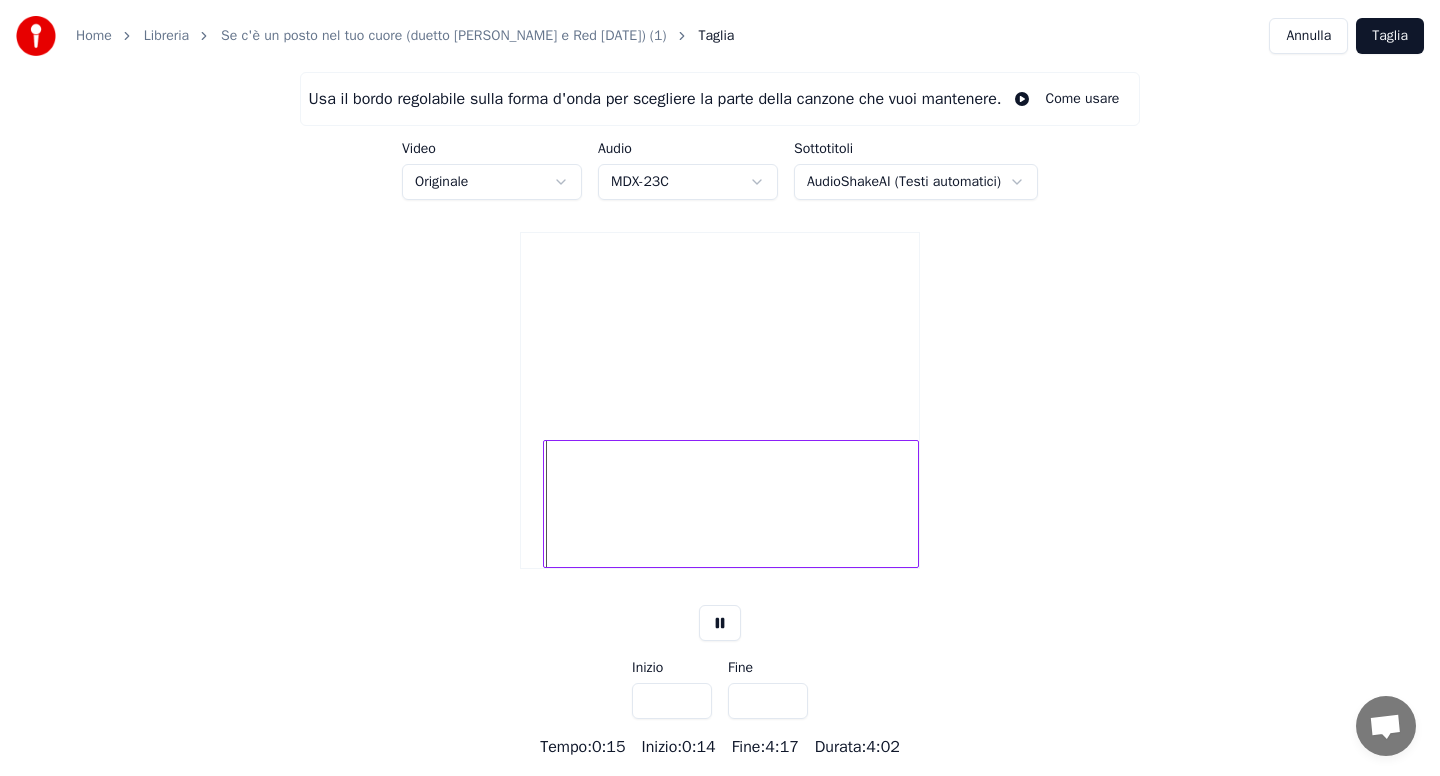 click at bounding box center [720, 504] 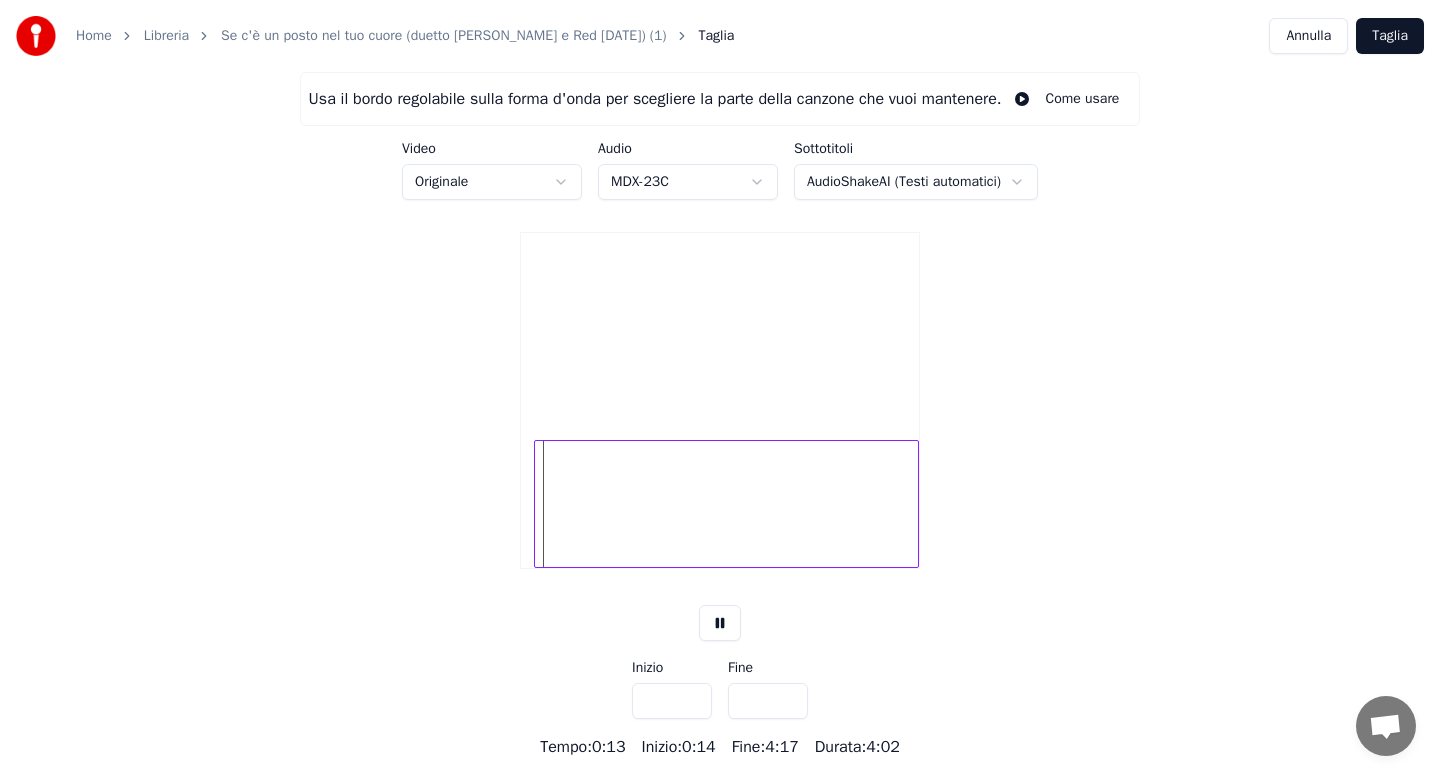 click at bounding box center [538, 504] 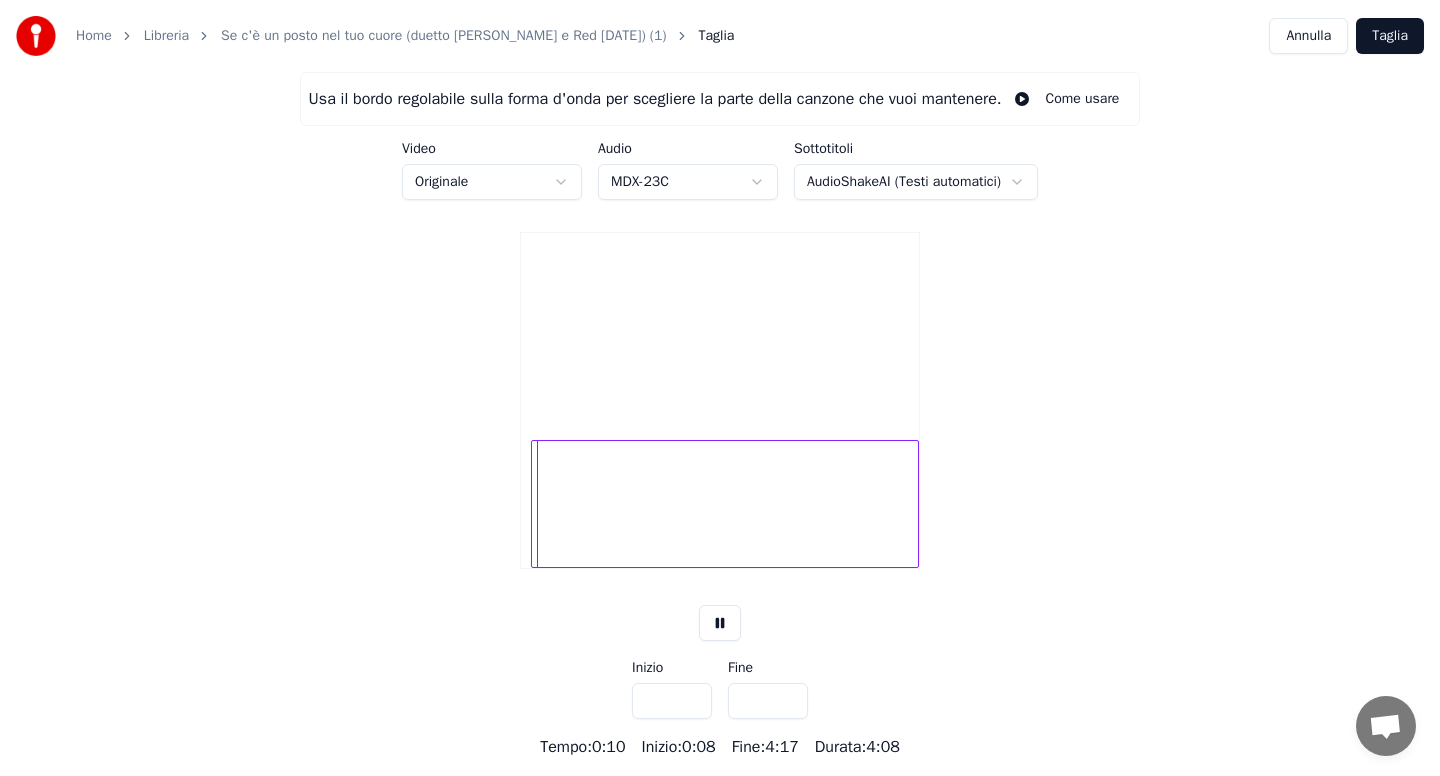 click at bounding box center (535, 504) 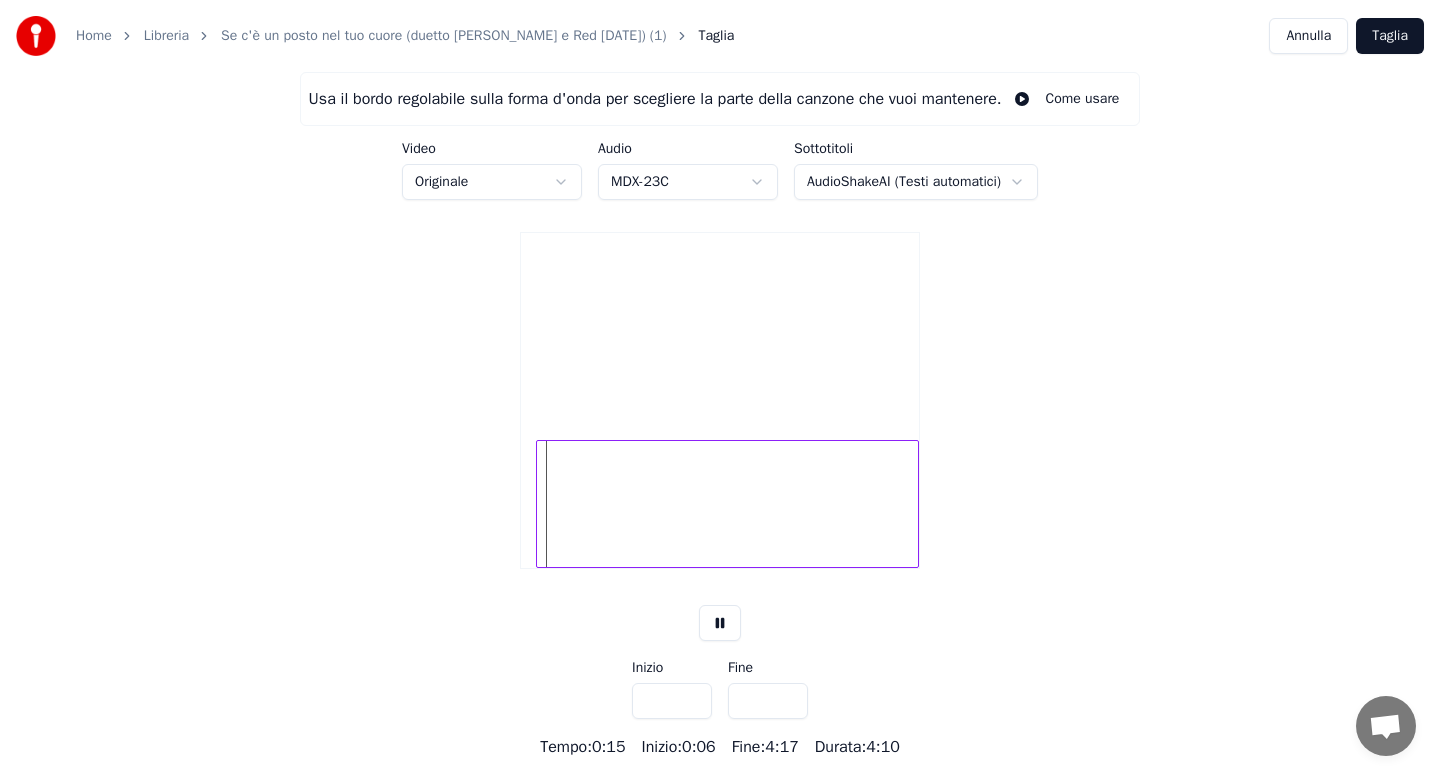 click at bounding box center [540, 504] 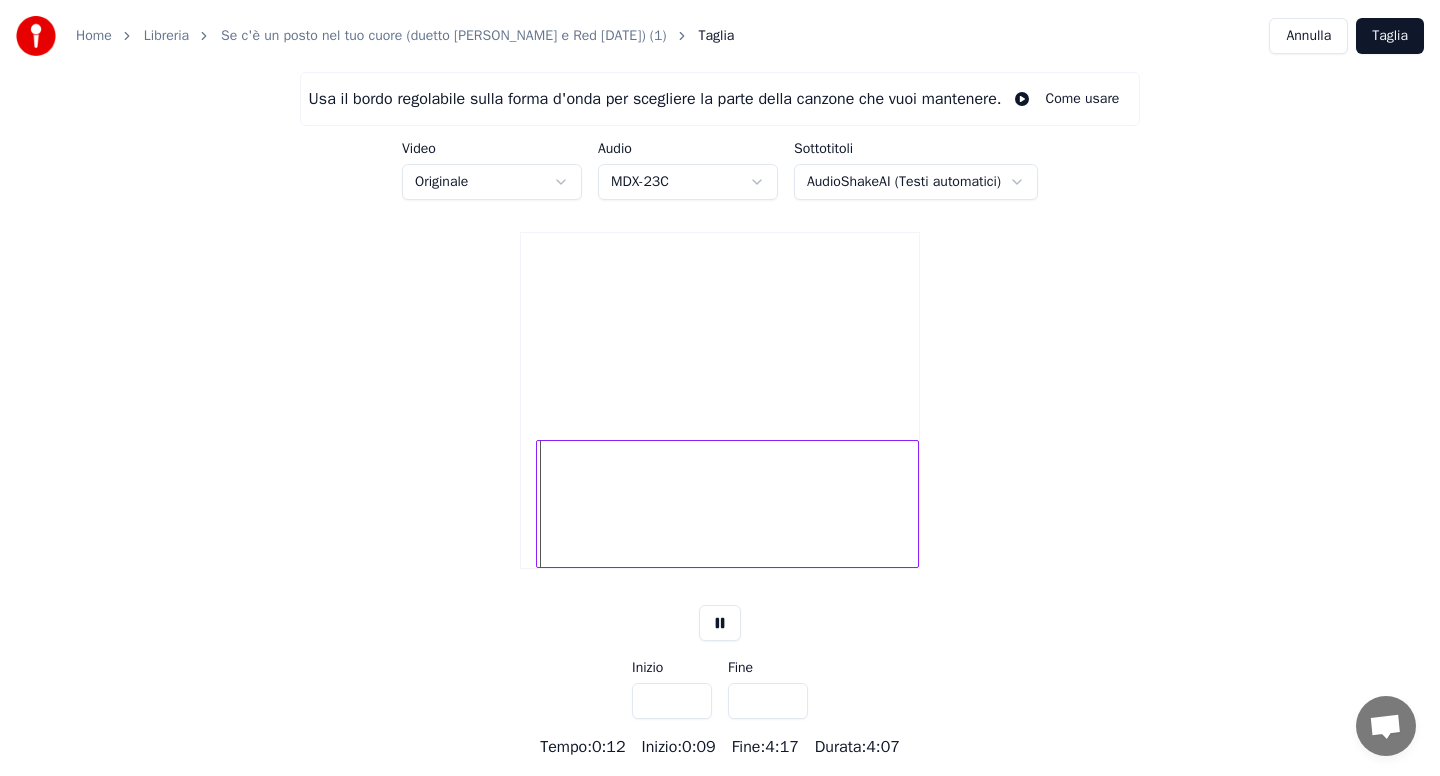 click at bounding box center [727, 504] 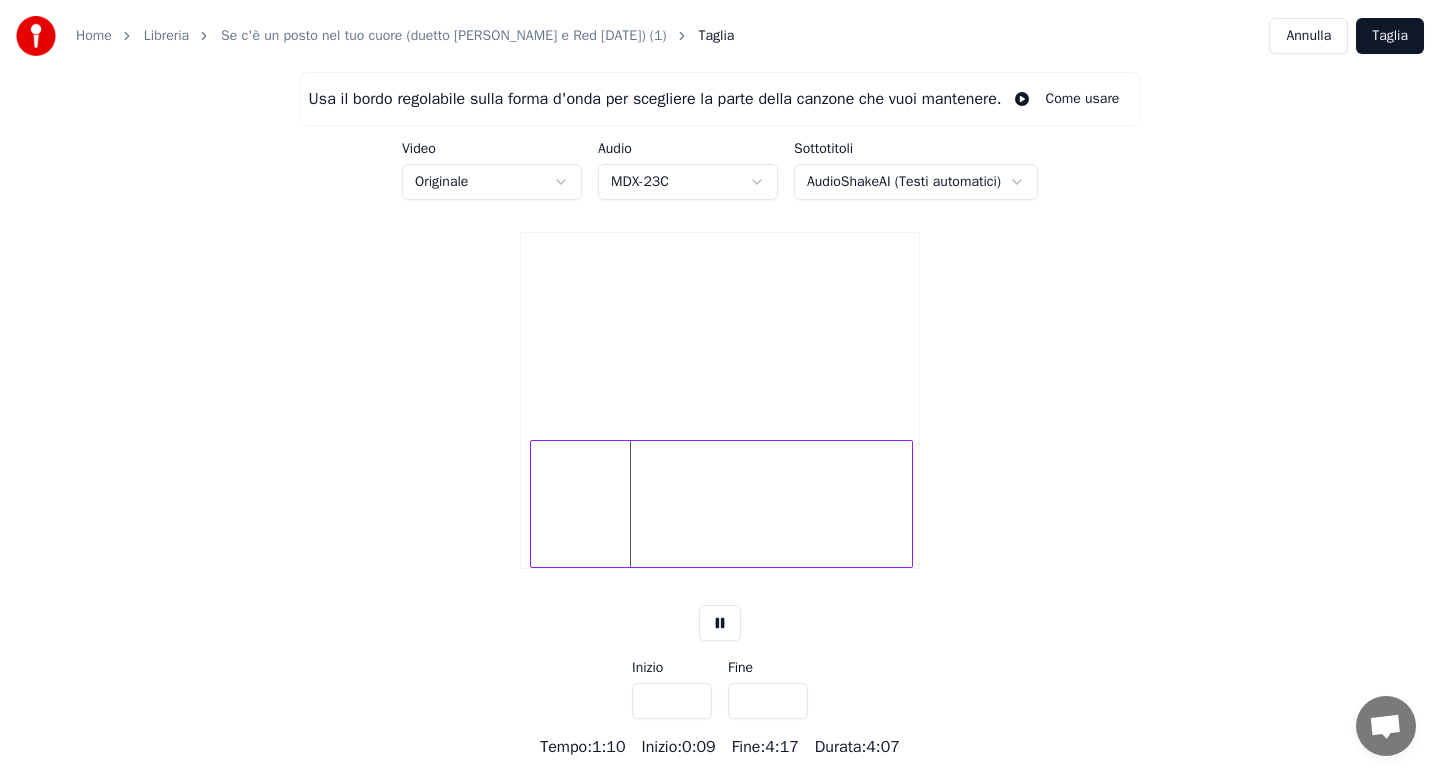 click at bounding box center (721, 504) 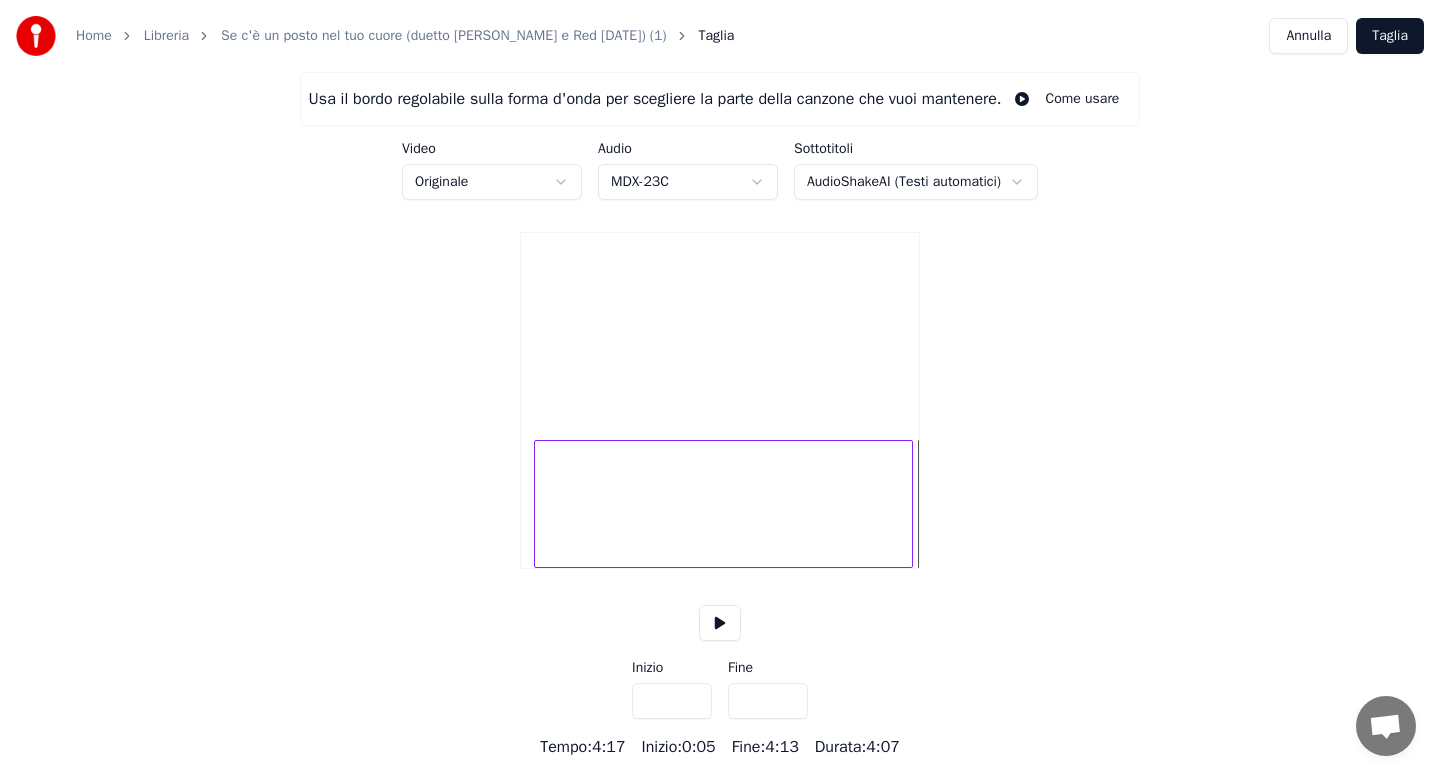 click at bounding box center (538, 504) 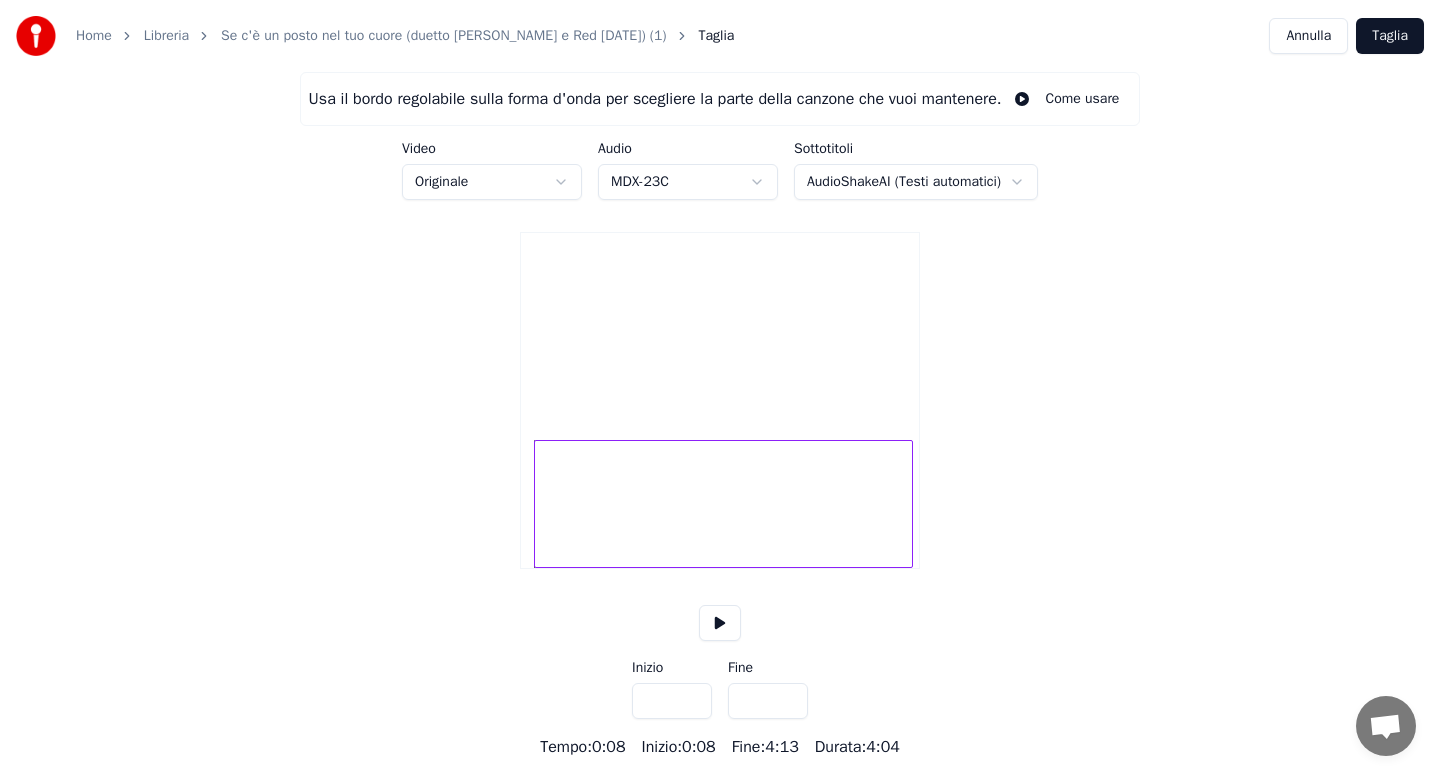 click at bounding box center [720, 623] 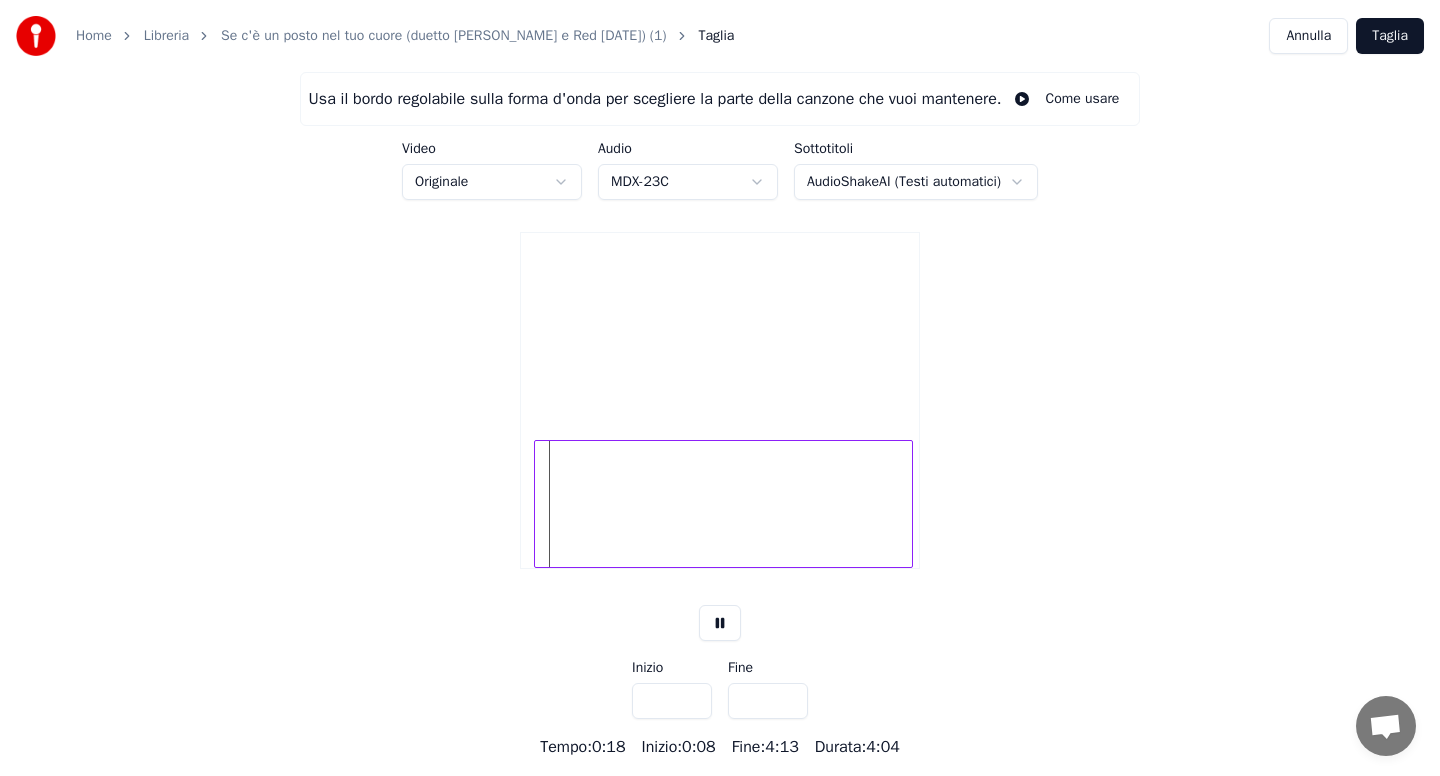 click at bounding box center [723, 504] 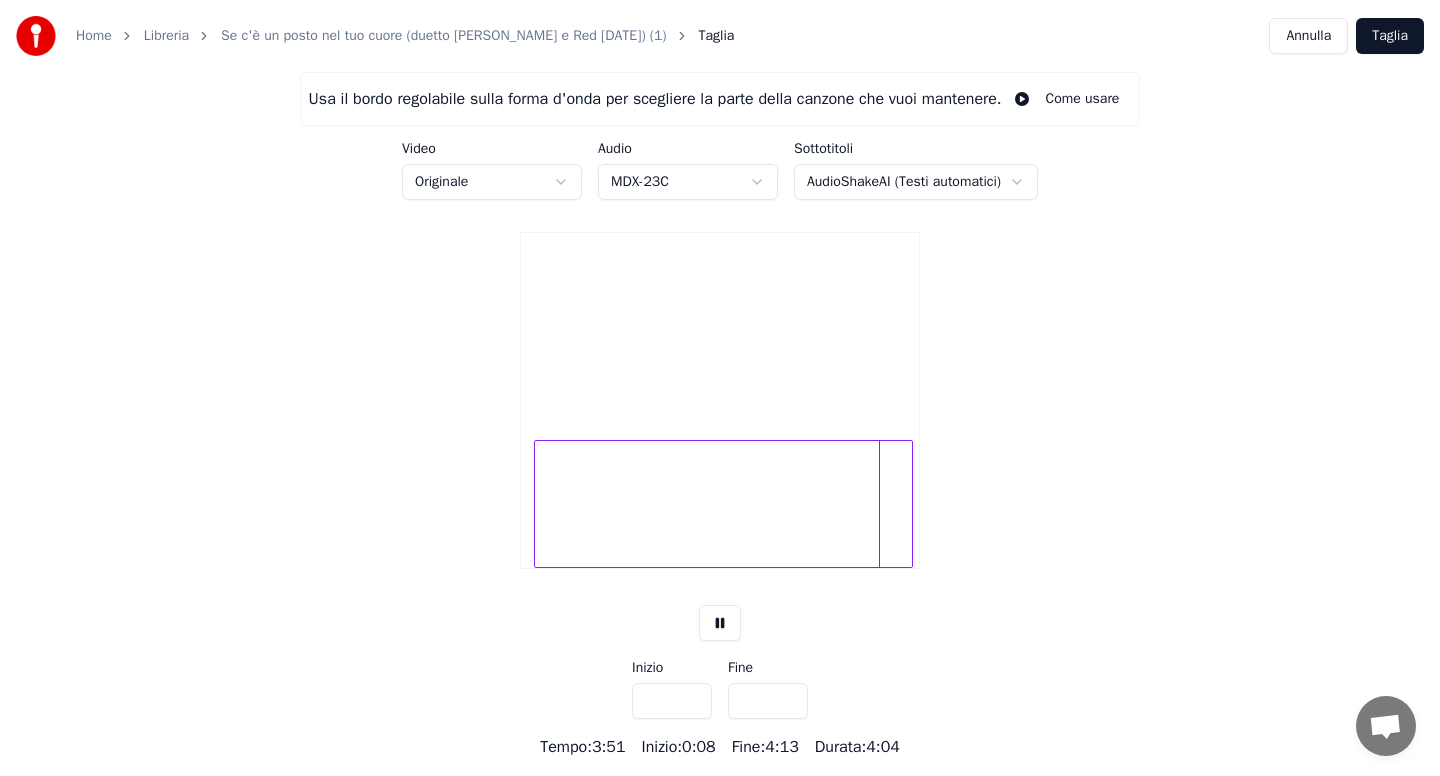 click at bounding box center (723, 504) 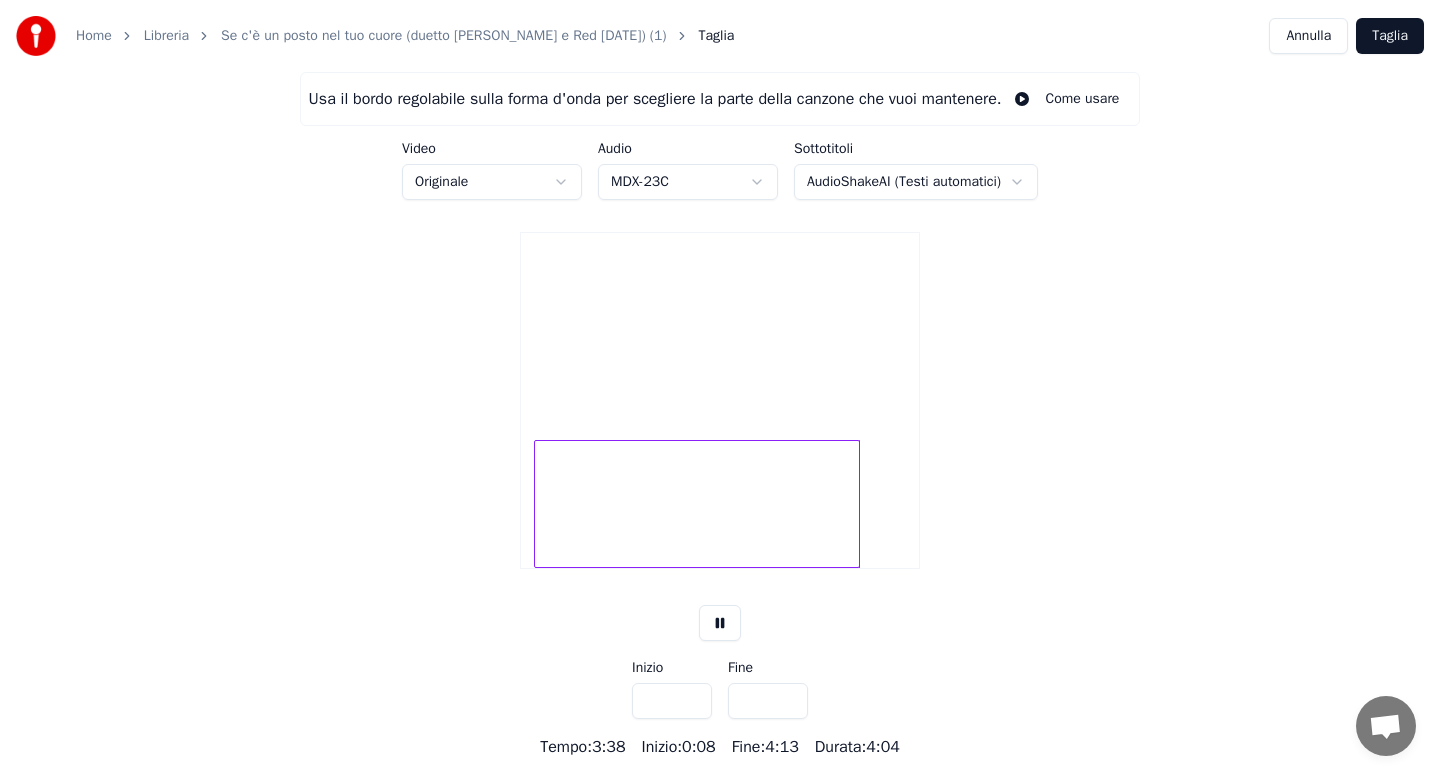 click at bounding box center [856, 504] 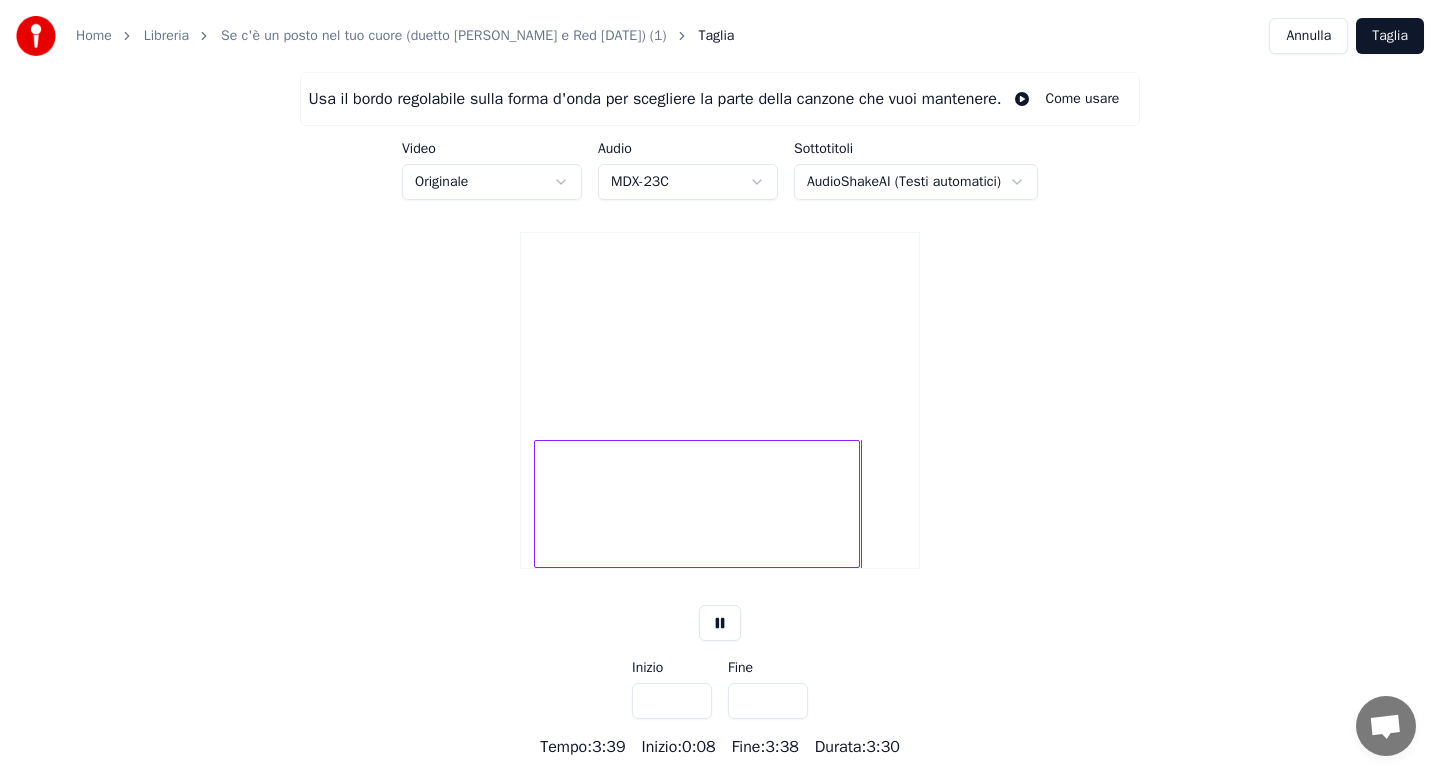 click at bounding box center [697, 504] 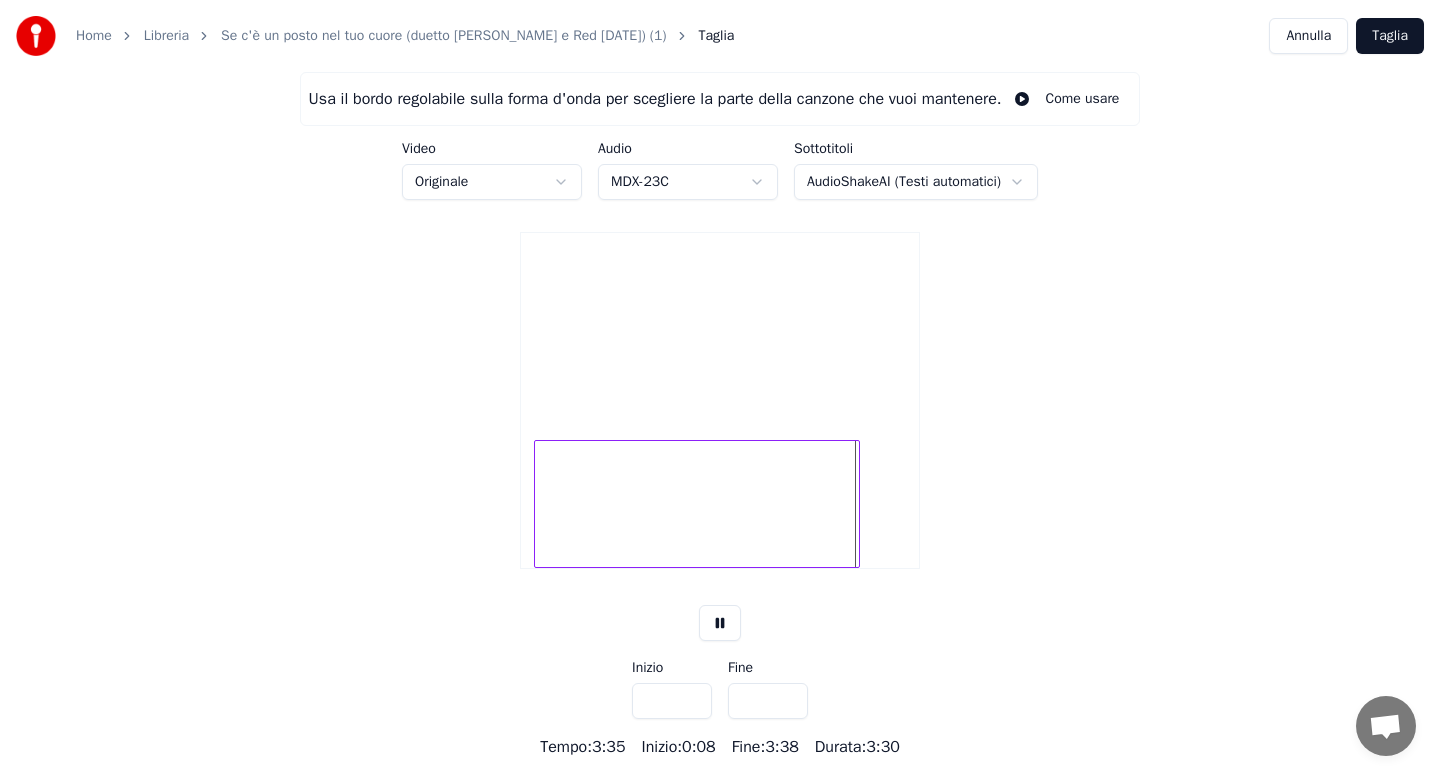 click at bounding box center [697, 504] 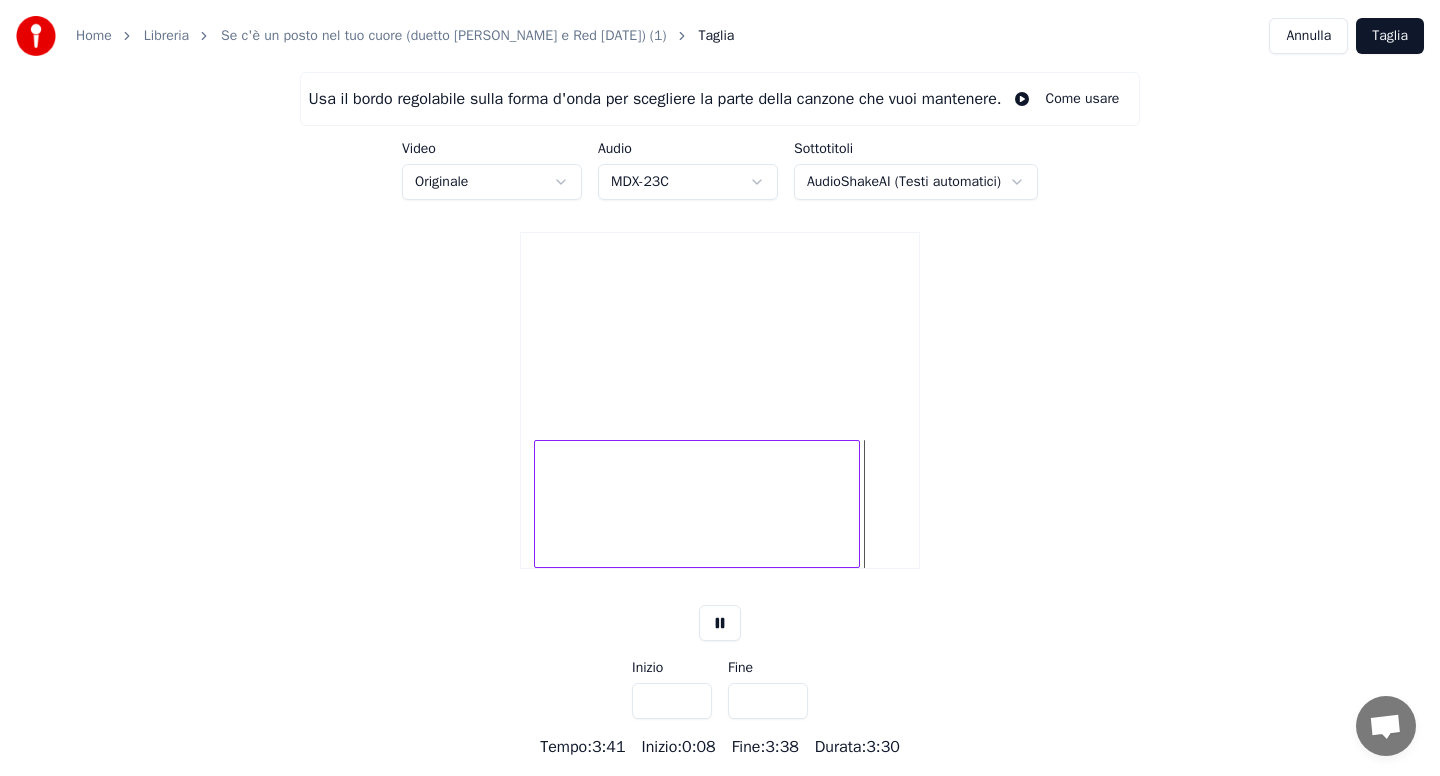 click on "Taglia" at bounding box center [1390, 36] 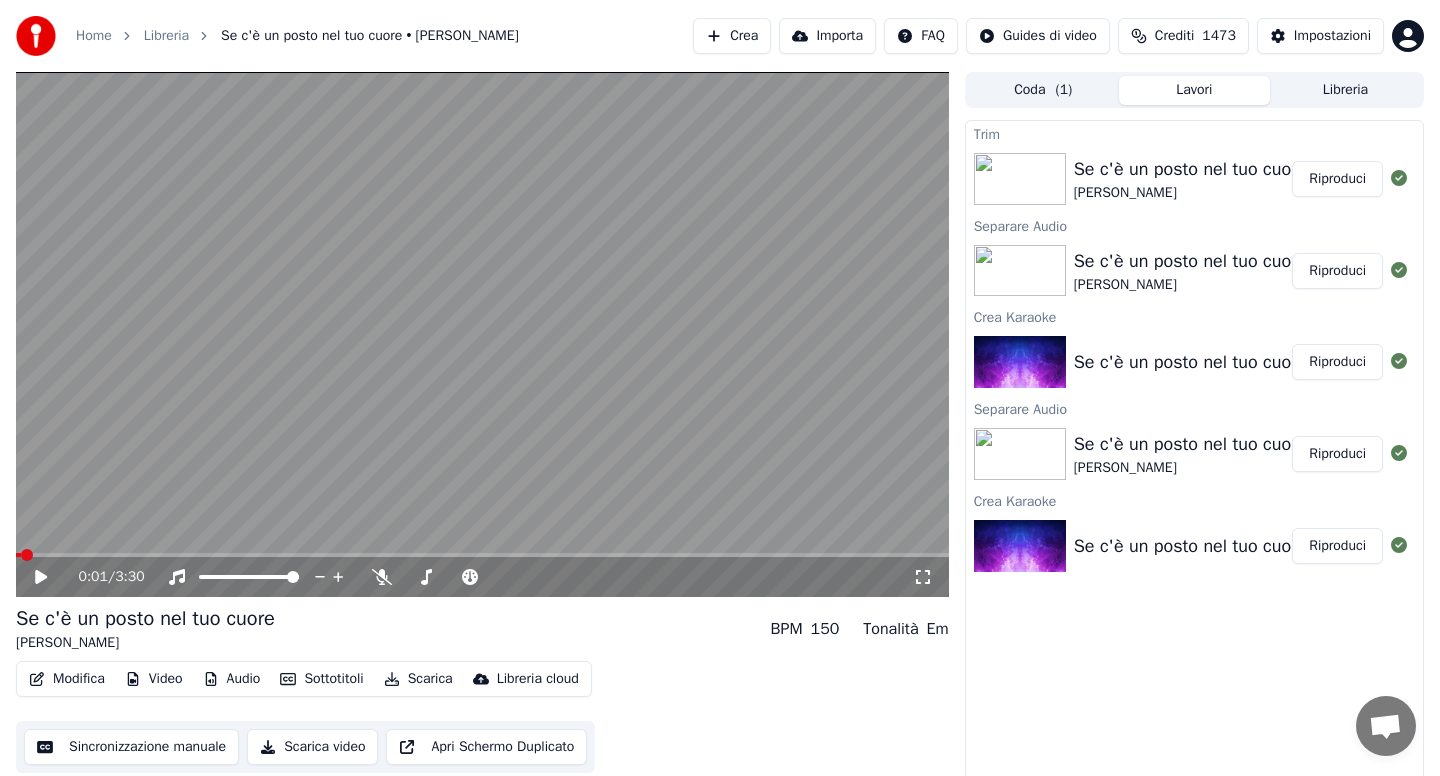 click 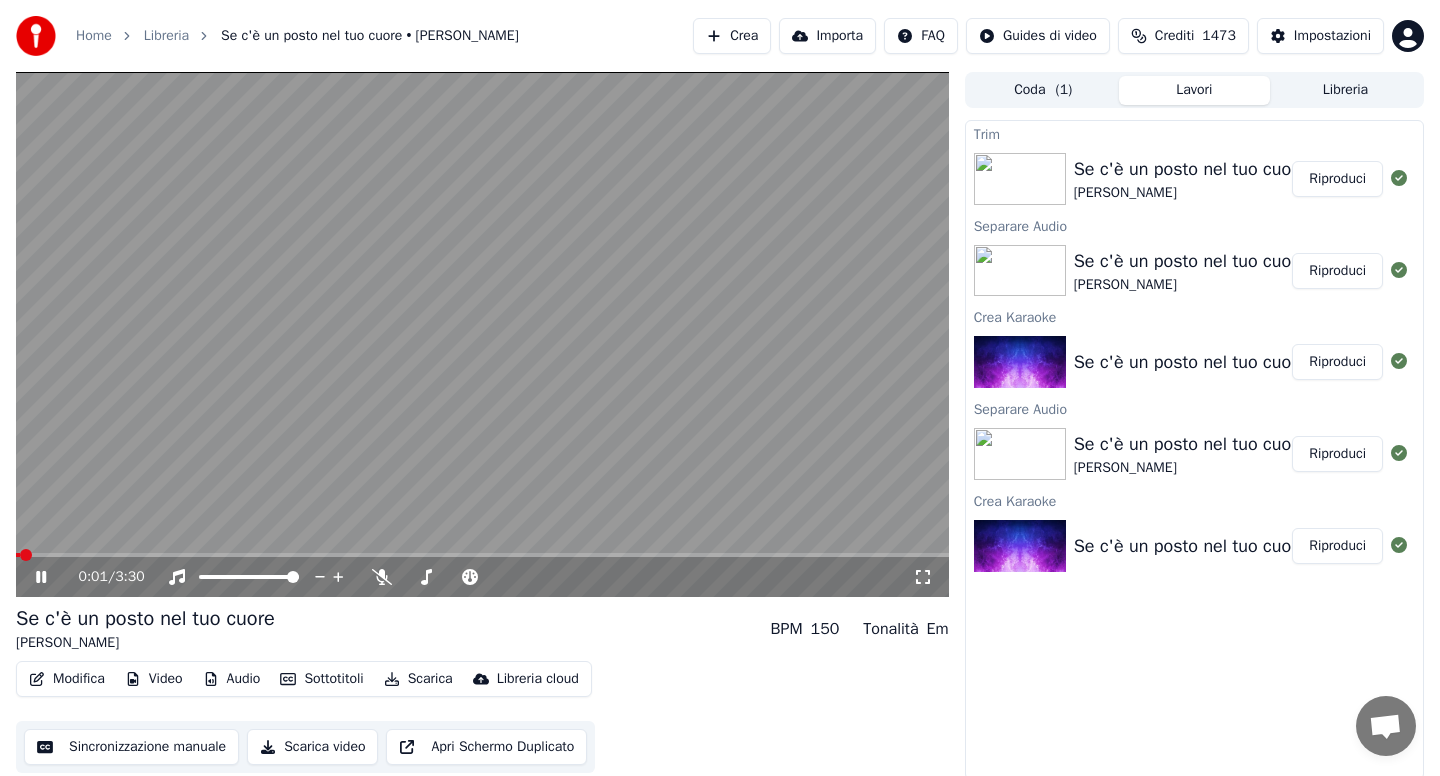 click at bounding box center (18, 555) 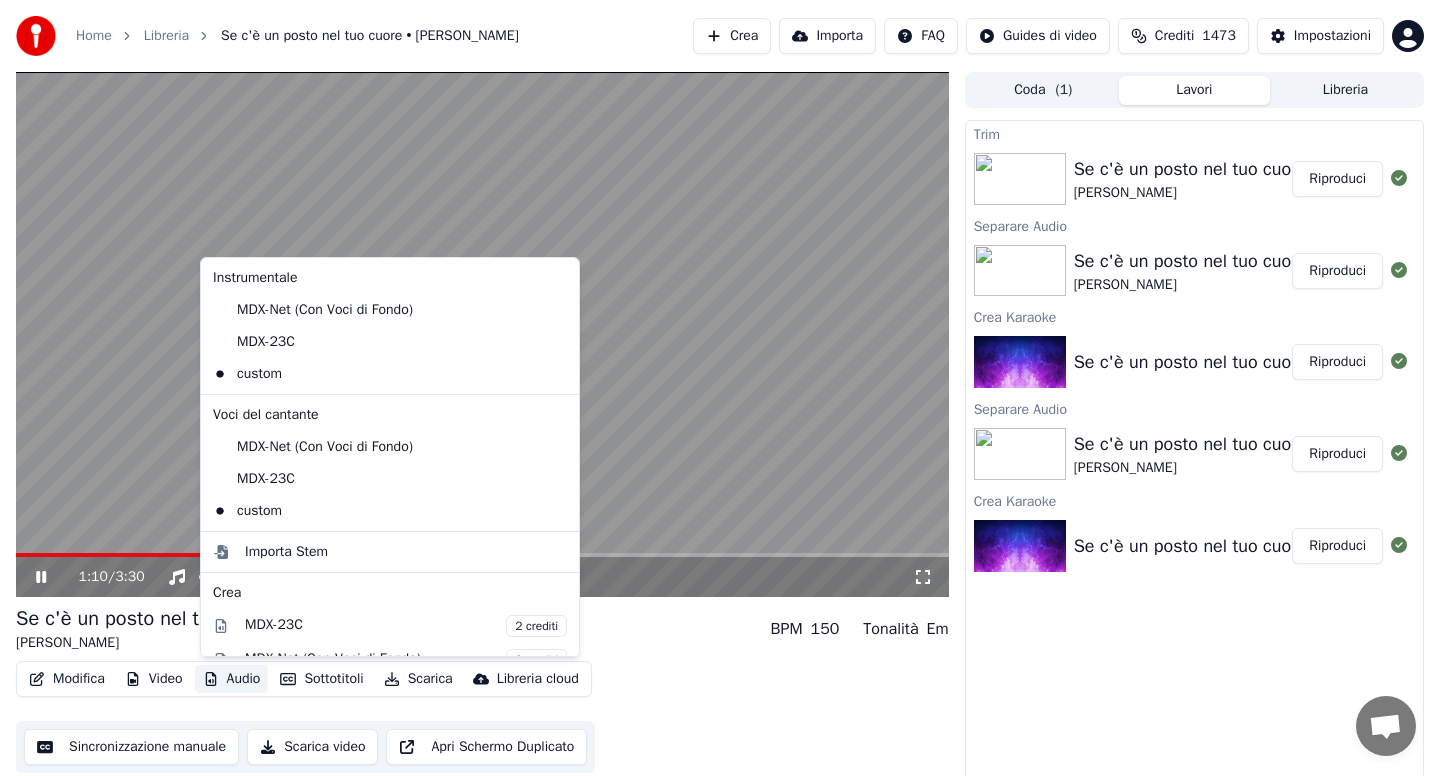click on "Audio" at bounding box center [232, 679] 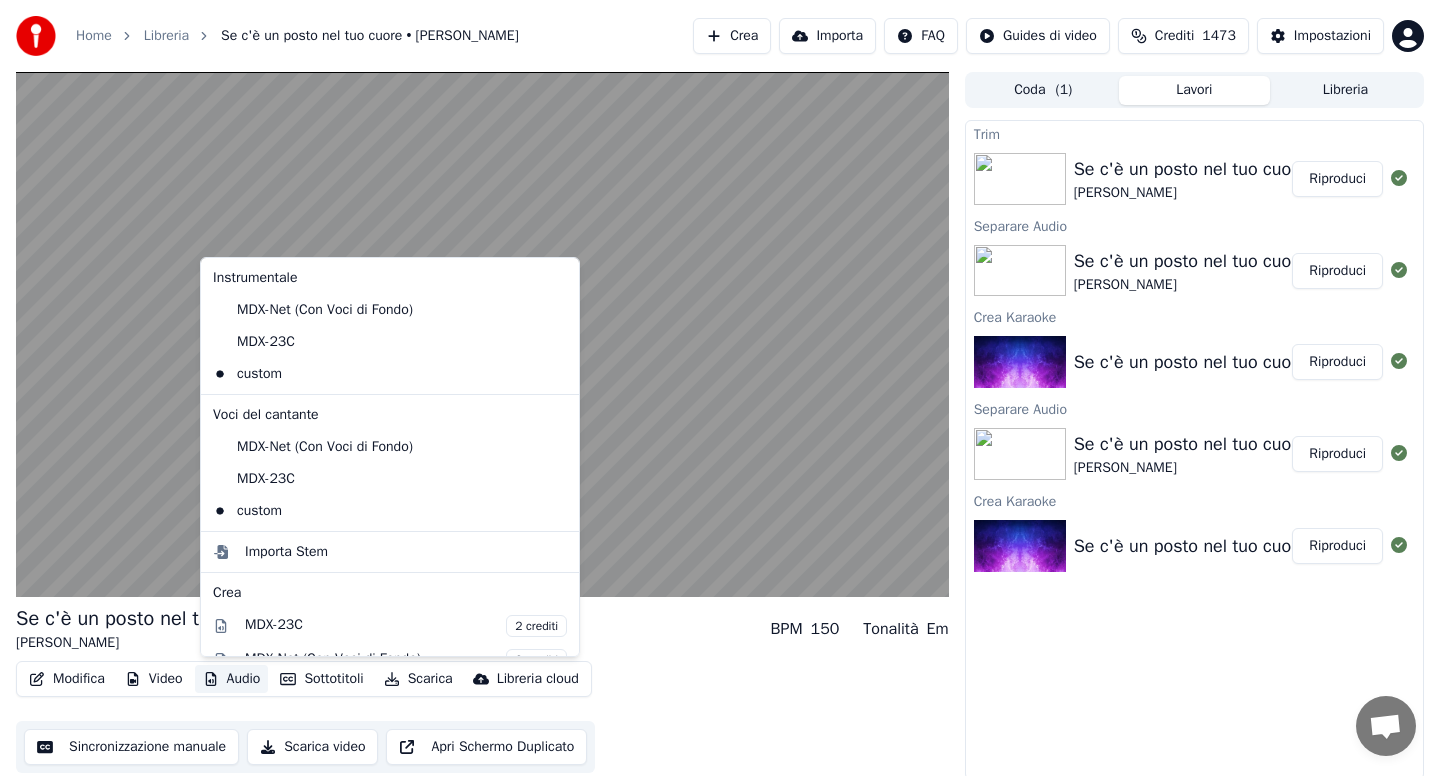 click on "Se c'è un posto nel tuo cuore [PERSON_NAME] • Red BPM 150 Tonalità Em" at bounding box center [482, 629] 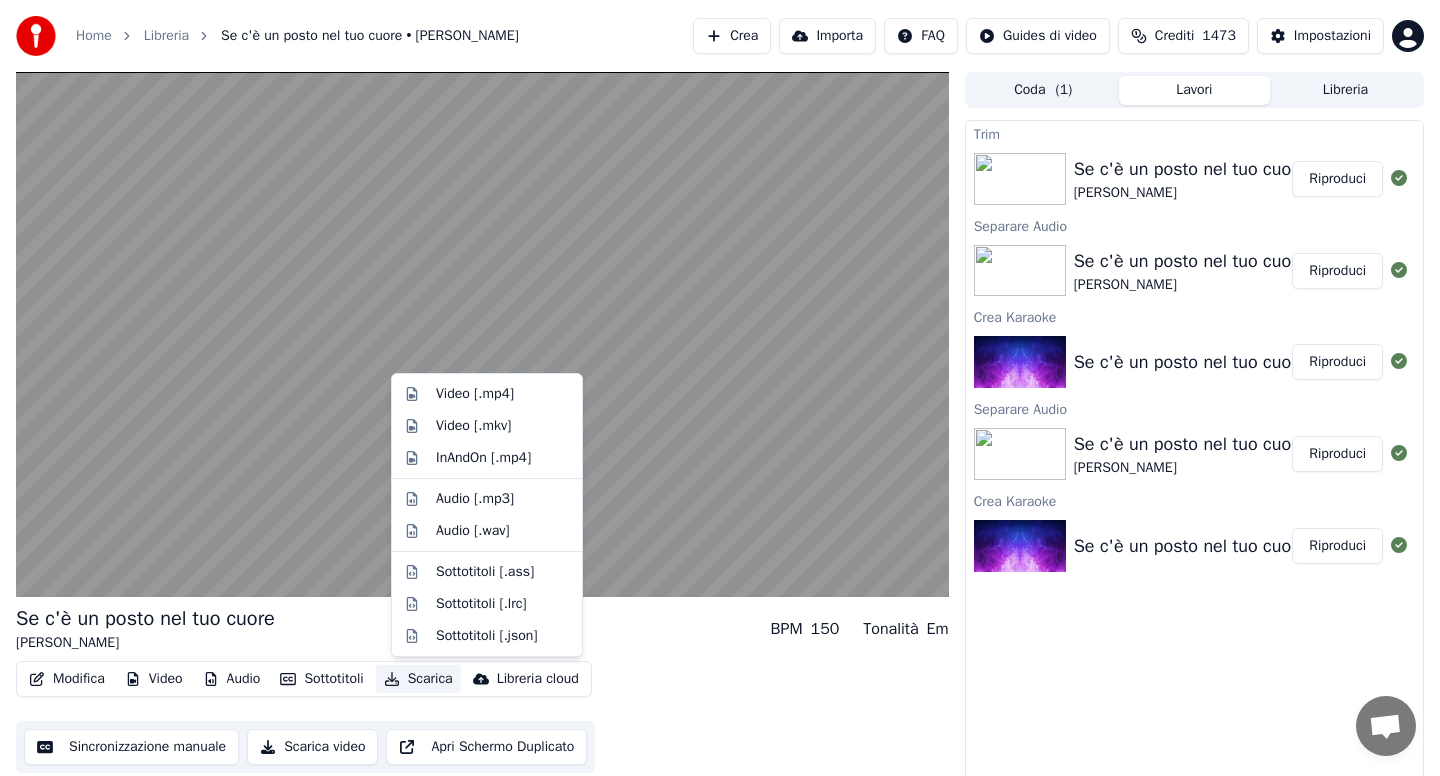 click on "Scarica" at bounding box center (418, 679) 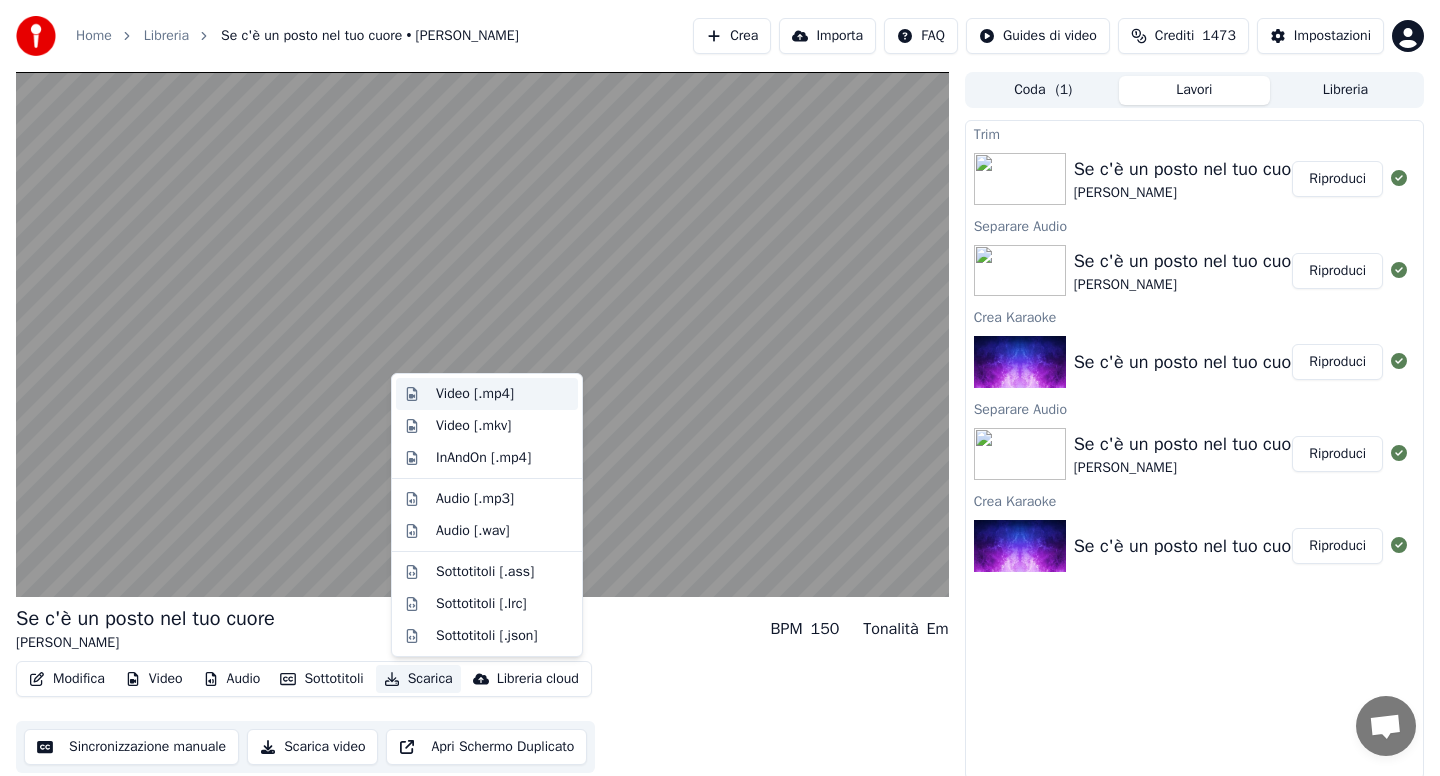 click on "Video [.mp4]" at bounding box center [475, 394] 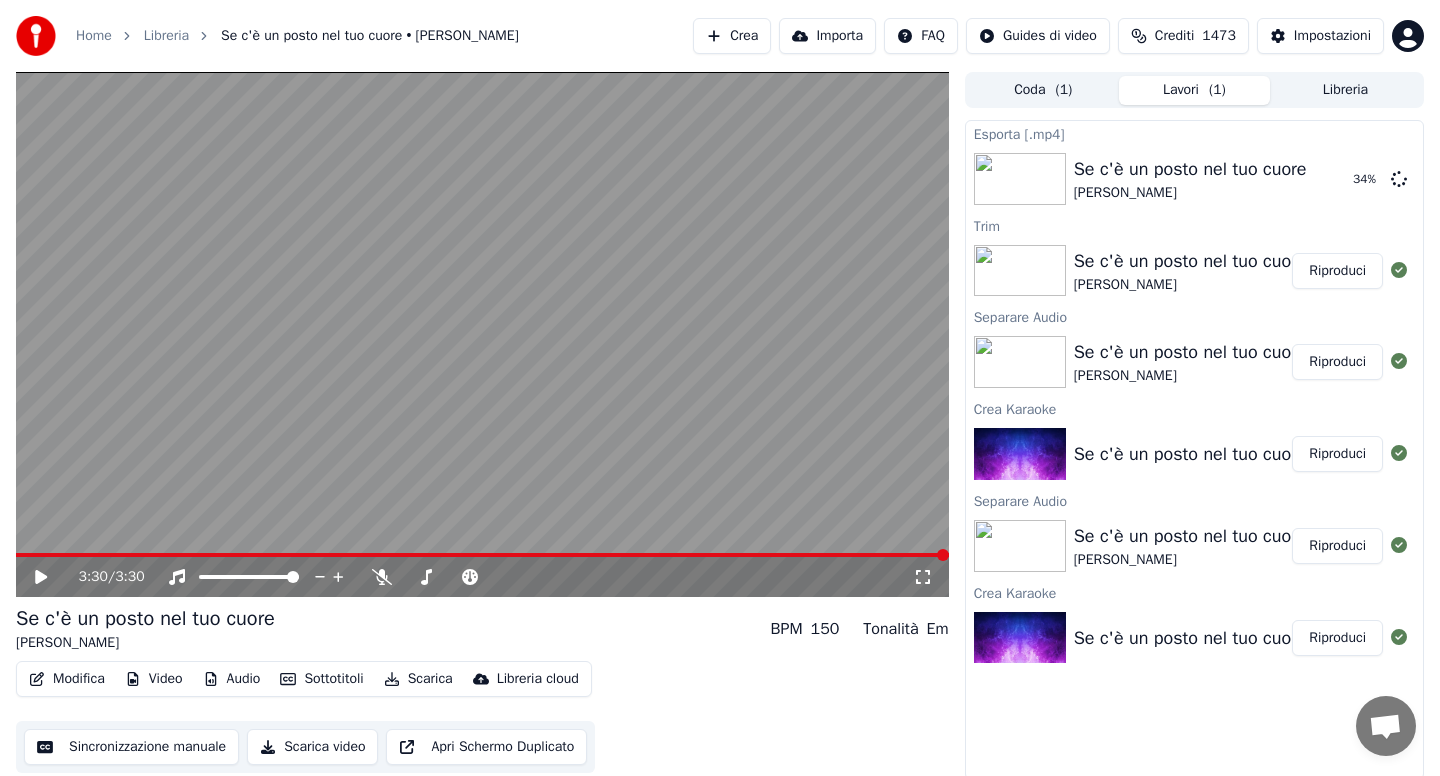 click on "Libreria" at bounding box center [1345, 90] 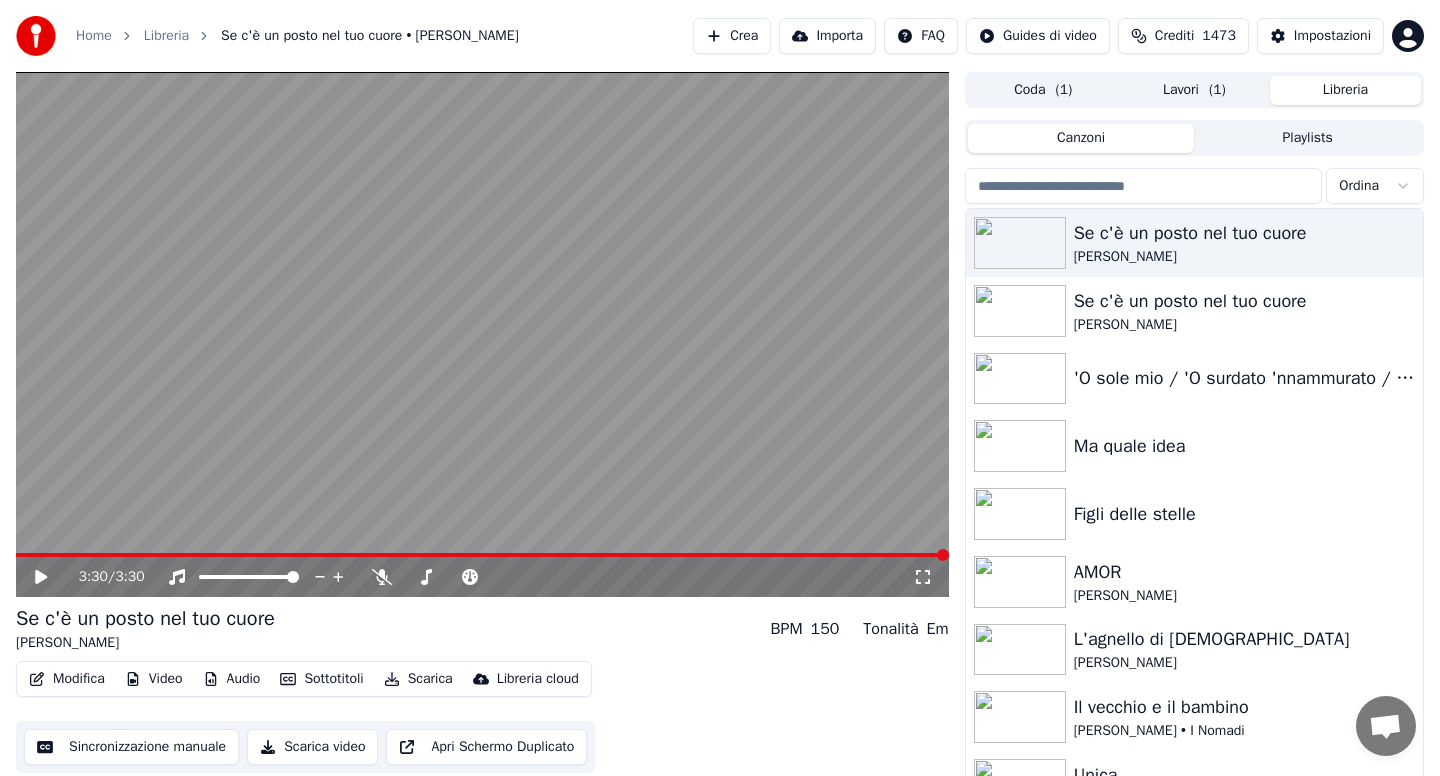 click at bounding box center (1144, 186) 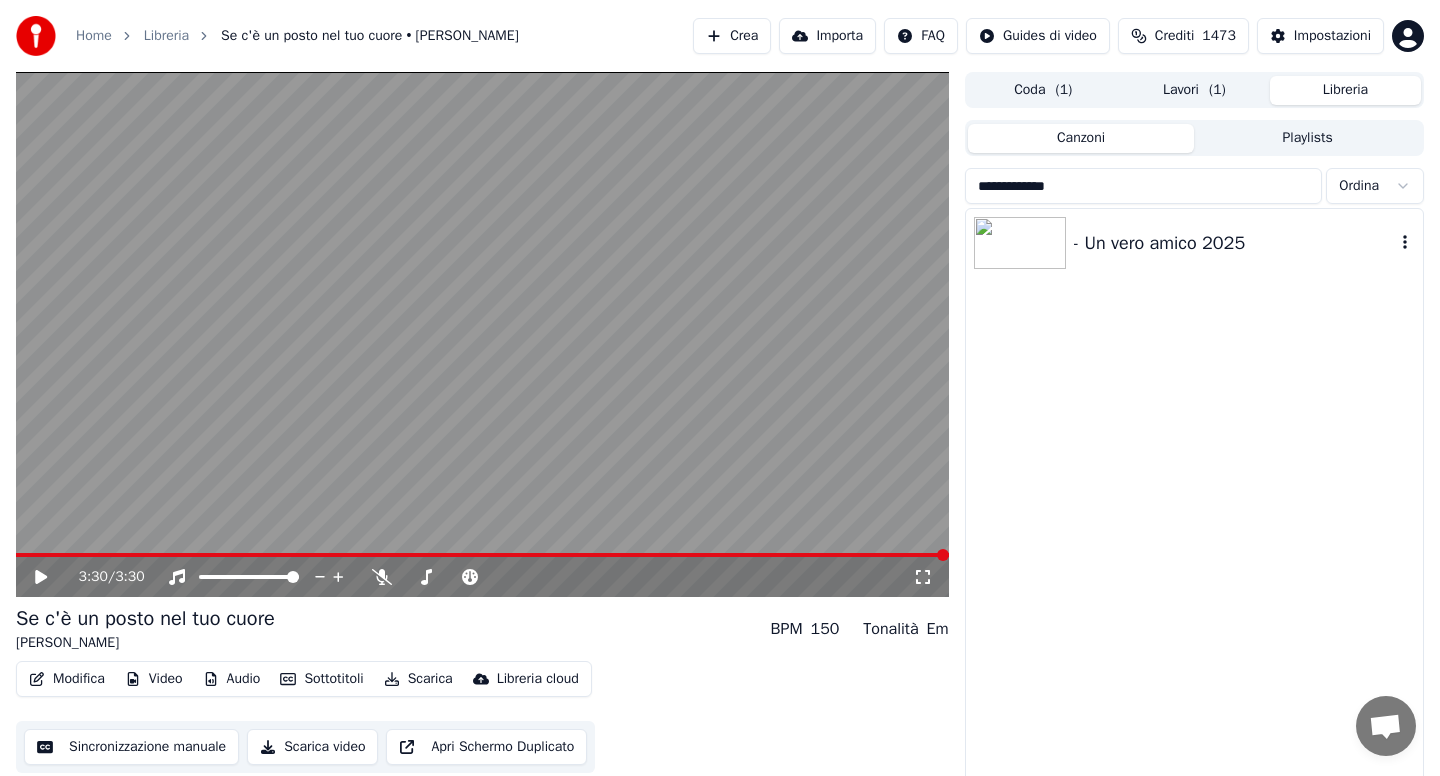 type on "**********" 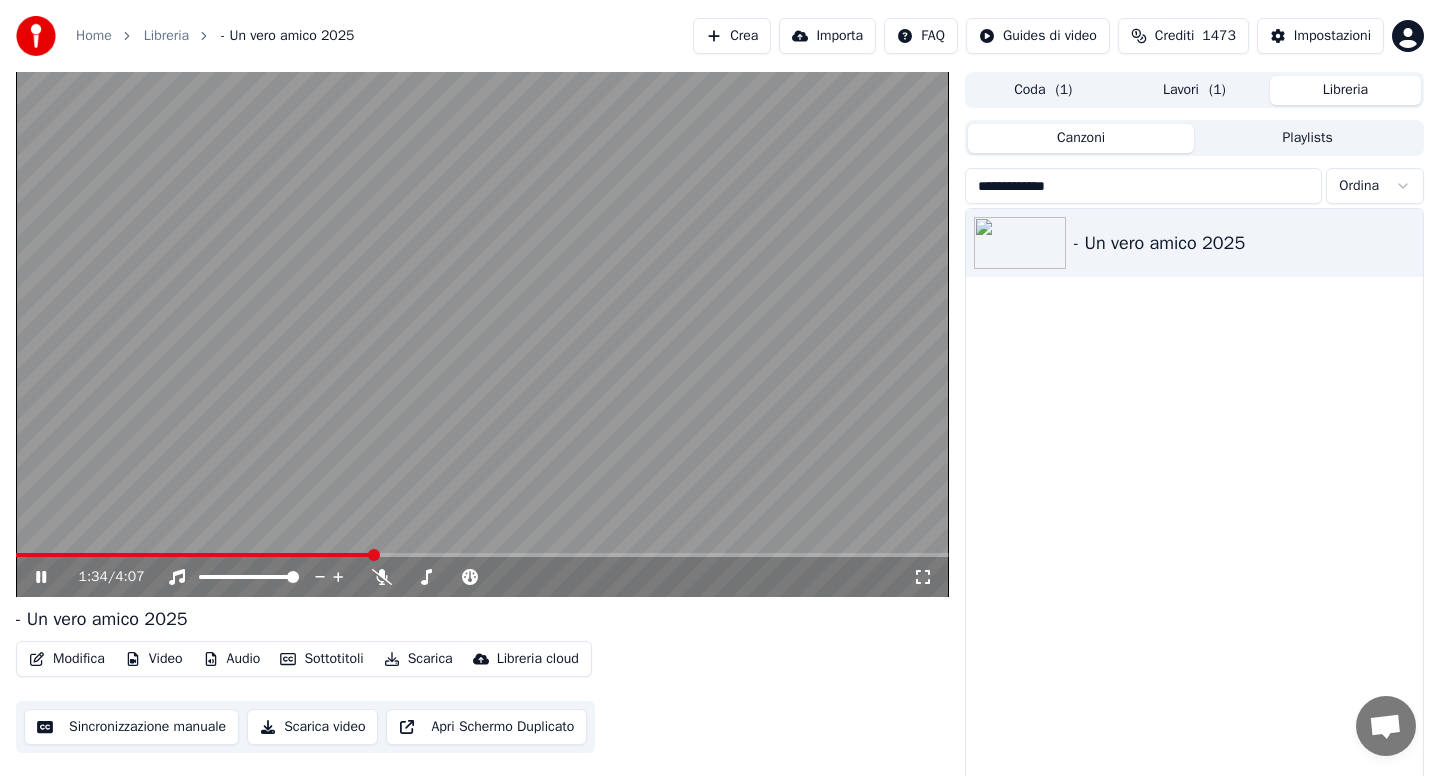 click at bounding box center [194, 555] 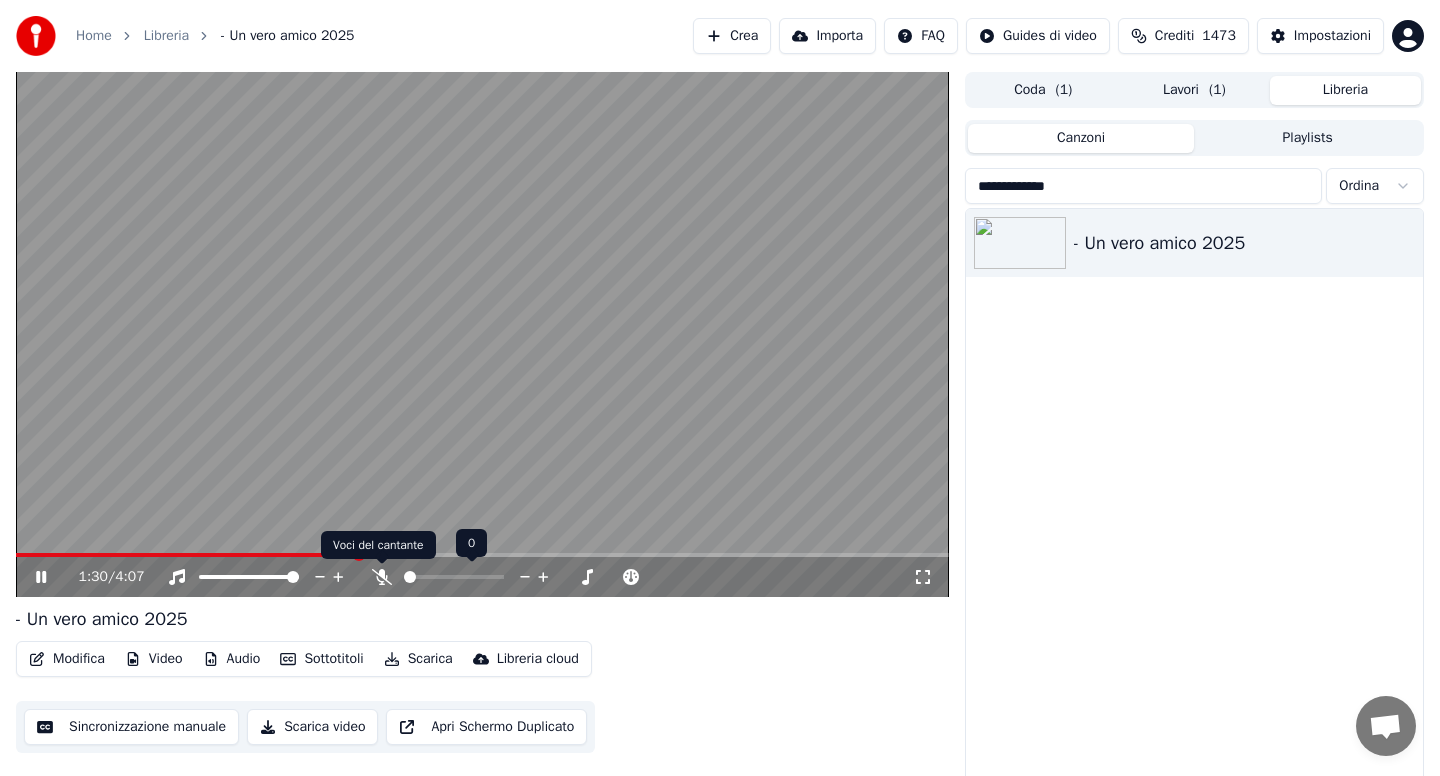 click 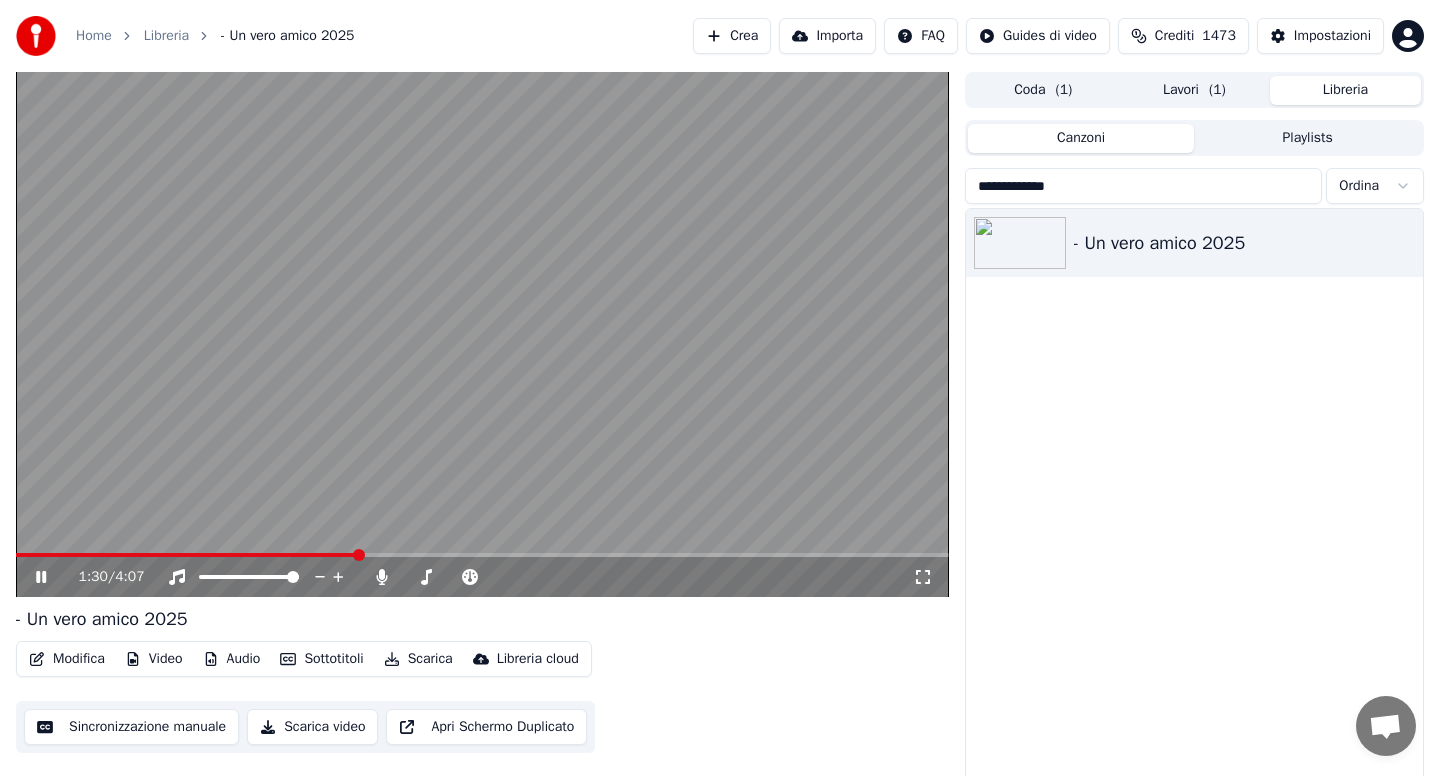 click at bounding box center (186, 555) 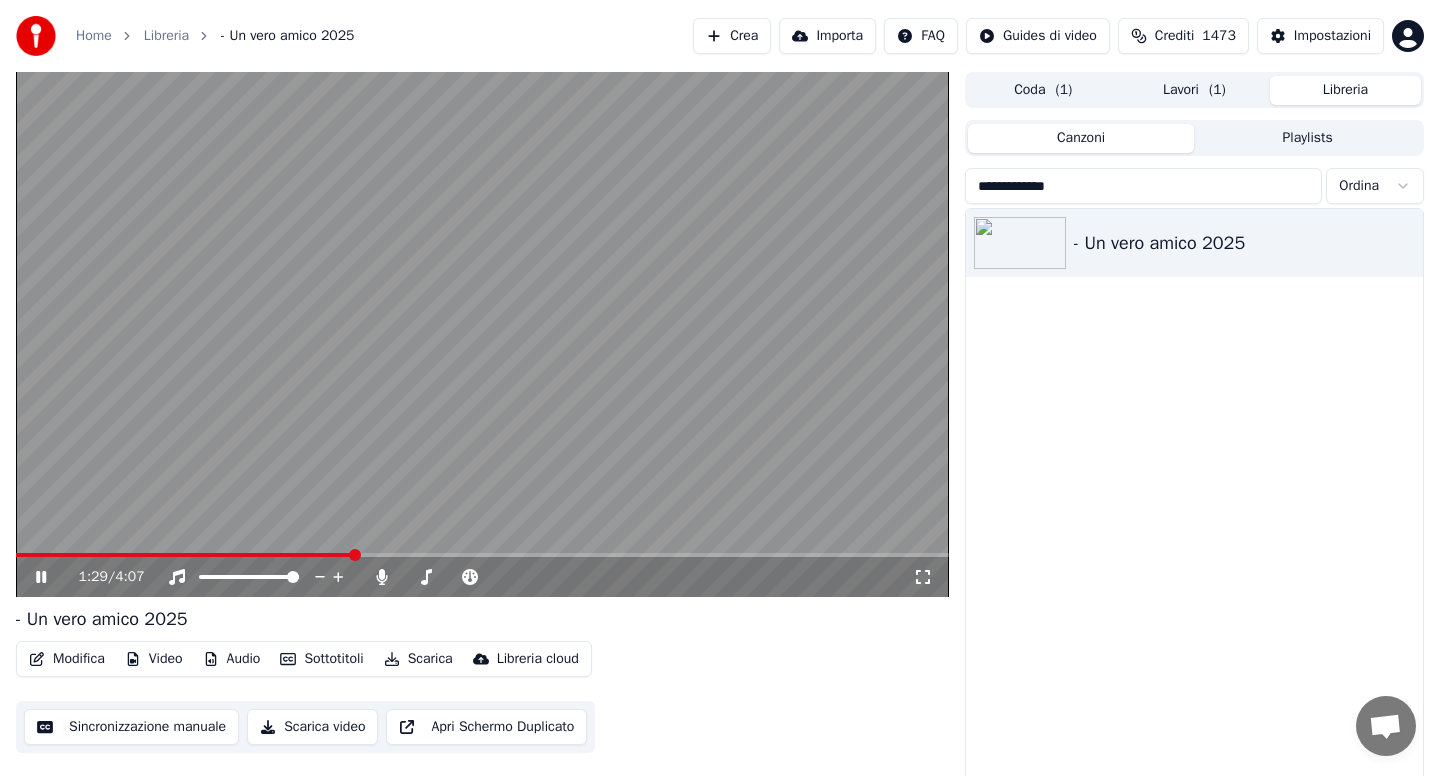 click at bounding box center [184, 555] 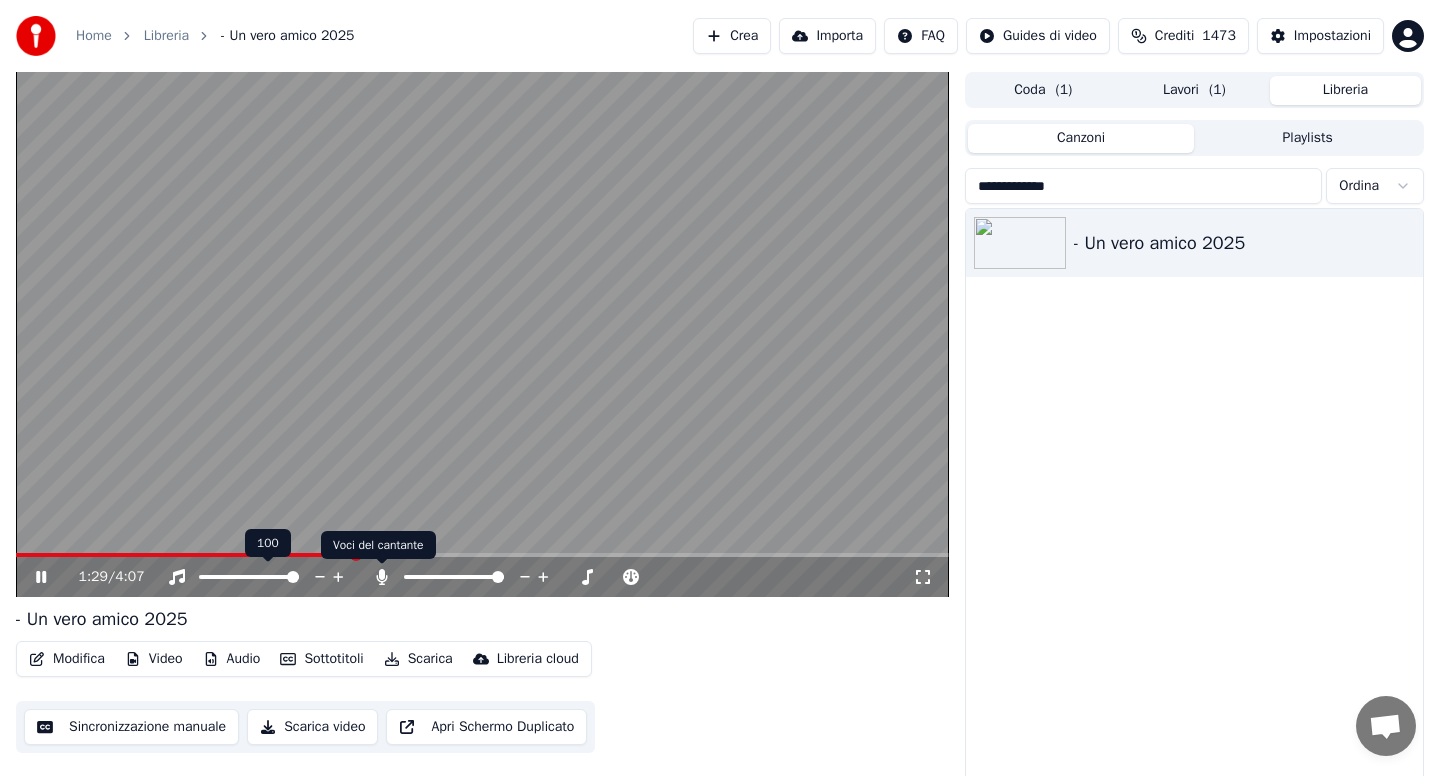 click 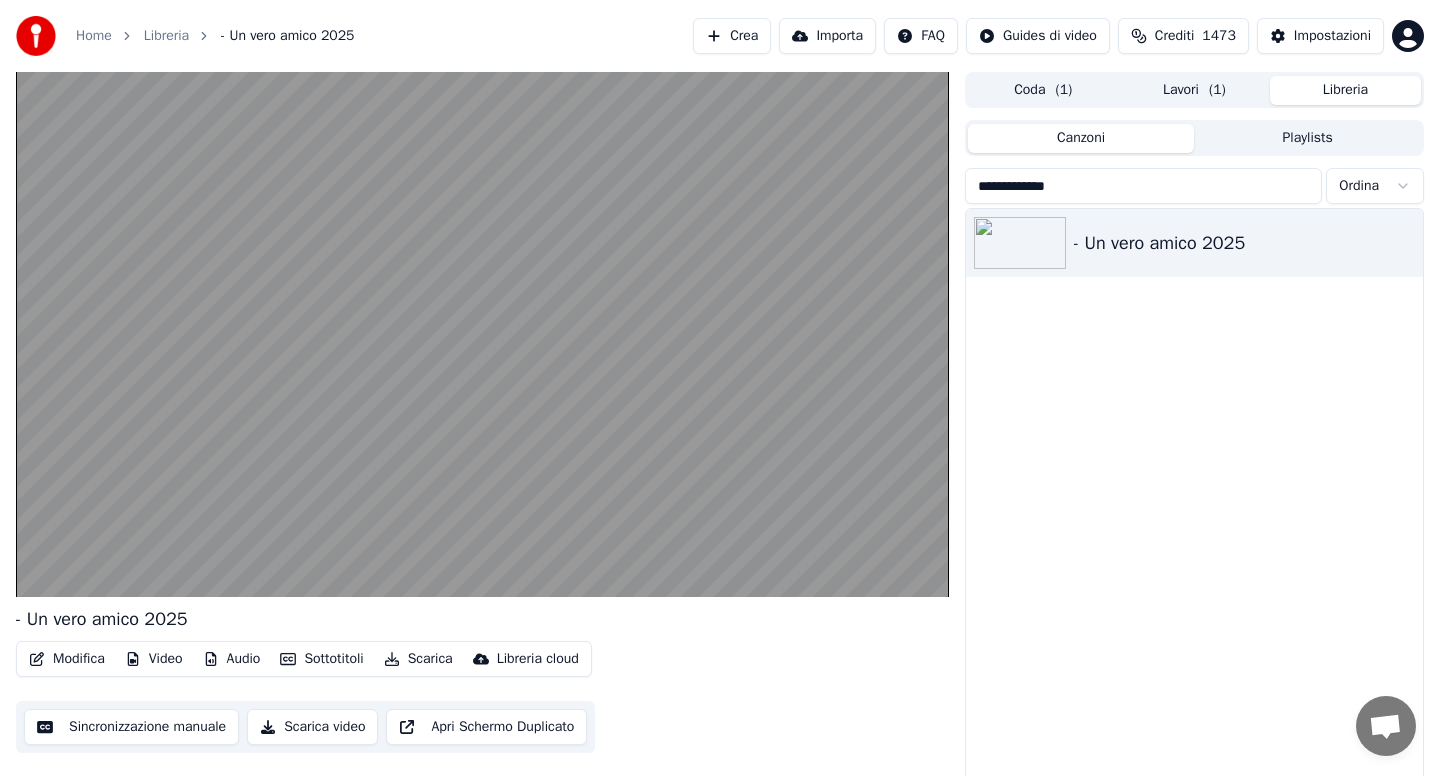 click on "Scarica" at bounding box center [418, 659] 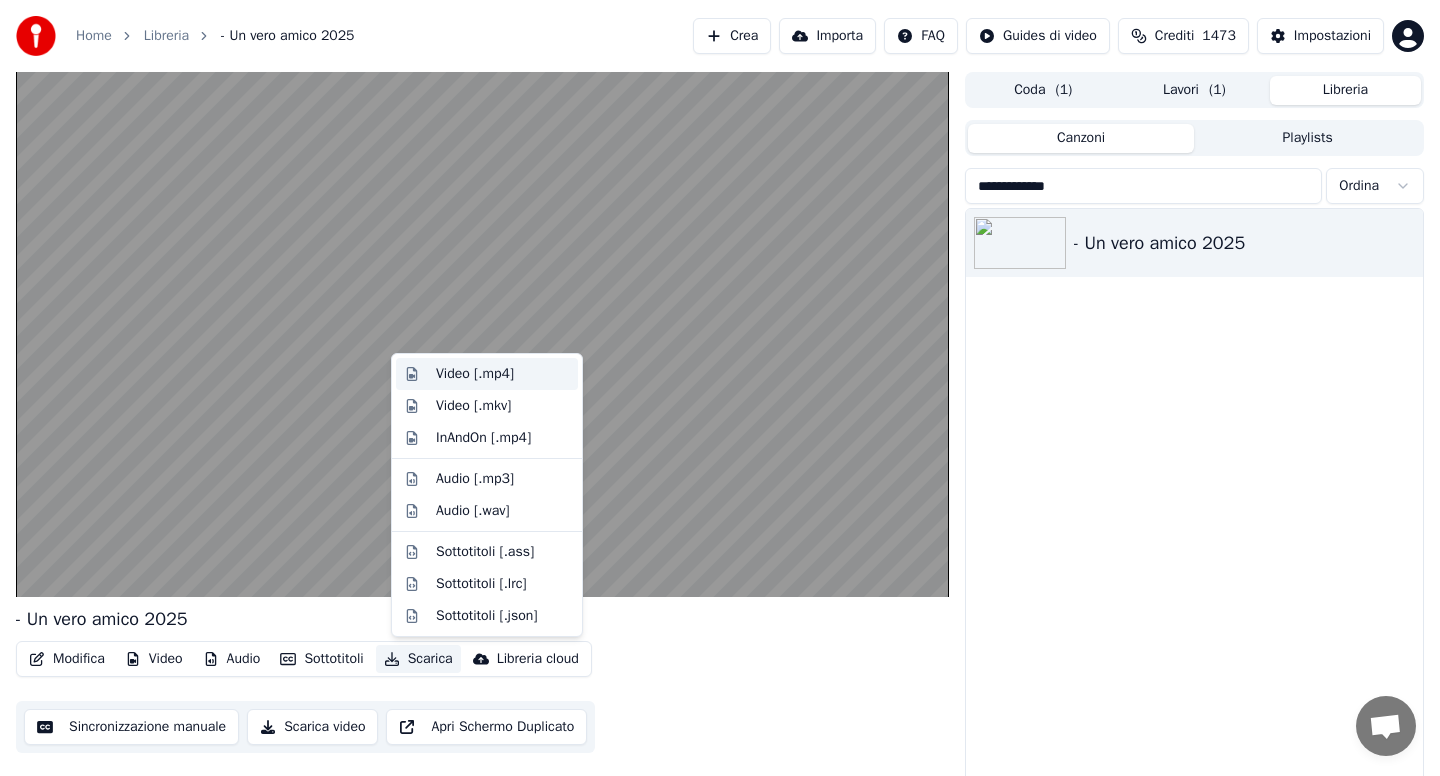 click on "Video [.mp4]" at bounding box center [475, 374] 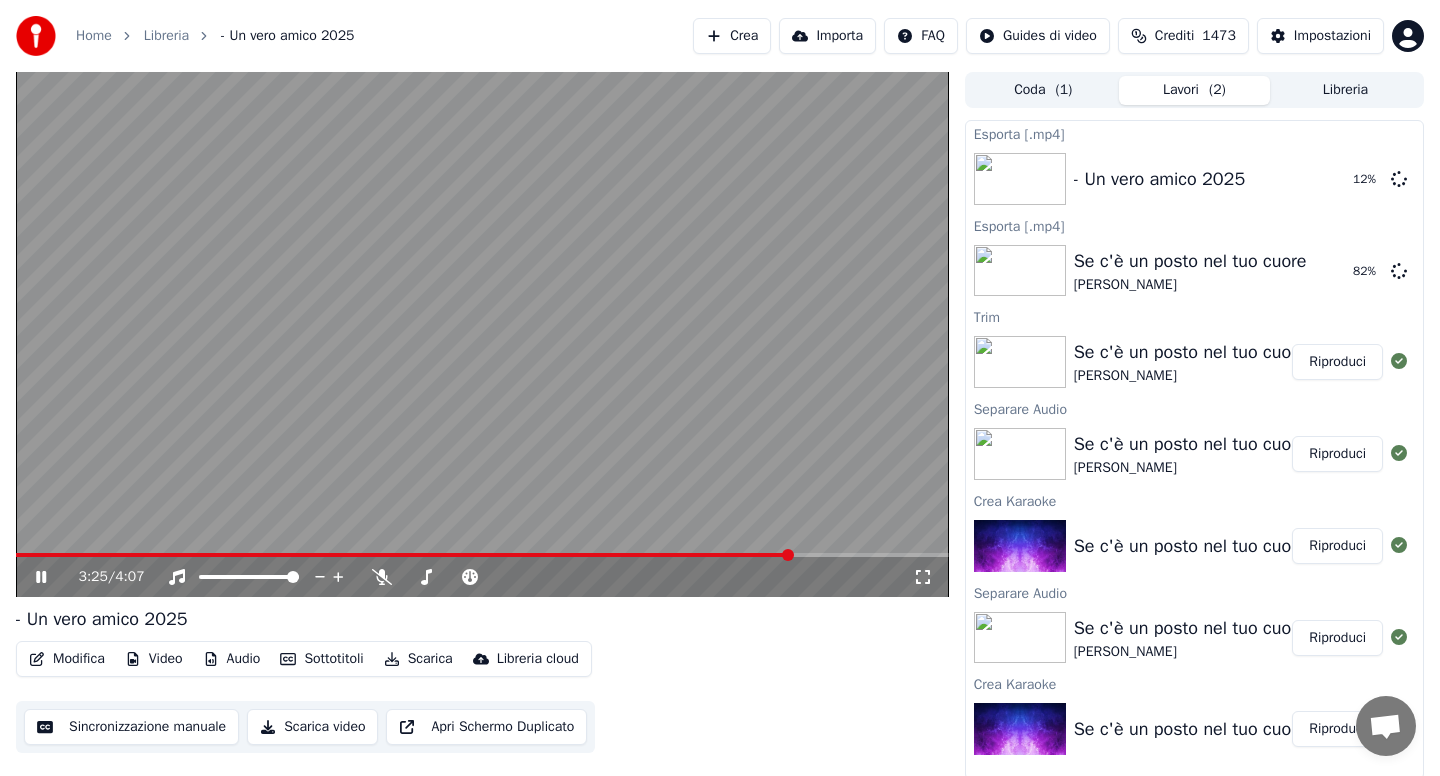 click 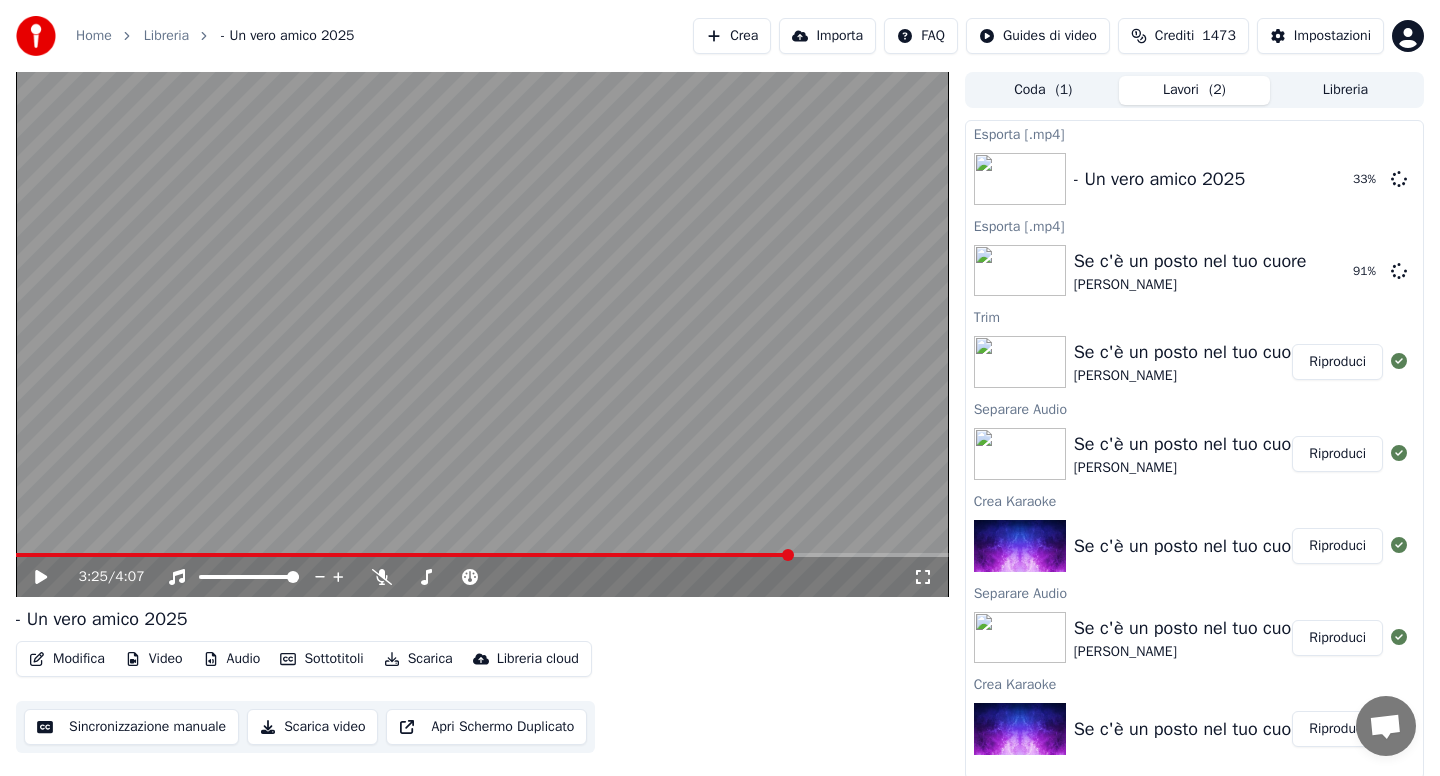 click on "Libreria" at bounding box center (1345, 90) 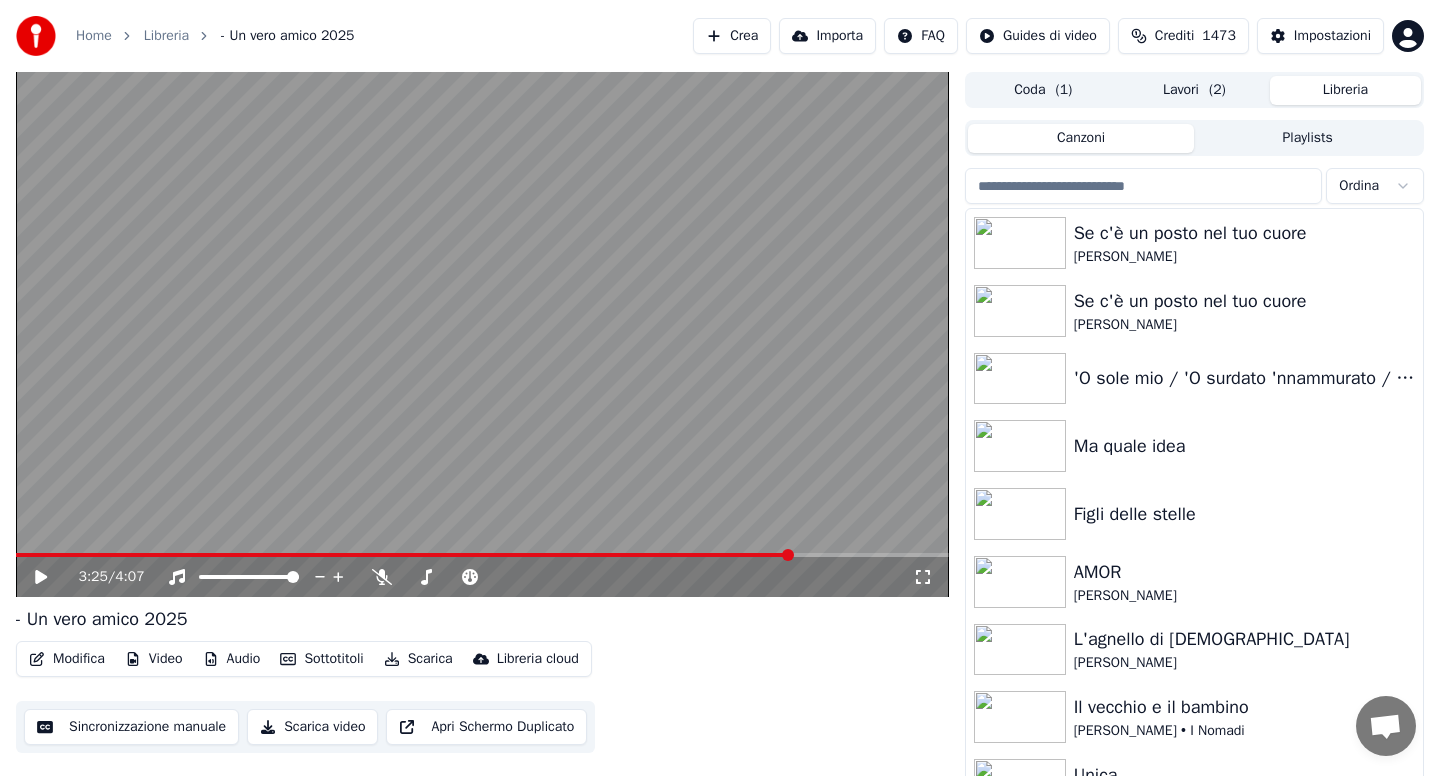 click on "Lavori ( 2 )" at bounding box center (1194, 90) 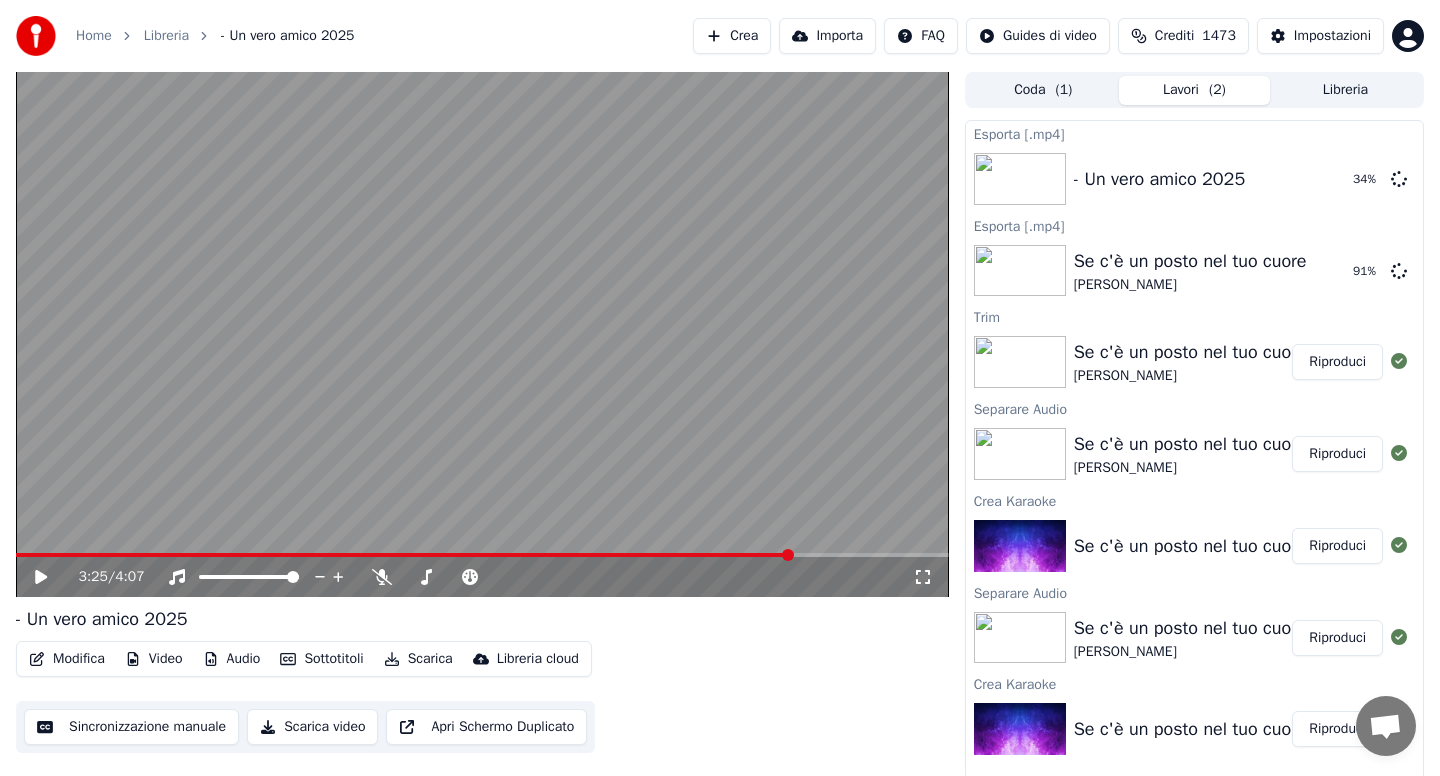 click on "Libreria" at bounding box center (1345, 90) 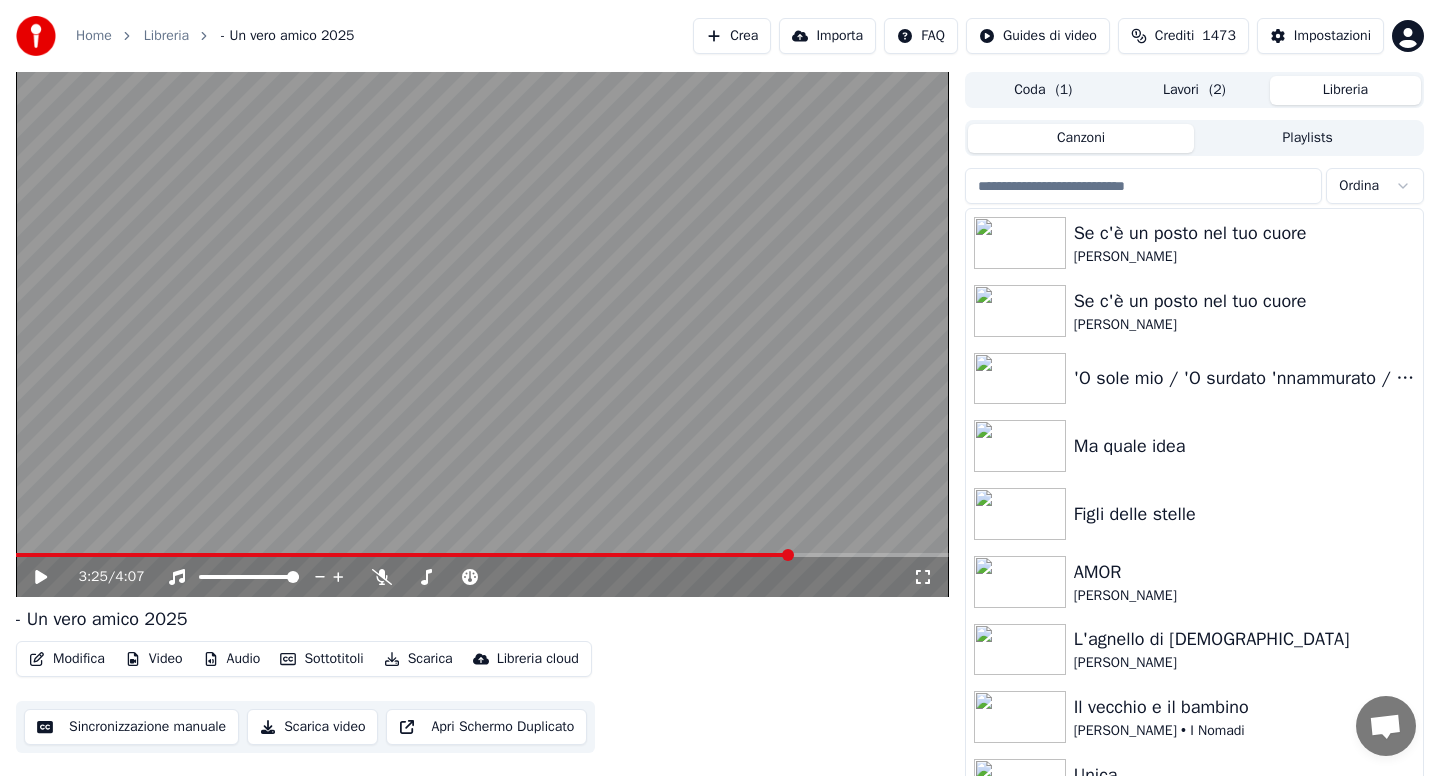 click at bounding box center [1144, 186] 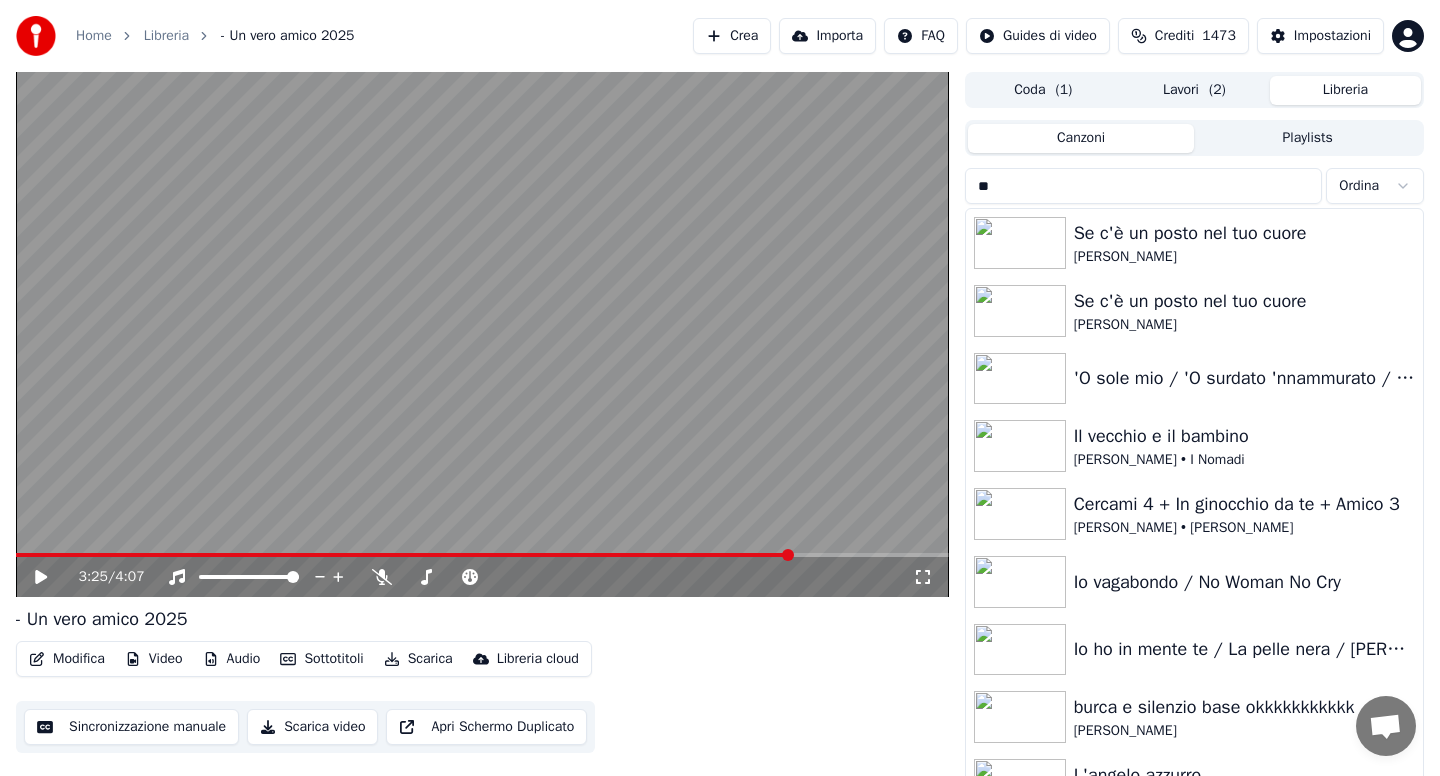 type on "*" 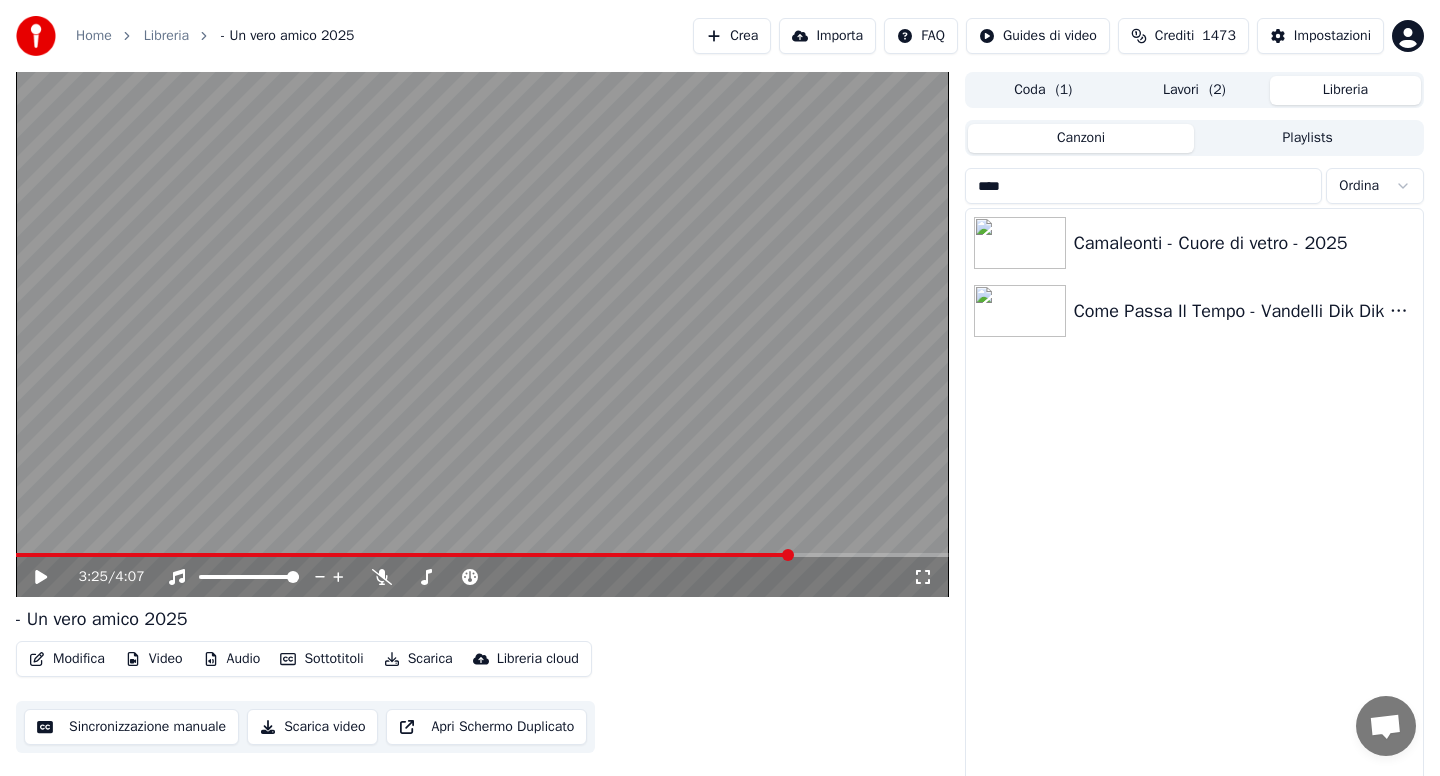type on "****" 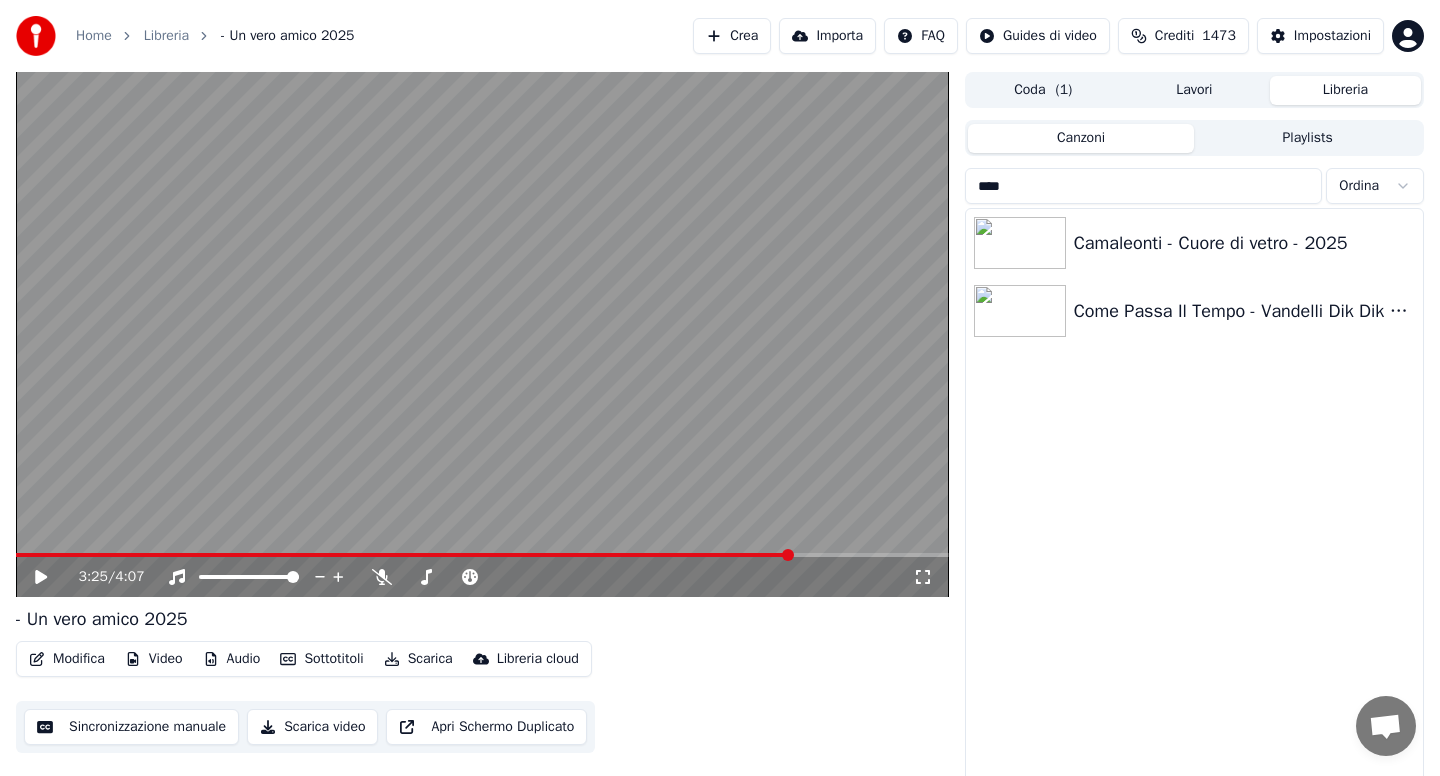 click on "Home" at bounding box center (94, 36) 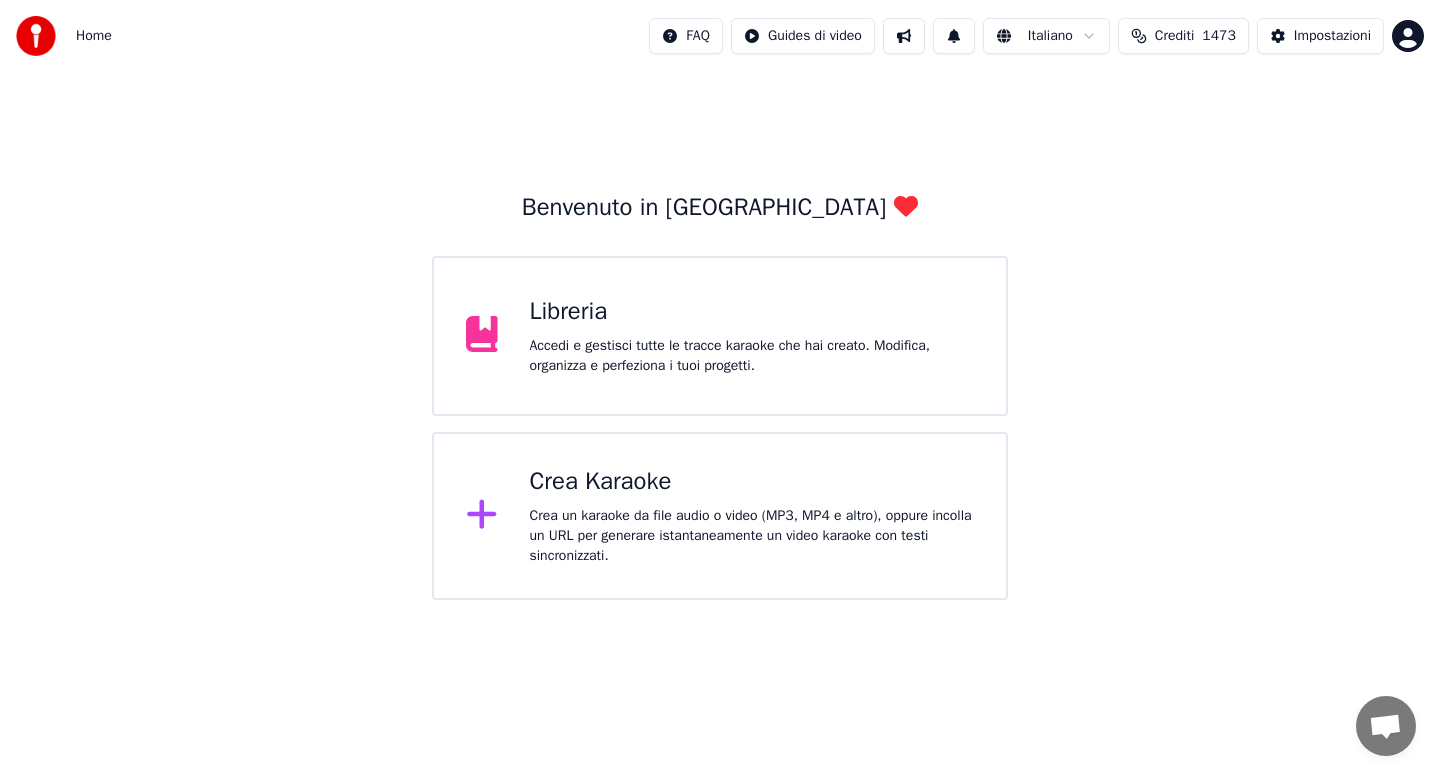 click on "Crea Karaoke" at bounding box center (752, 482) 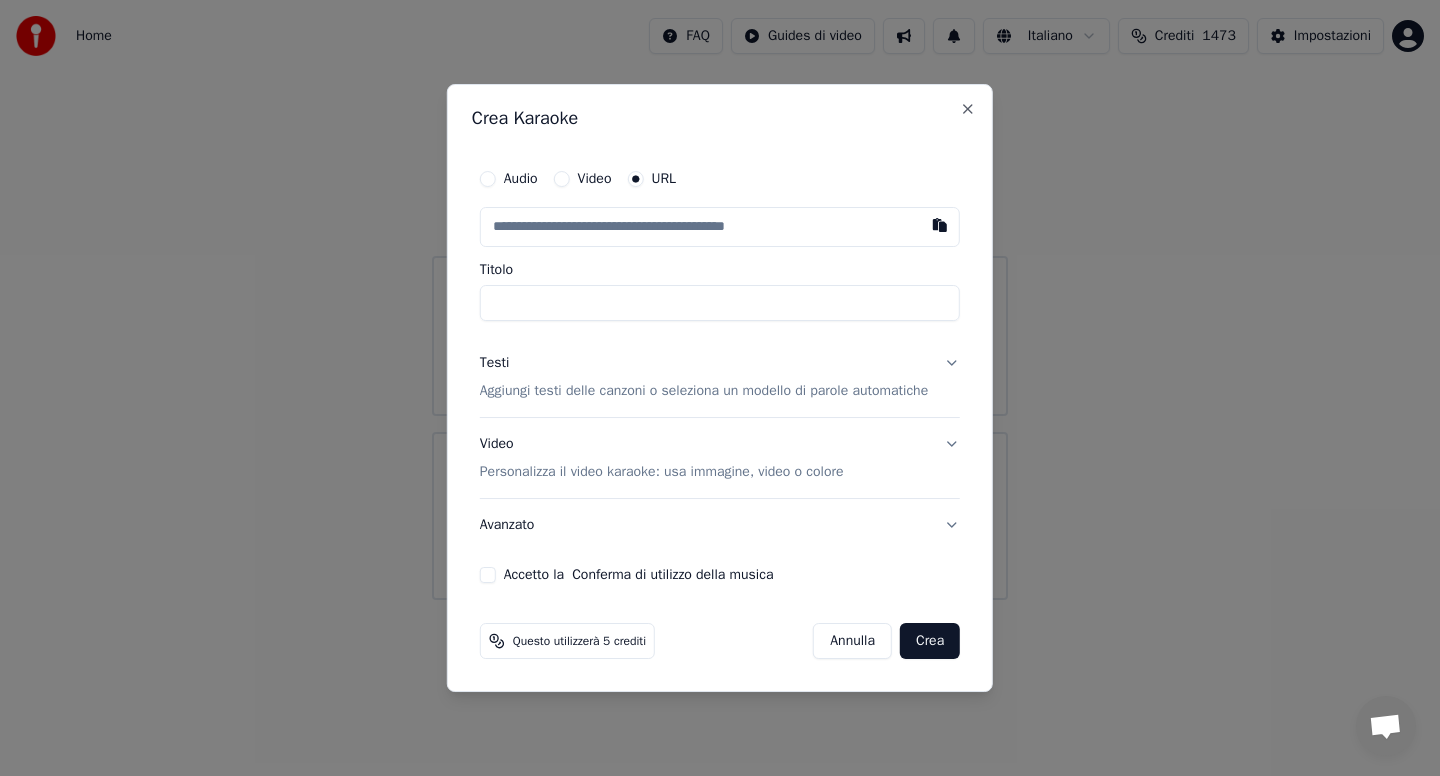 type on "**********" 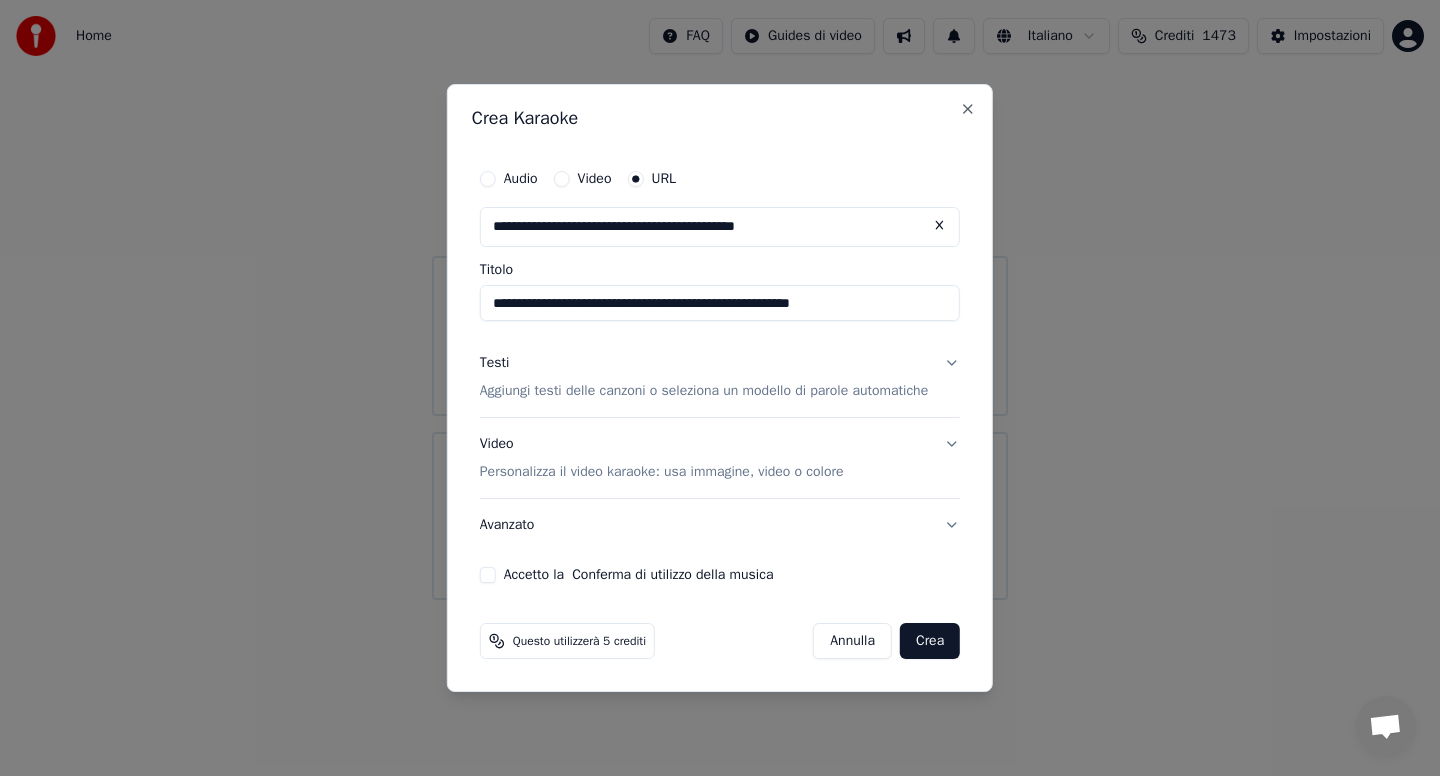 type on "**********" 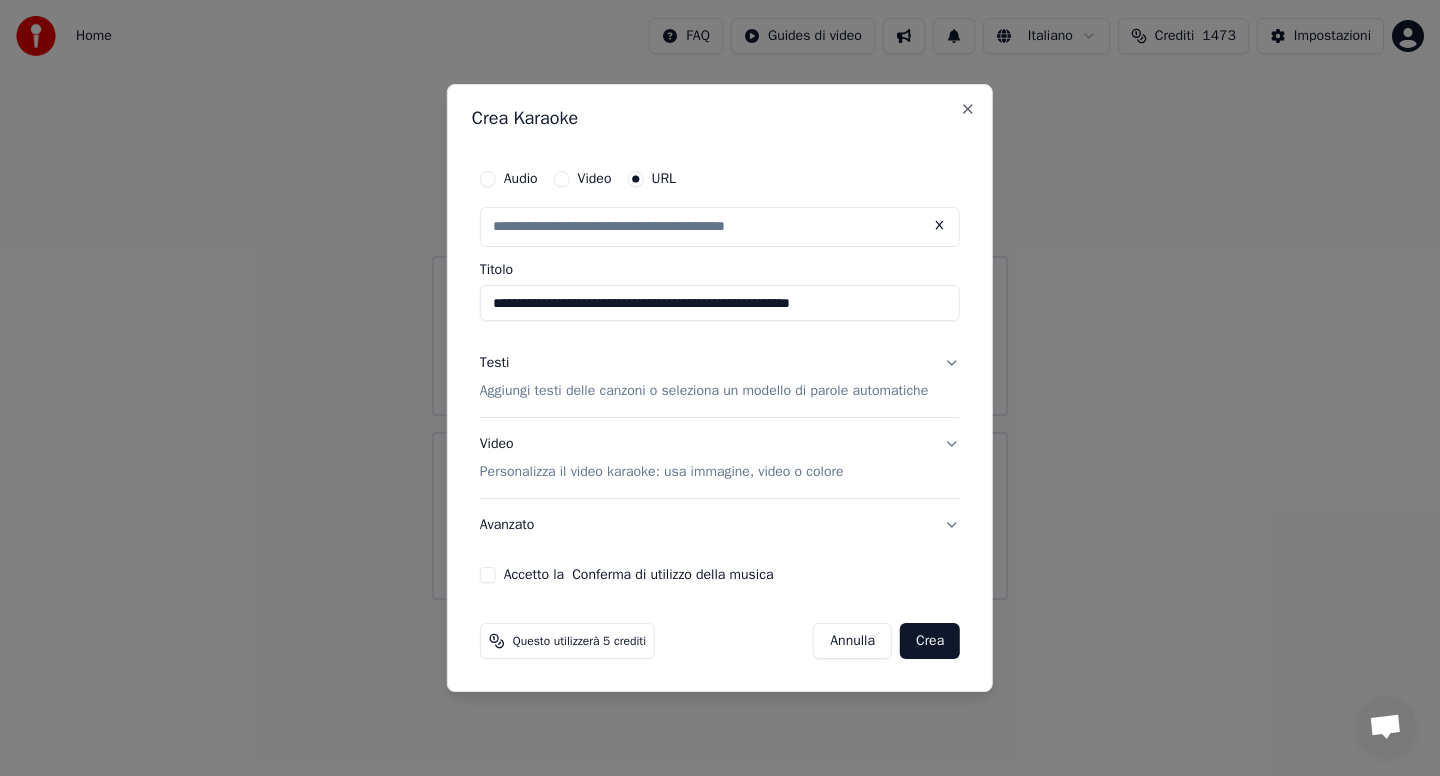 click on "Testi Aggiungi testi delle canzoni o seleziona un modello di parole automatiche" at bounding box center [720, 377] 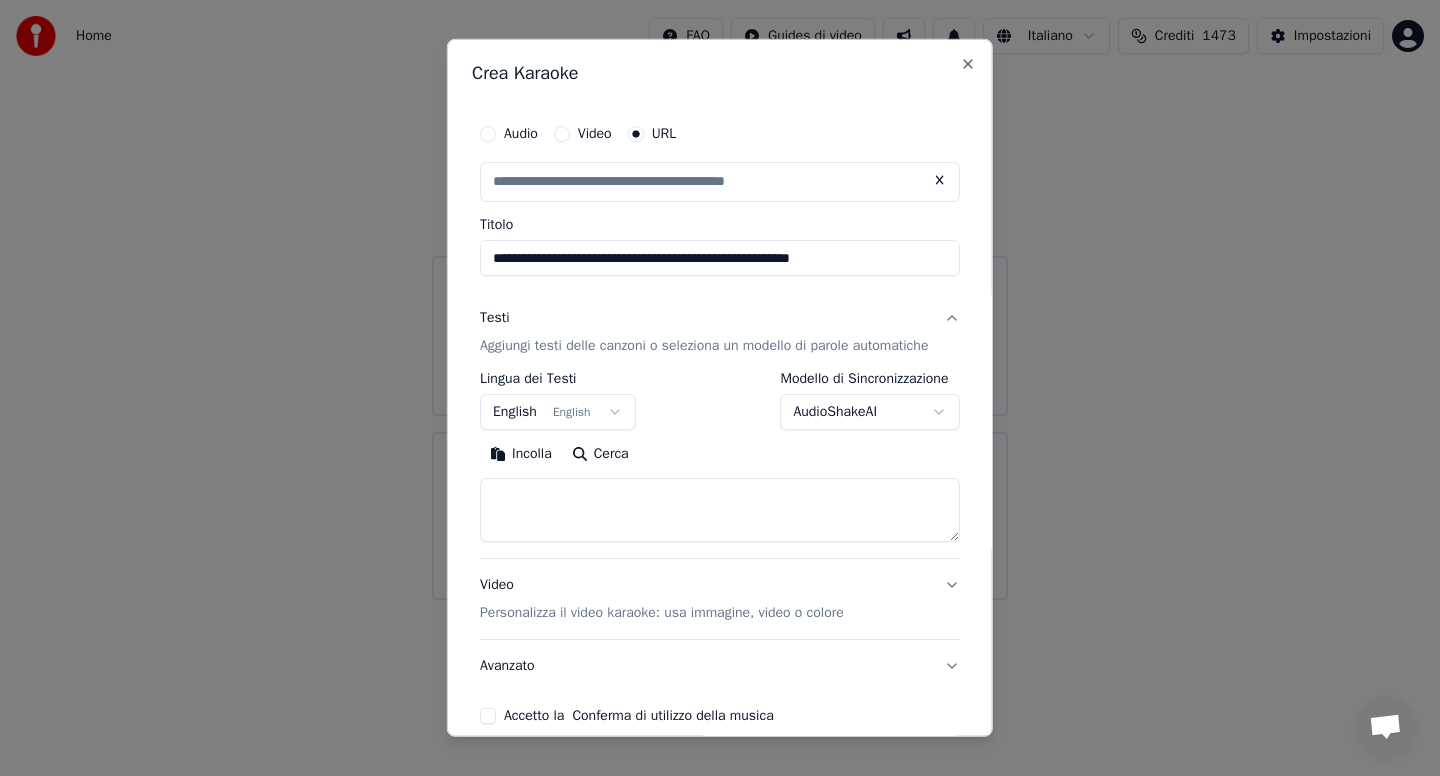 type on "**********" 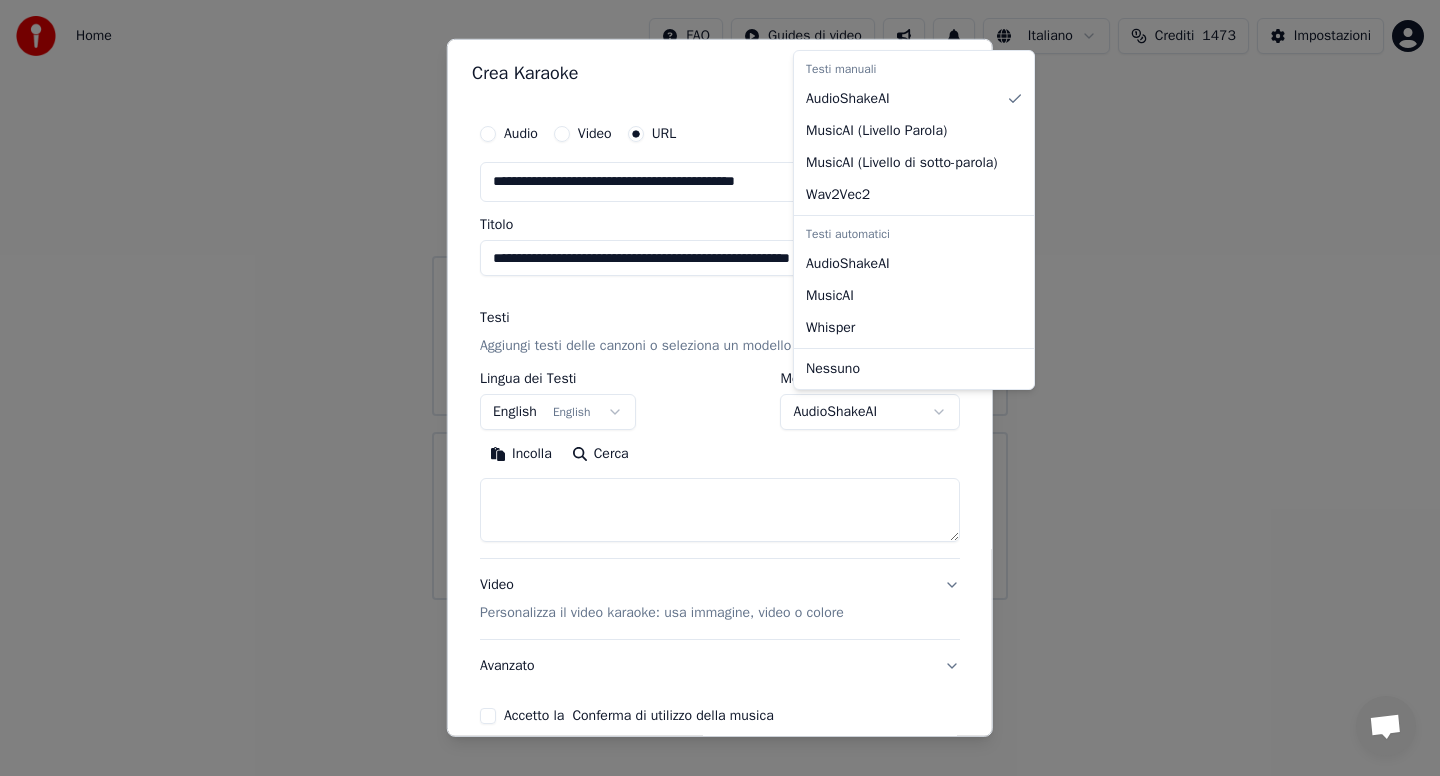 click on "**********" at bounding box center [720, 300] 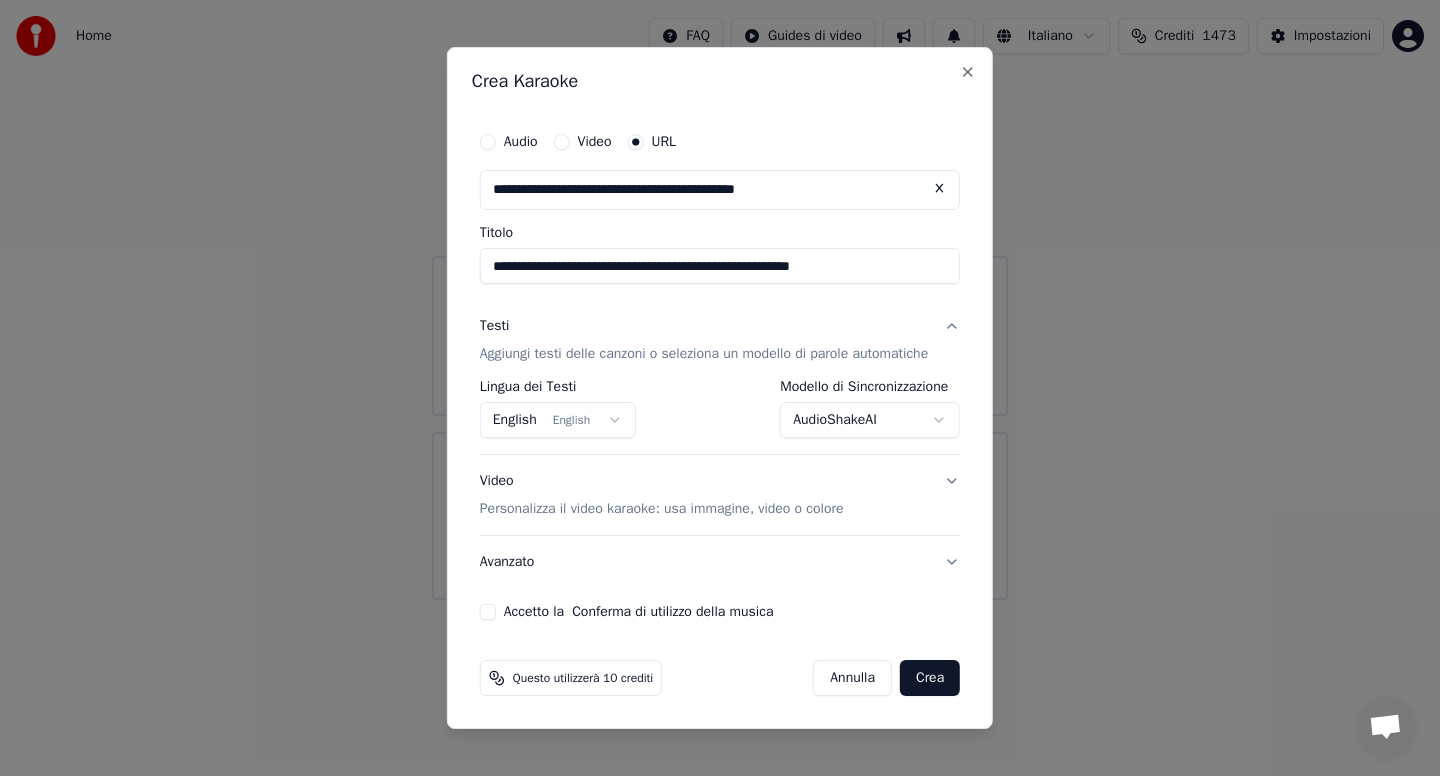 click on "Crea" at bounding box center [930, 678] 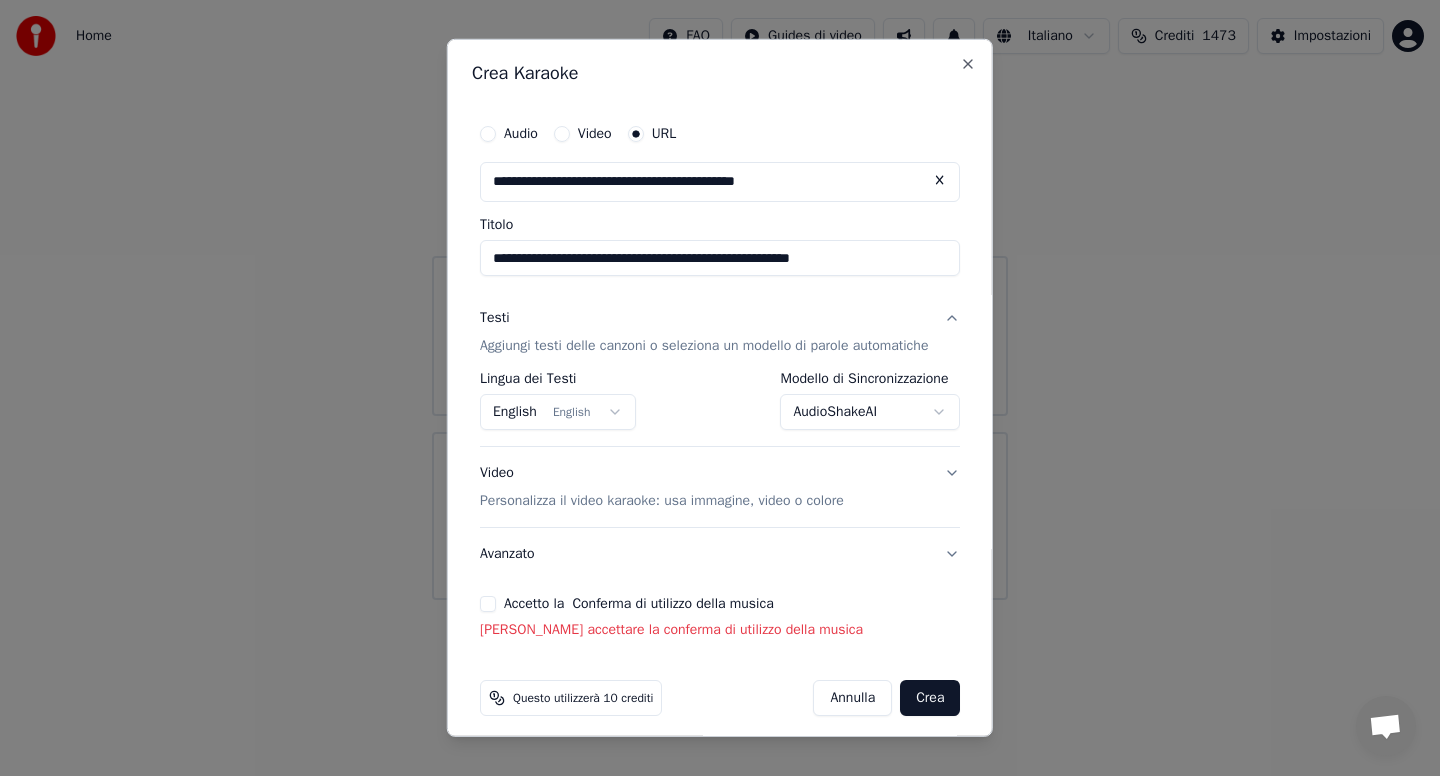 click on "Accetto la   Conferma di utilizzo della musica" at bounding box center [488, 604] 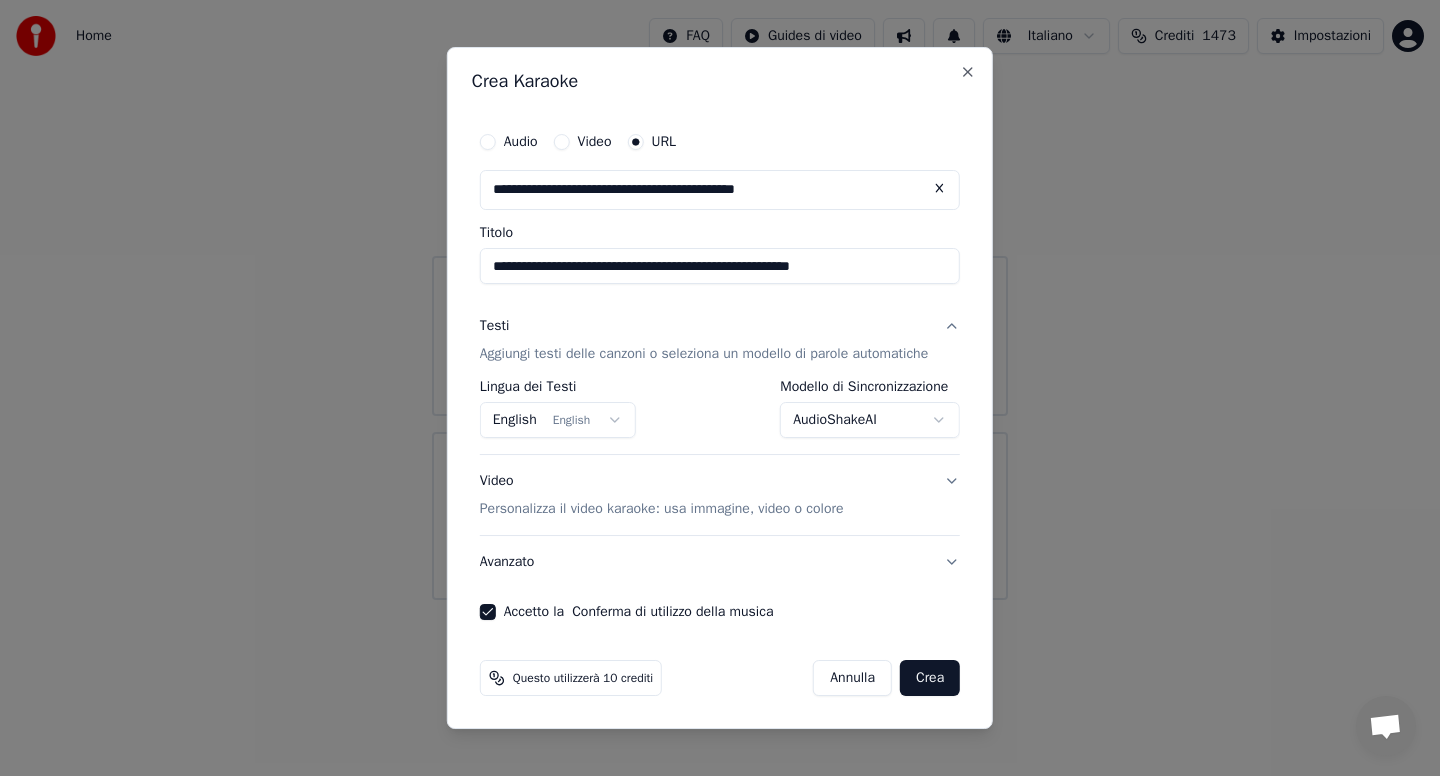 click on "Crea" at bounding box center (930, 678) 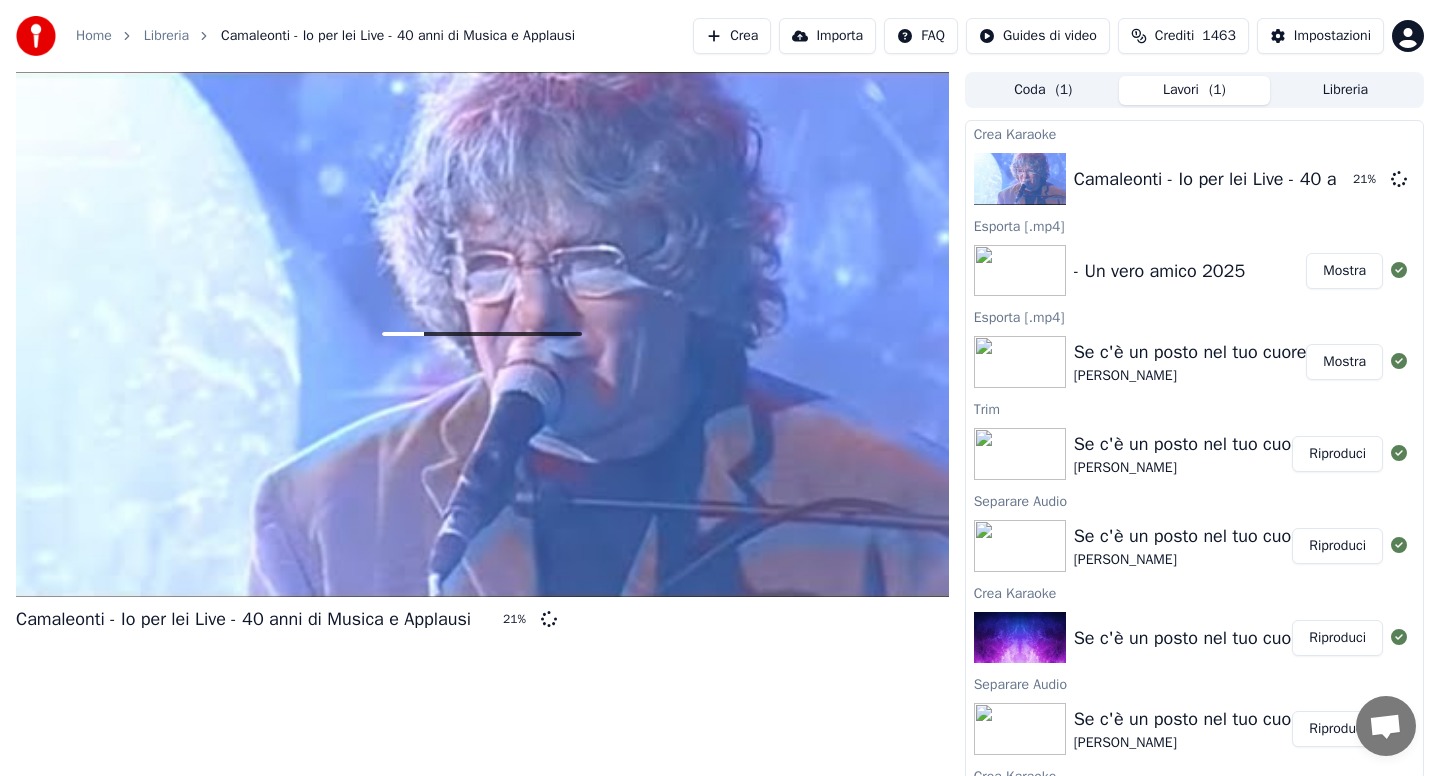 click on "Libreria" at bounding box center (1345, 90) 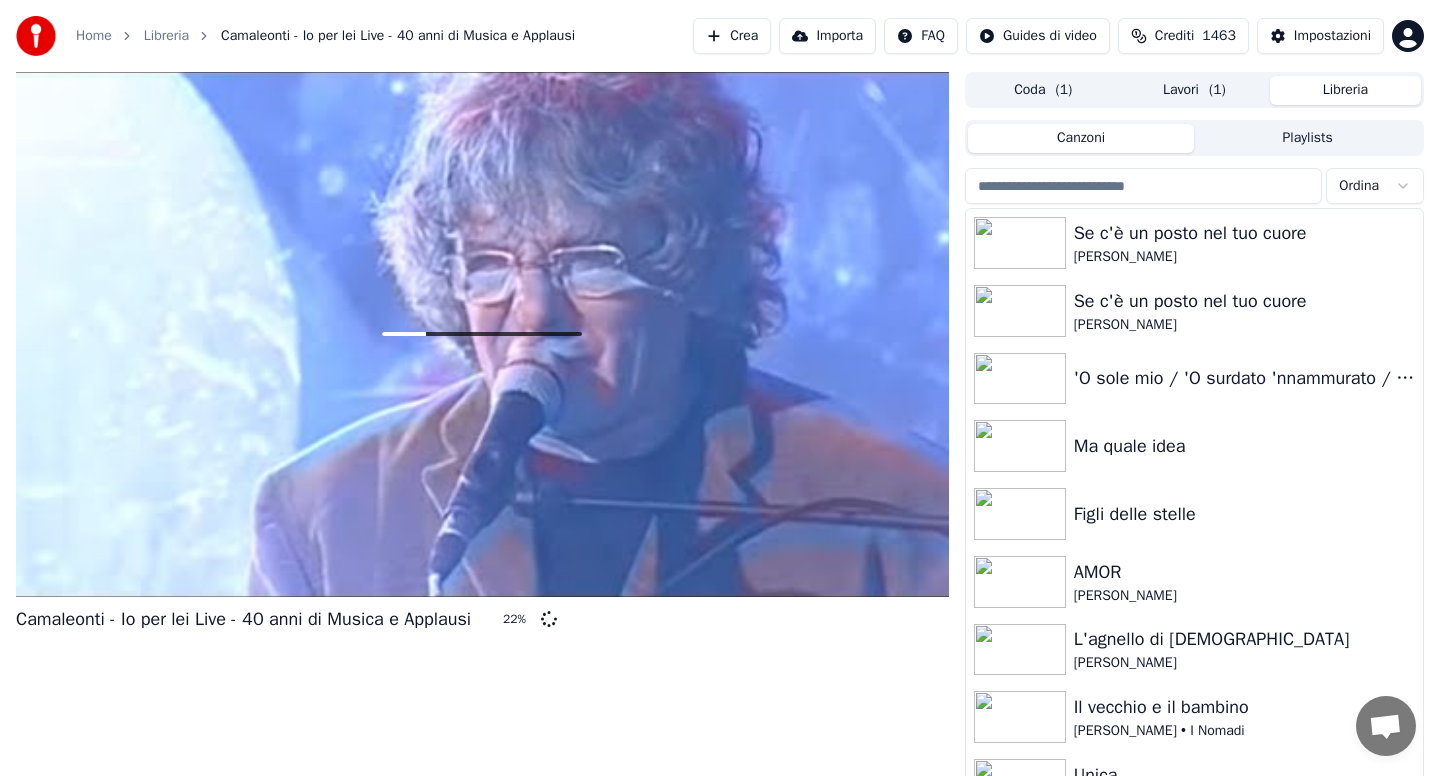 click at bounding box center [1144, 186] 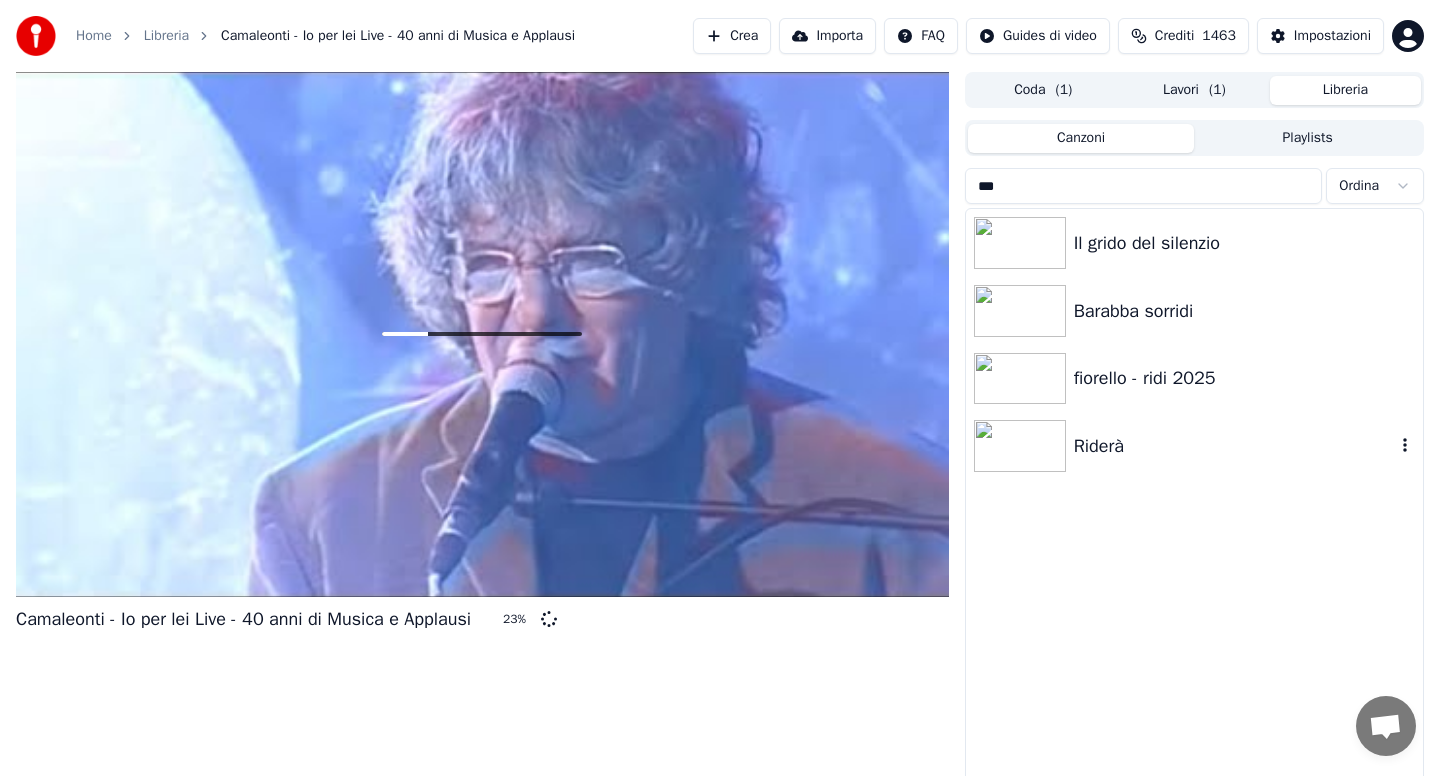 type on "***" 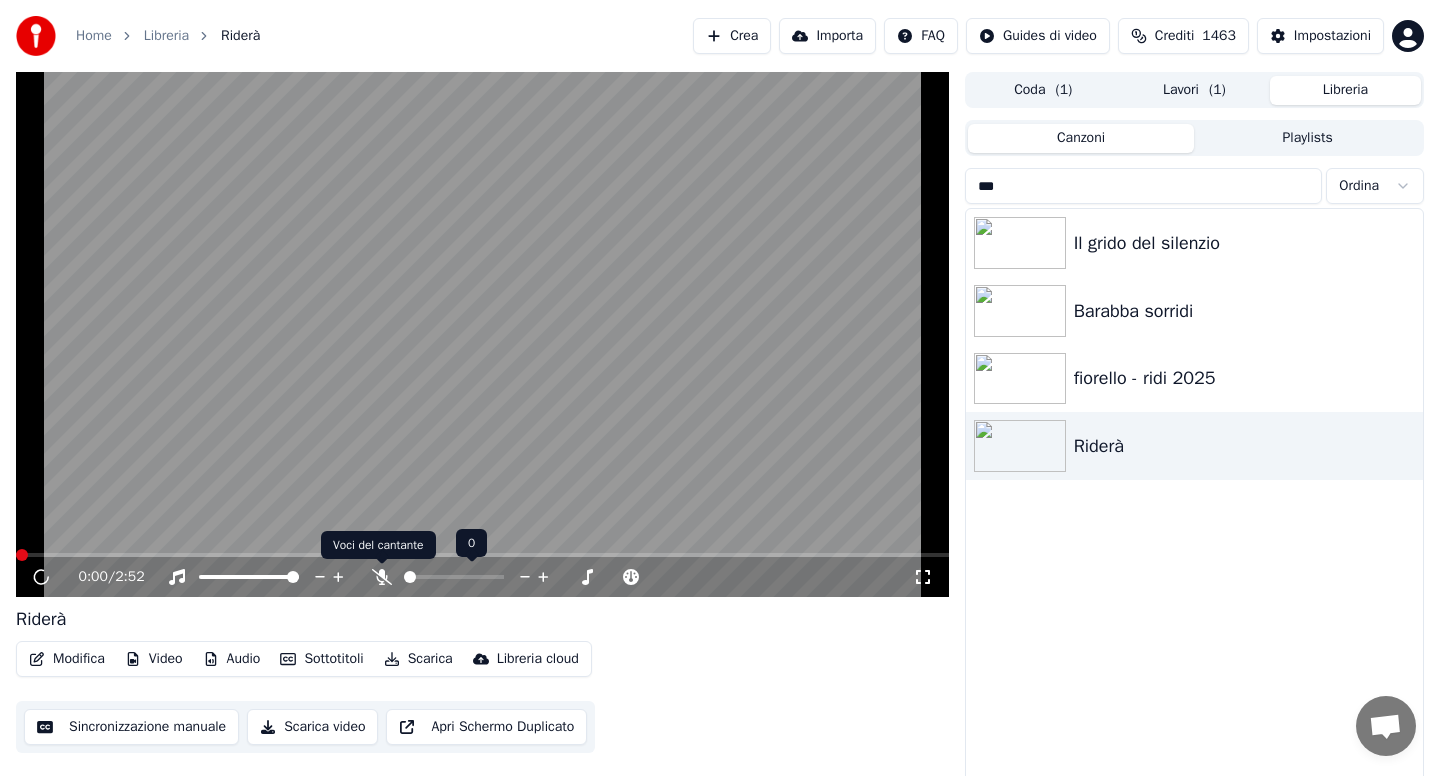 click 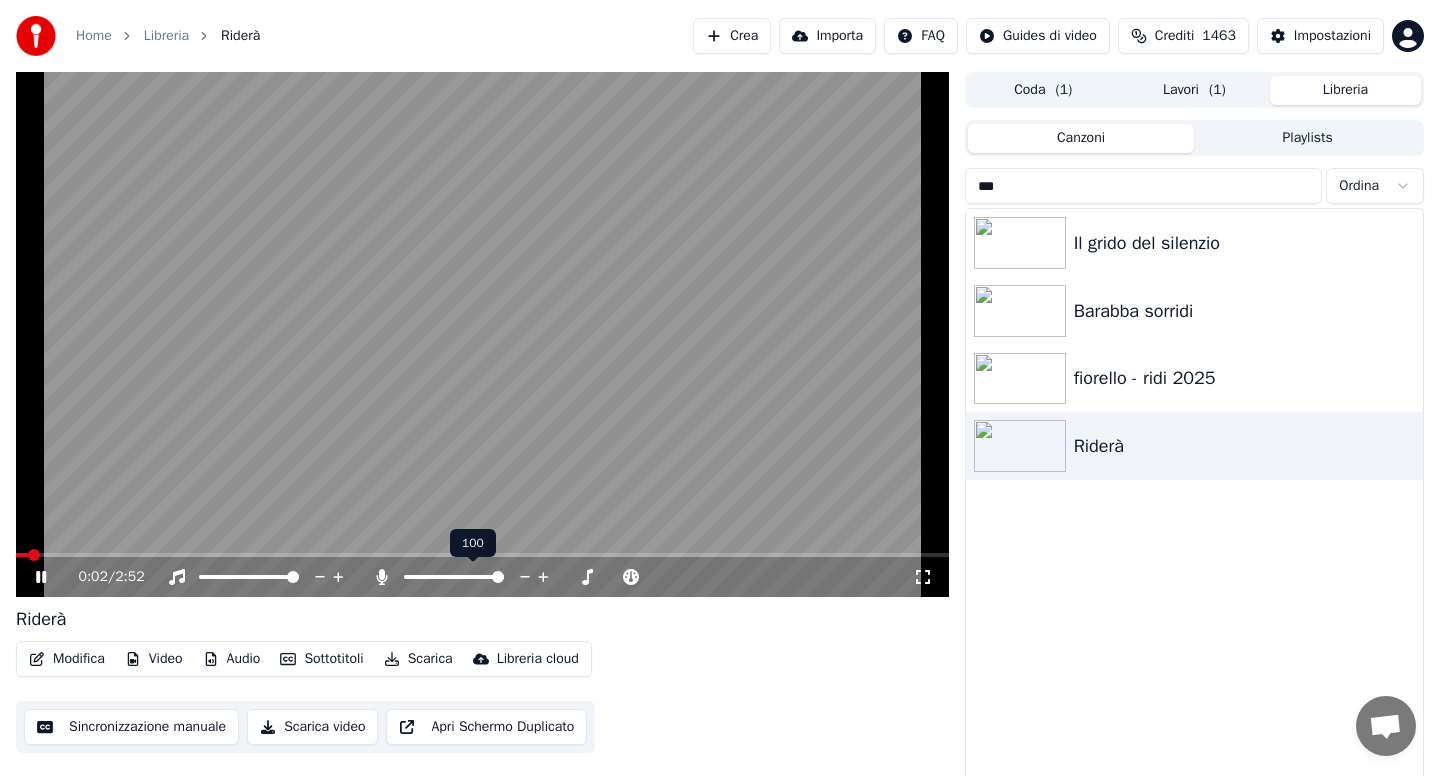 click 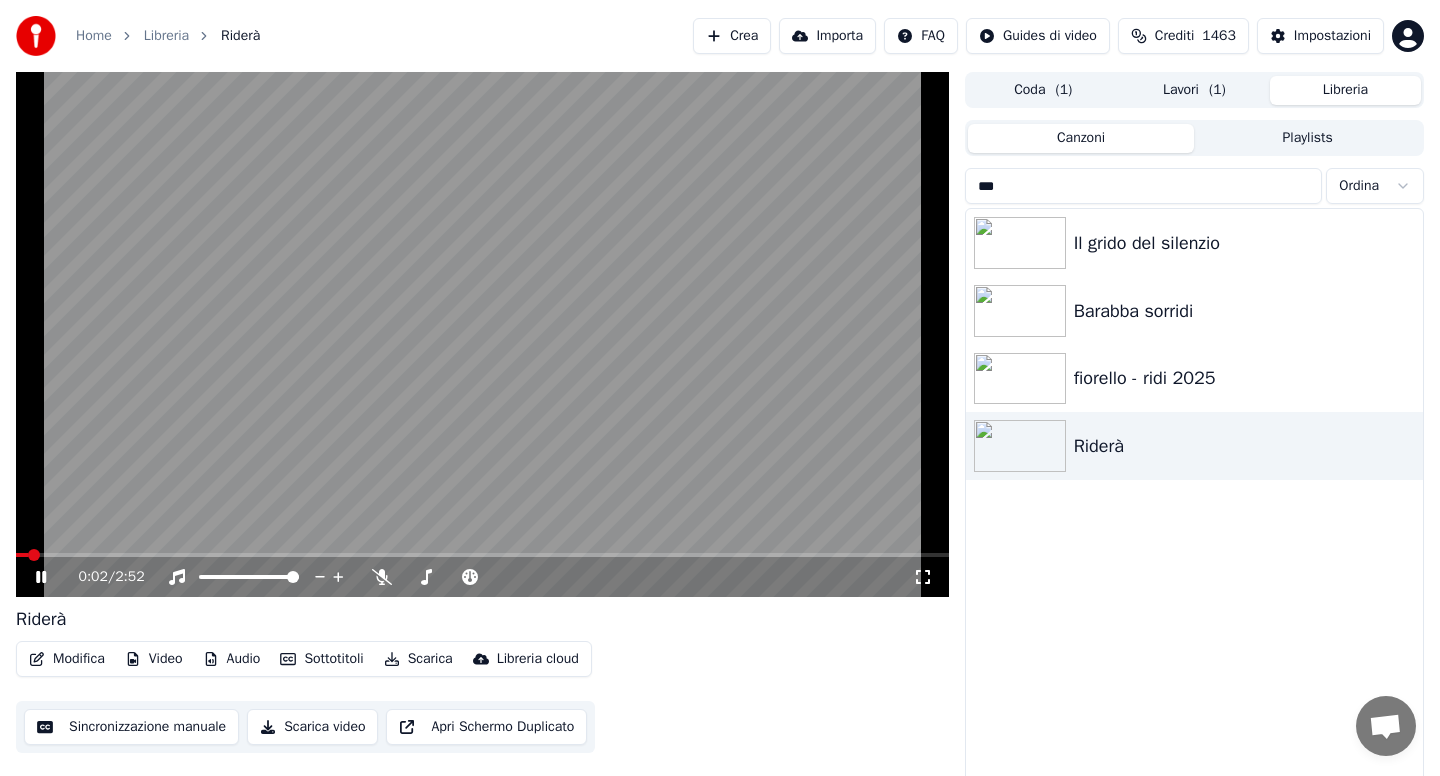 click on "Audio" at bounding box center (232, 659) 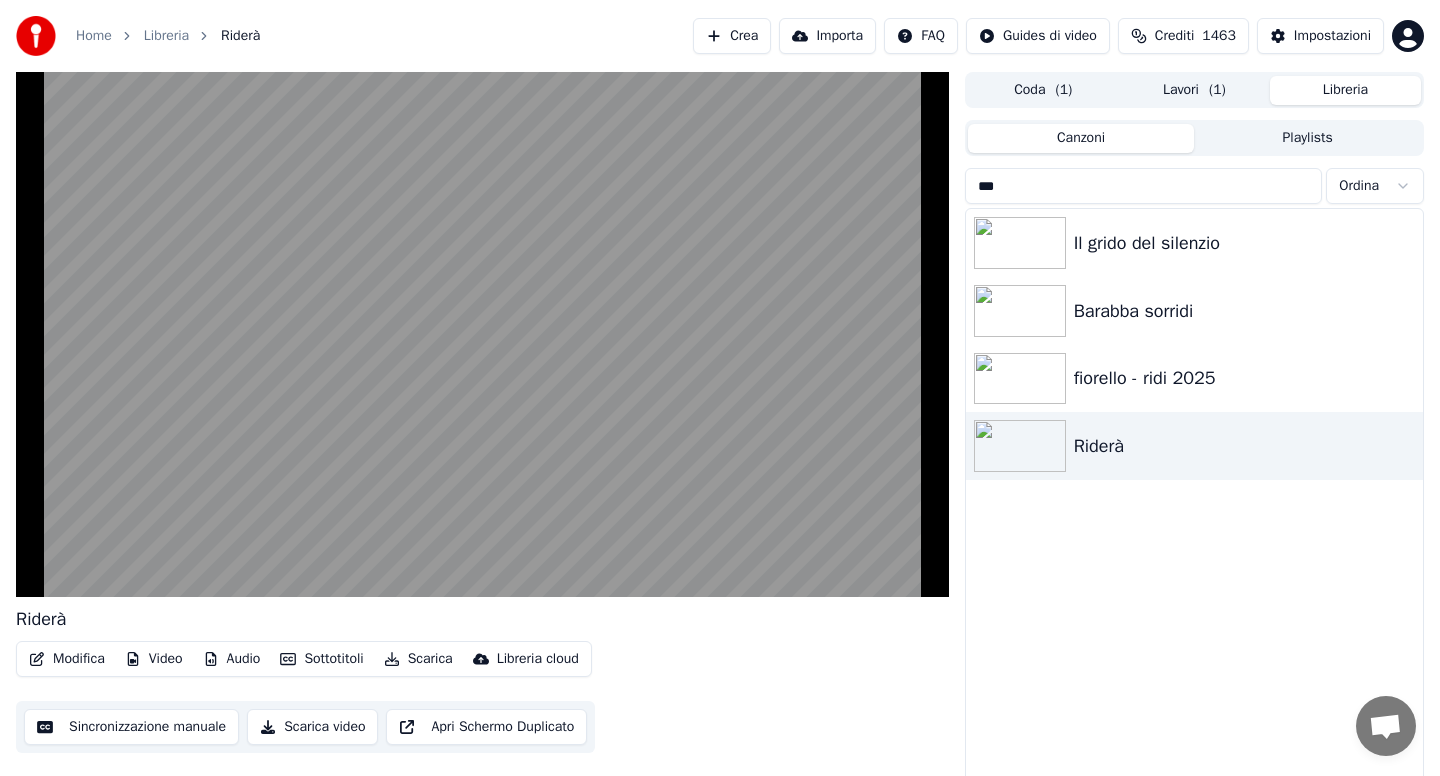 click on "Riderà" at bounding box center [482, 619] 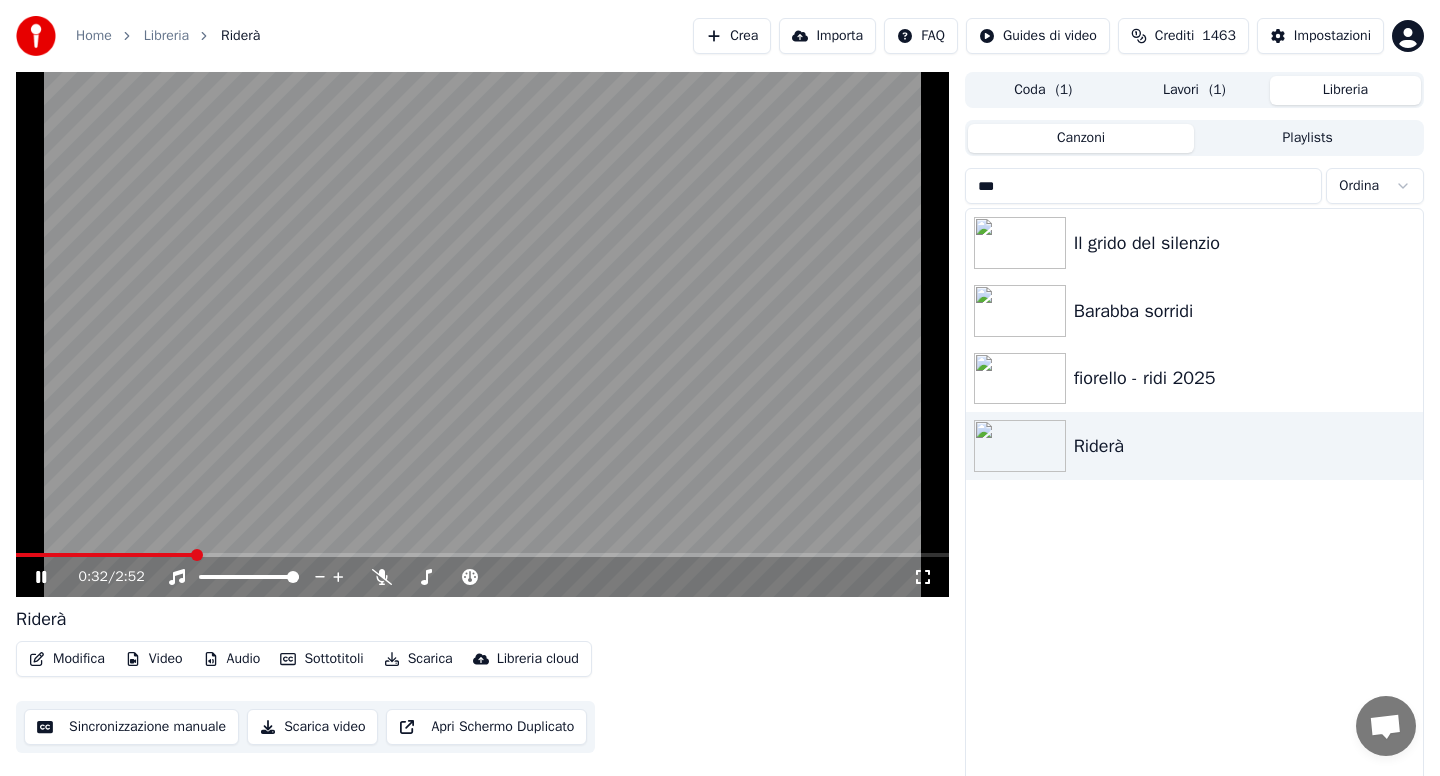 click on "Sottotitoli" at bounding box center [321, 659] 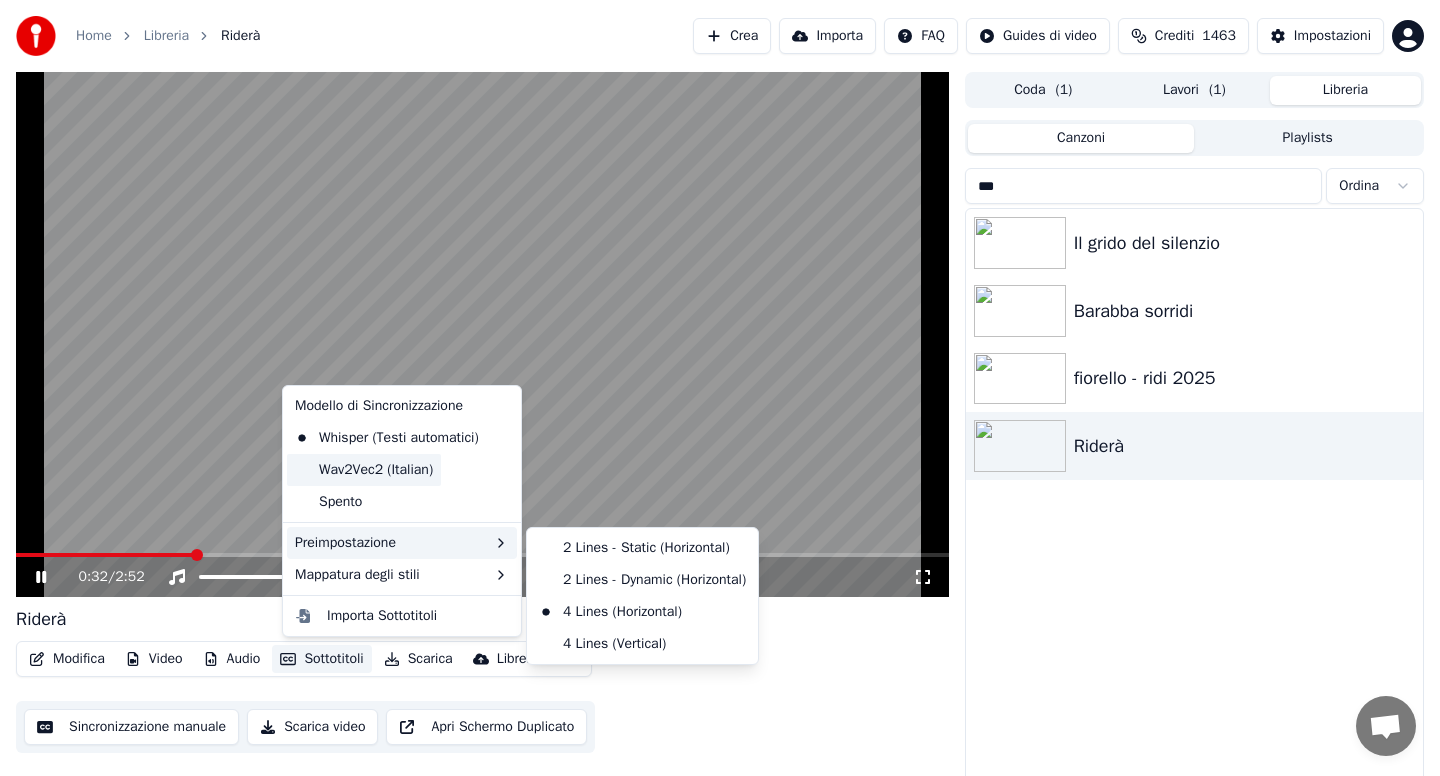 click on "Wav2Vec2 (Italian)" at bounding box center (364, 470) 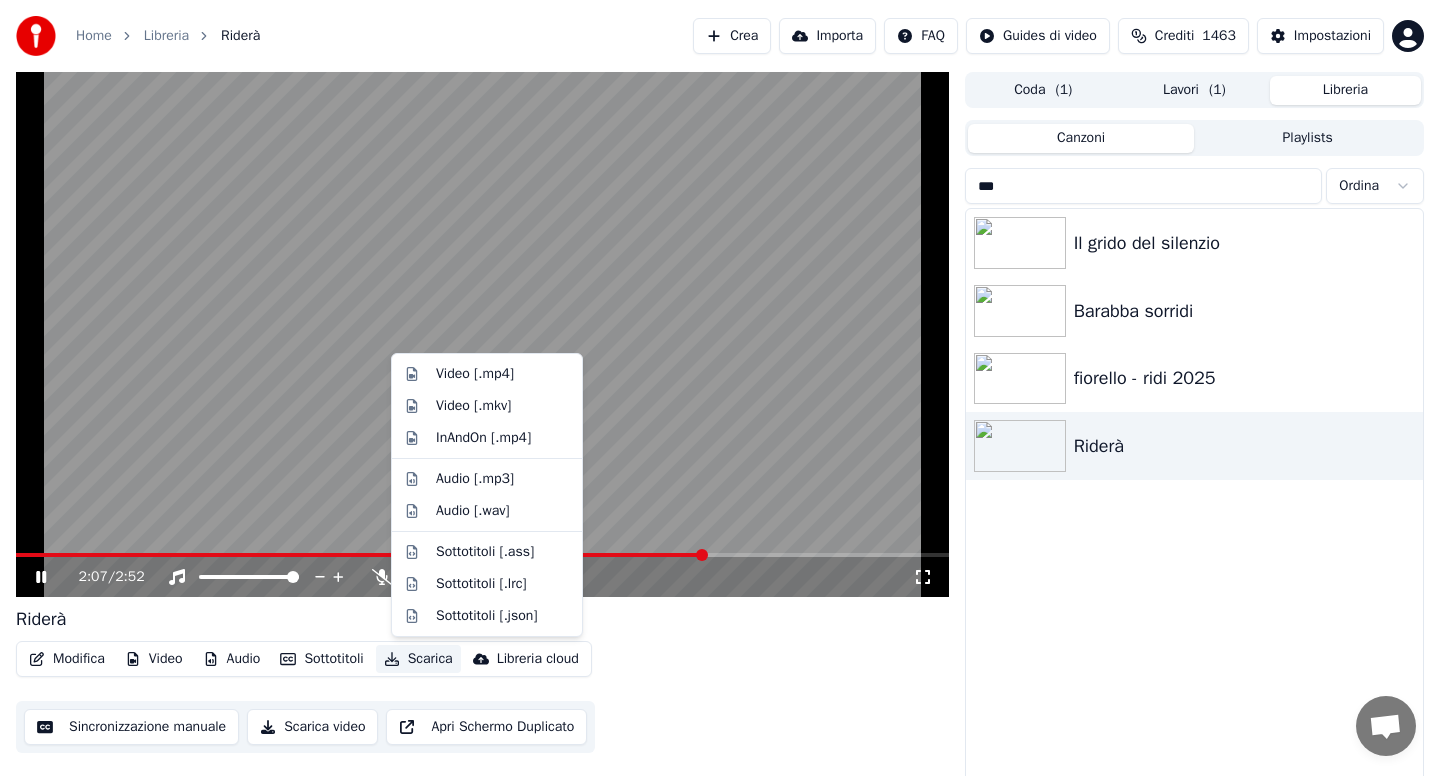 click on "Scarica" at bounding box center [418, 659] 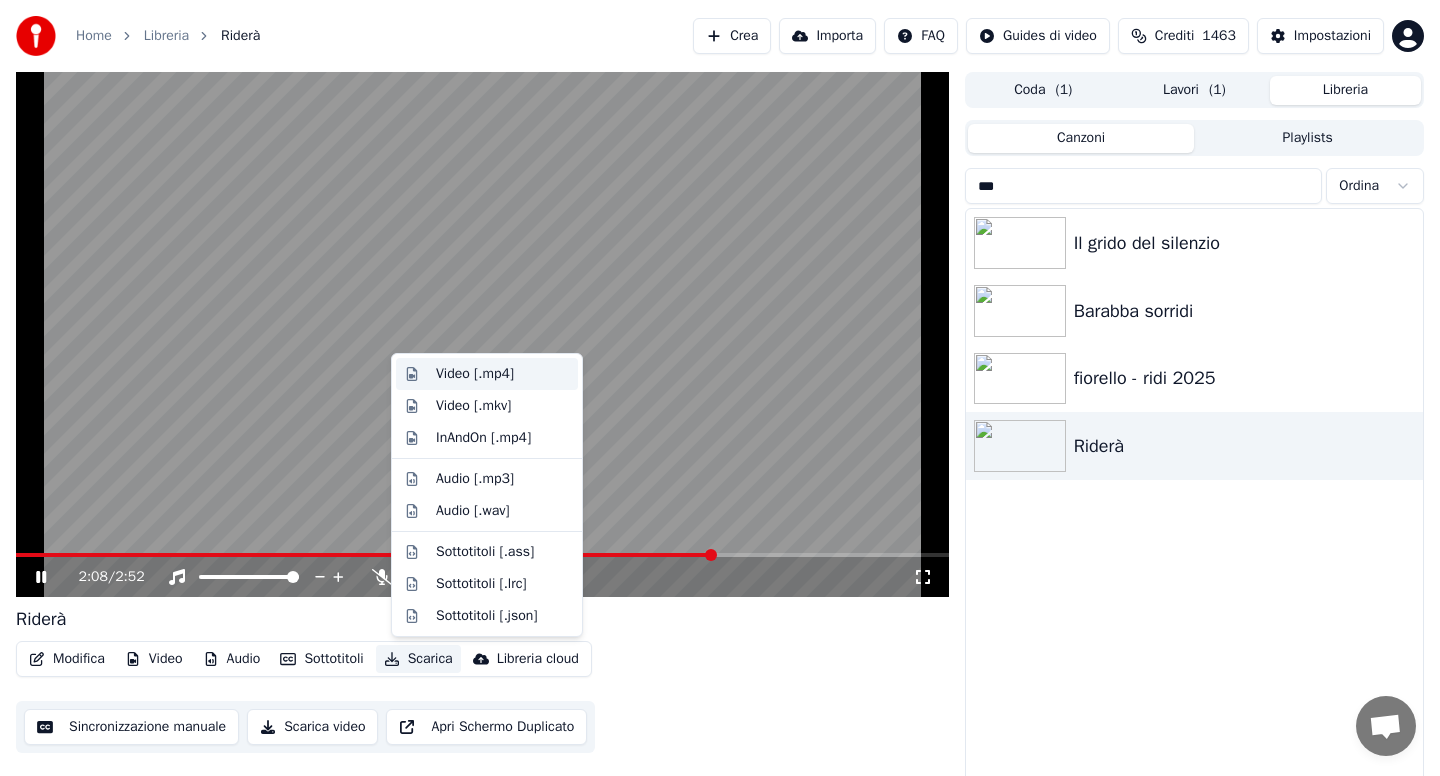 click on "Video [.mp4]" at bounding box center [475, 374] 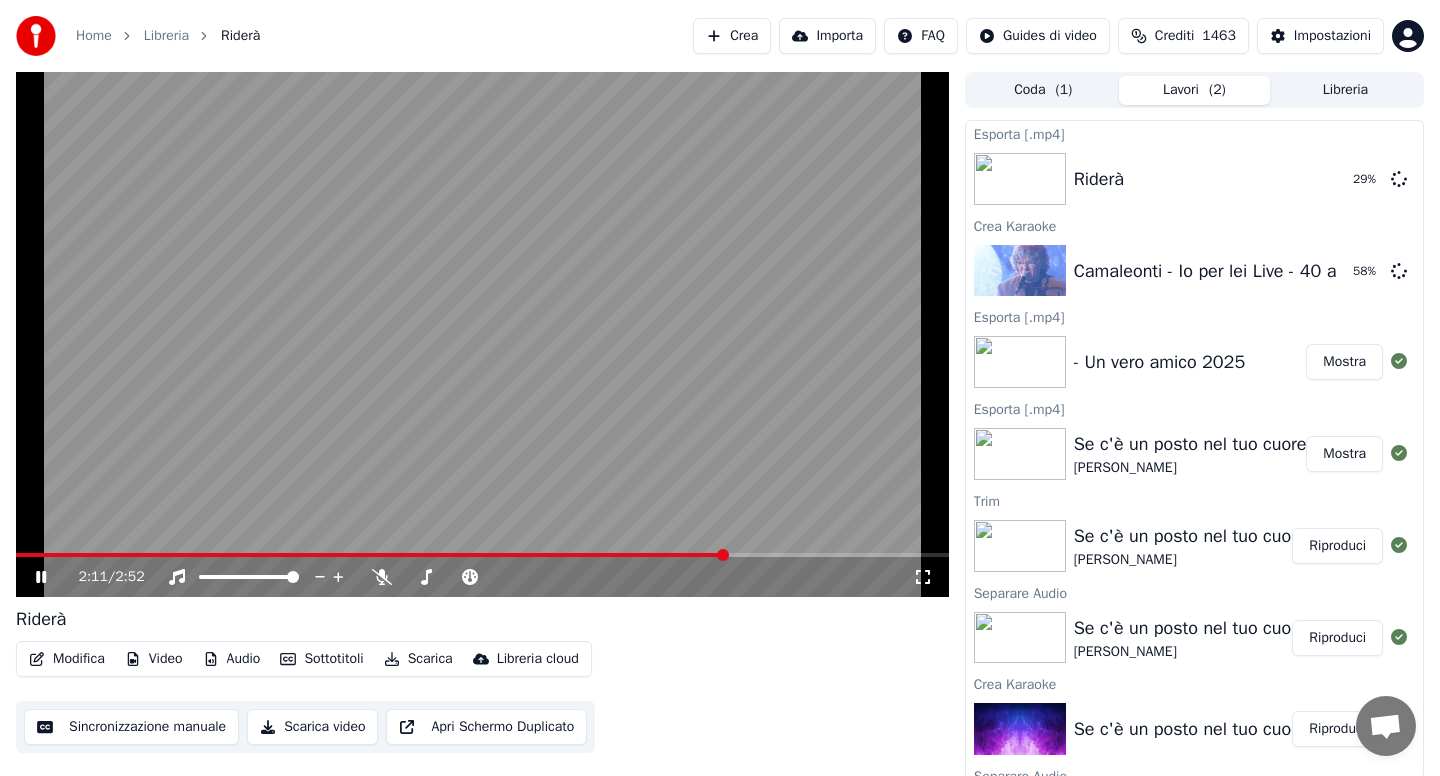 click 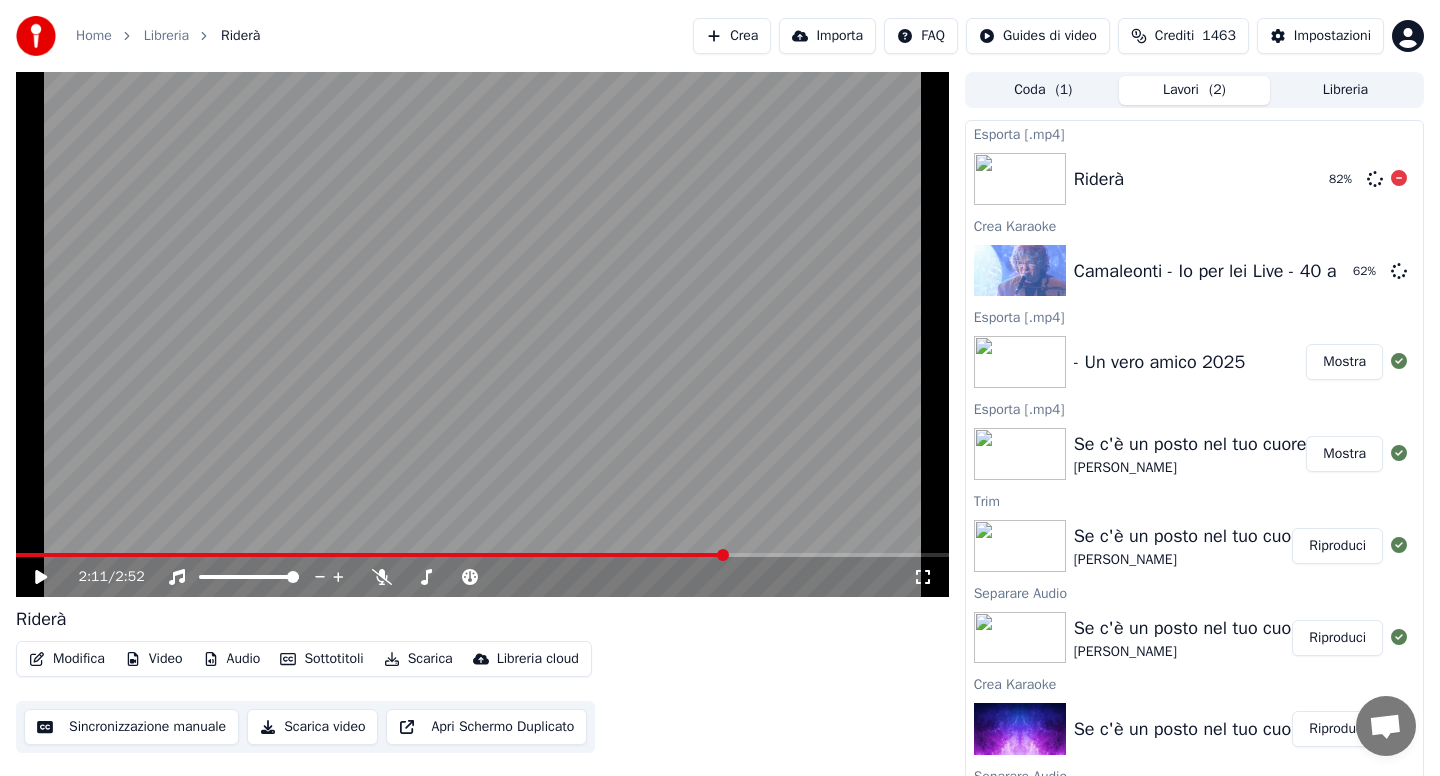 click on "Libreria" at bounding box center (1345, 90) 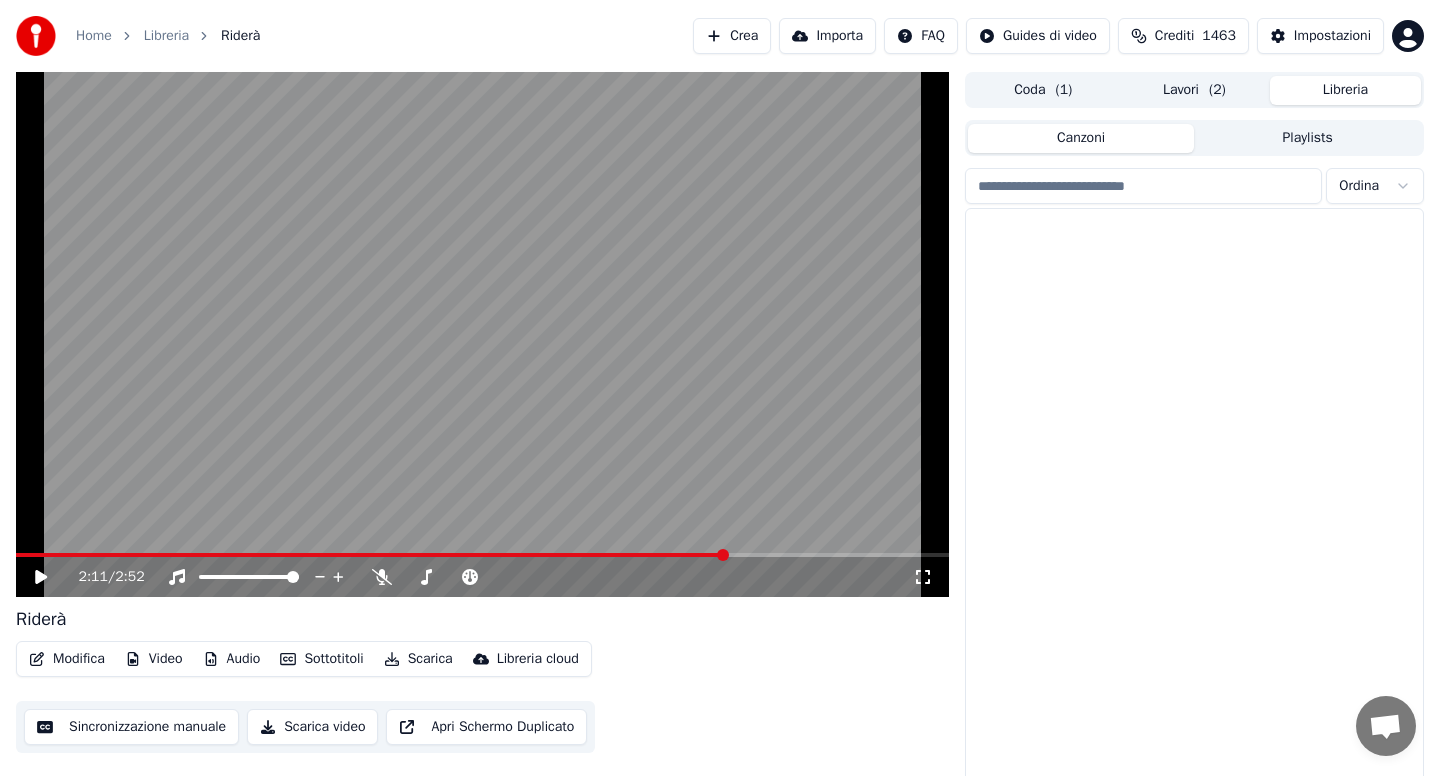 click at bounding box center [1144, 186] 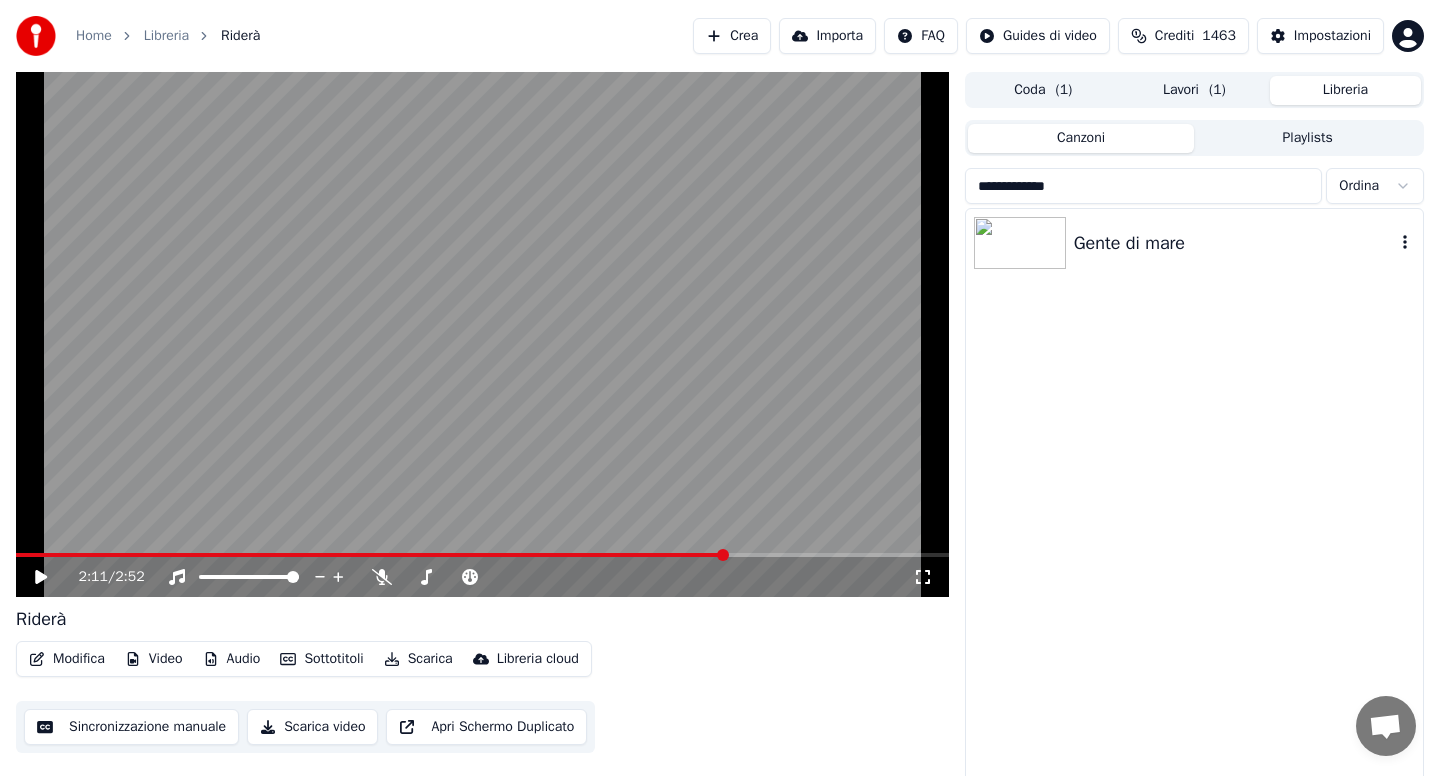 type on "**********" 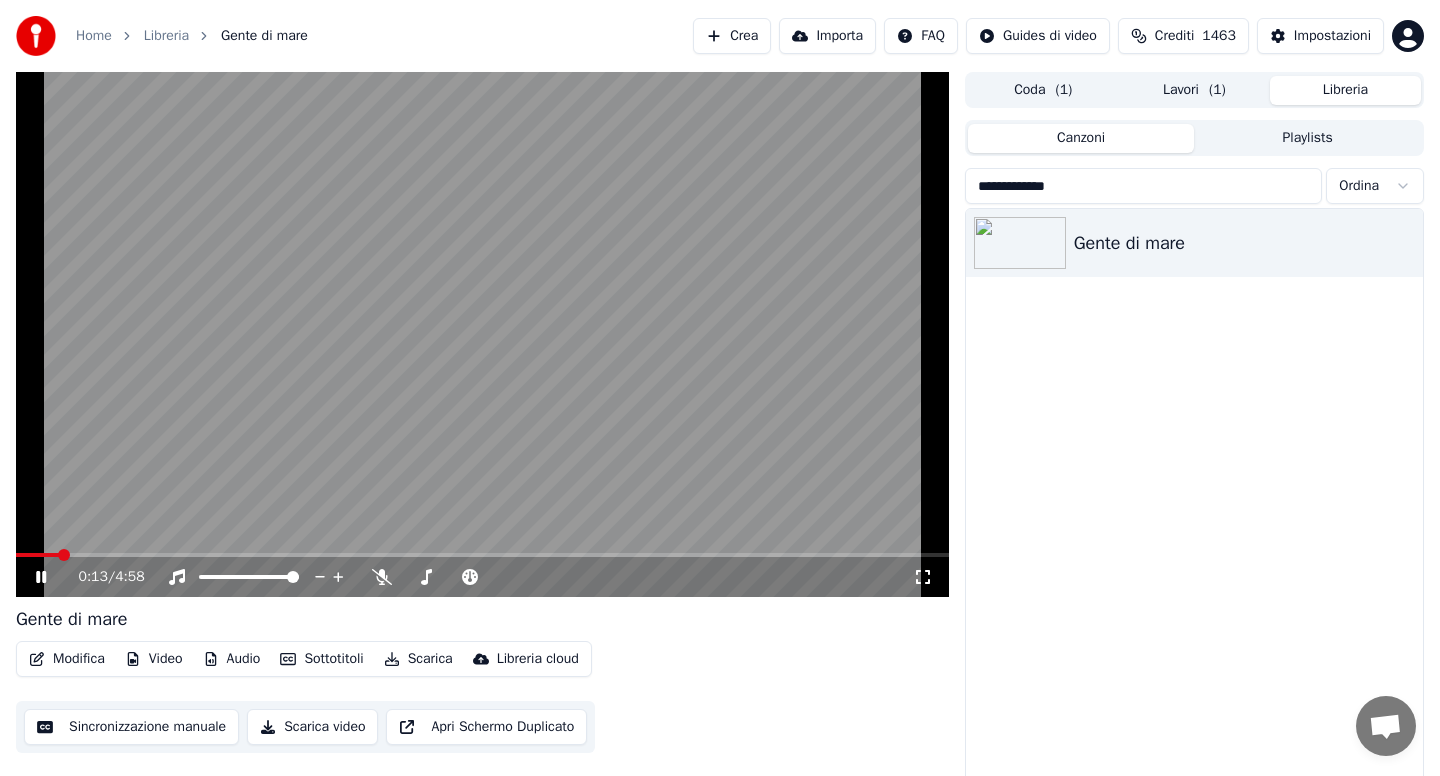 click on "Sottotitoli" at bounding box center (321, 659) 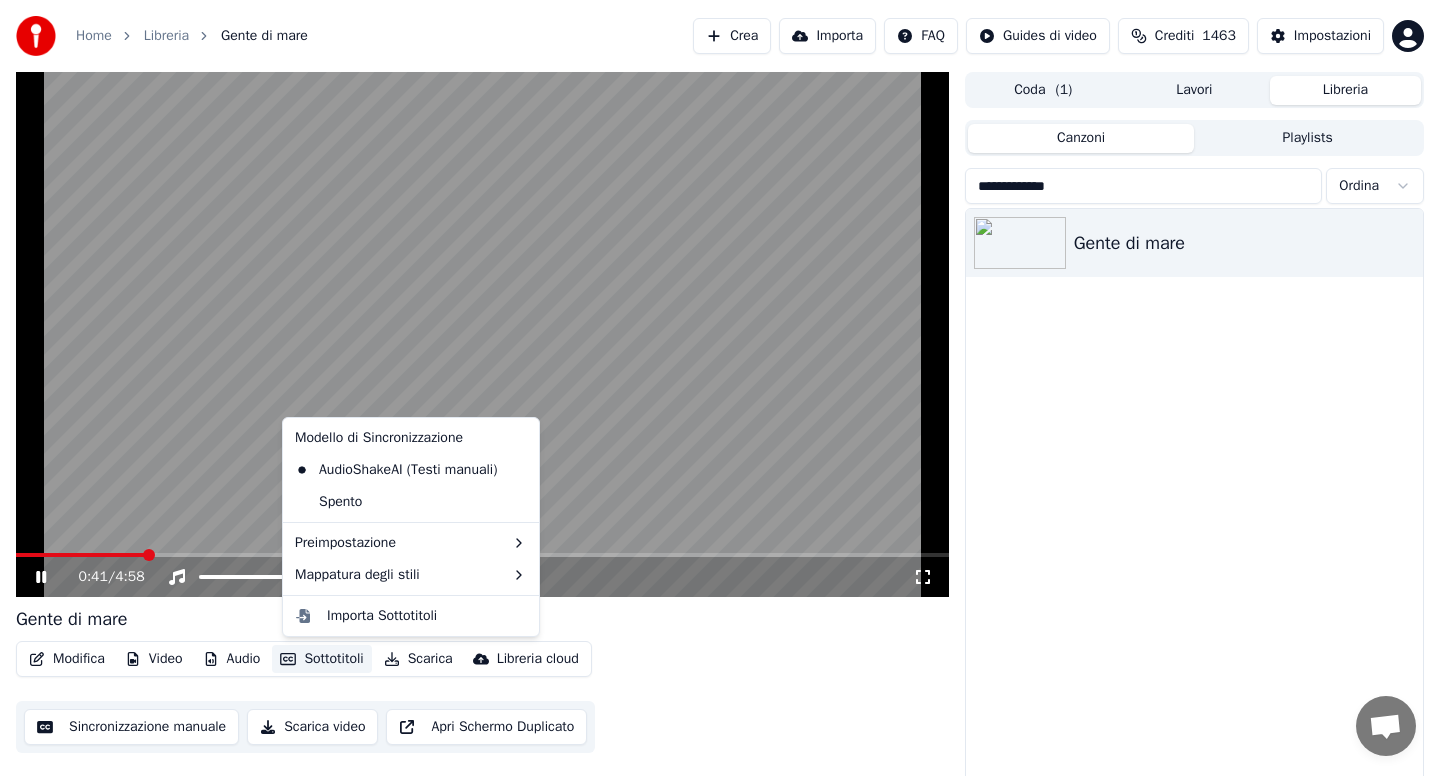 click at bounding box center [482, 334] 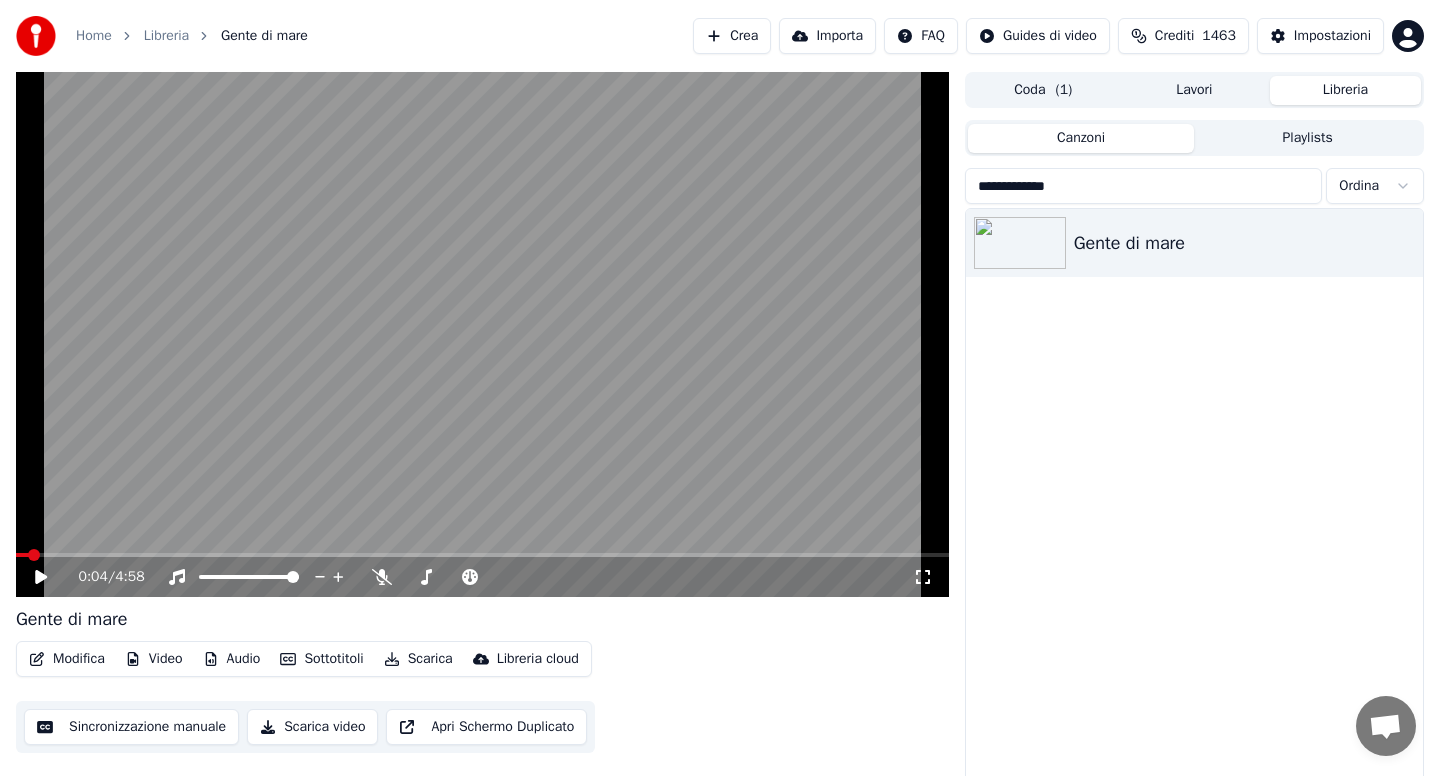 click at bounding box center (22, 555) 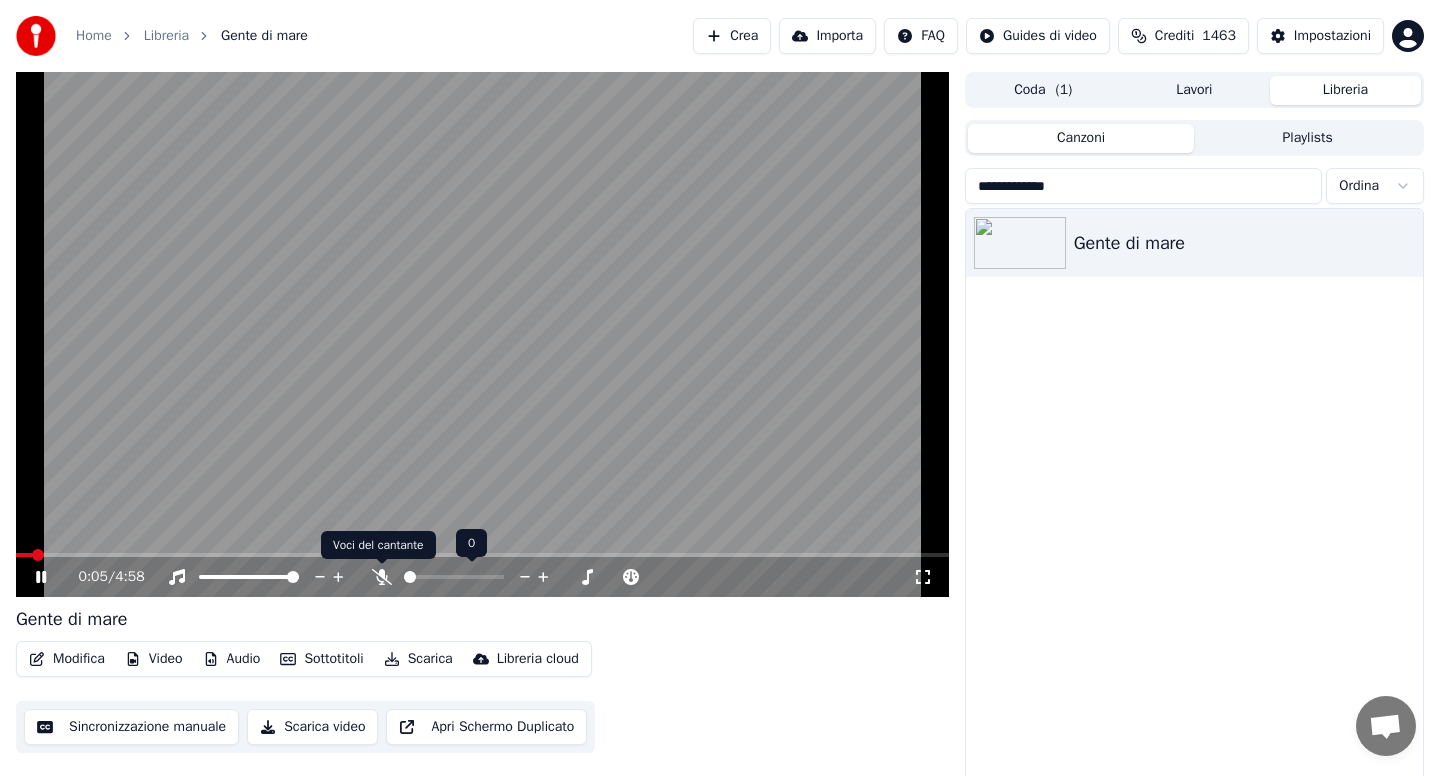click 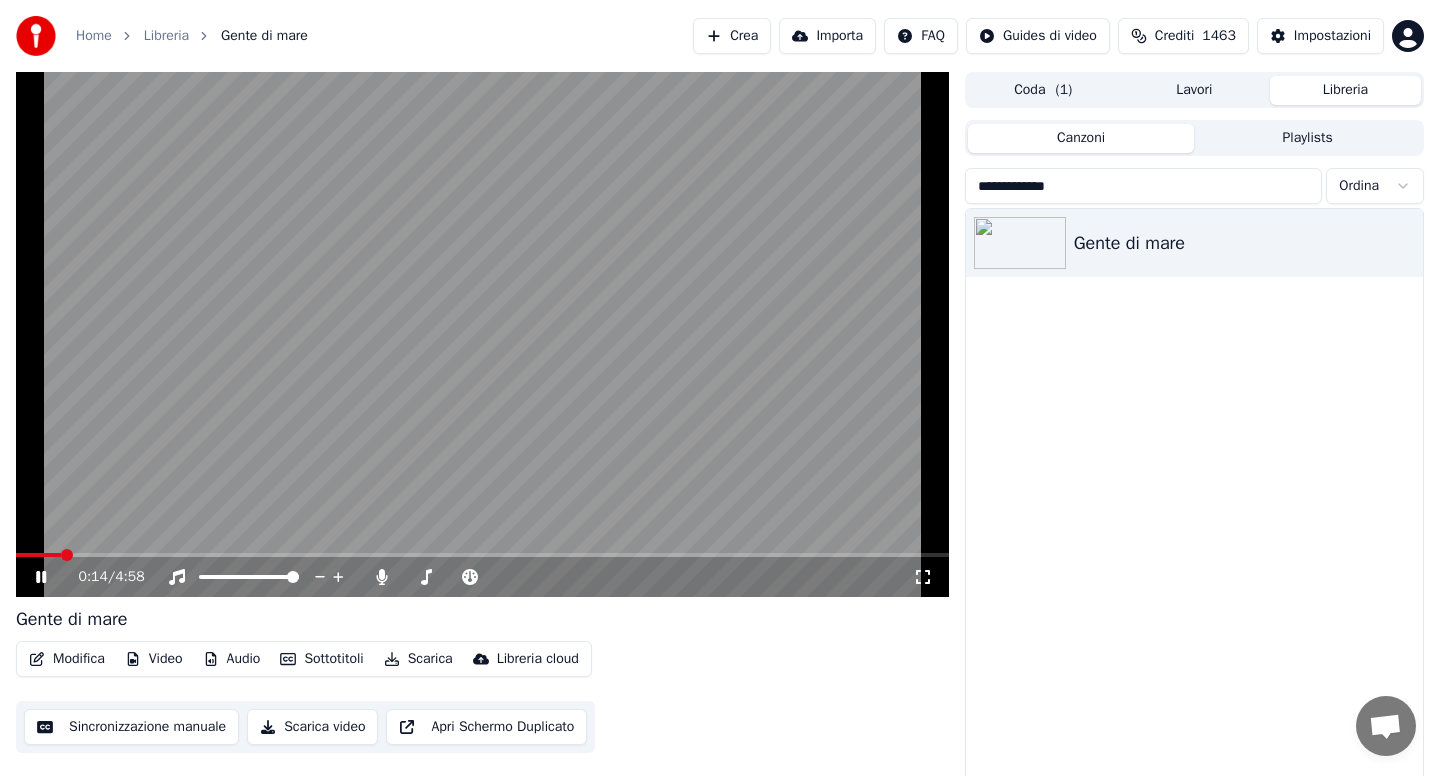 click on "Modifica" at bounding box center [67, 659] 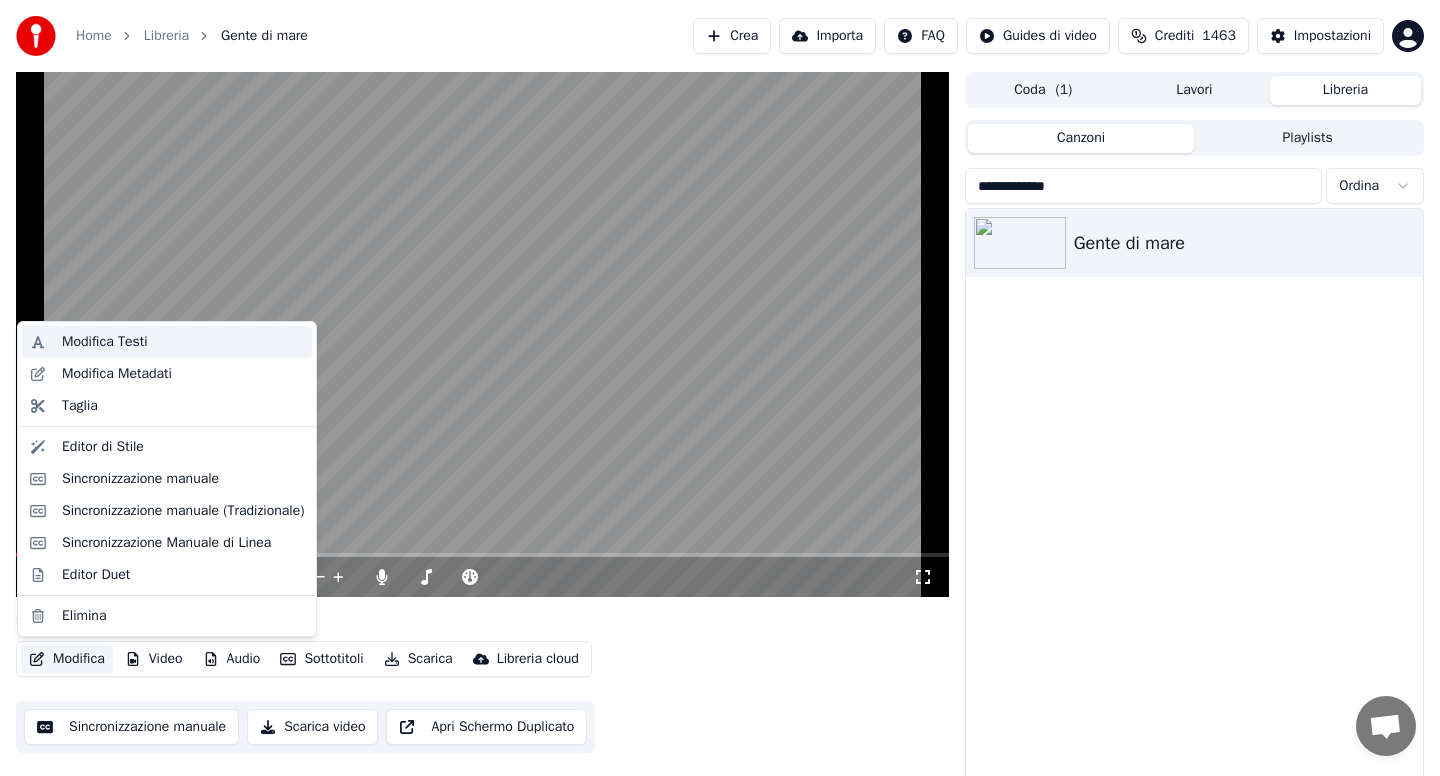 click on "Modifica Testi" at bounding box center (183, 342) 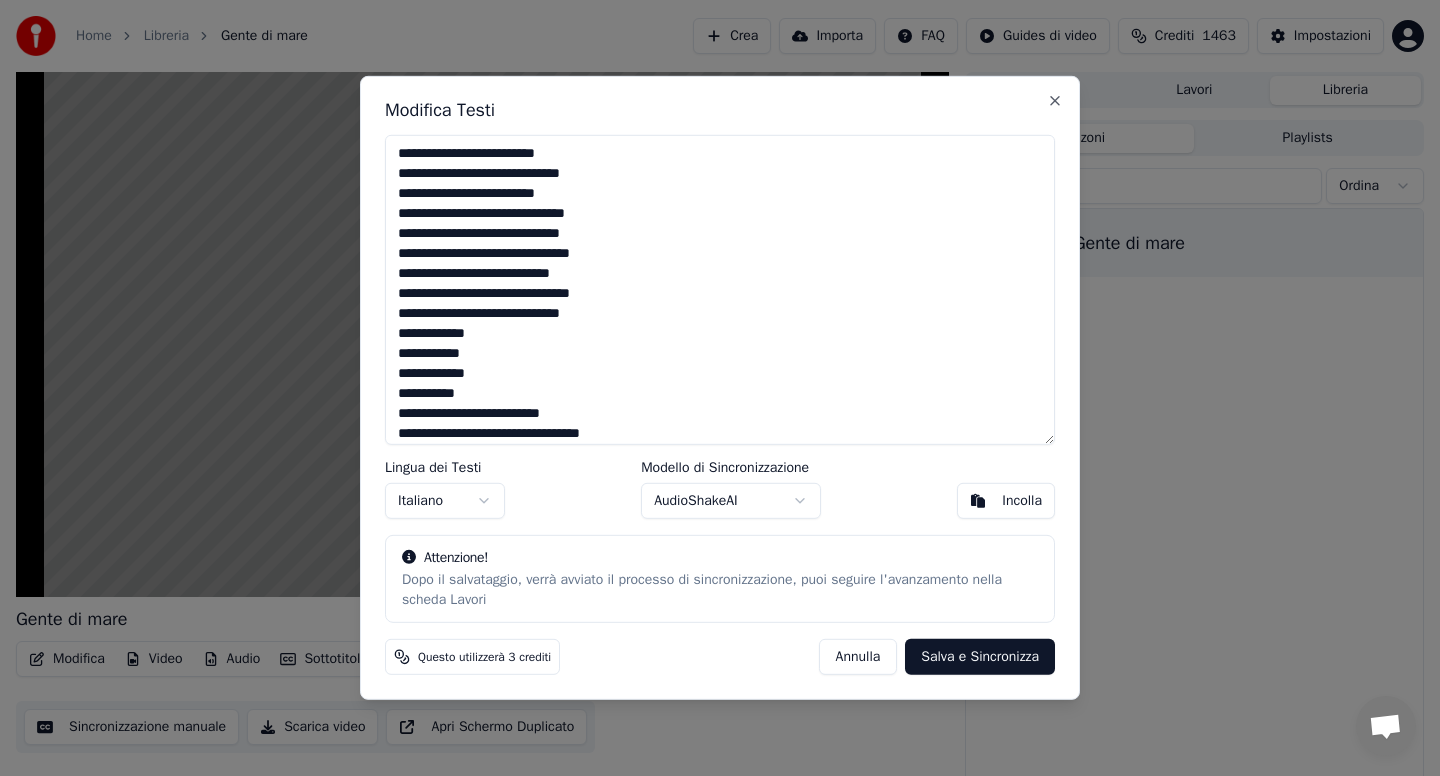 drag, startPoint x: 400, startPoint y: 152, endPoint x: 572, endPoint y: 279, distance: 213.80598 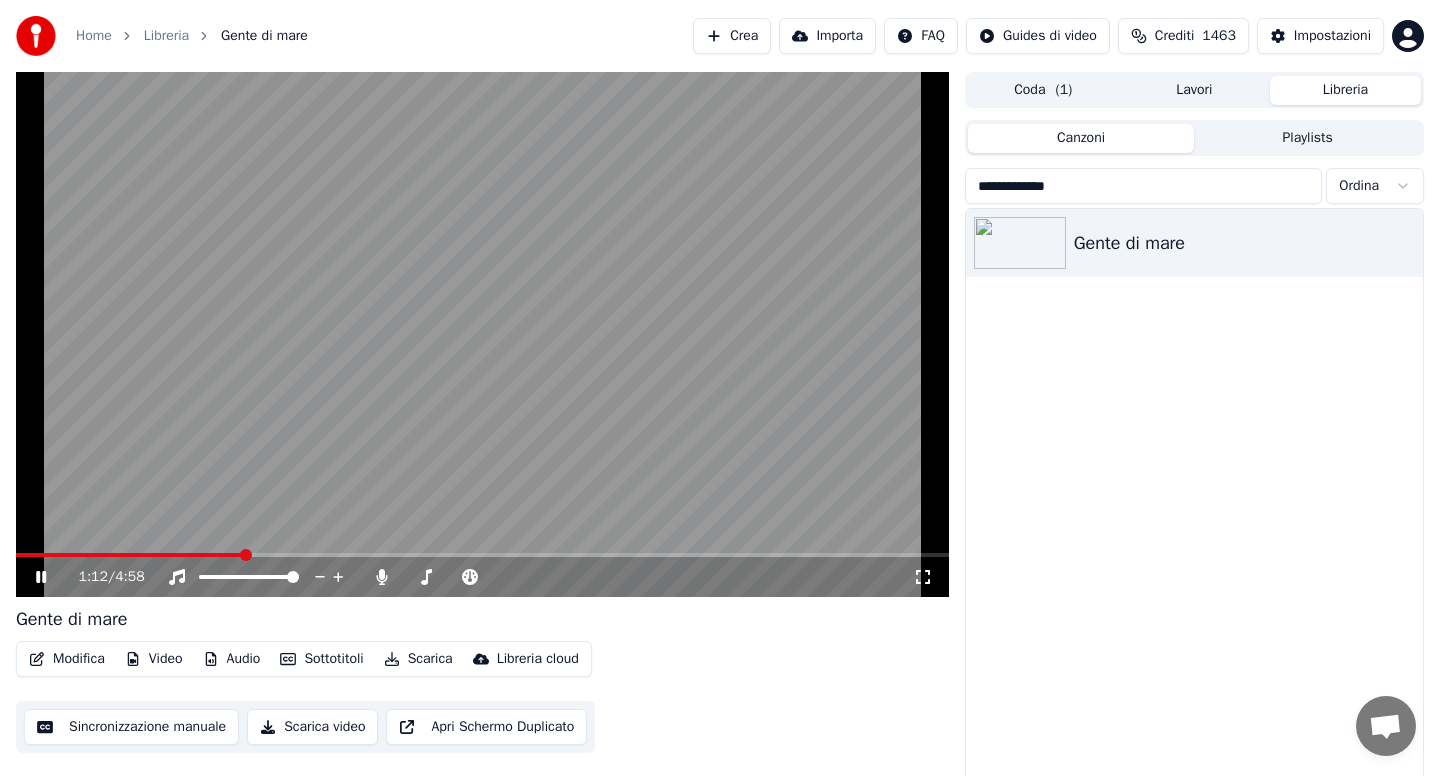 click on "1:12  /  4:58" at bounding box center (482, 577) 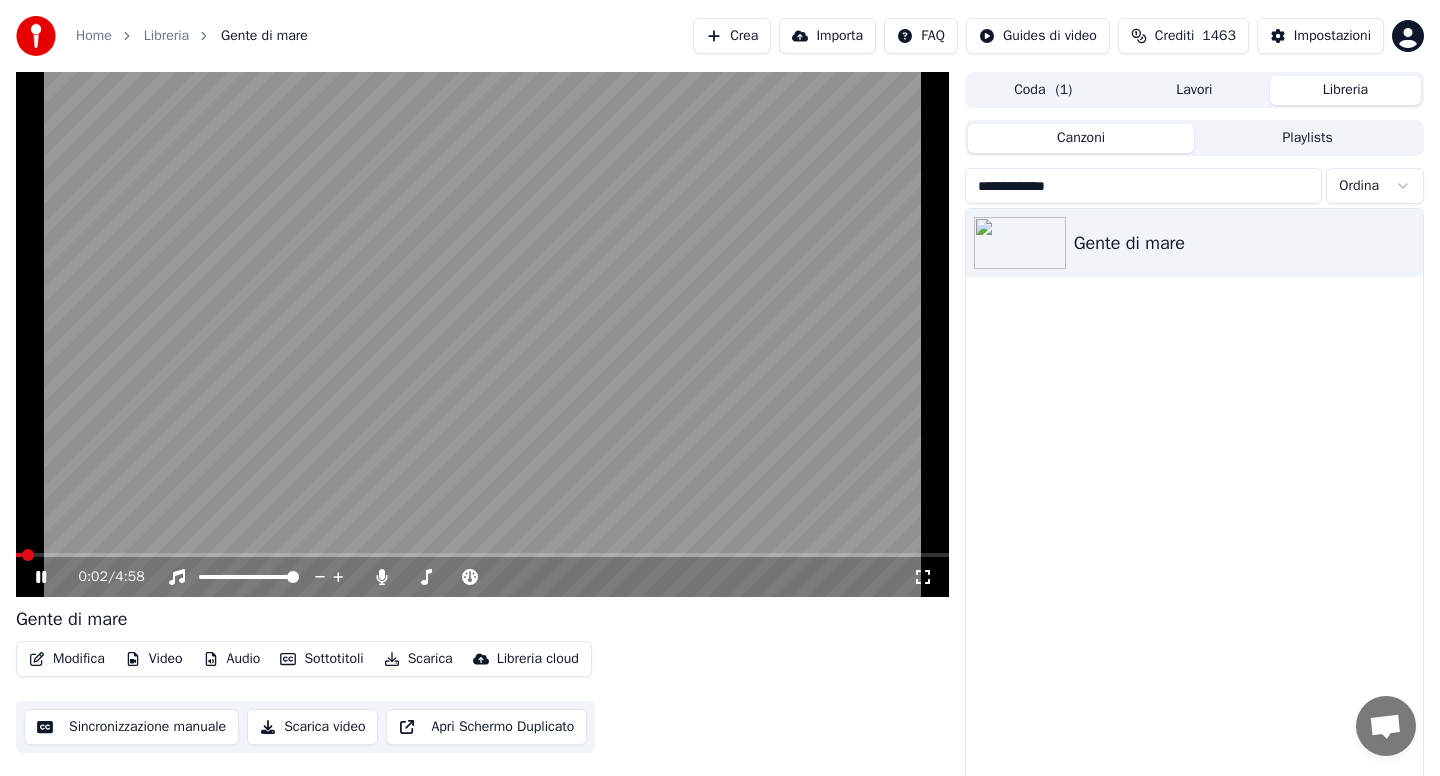 click at bounding box center (19, 555) 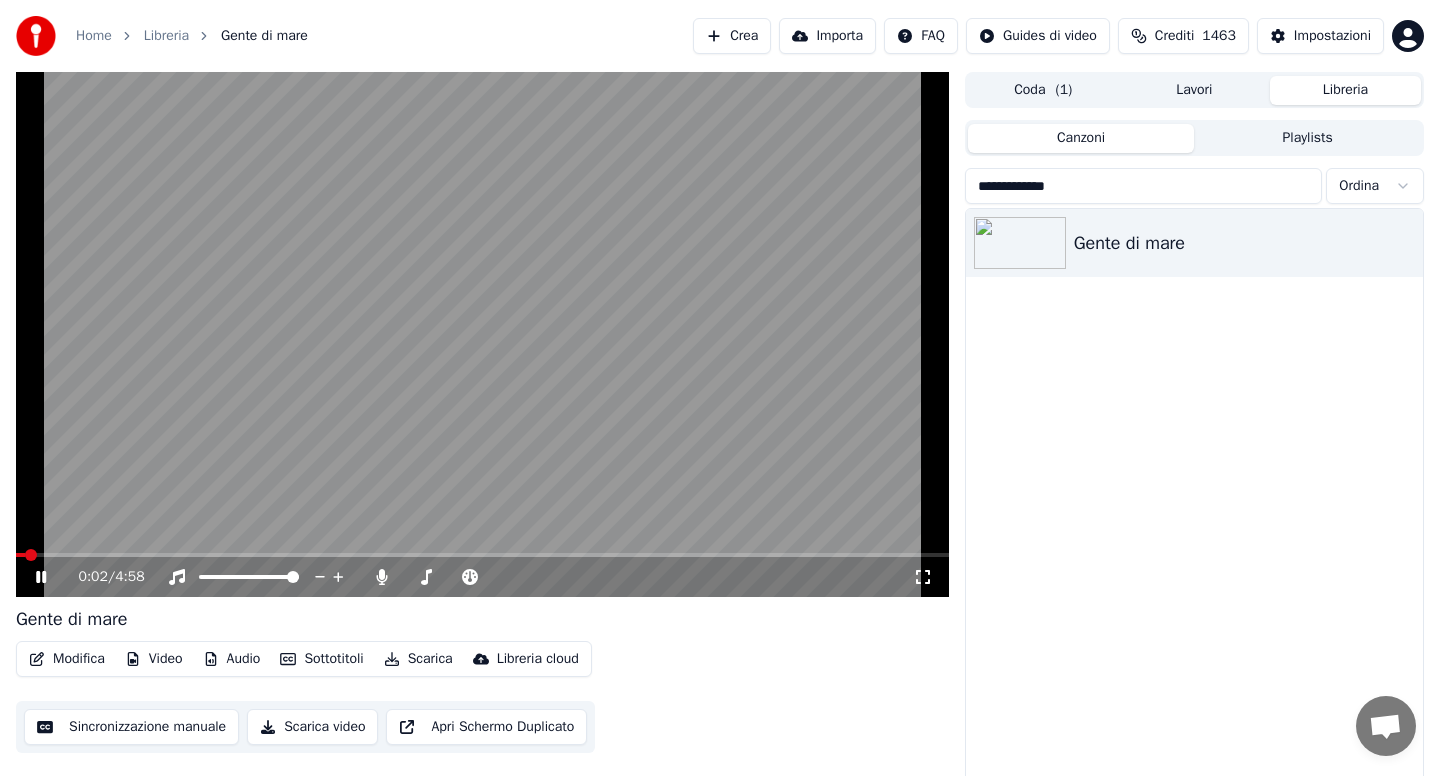 click on "Modifica" at bounding box center [67, 659] 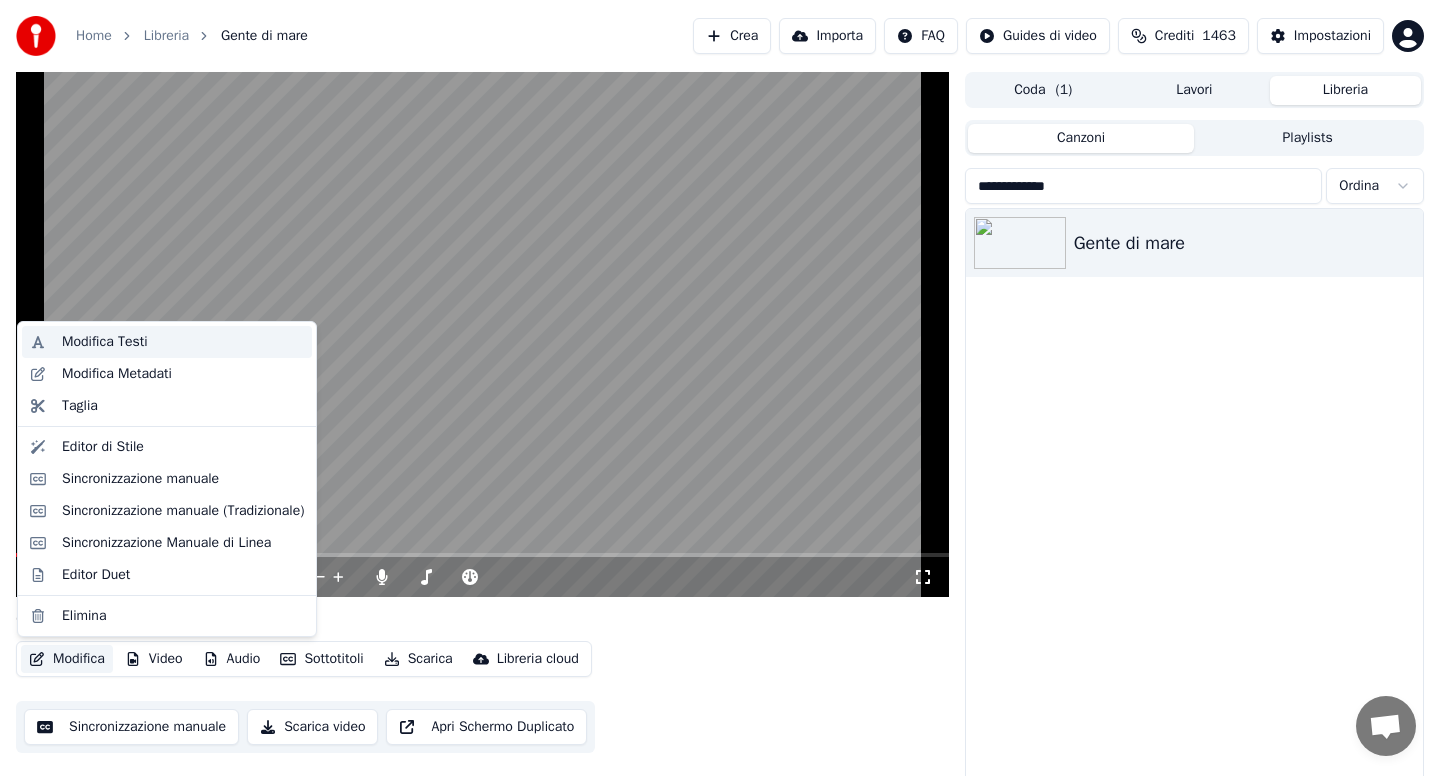 click on "Modifica Testi" at bounding box center (105, 342) 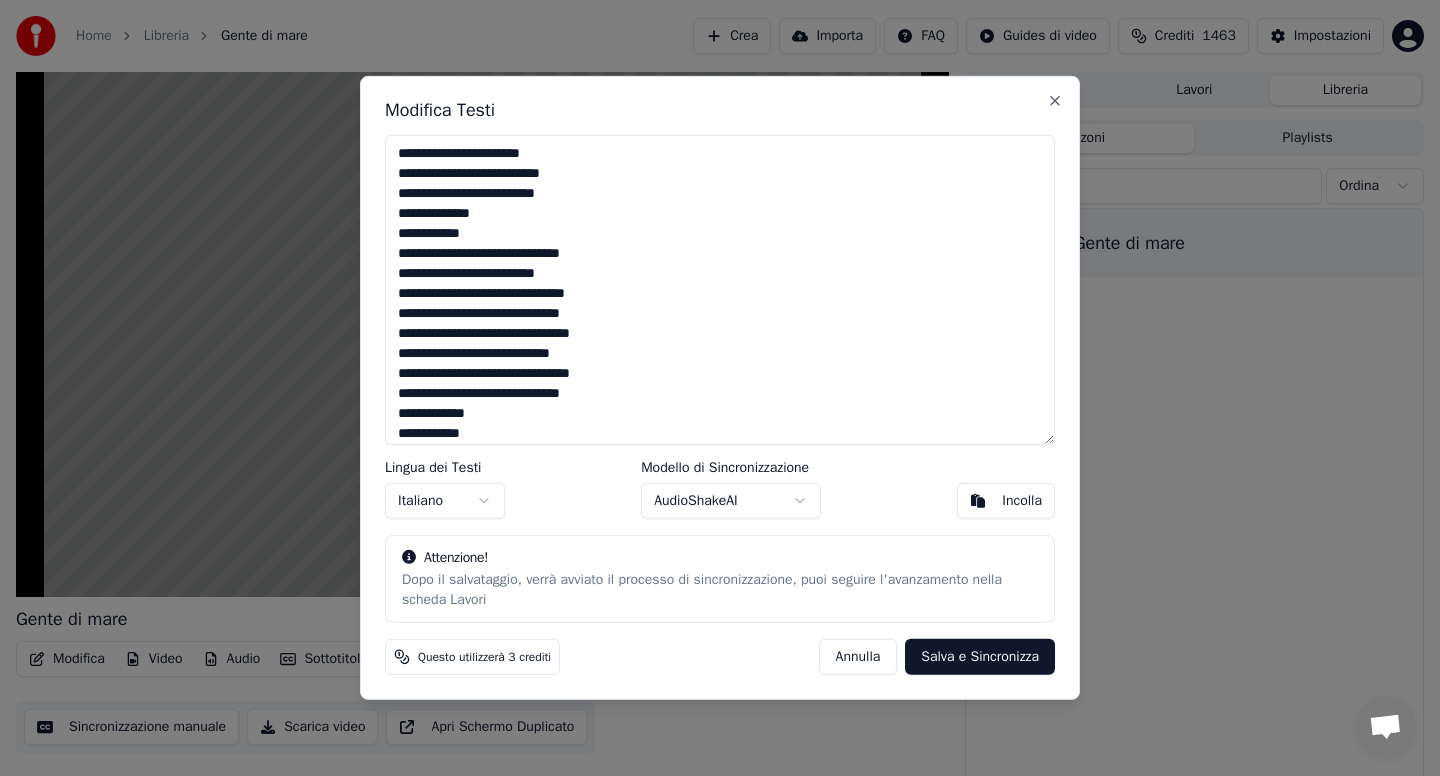 click at bounding box center (720, 290) 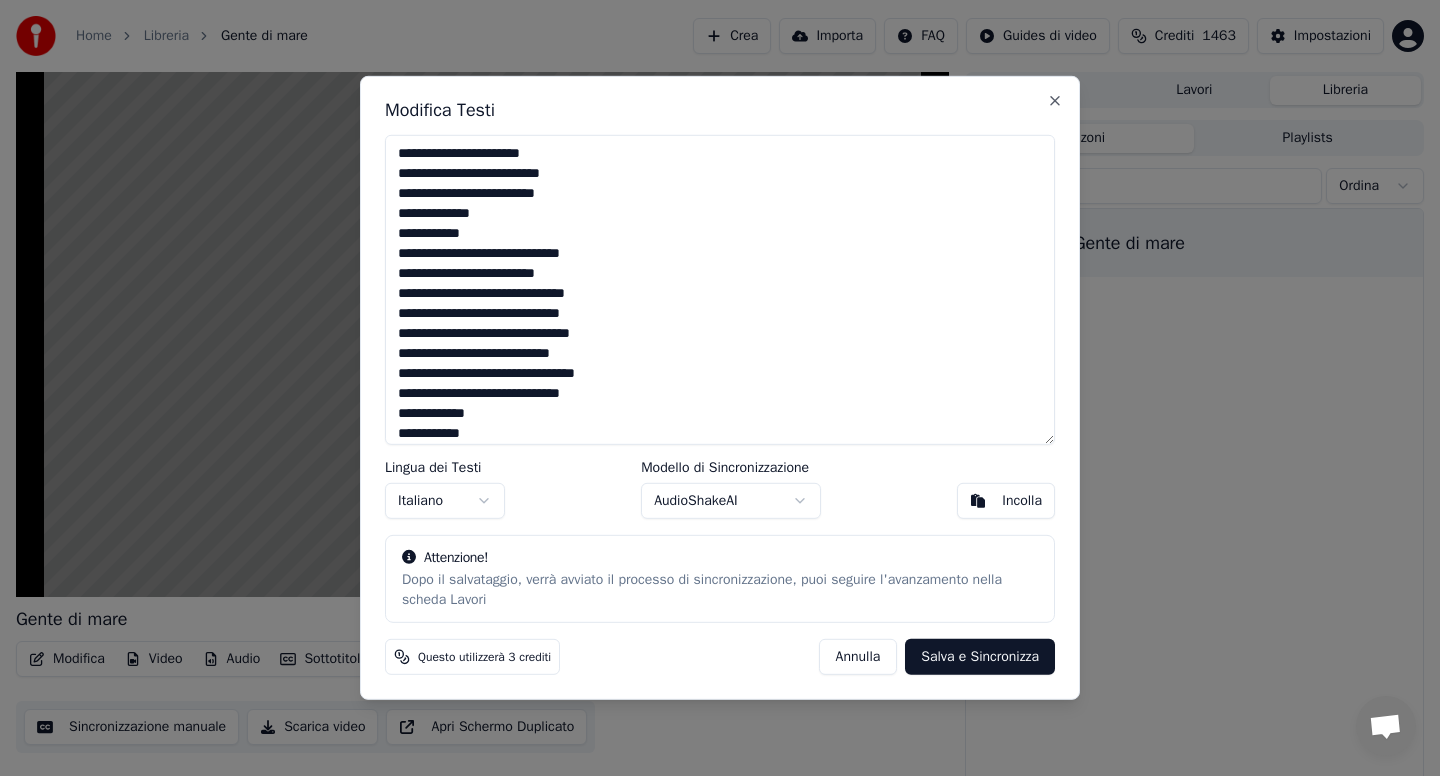 click at bounding box center (720, 290) 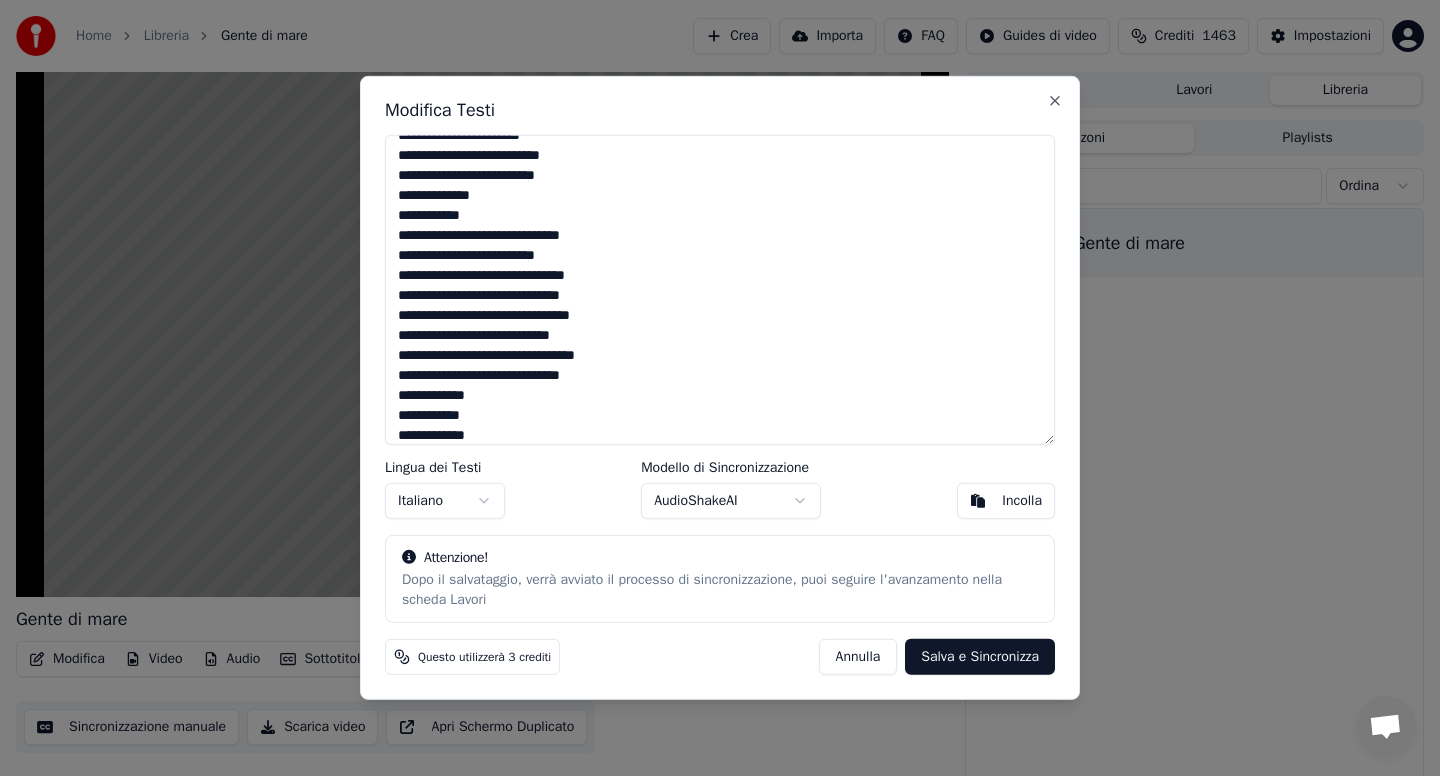 scroll, scrollTop: 183, scrollLeft: 0, axis: vertical 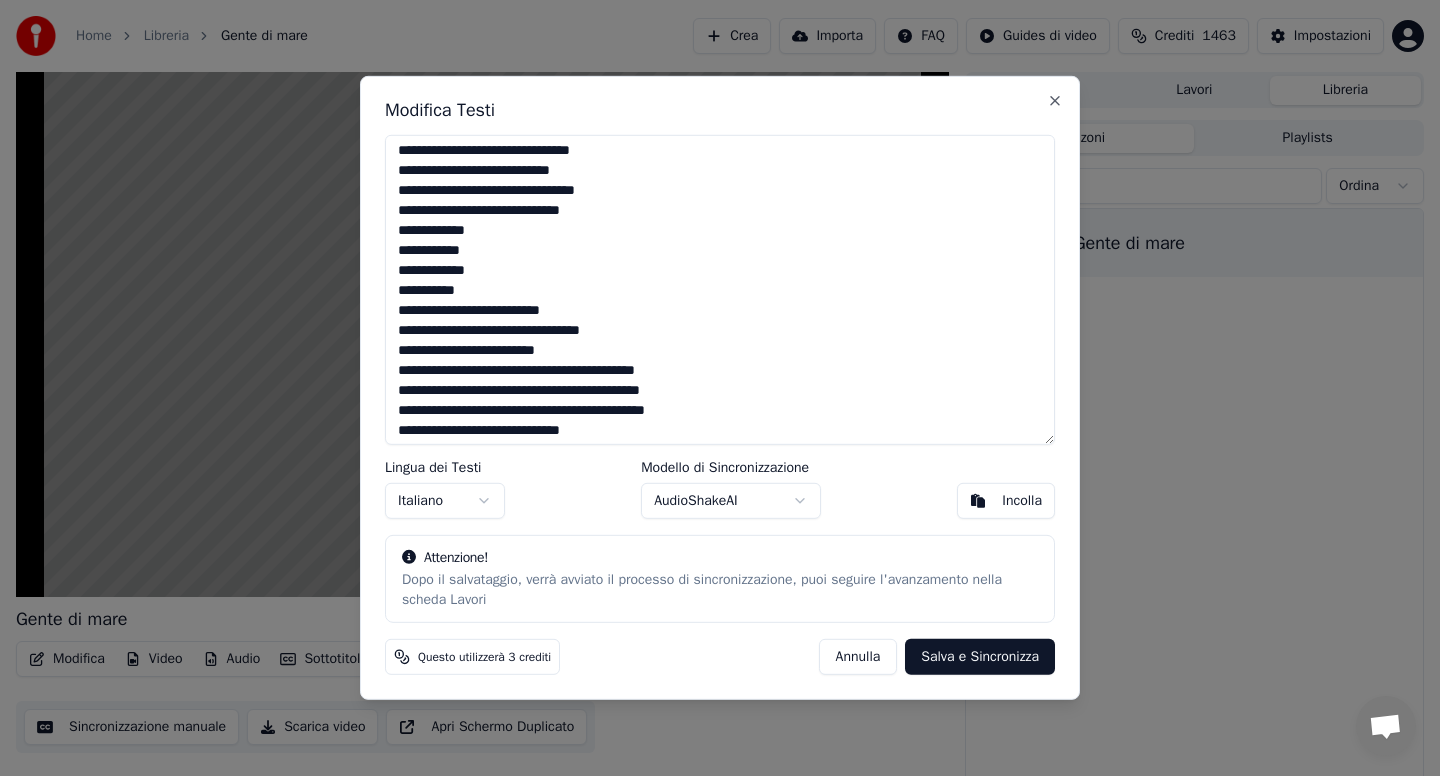click at bounding box center (720, 290) 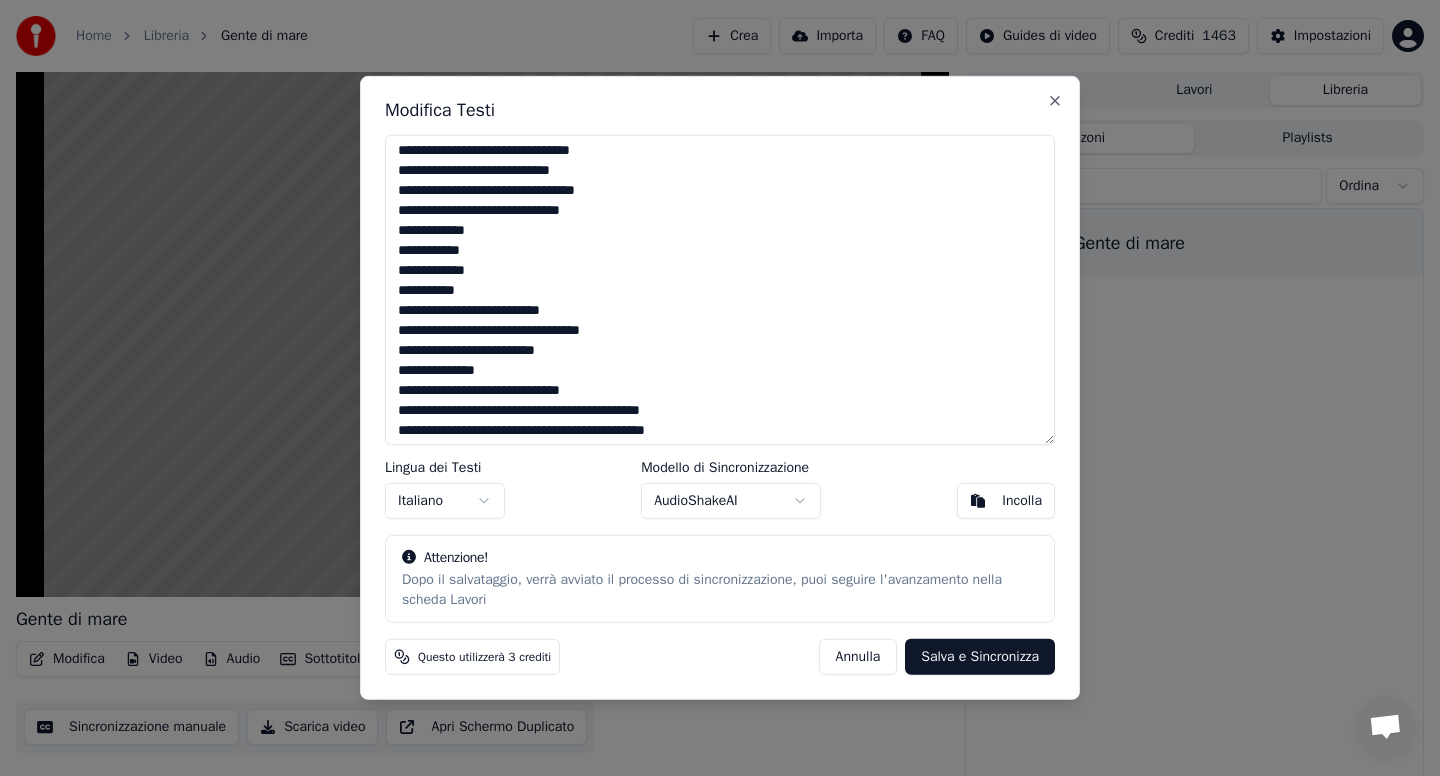 scroll, scrollTop: 428, scrollLeft: 0, axis: vertical 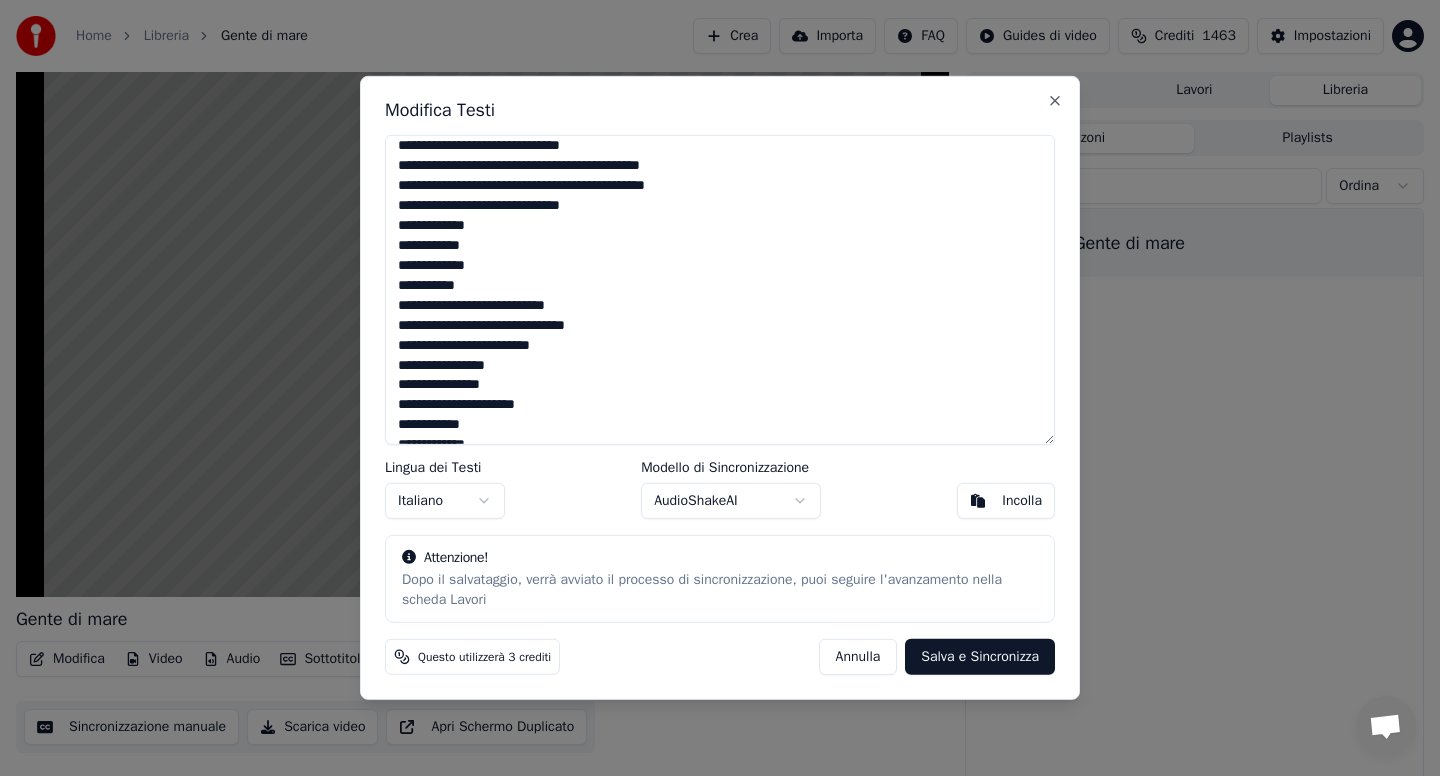 click at bounding box center [720, 290] 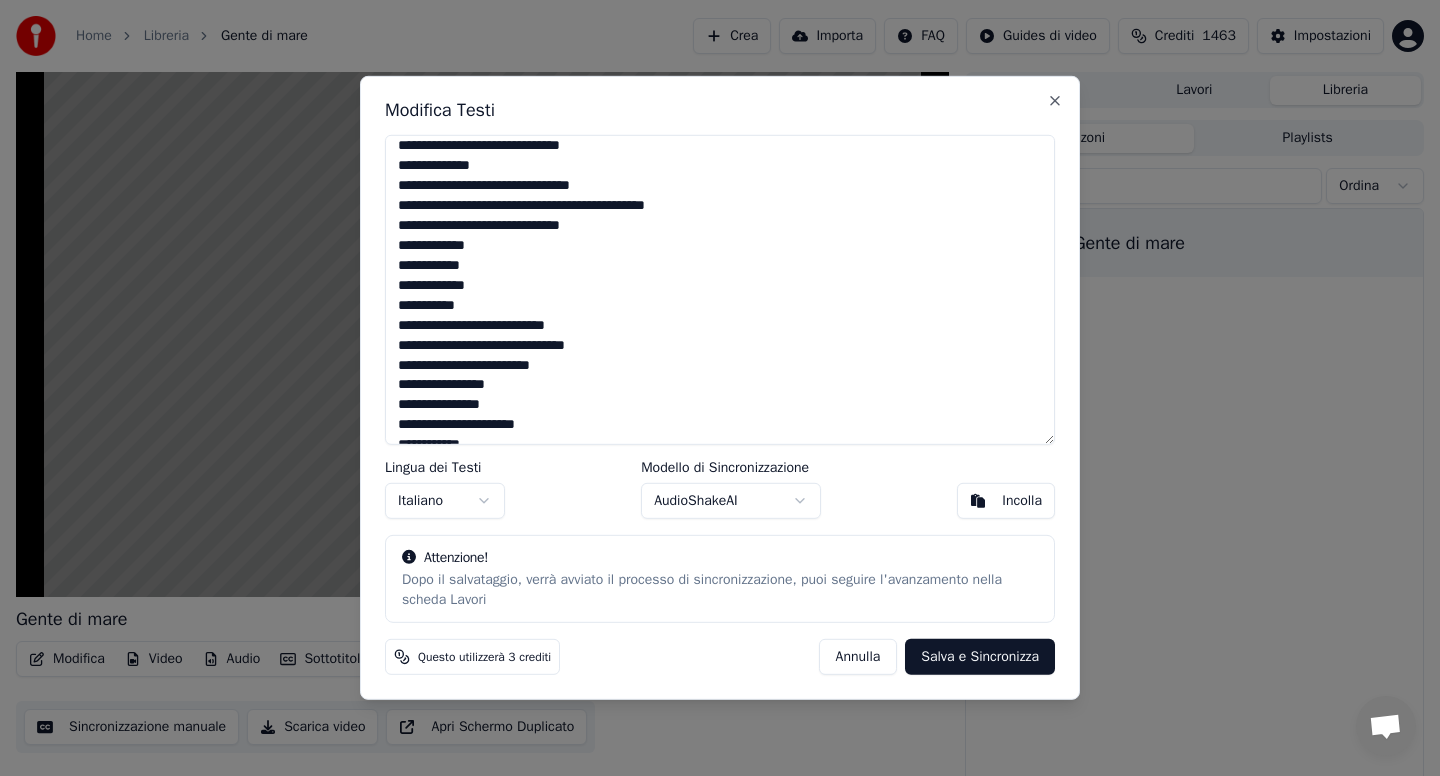 scroll, scrollTop: 468, scrollLeft: 0, axis: vertical 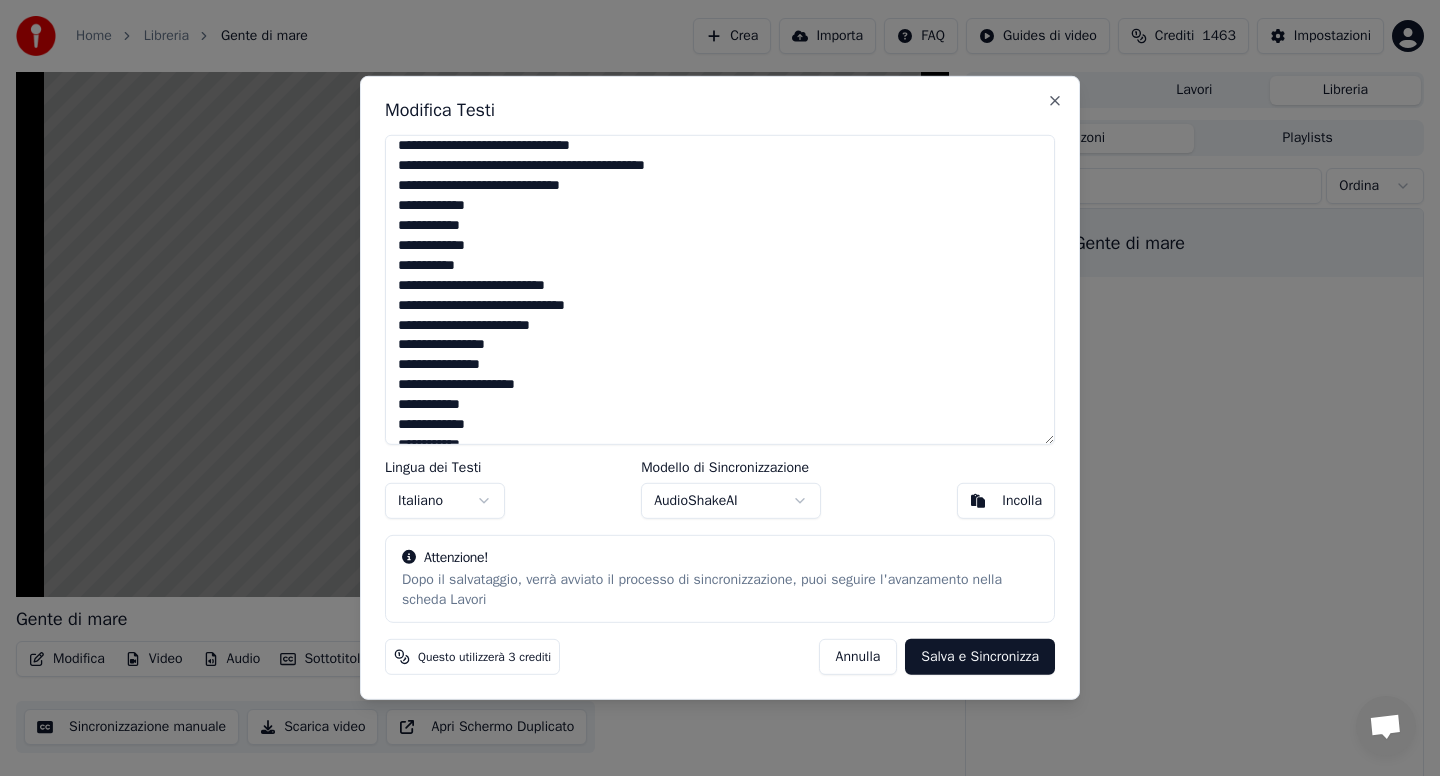 click at bounding box center [720, 290] 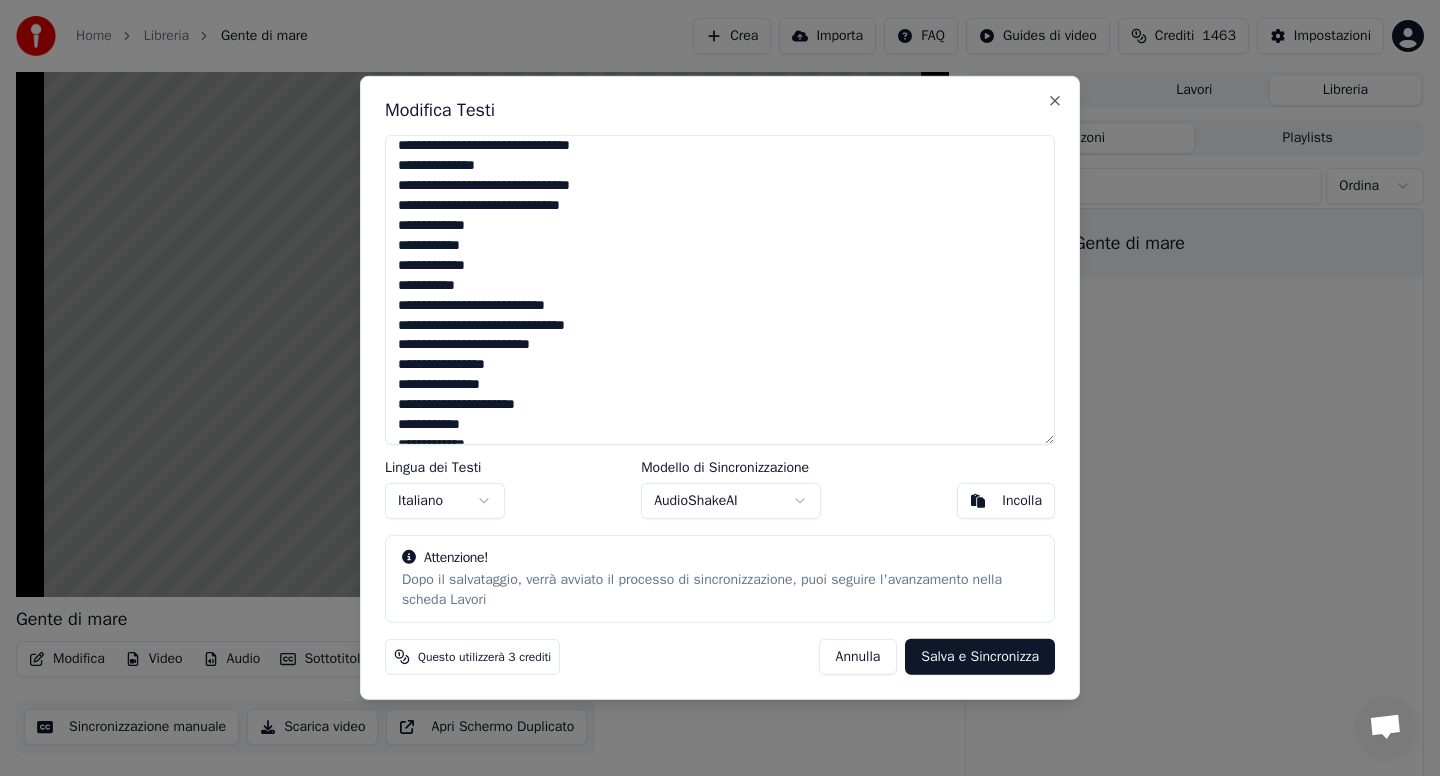 scroll, scrollTop: 508, scrollLeft: 0, axis: vertical 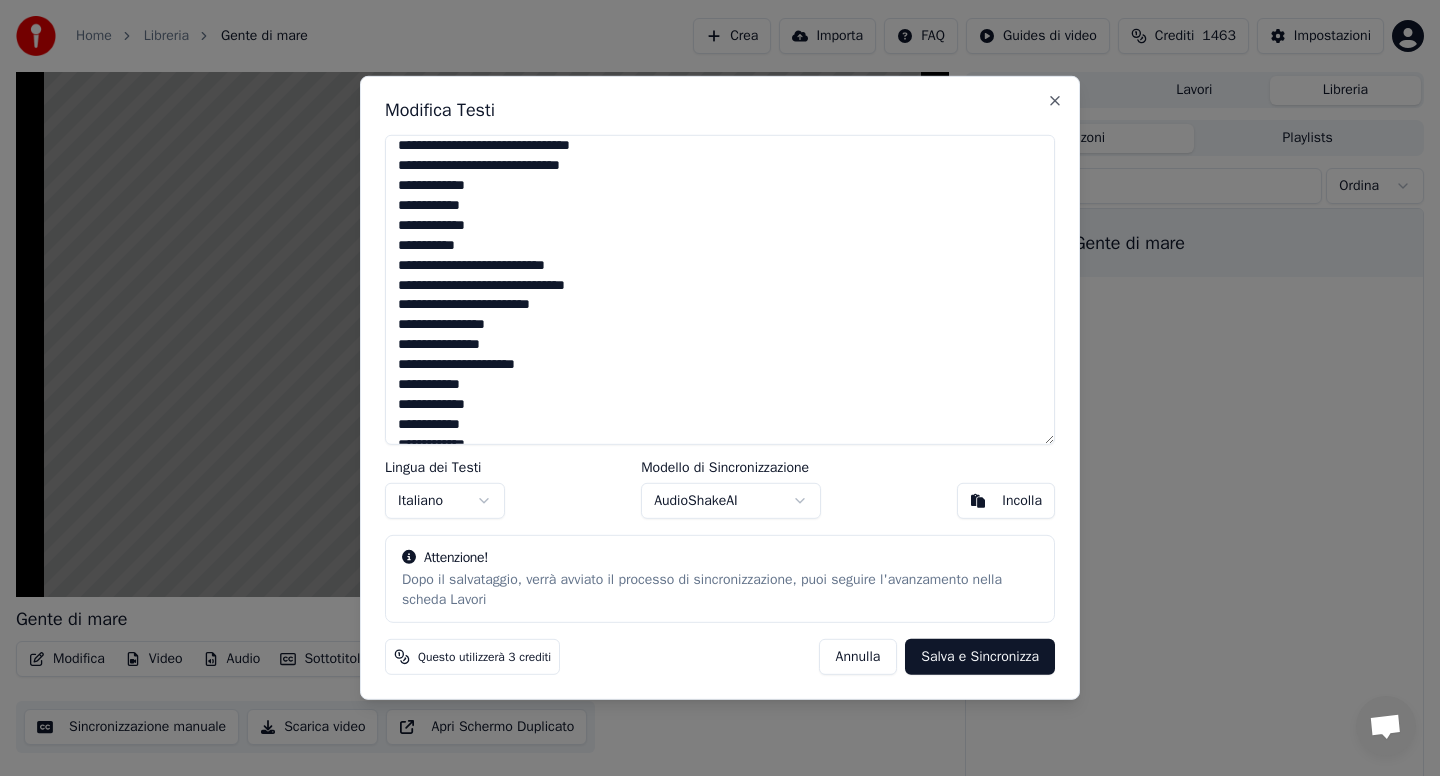 click at bounding box center (720, 290) 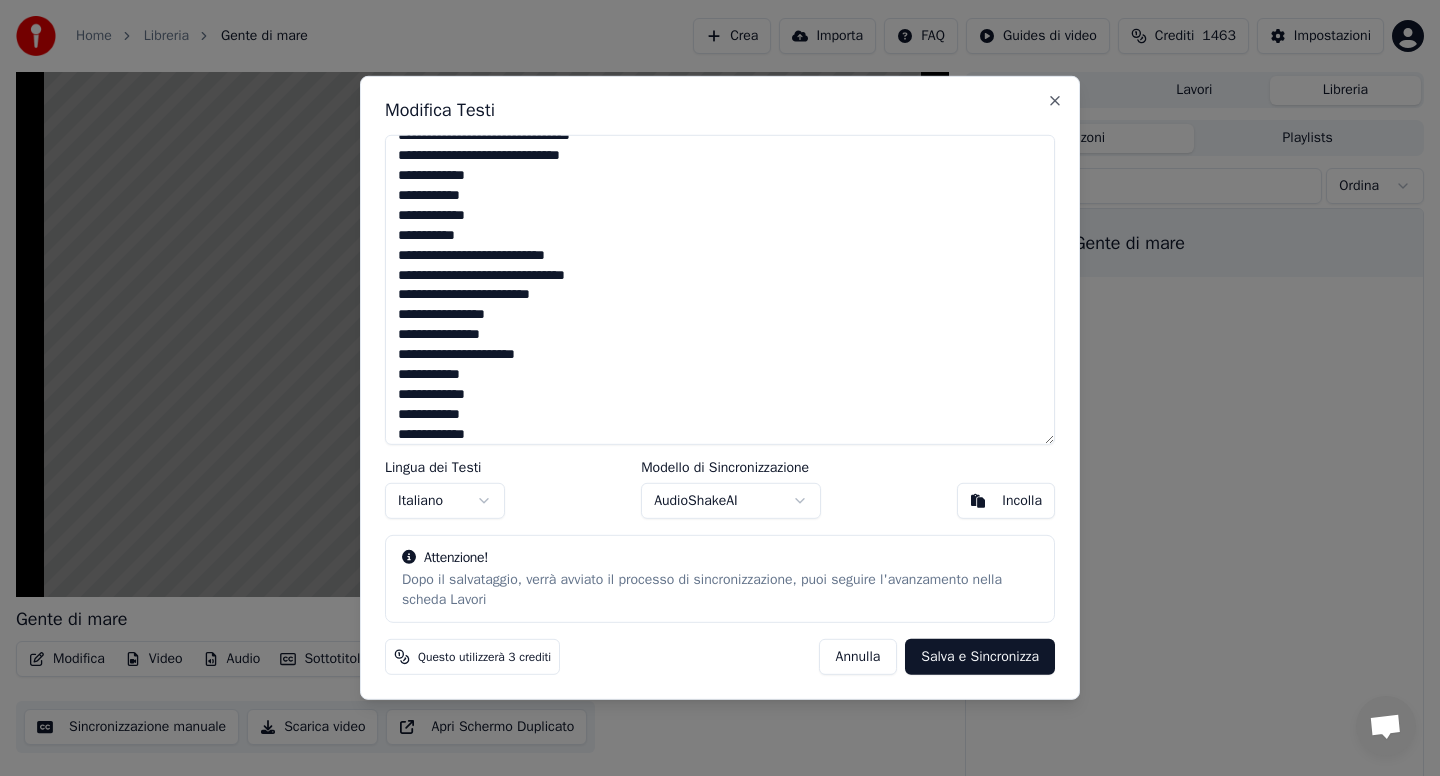 scroll, scrollTop: 683, scrollLeft: 0, axis: vertical 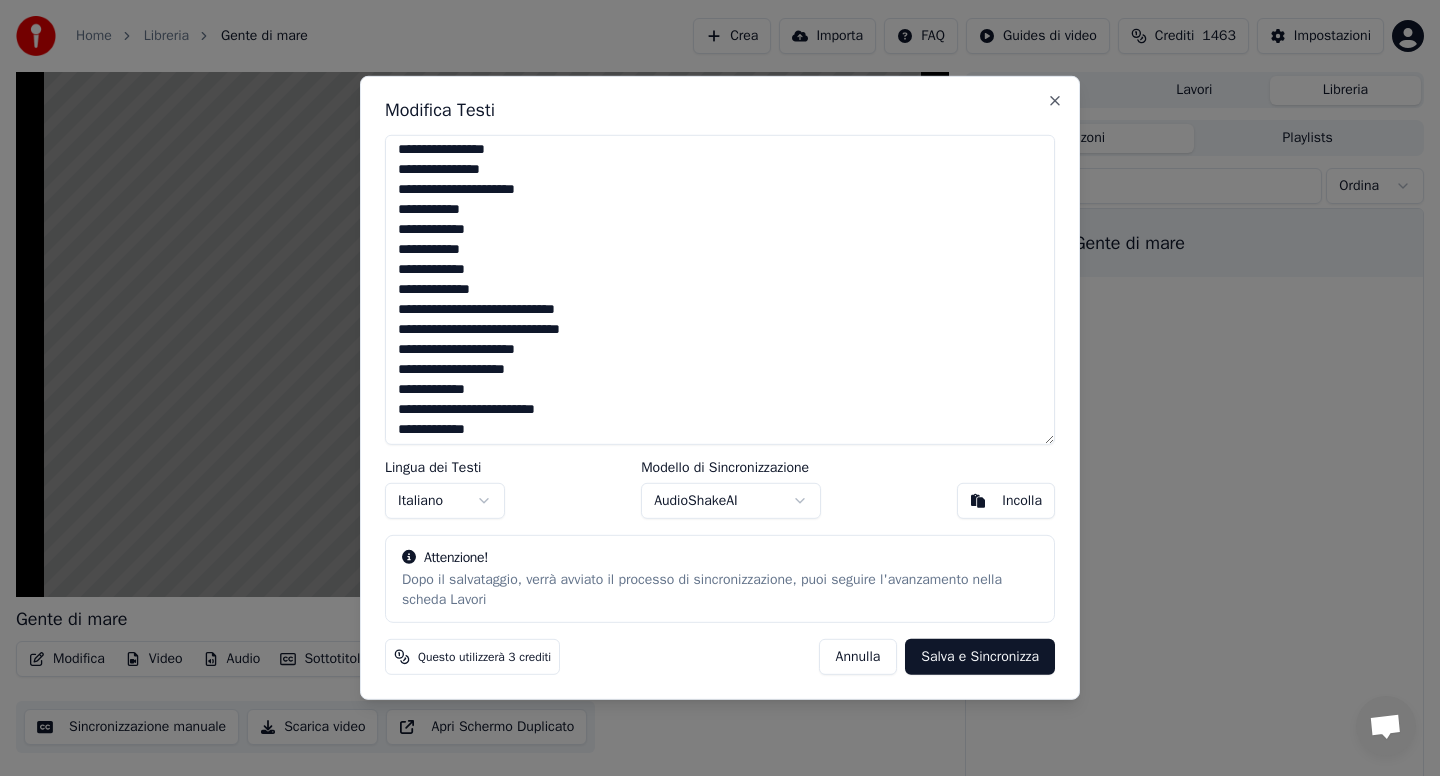 click at bounding box center [720, 290] 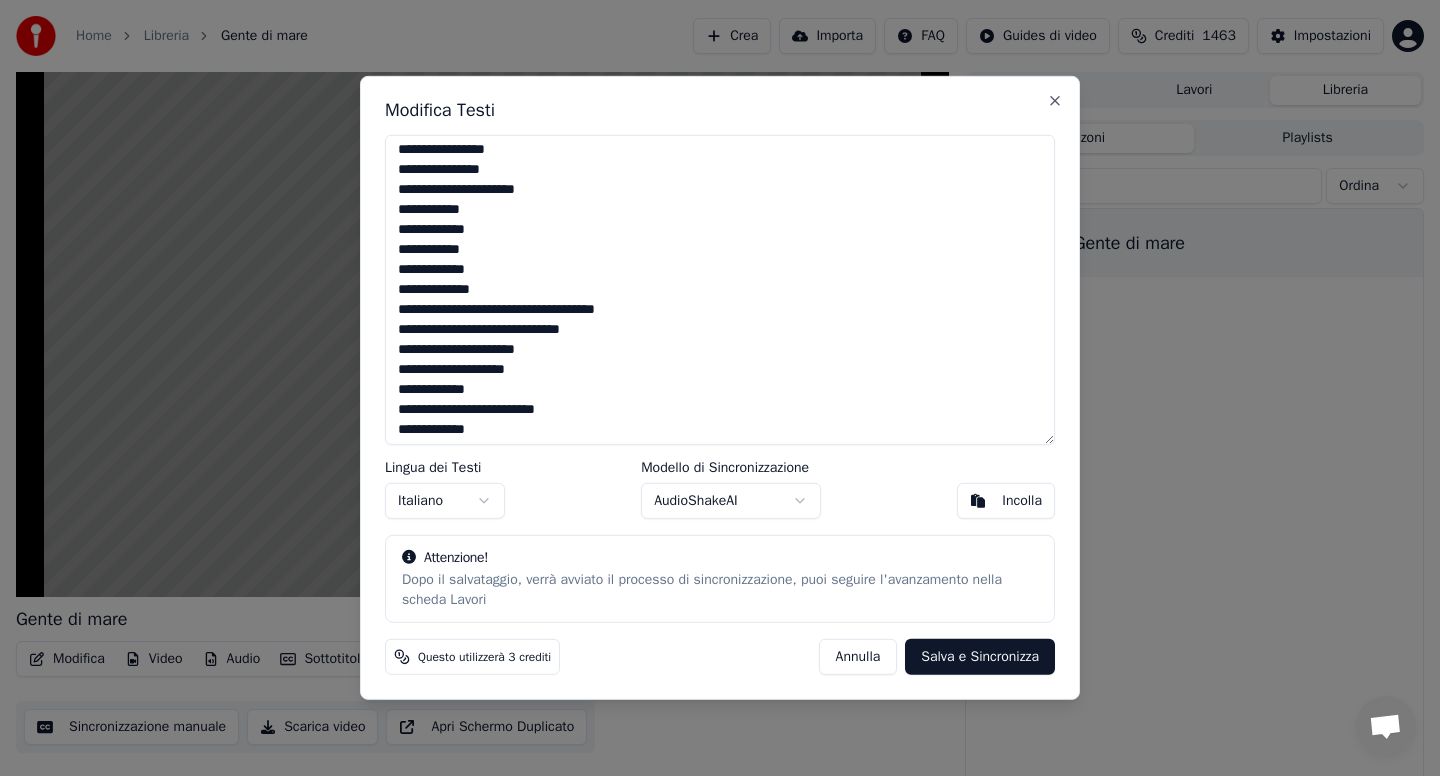 click at bounding box center [720, 290] 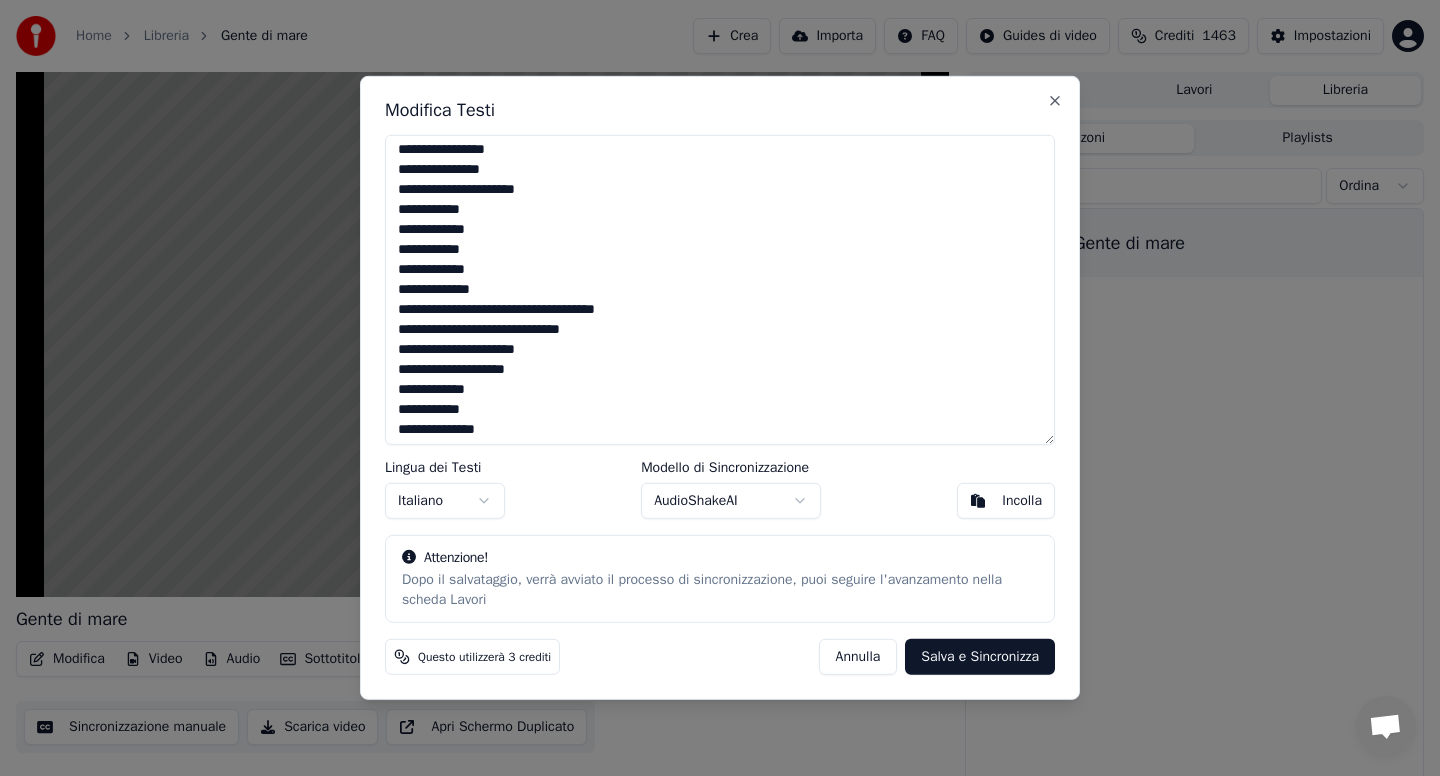scroll, scrollTop: 807, scrollLeft: 0, axis: vertical 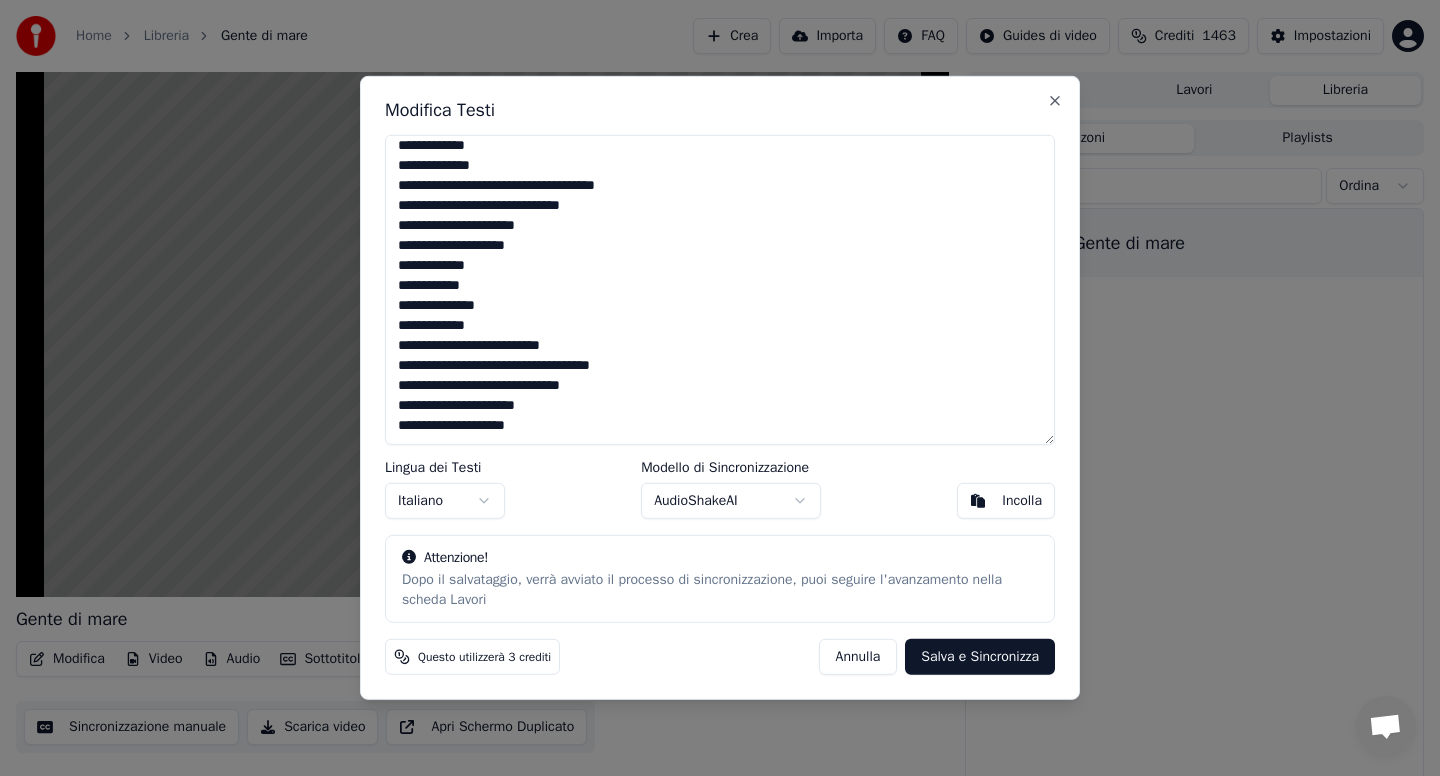 click at bounding box center [720, 290] 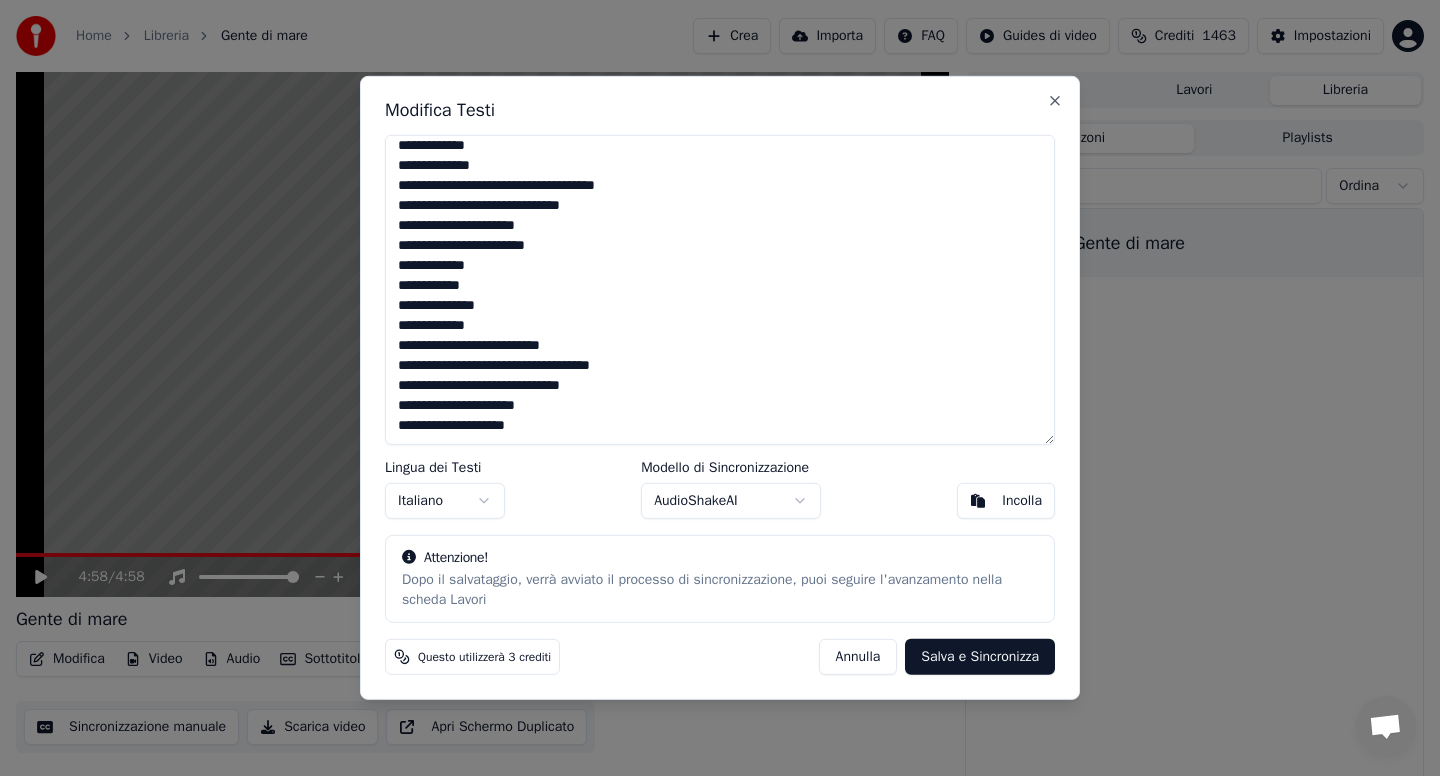 drag, startPoint x: 399, startPoint y: 267, endPoint x: 515, endPoint y: 304, distance: 121.75796 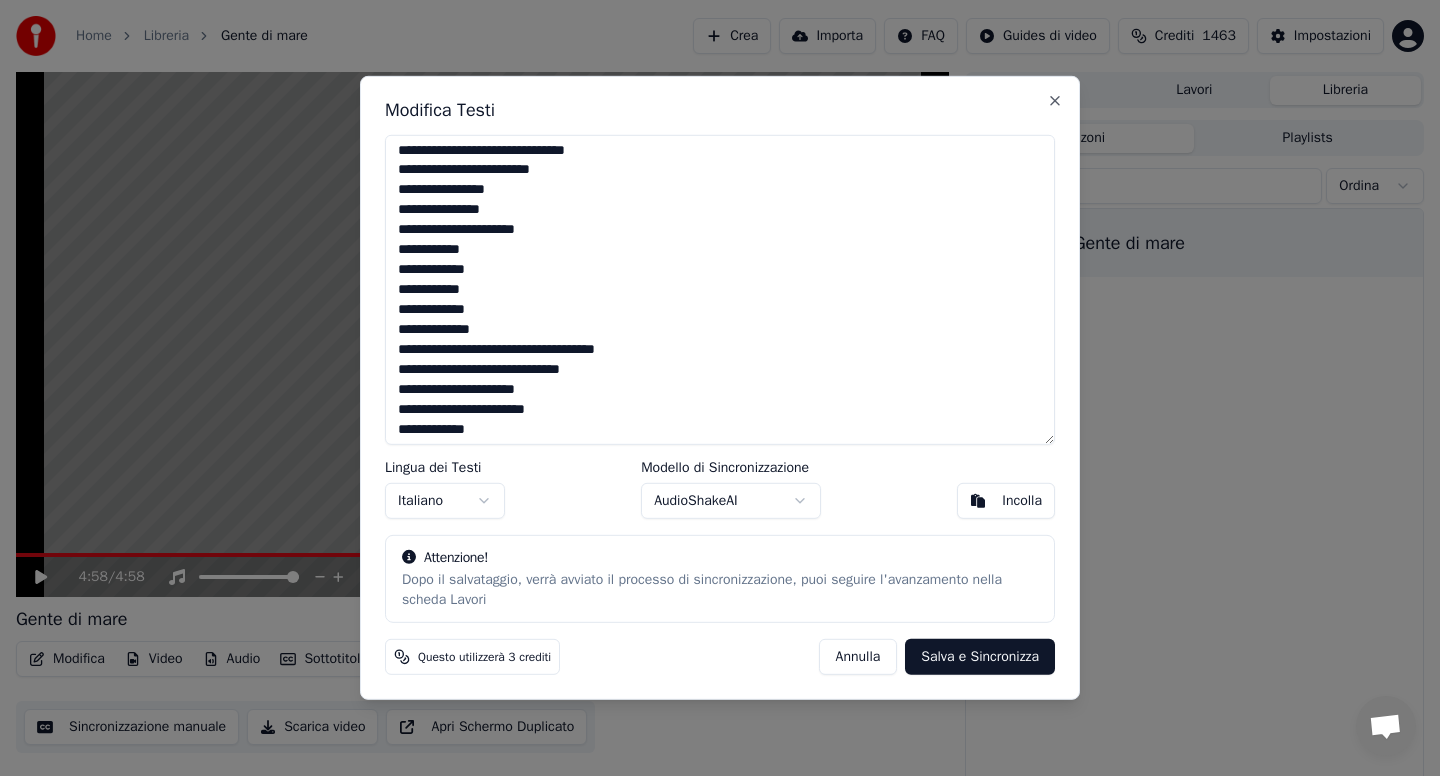 scroll, scrollTop: 658, scrollLeft: 0, axis: vertical 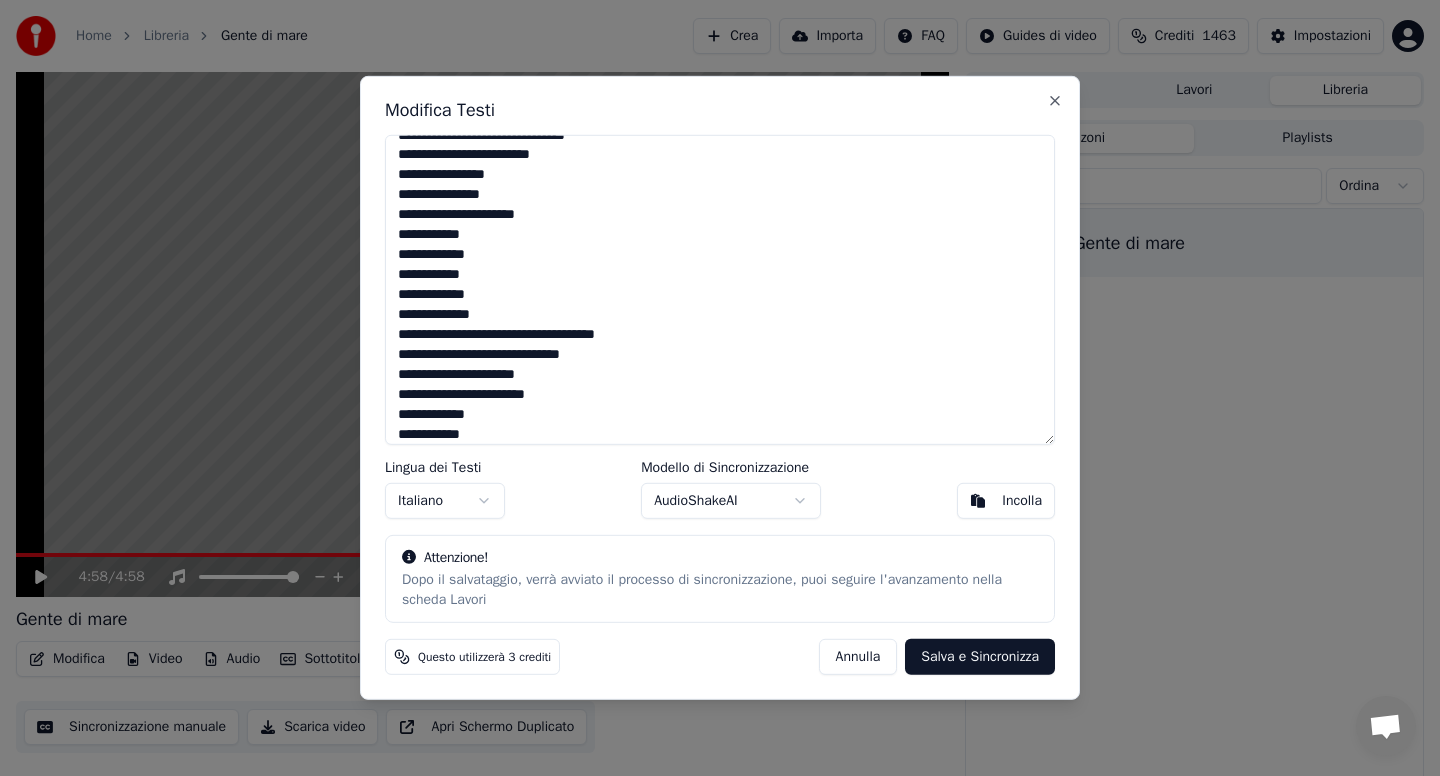 click at bounding box center (720, 290) 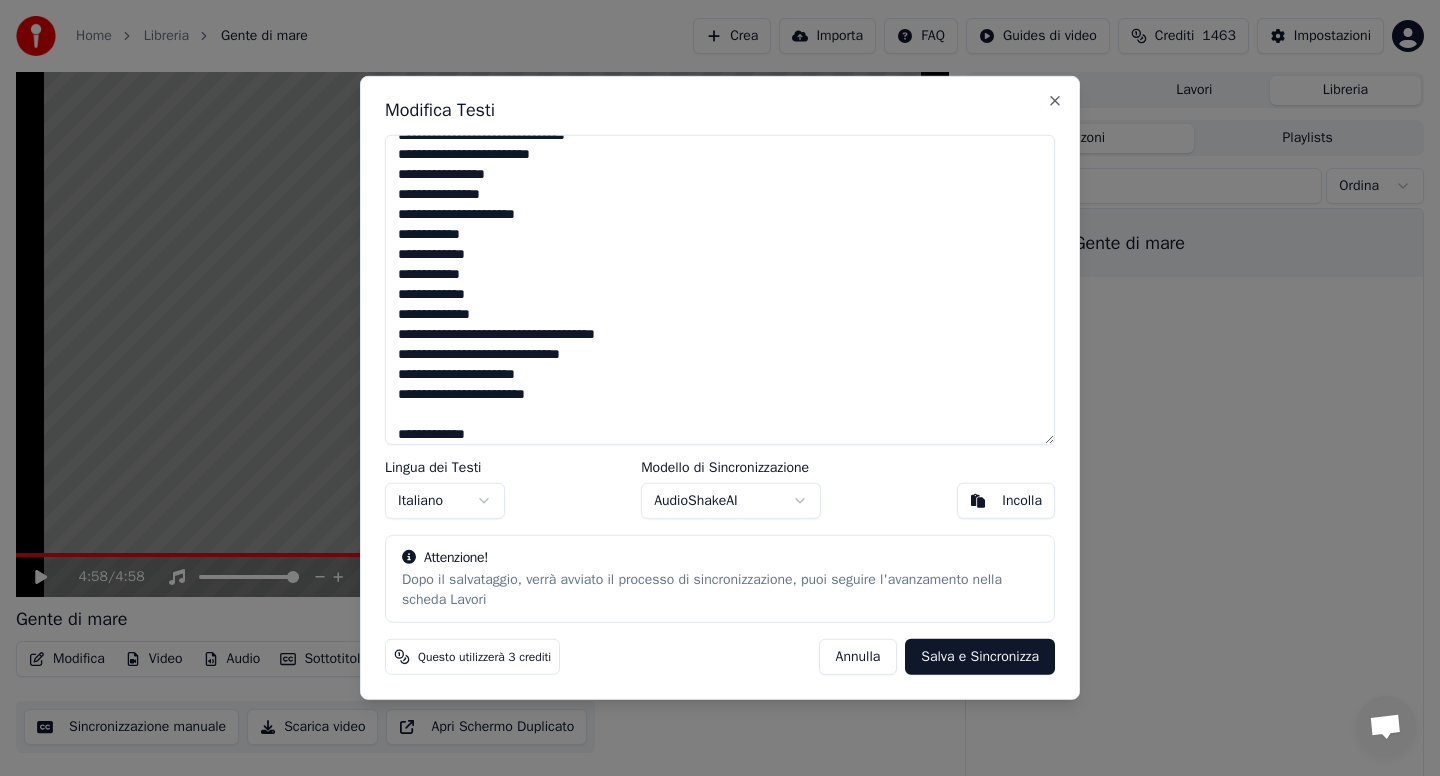 scroll, scrollTop: 827, scrollLeft: 0, axis: vertical 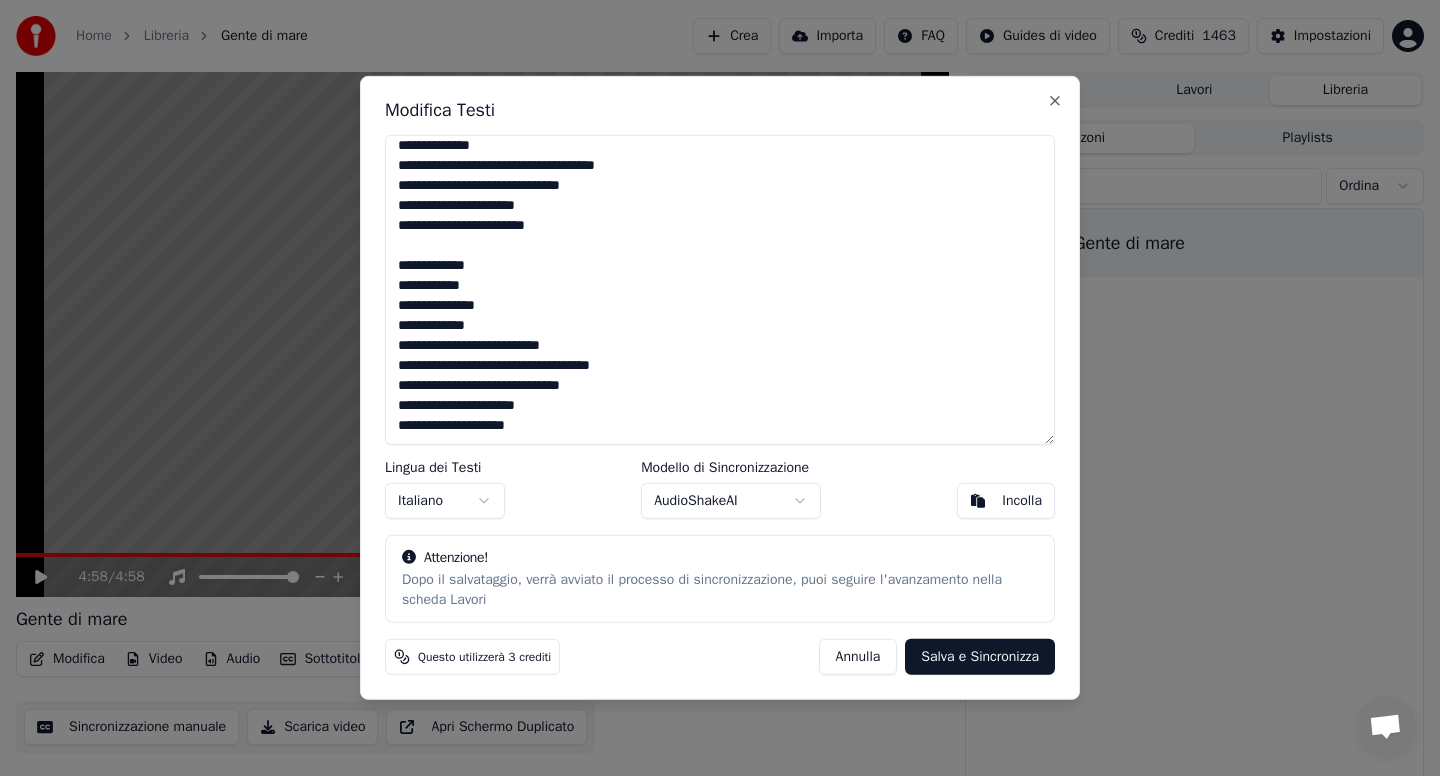 type on "**********" 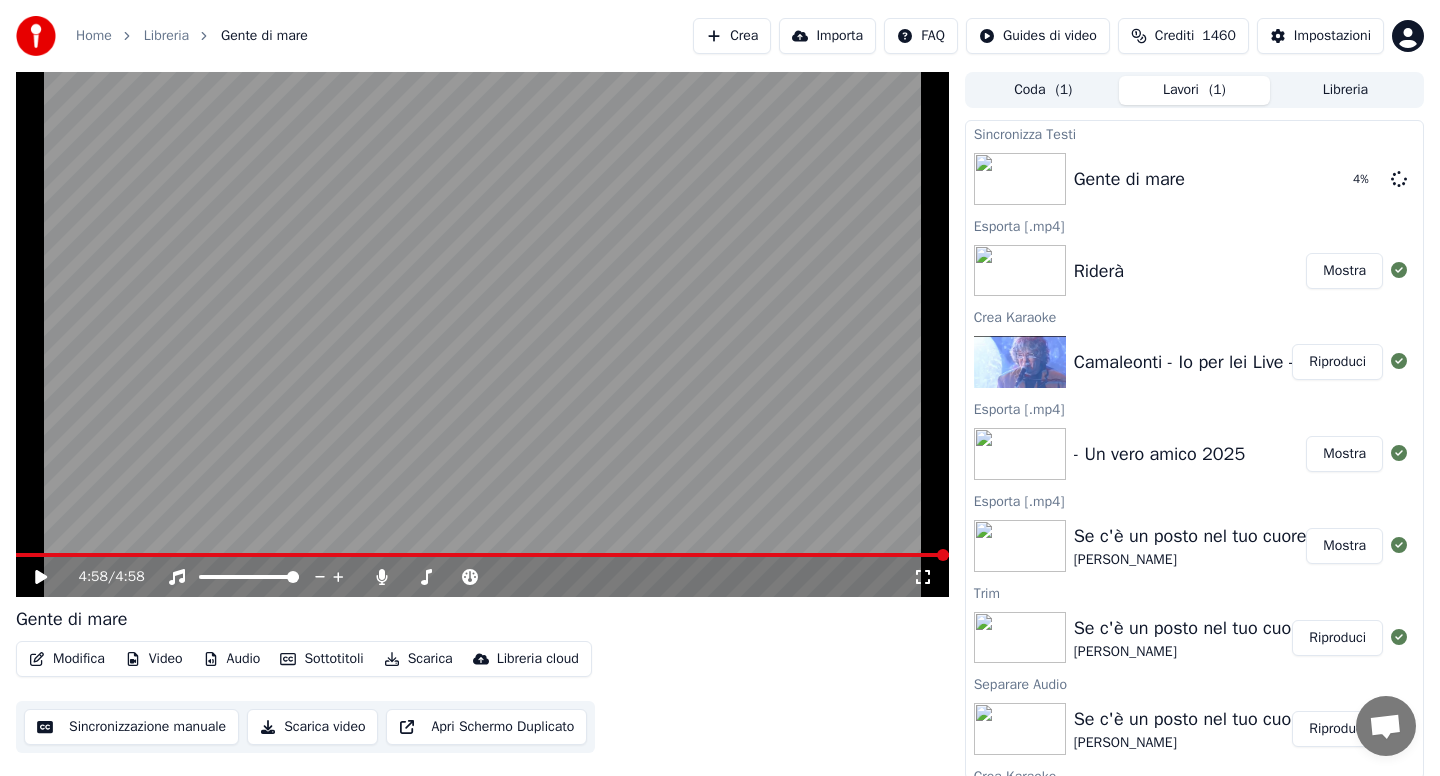 click on "Modifica" at bounding box center [67, 659] 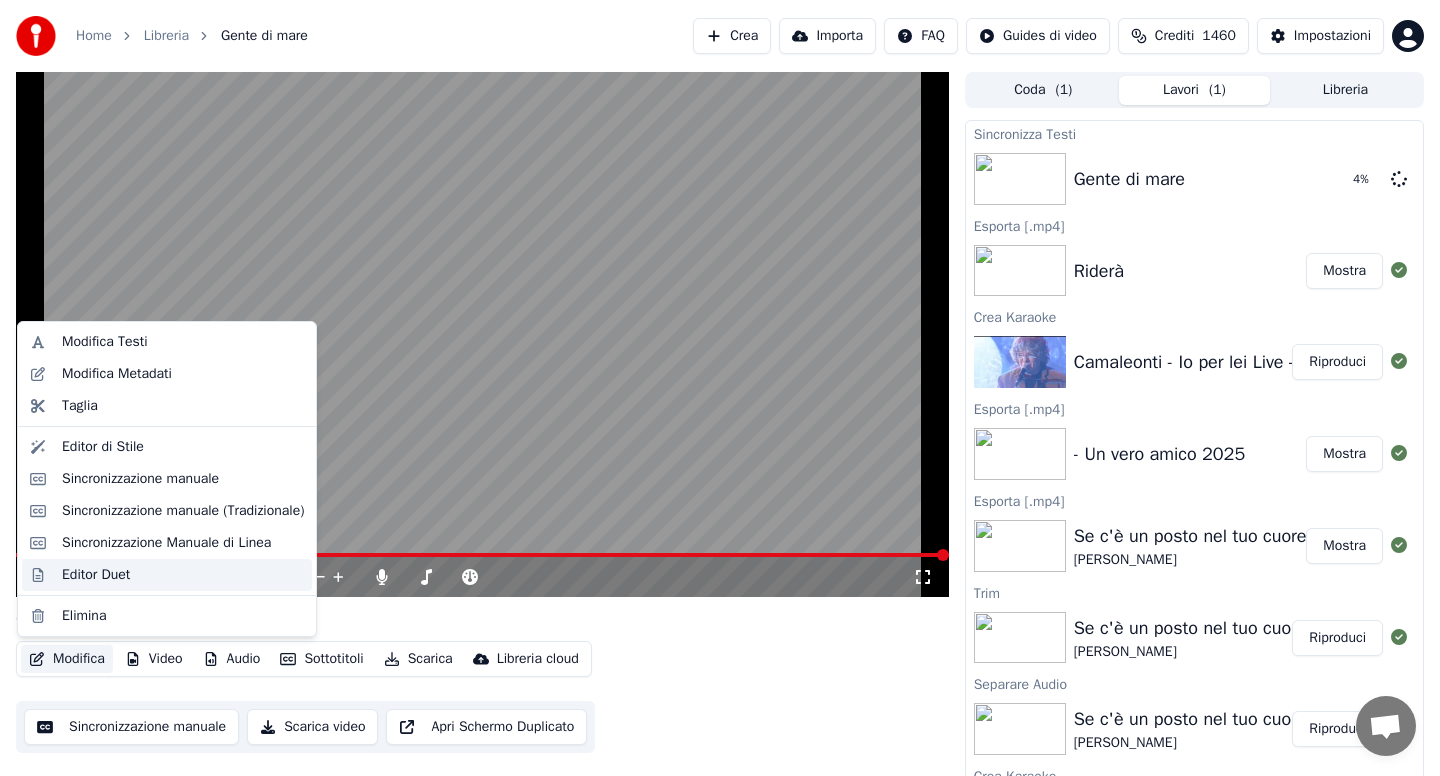click on "Editor Duet" at bounding box center [96, 575] 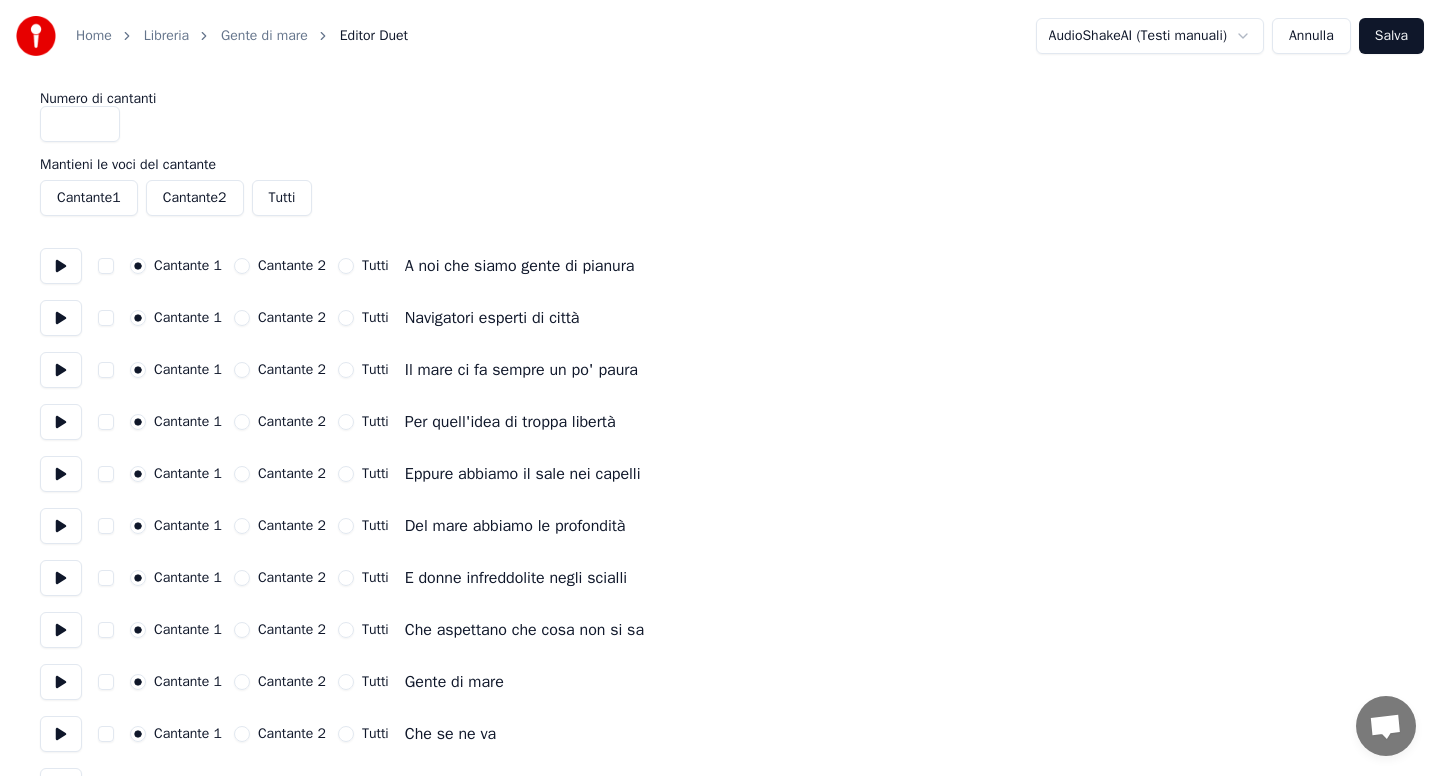 click on "Home" at bounding box center [94, 36] 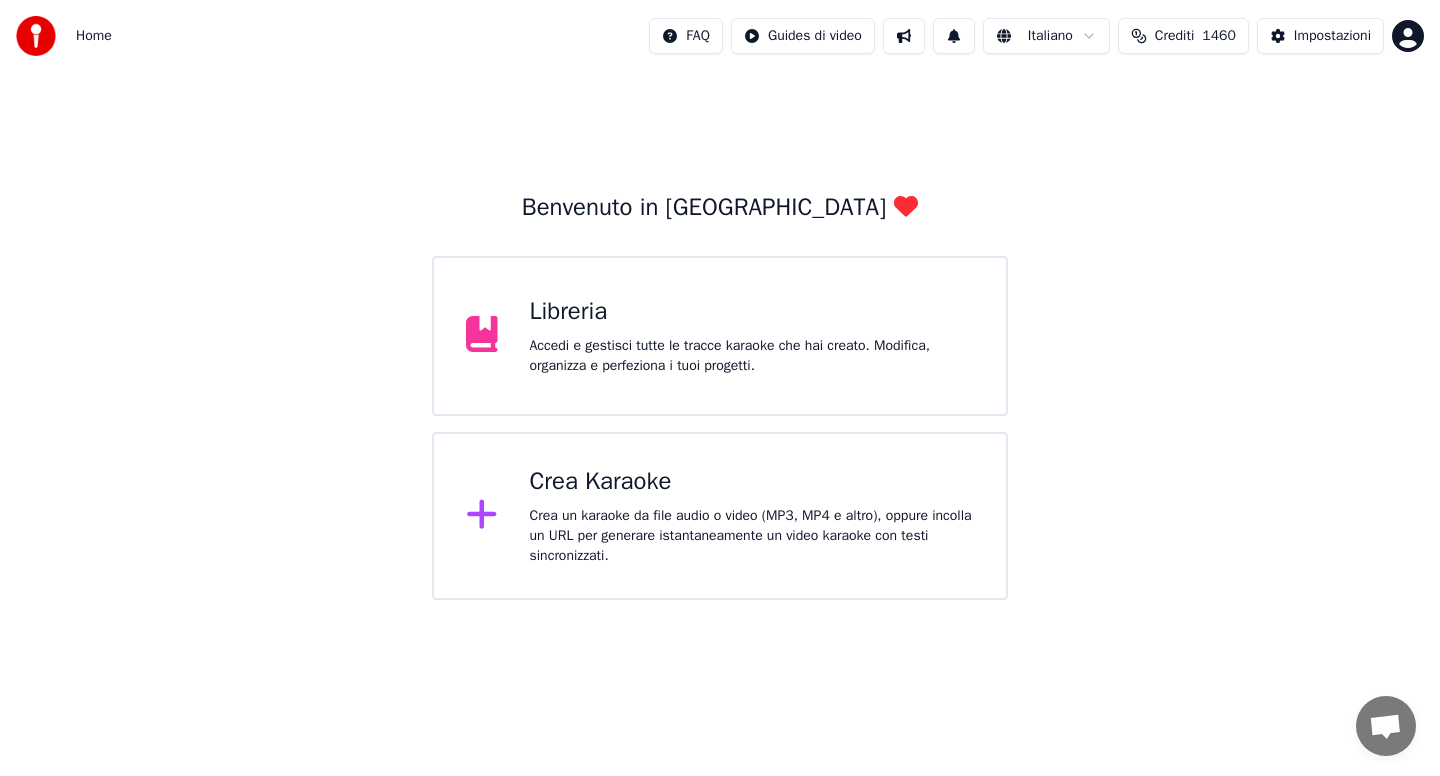 click on "Accedi e gestisci tutte le tracce karaoke che hai creato. Modifica, organizza e perfeziona i tuoi progetti." at bounding box center [752, 356] 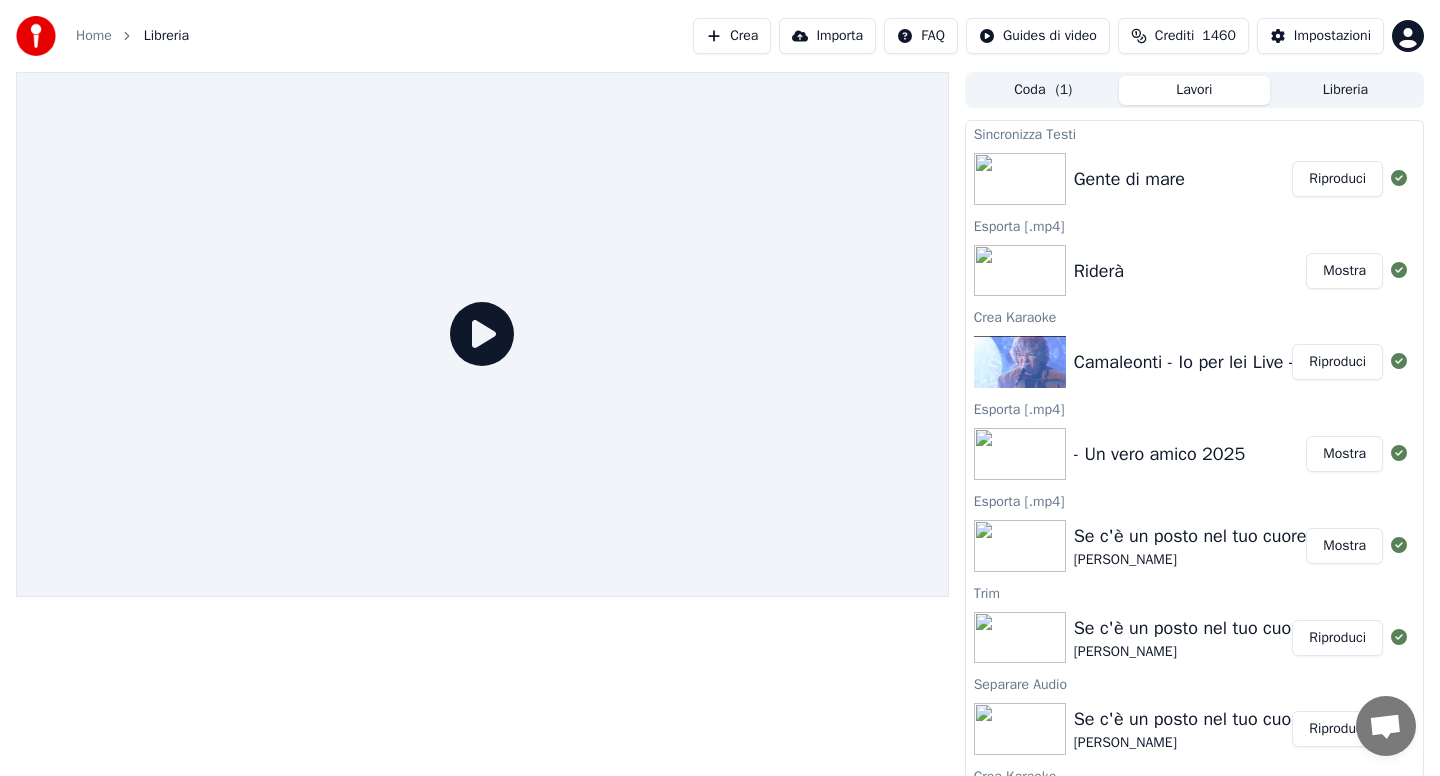 click on "Riproduci" at bounding box center [1337, 179] 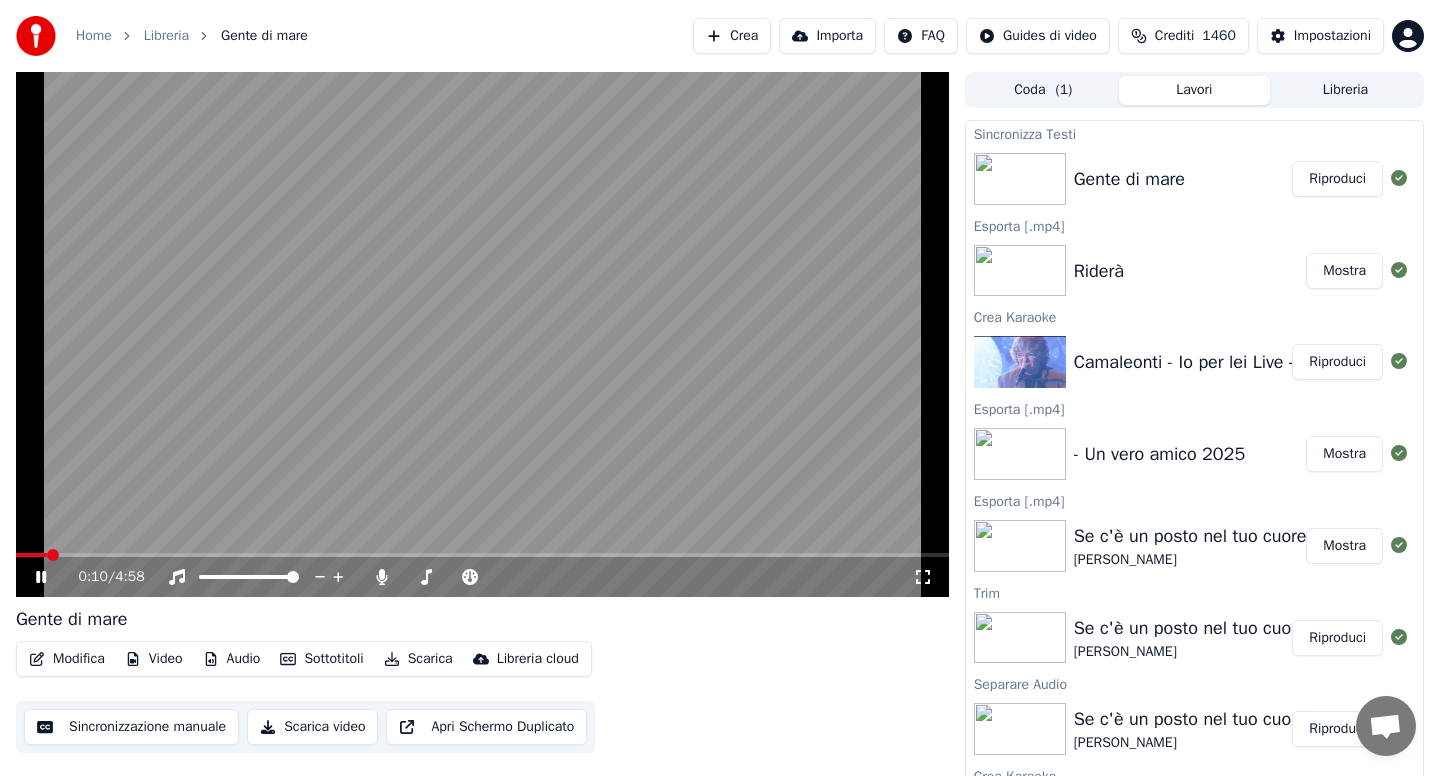 click at bounding box center [482, 555] 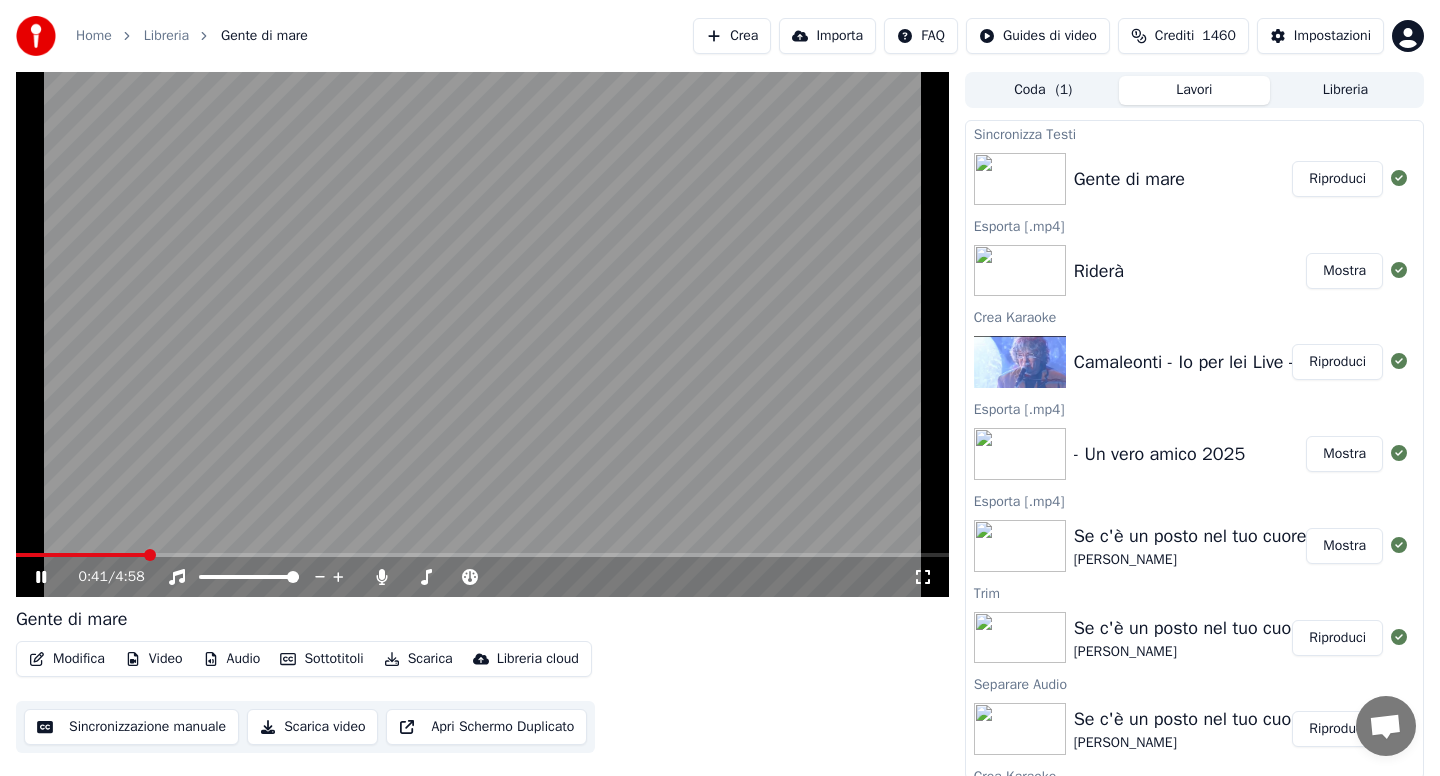 click 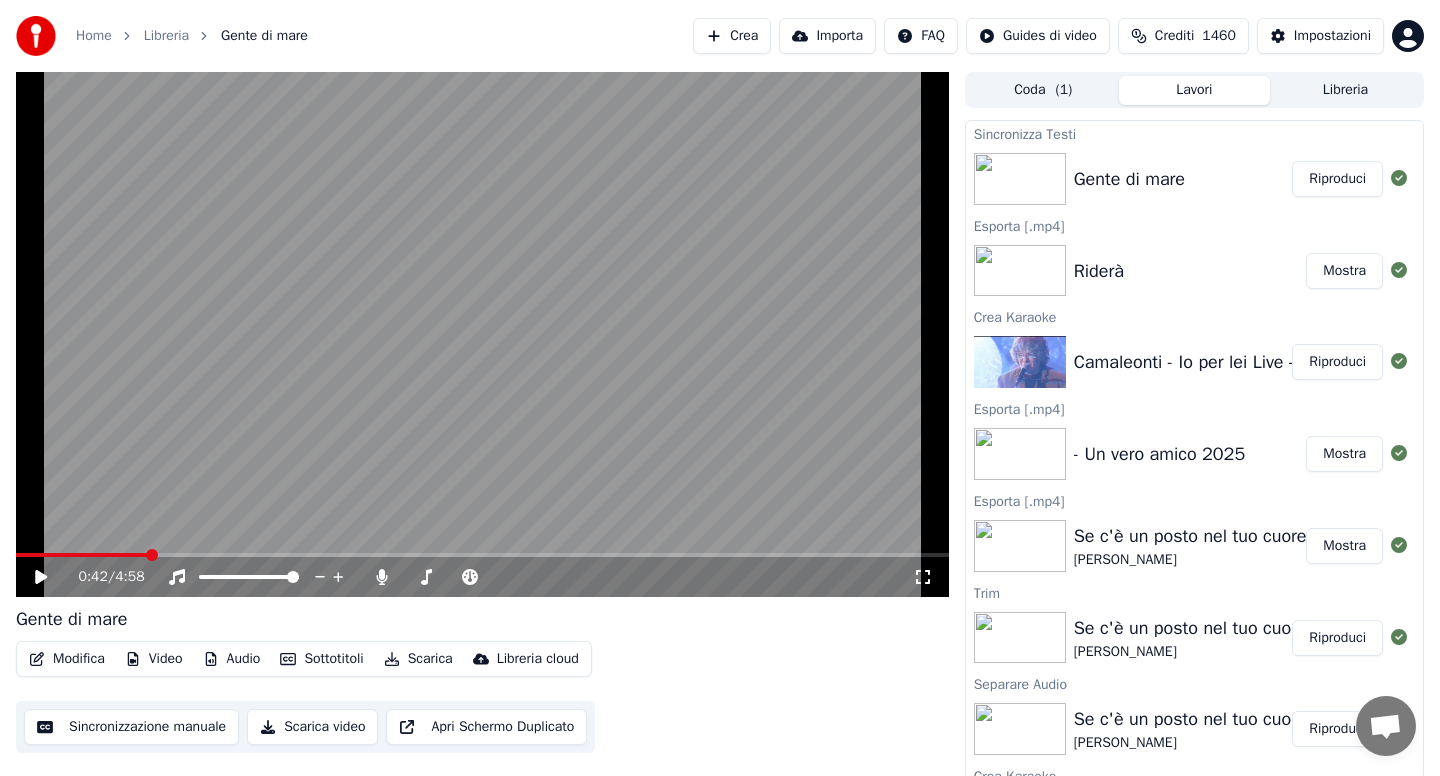 click at bounding box center [82, 555] 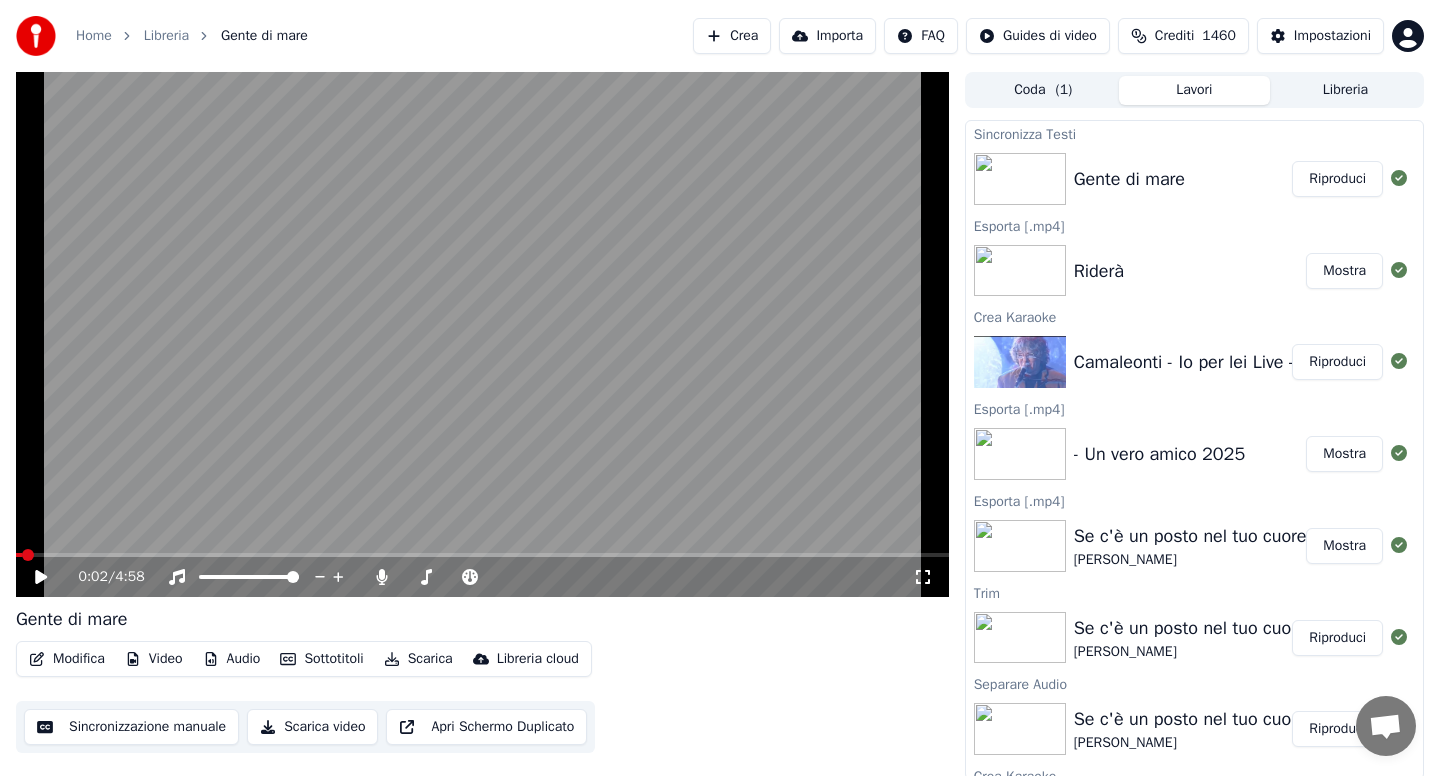 click 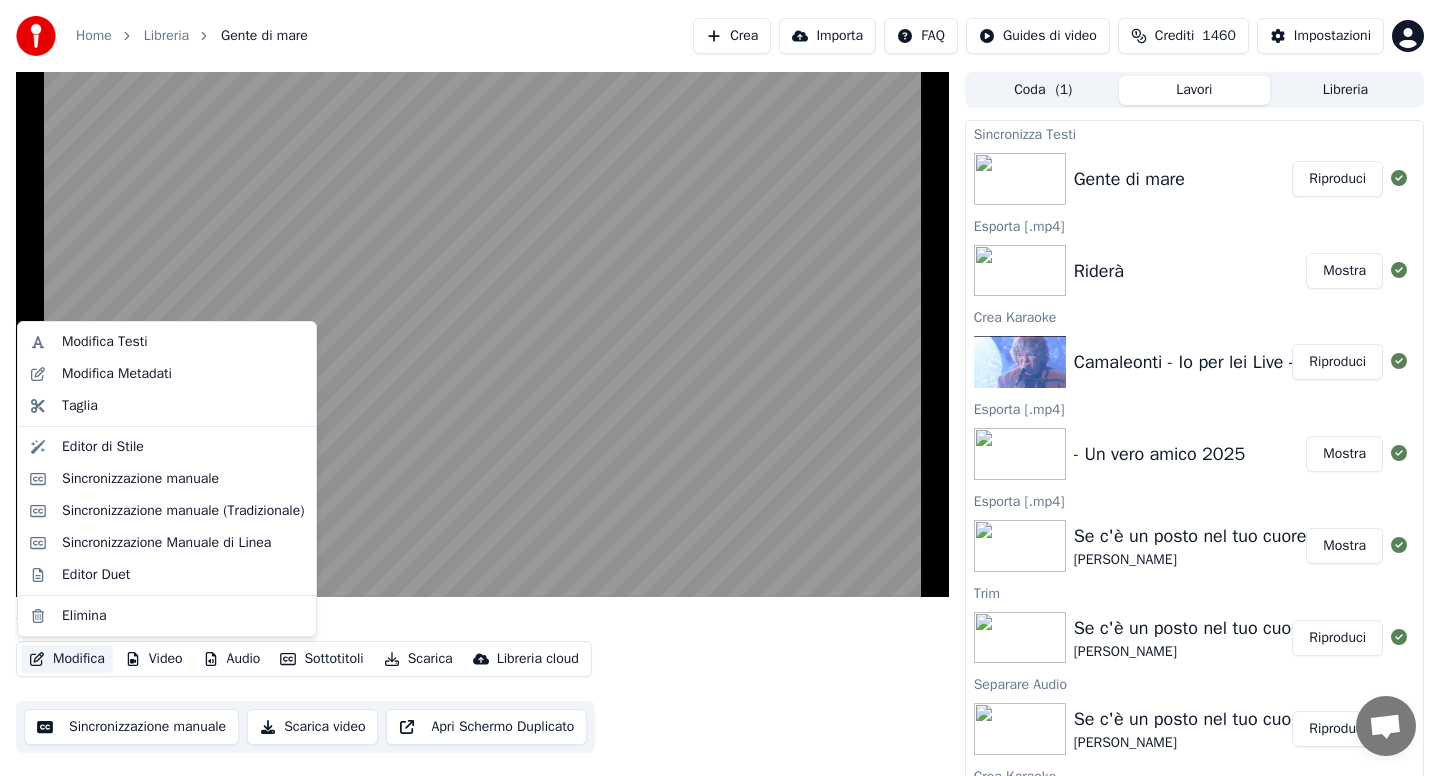 click on "Modifica" at bounding box center [67, 659] 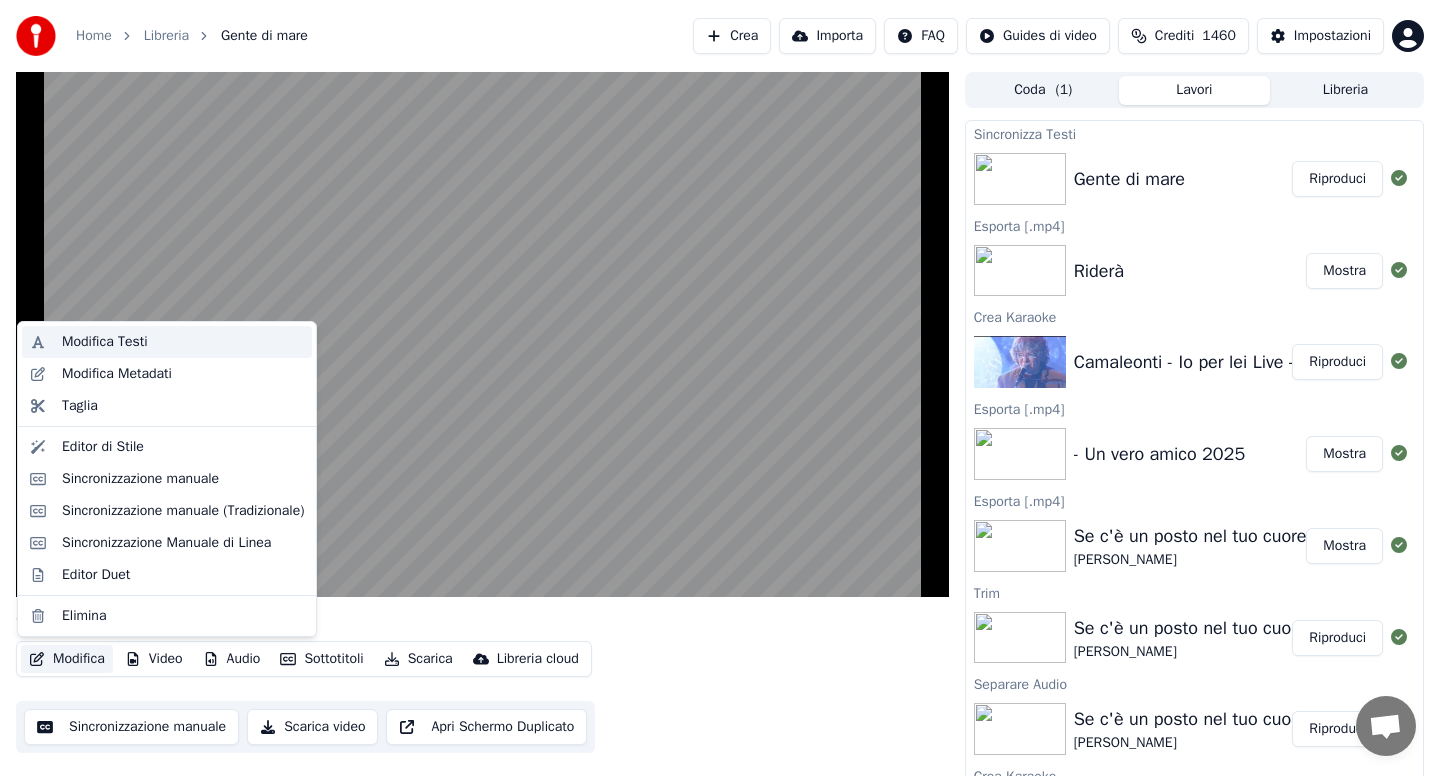click on "Modifica Testi" at bounding box center (105, 342) 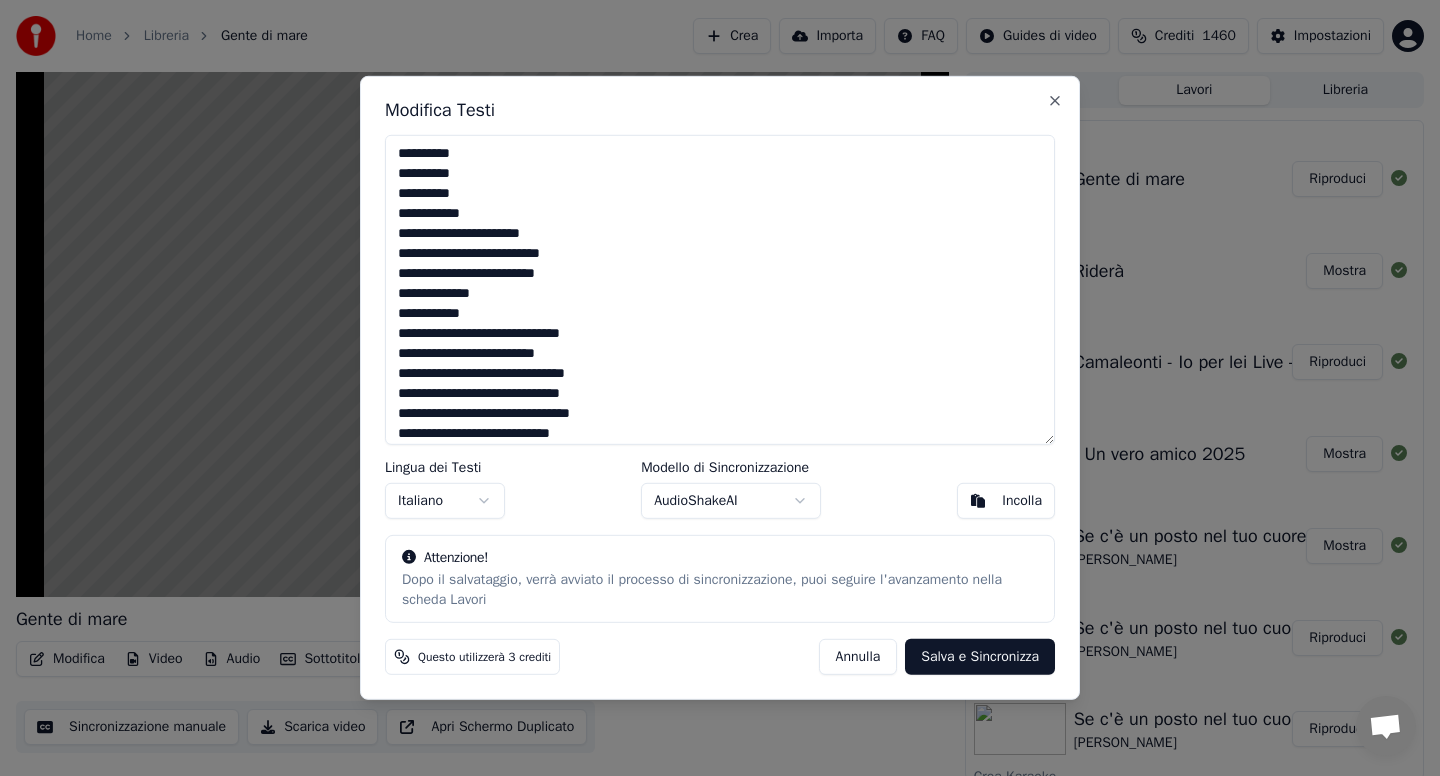 click at bounding box center (720, 290) 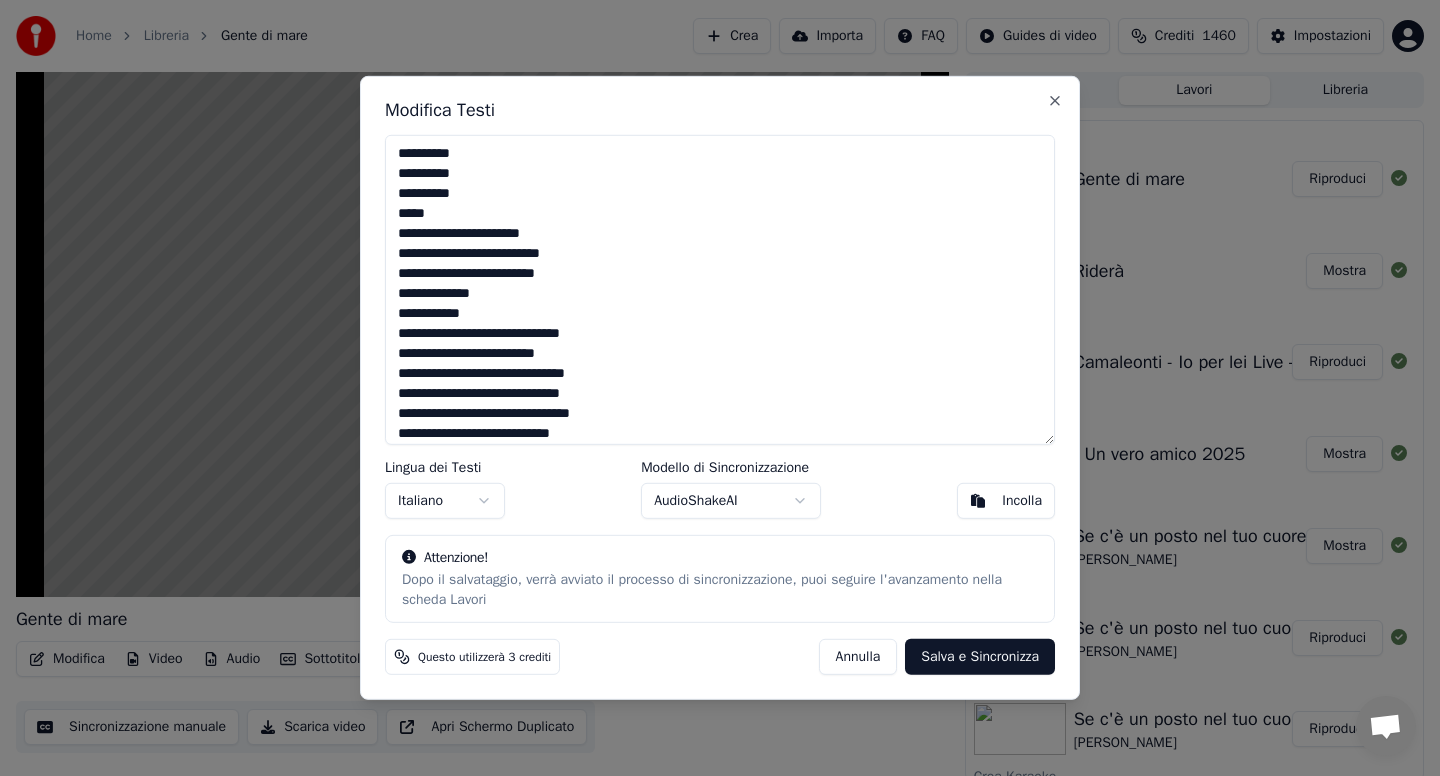 click at bounding box center (720, 290) 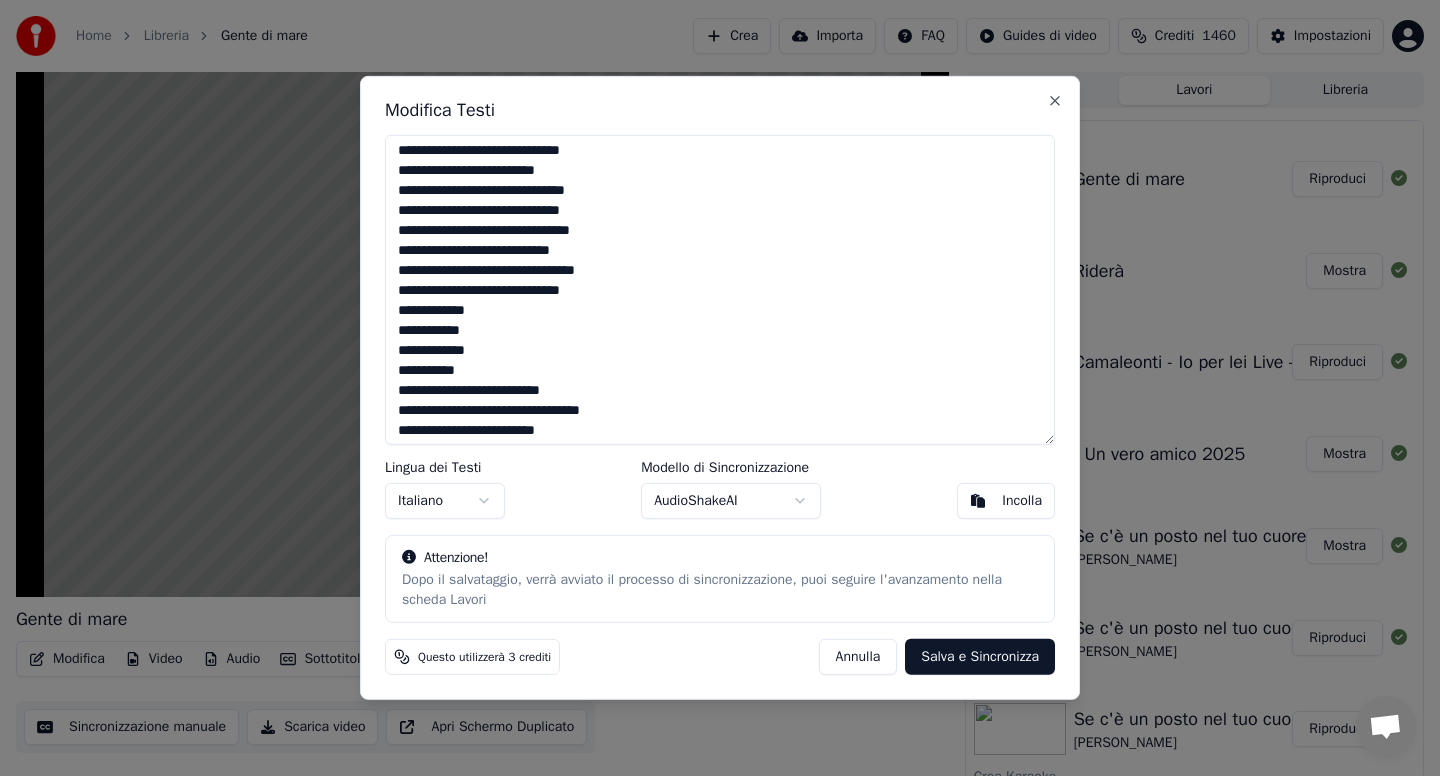 click at bounding box center [720, 290] 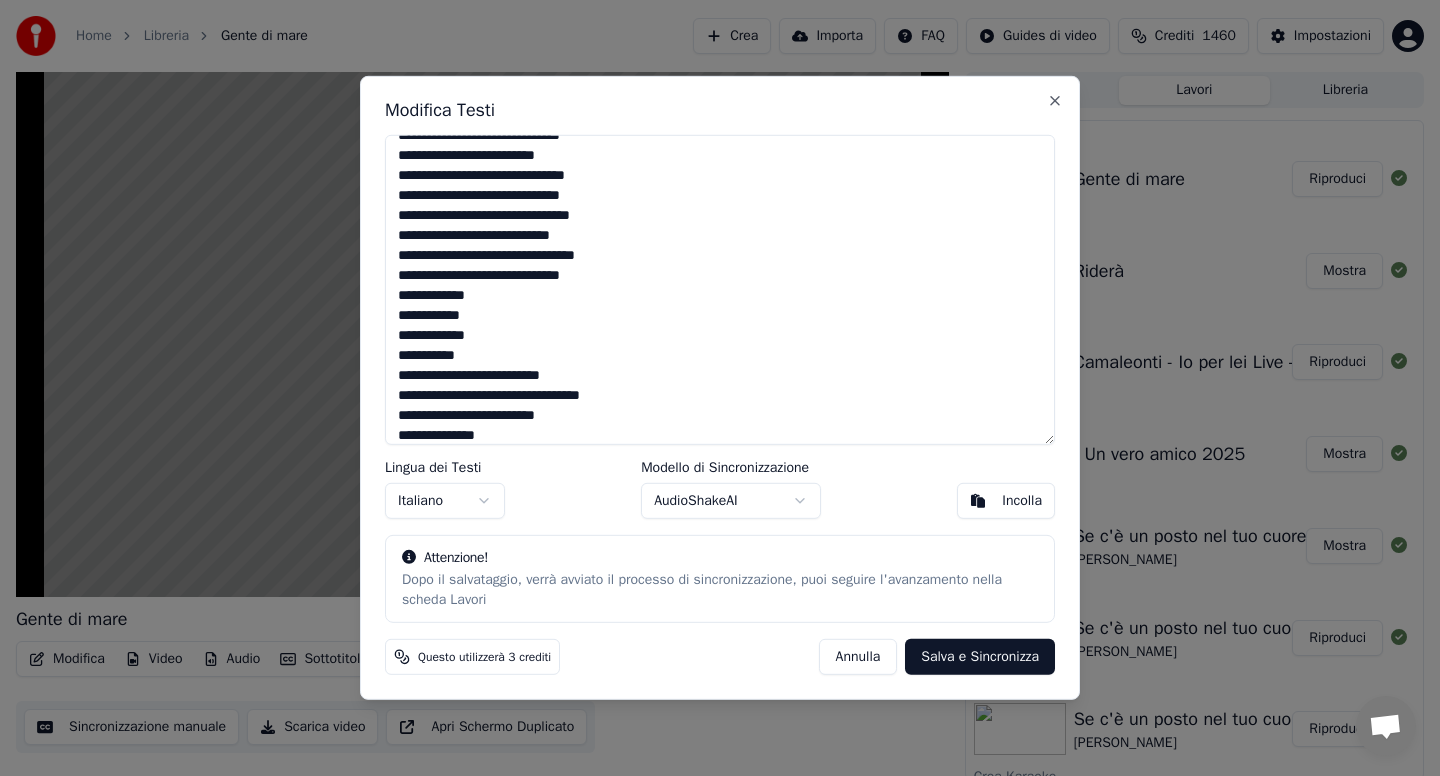 scroll, scrollTop: 363, scrollLeft: 0, axis: vertical 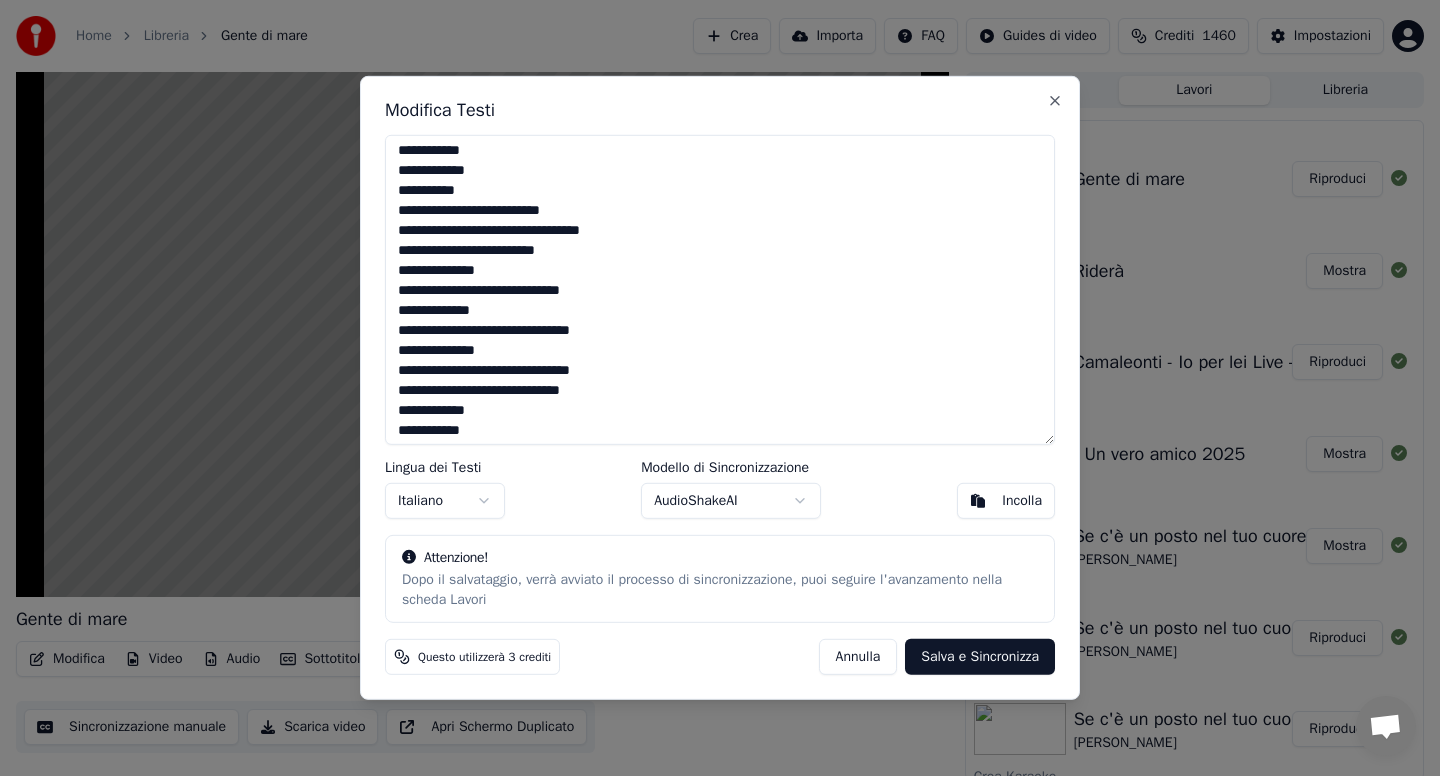 click at bounding box center [720, 290] 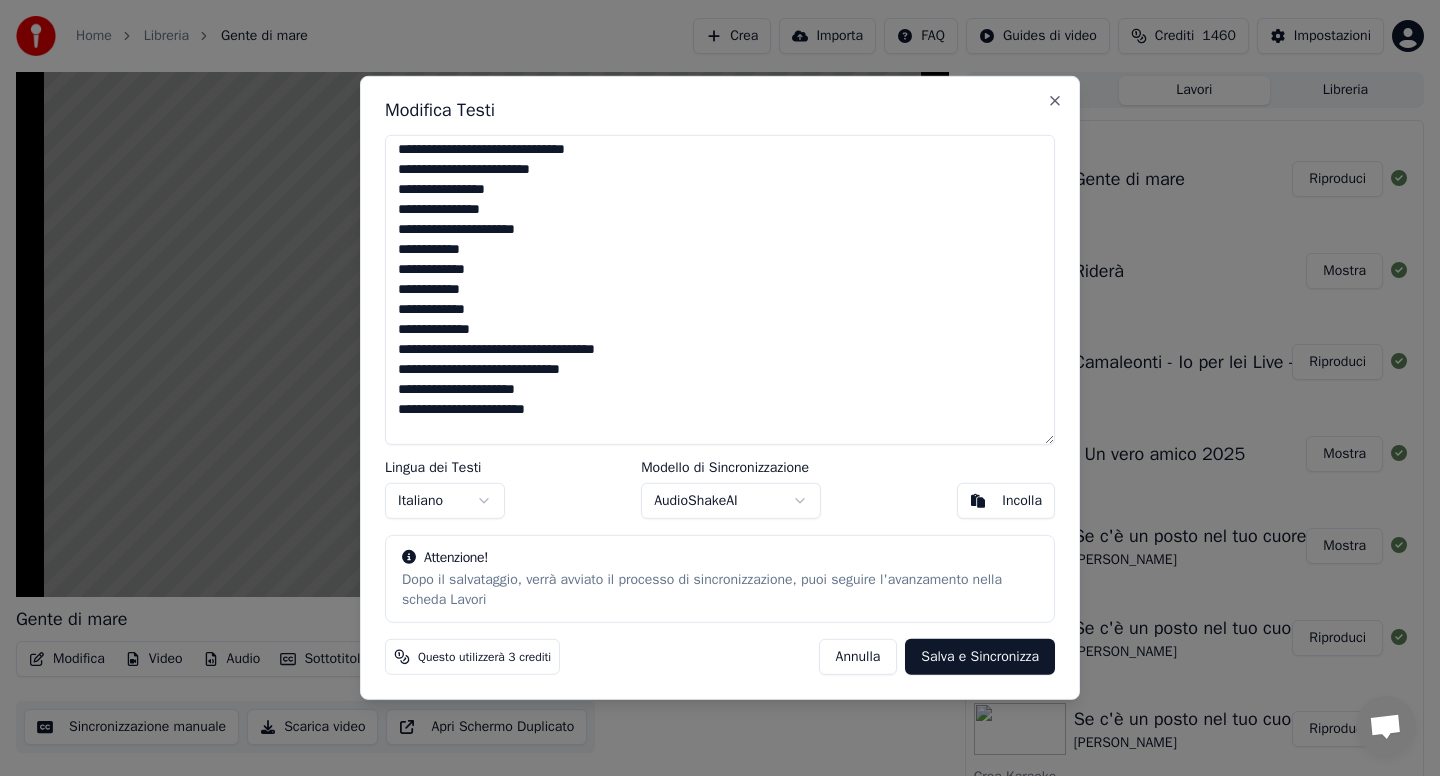 scroll, scrollTop: 708, scrollLeft: 0, axis: vertical 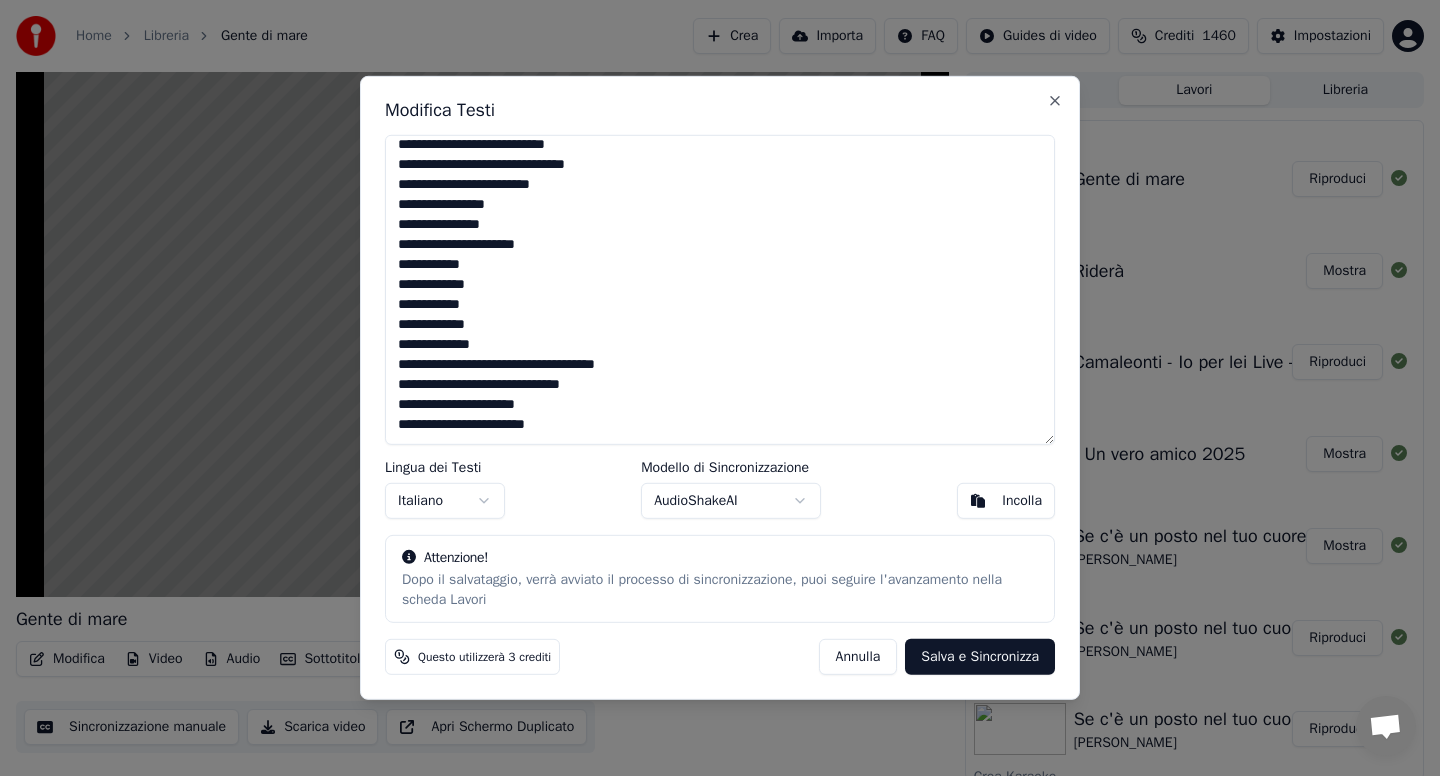 click at bounding box center [720, 290] 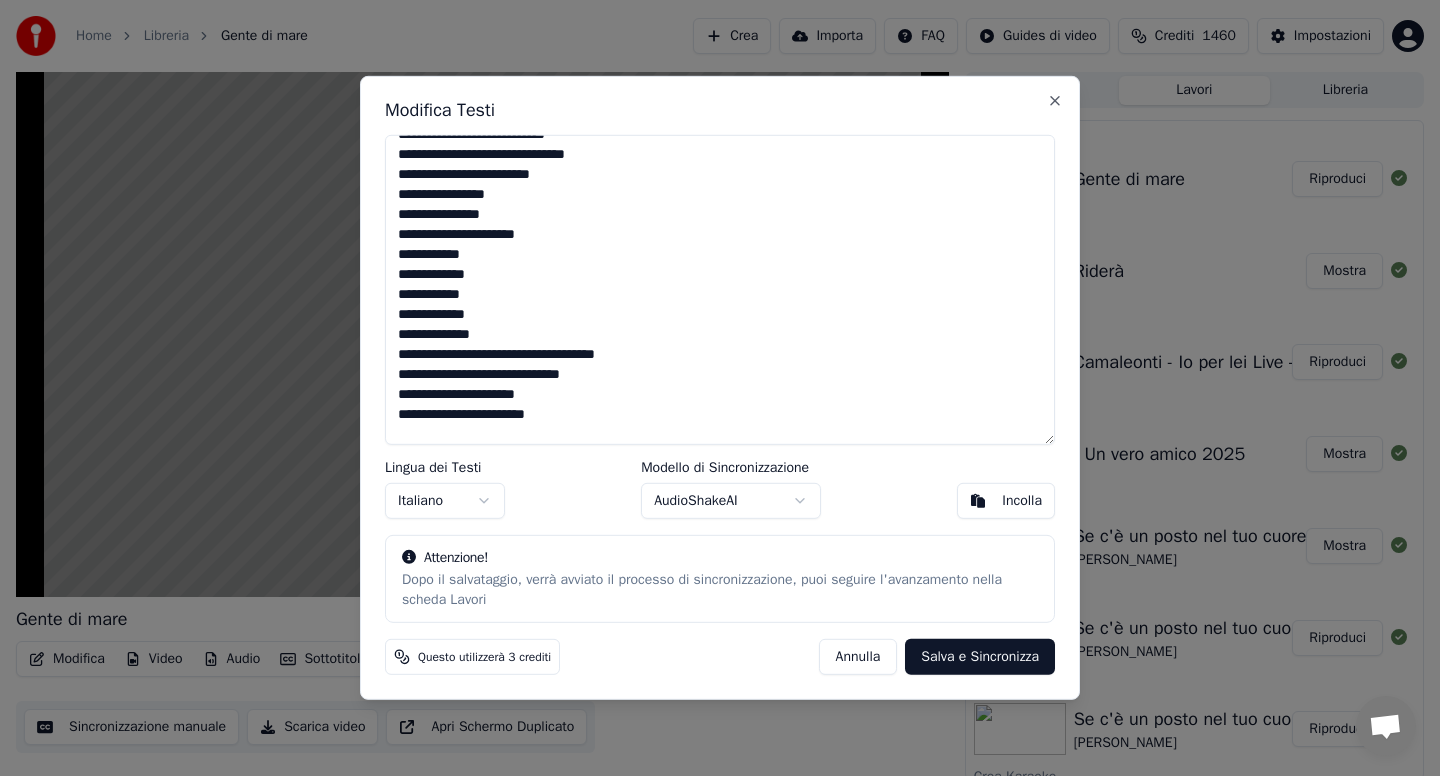 scroll, scrollTop: 883, scrollLeft: 0, axis: vertical 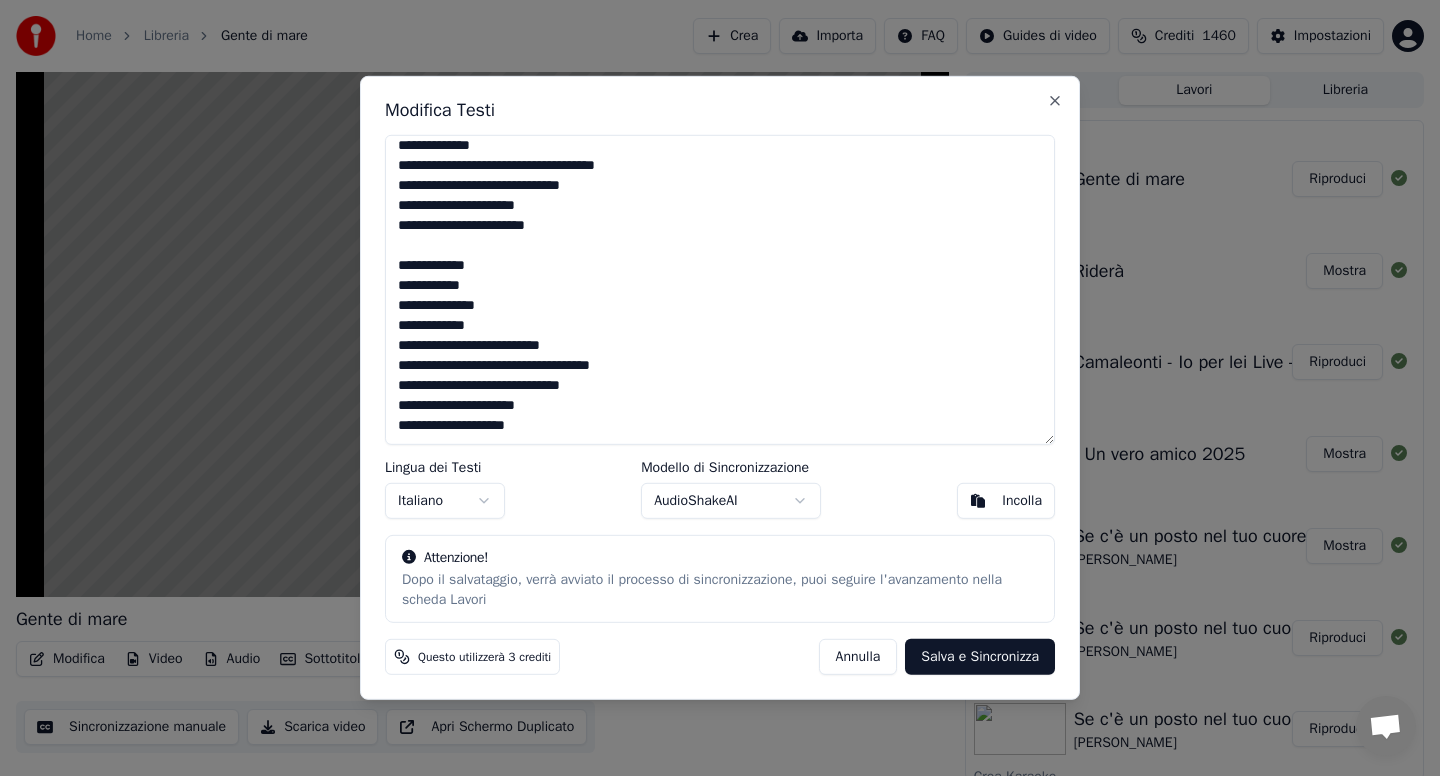 drag, startPoint x: 395, startPoint y: 288, endPoint x: 562, endPoint y: 429, distance: 218.56349 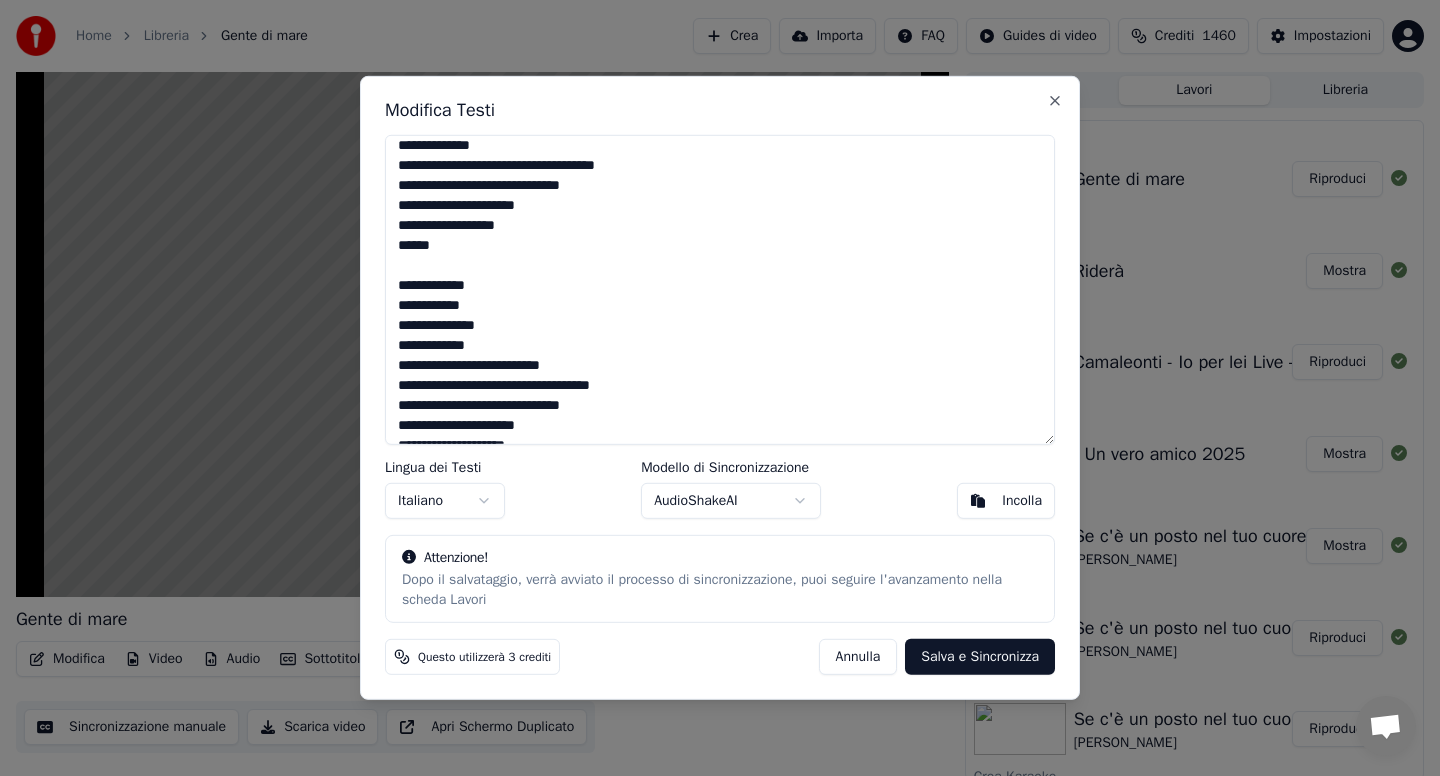 scroll, scrollTop: 927, scrollLeft: 0, axis: vertical 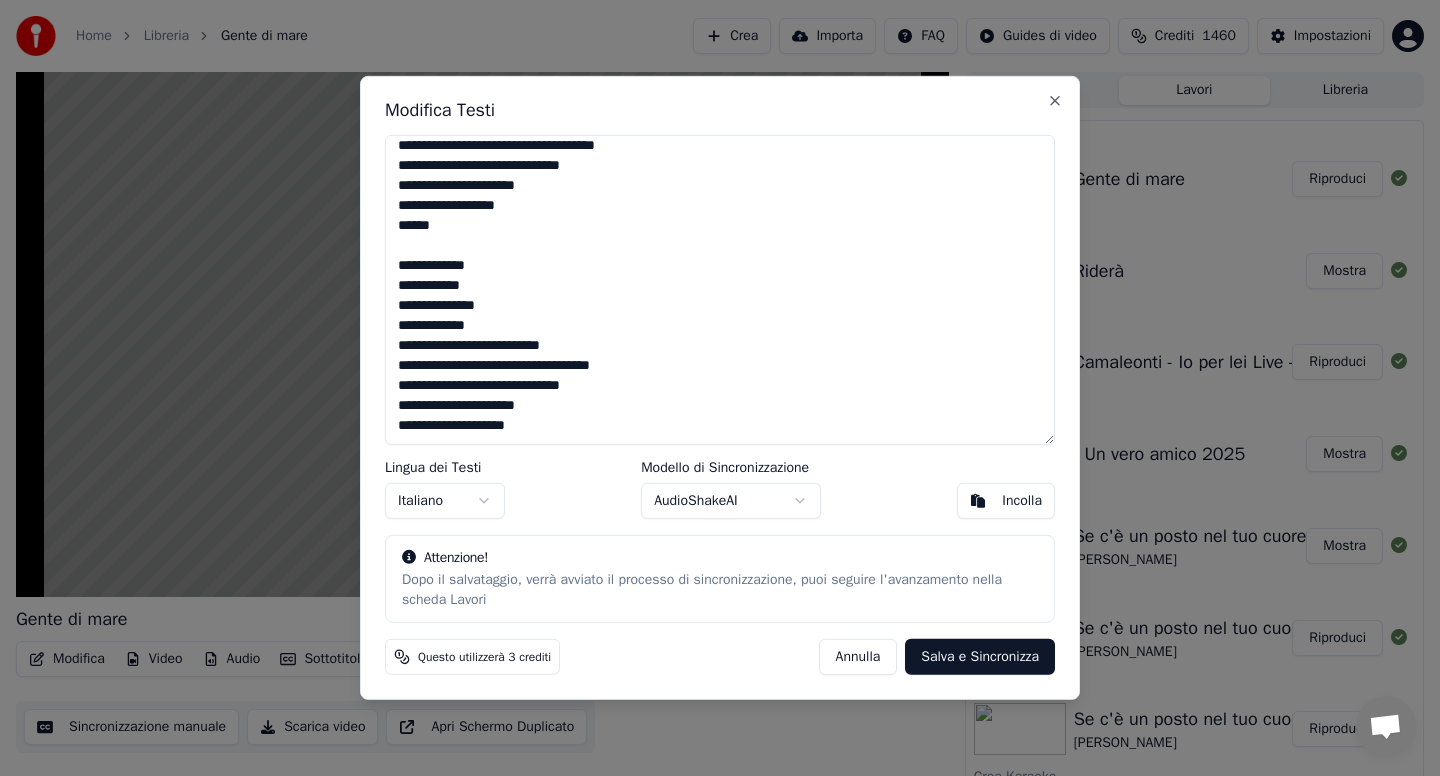 drag, startPoint x: 397, startPoint y: 259, endPoint x: 547, endPoint y: 437, distance: 232.77457 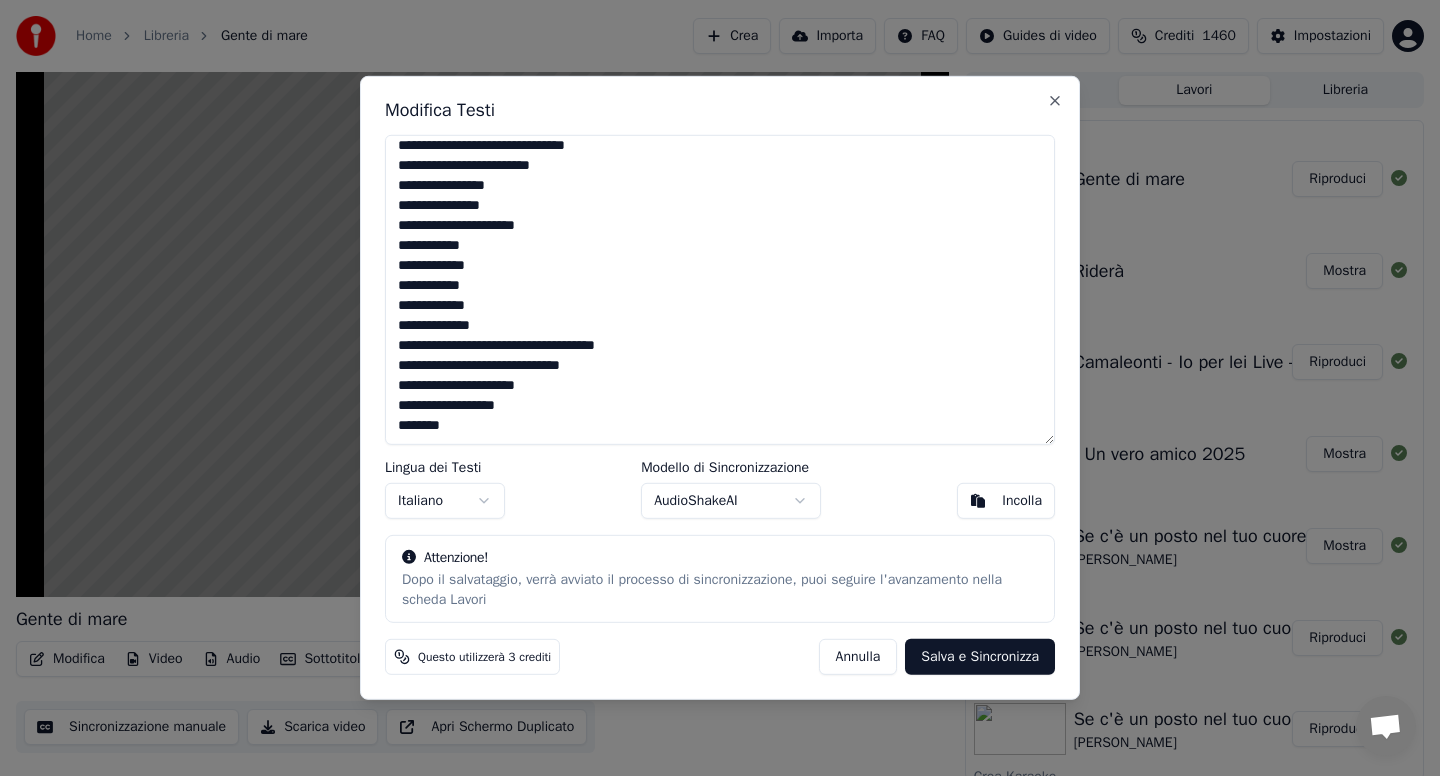 scroll, scrollTop: 767, scrollLeft: 0, axis: vertical 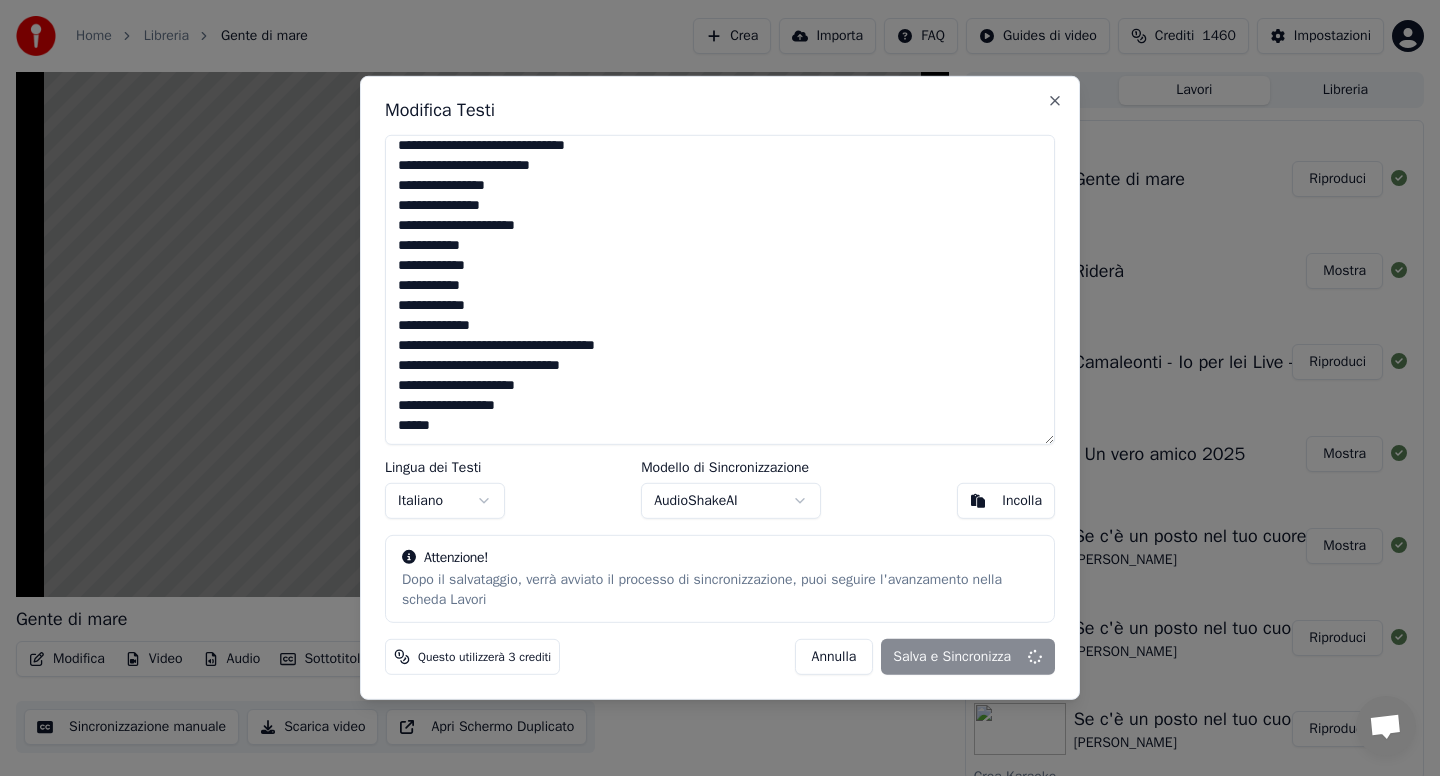 type on "**********" 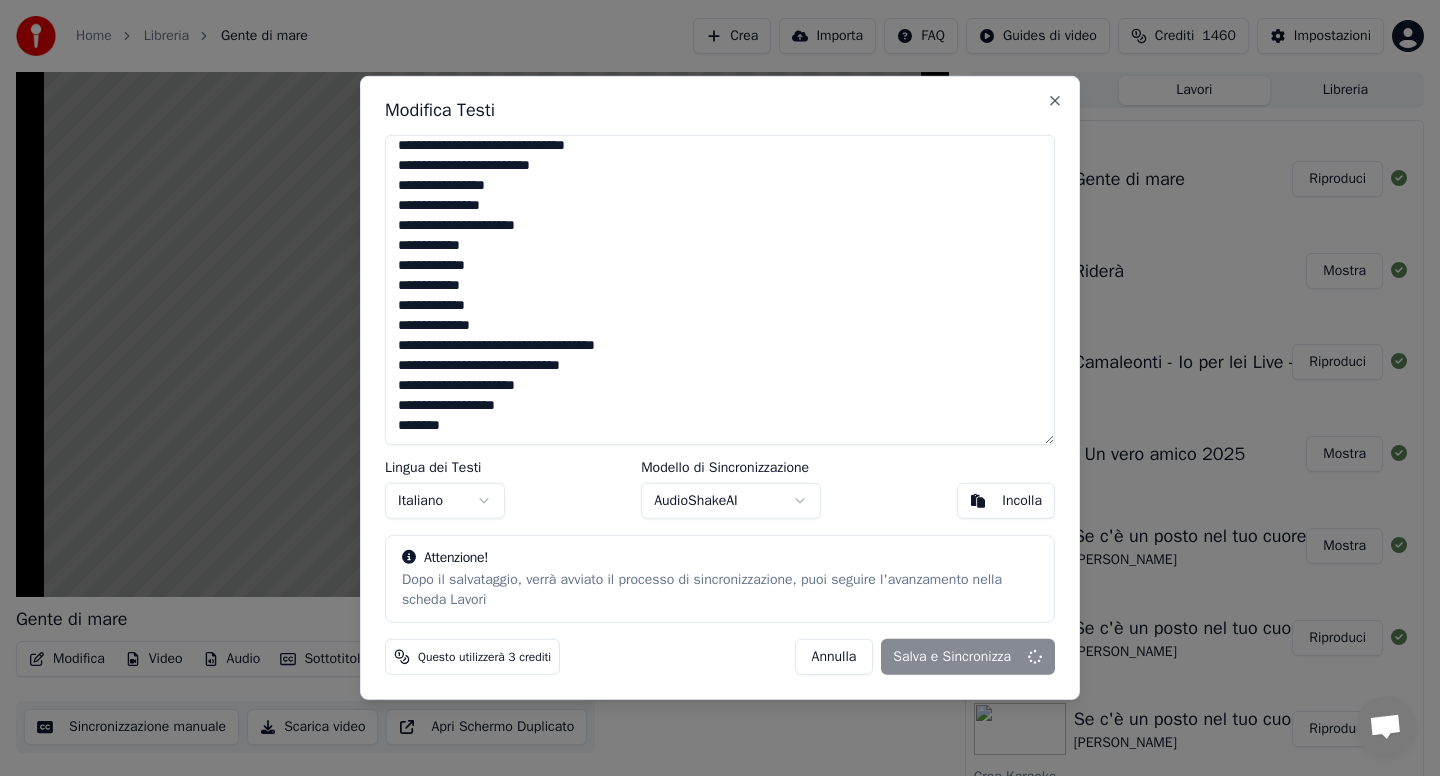 scroll, scrollTop: 767, scrollLeft: 0, axis: vertical 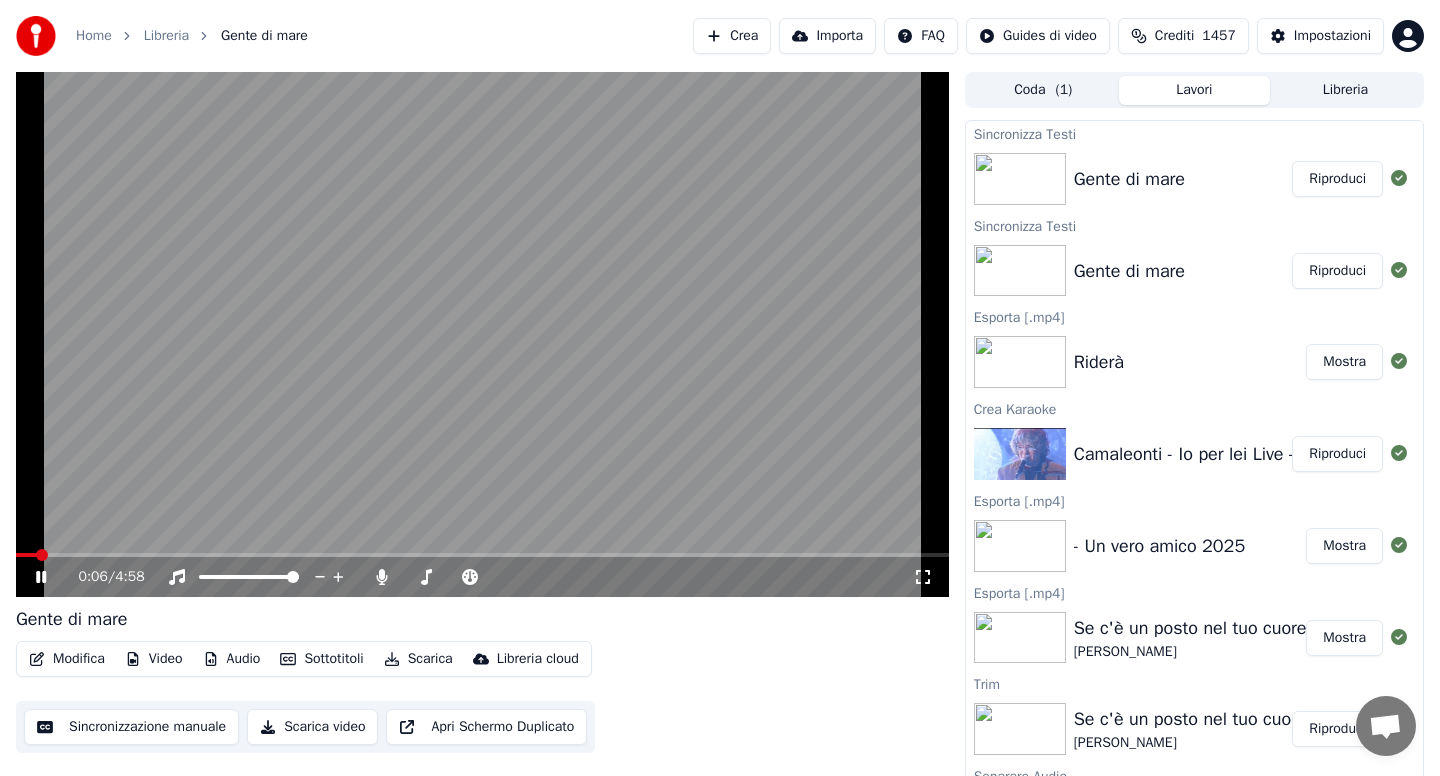 click 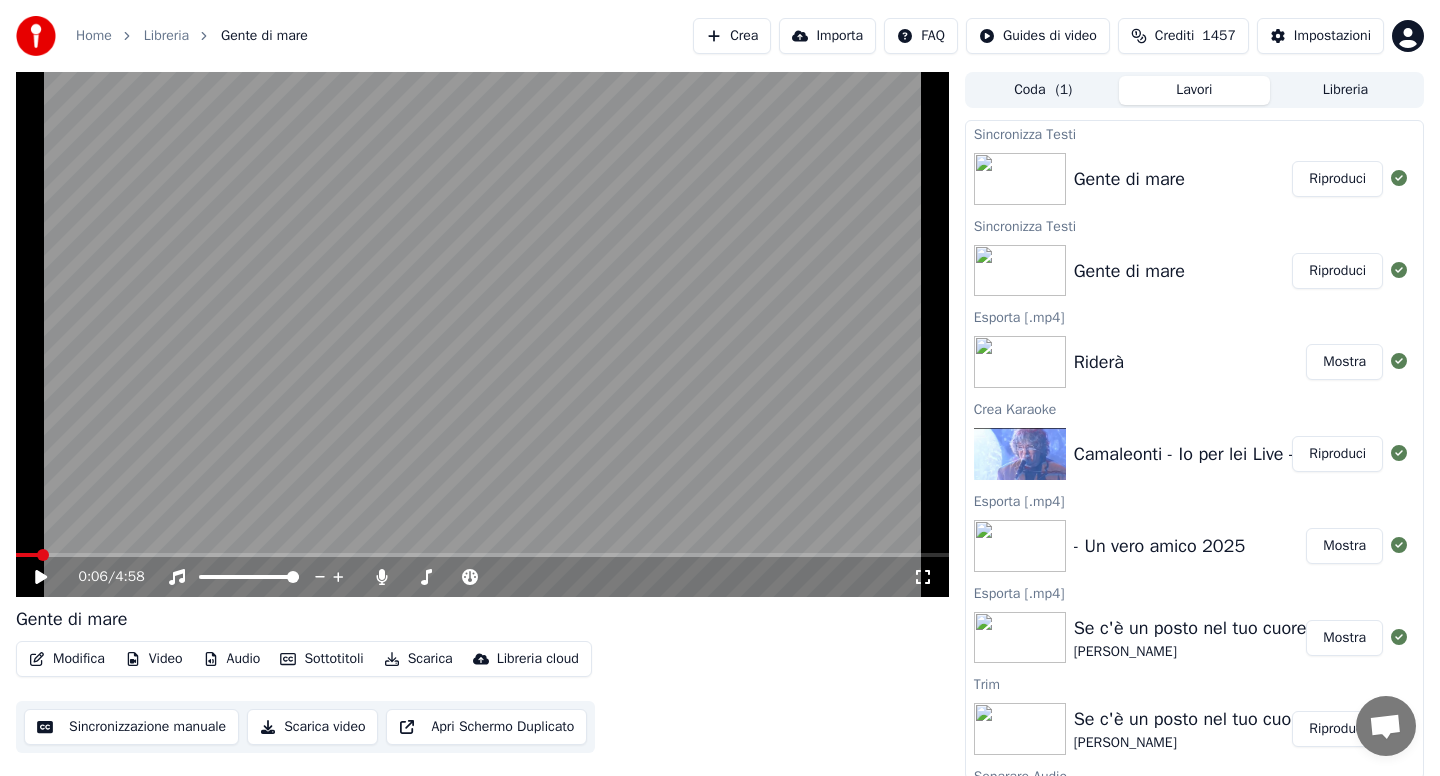 click on "Modifica" at bounding box center (67, 659) 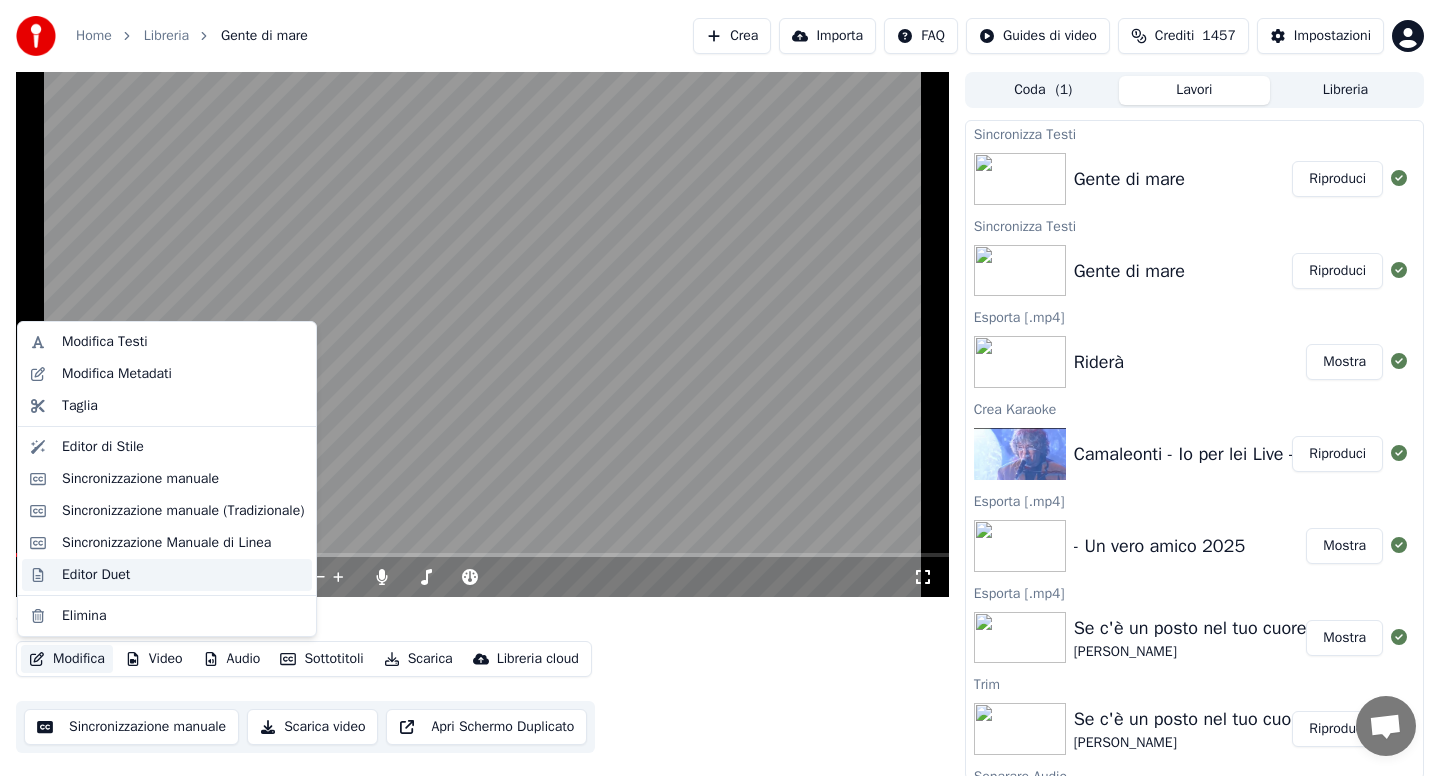 click on "Editor Duet" at bounding box center [96, 575] 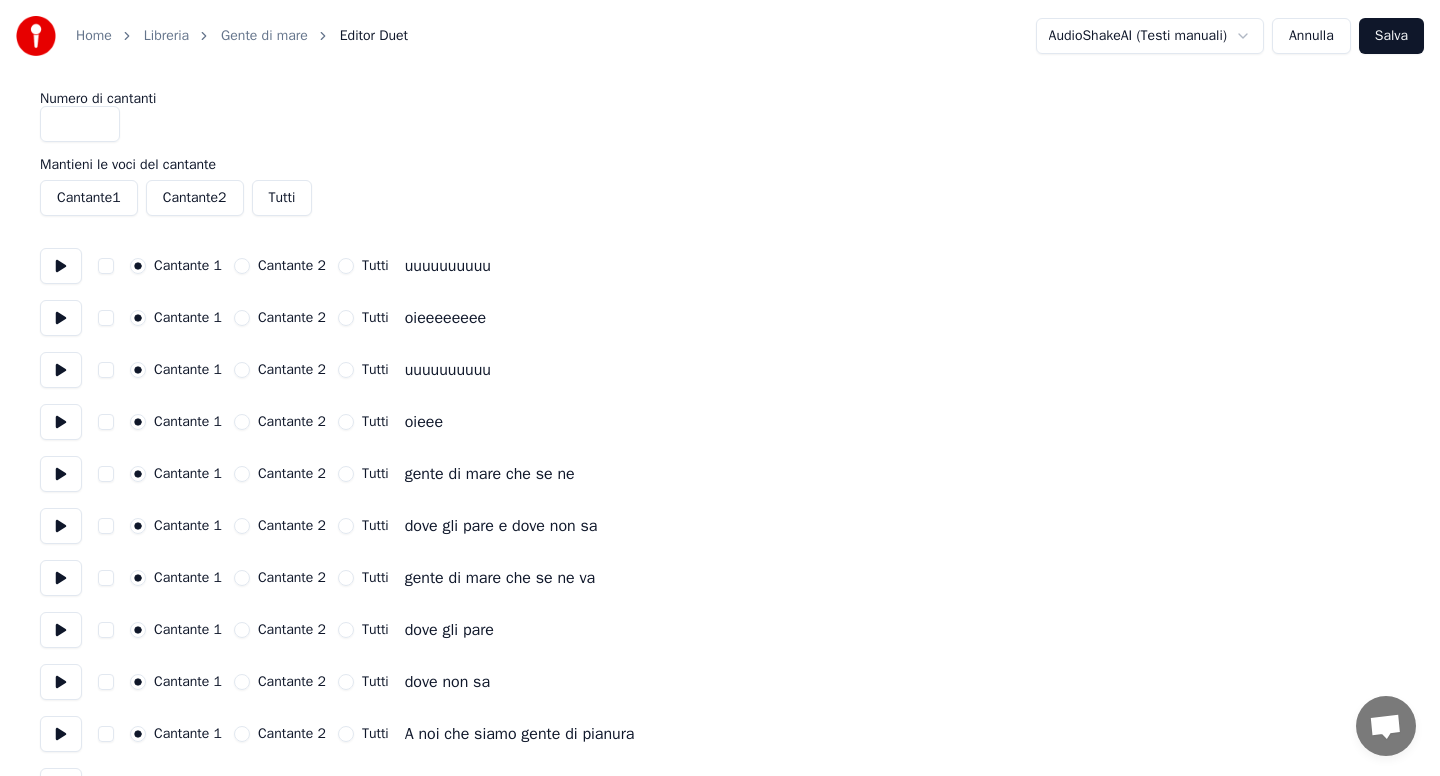 click at bounding box center (106, 266) 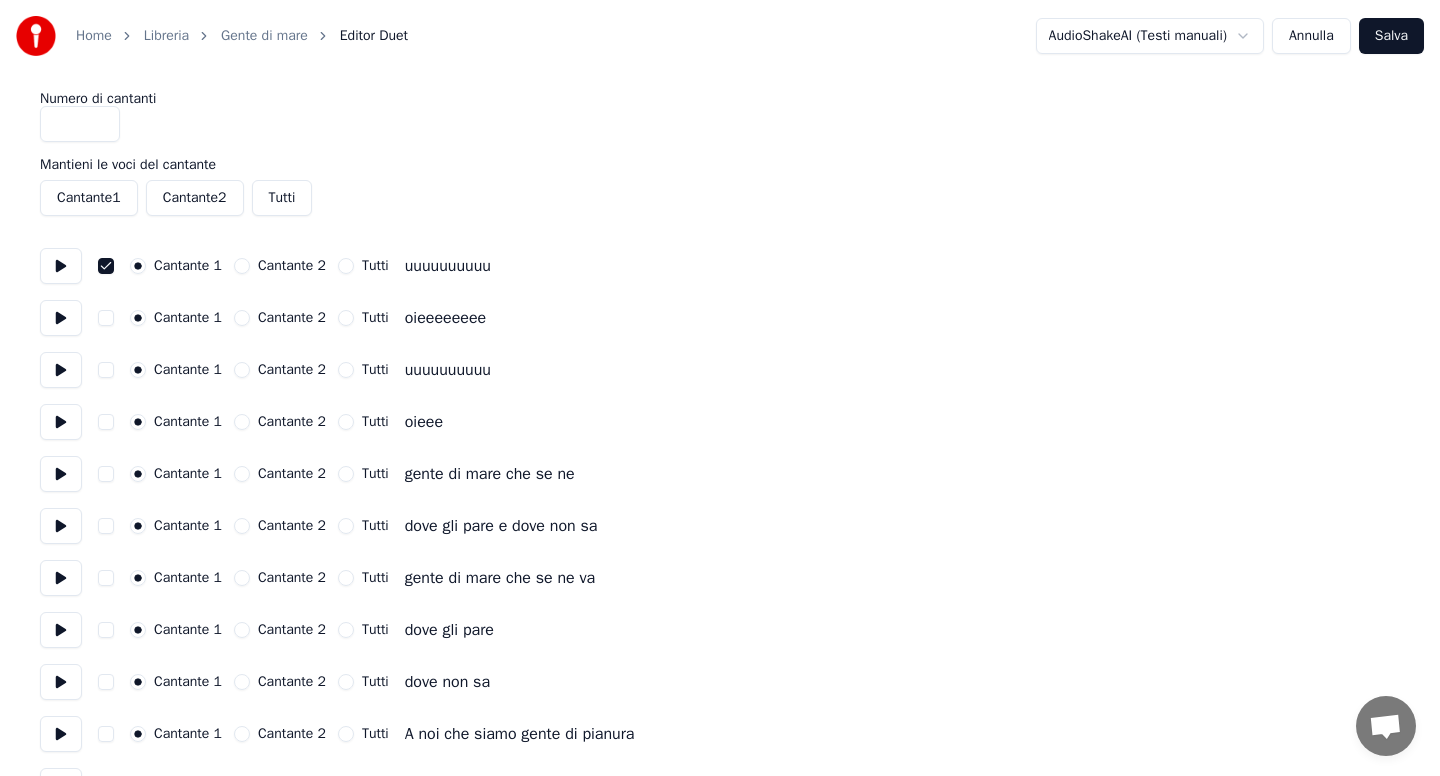 click at bounding box center [106, 318] 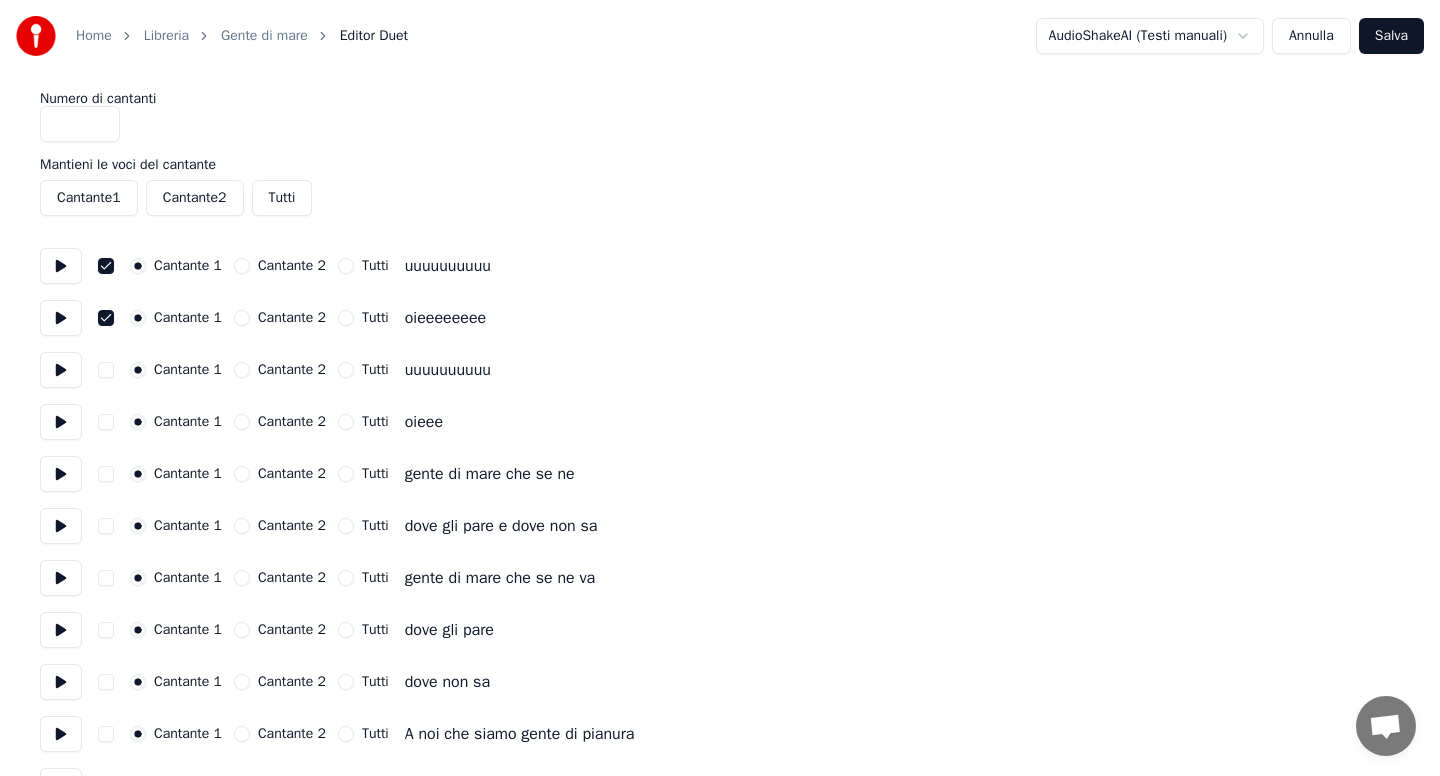 click at bounding box center (106, 370) 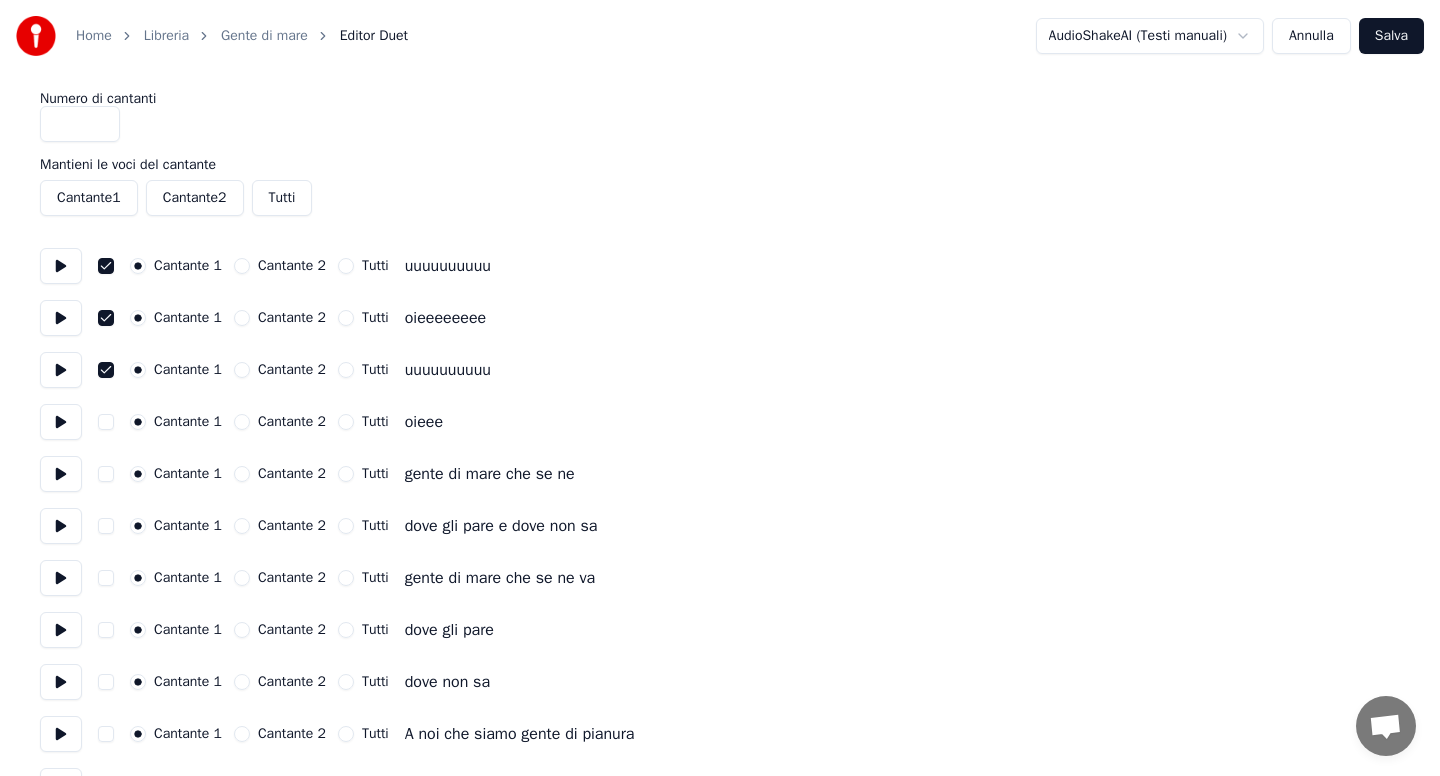 click at bounding box center [106, 422] 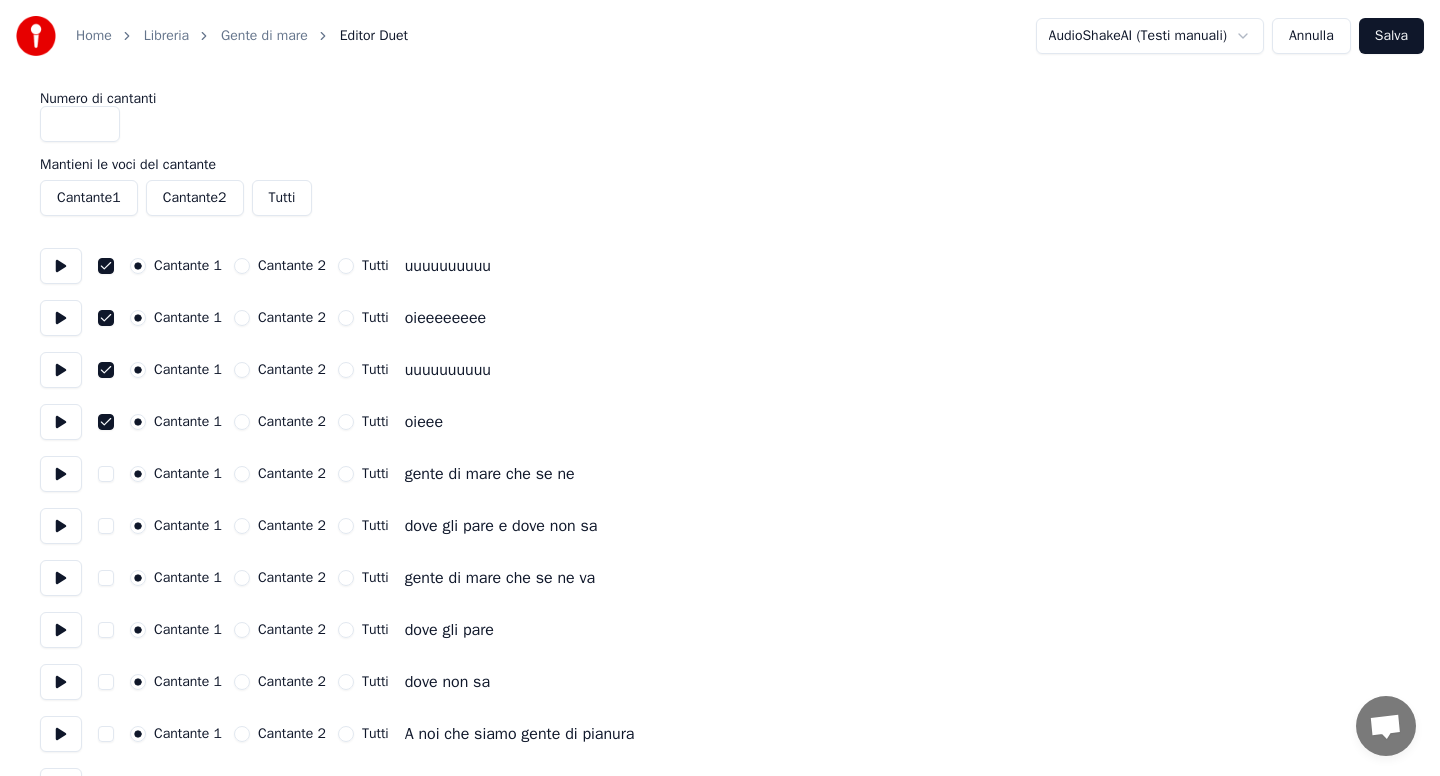 click at bounding box center [106, 474] 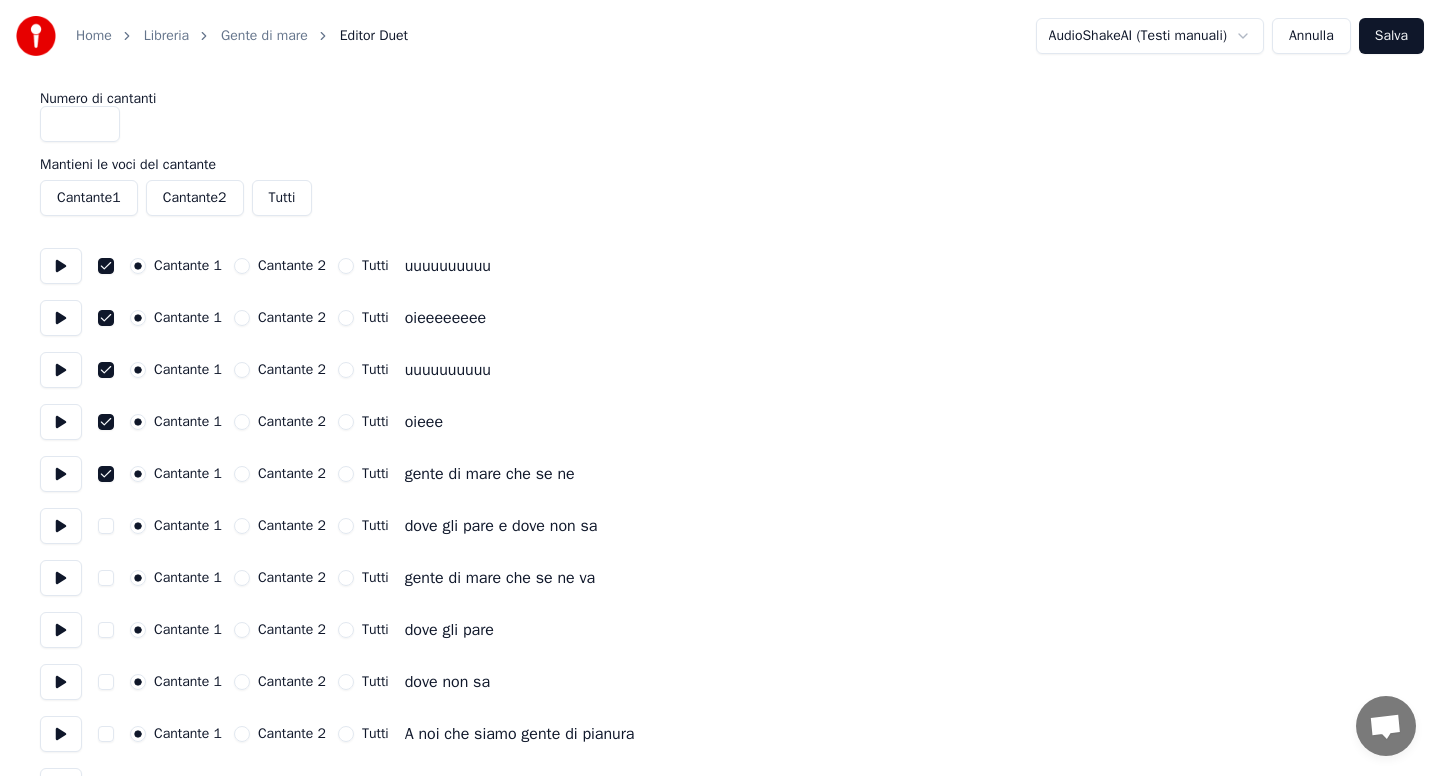 click at bounding box center [106, 526] 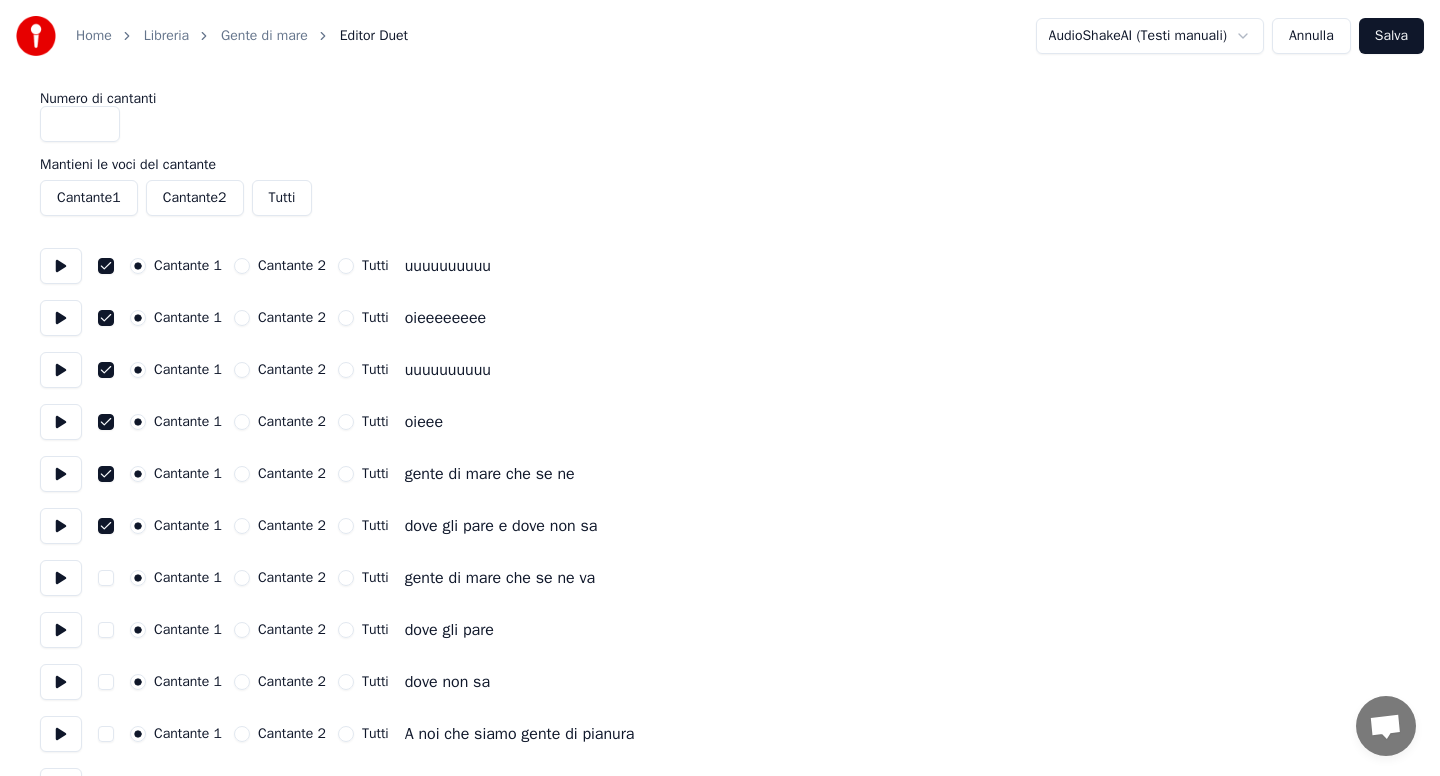 click at bounding box center [106, 578] 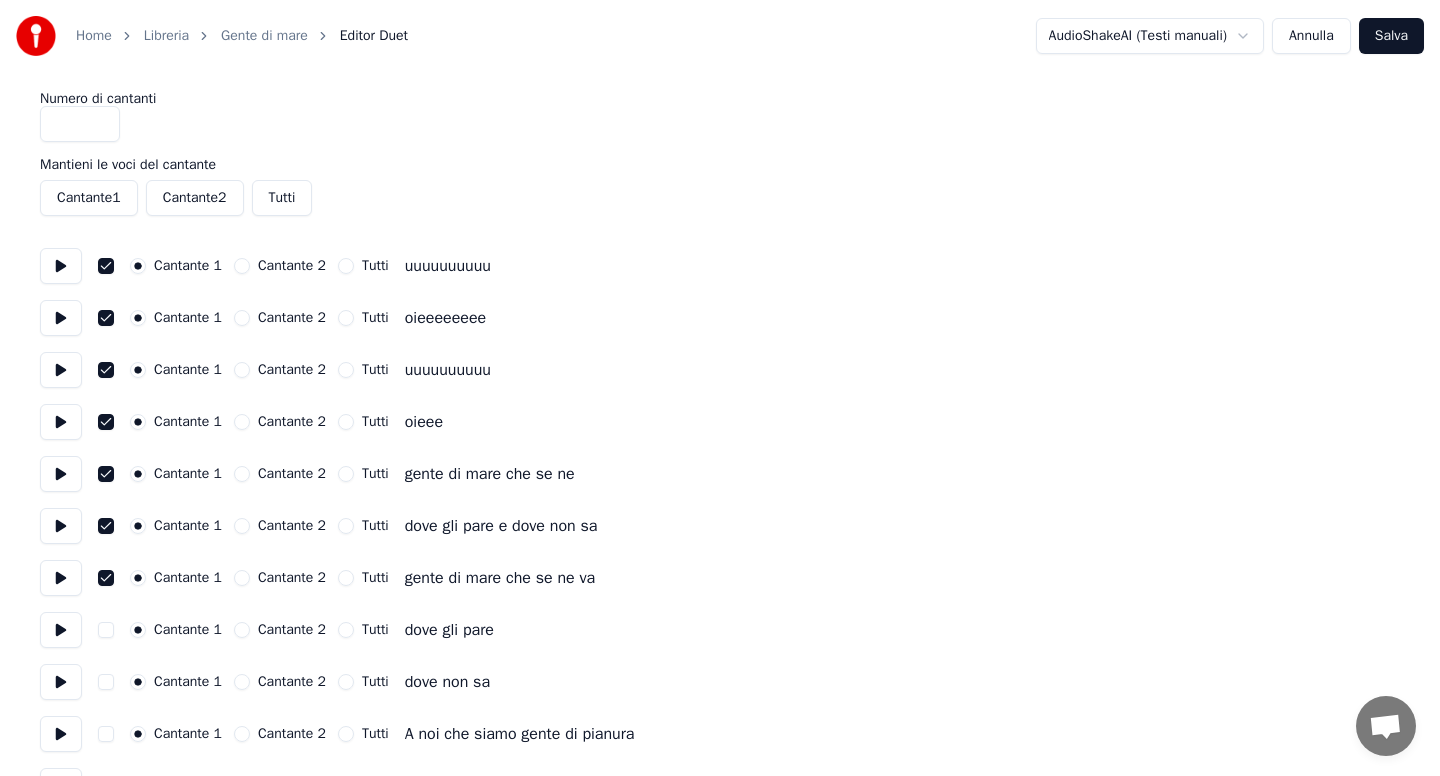 click at bounding box center (106, 630) 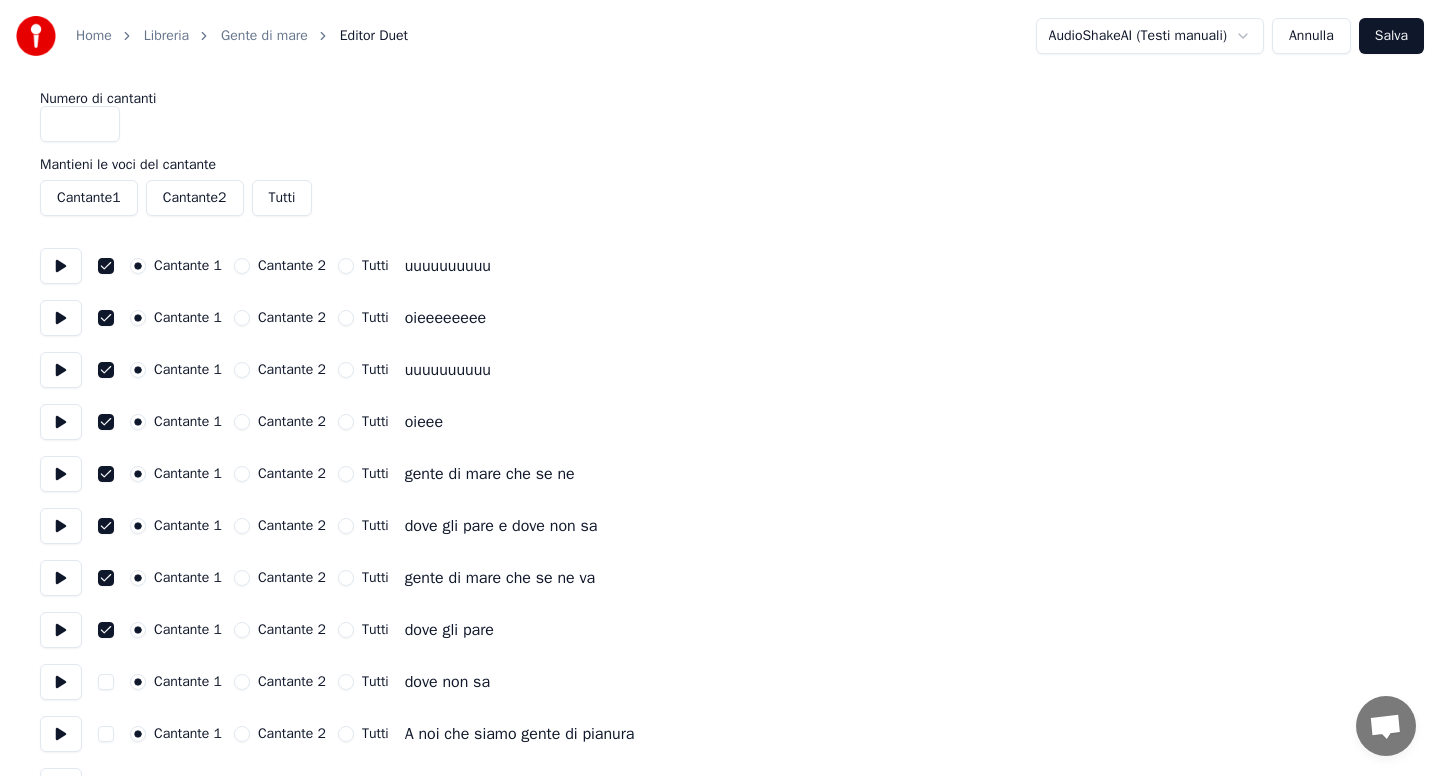 click at bounding box center (106, 682) 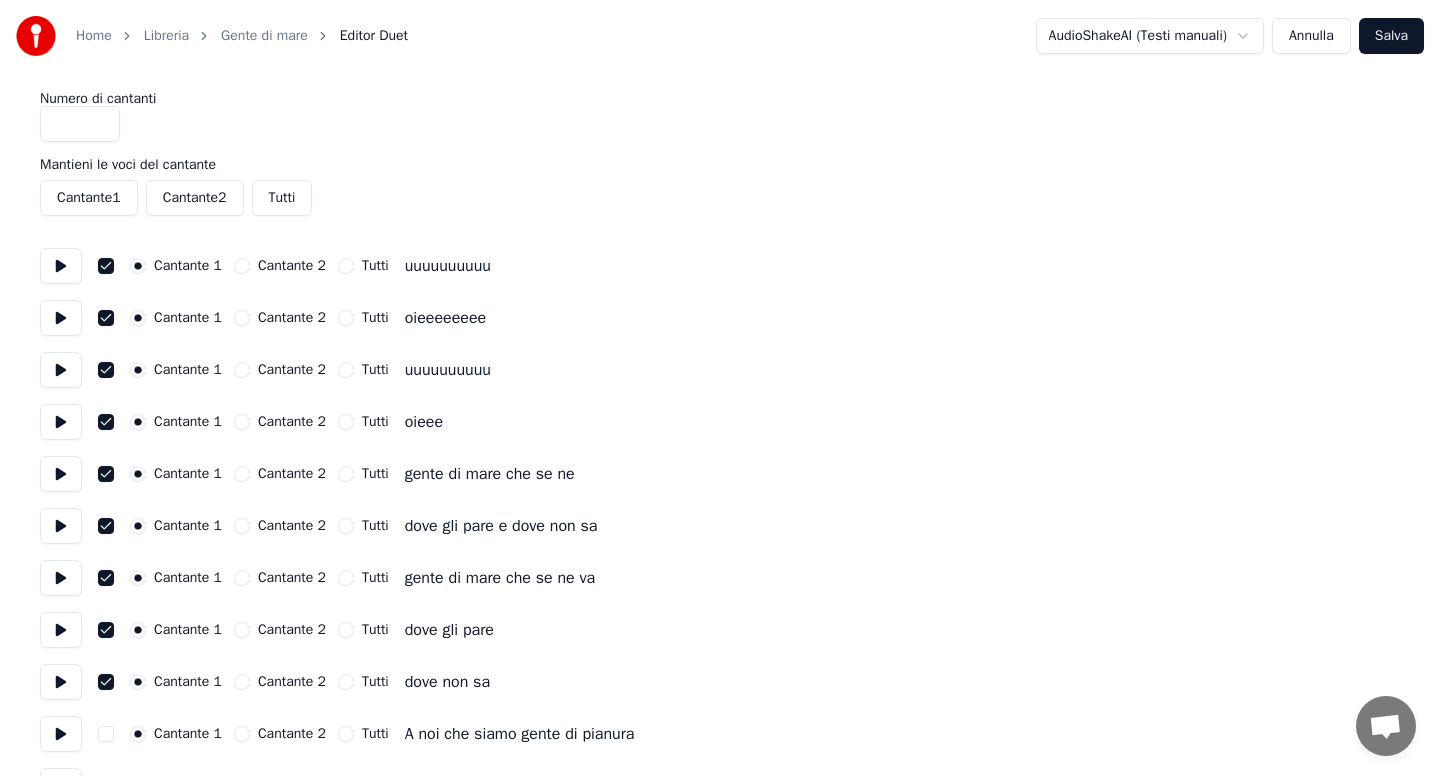 type on "on" 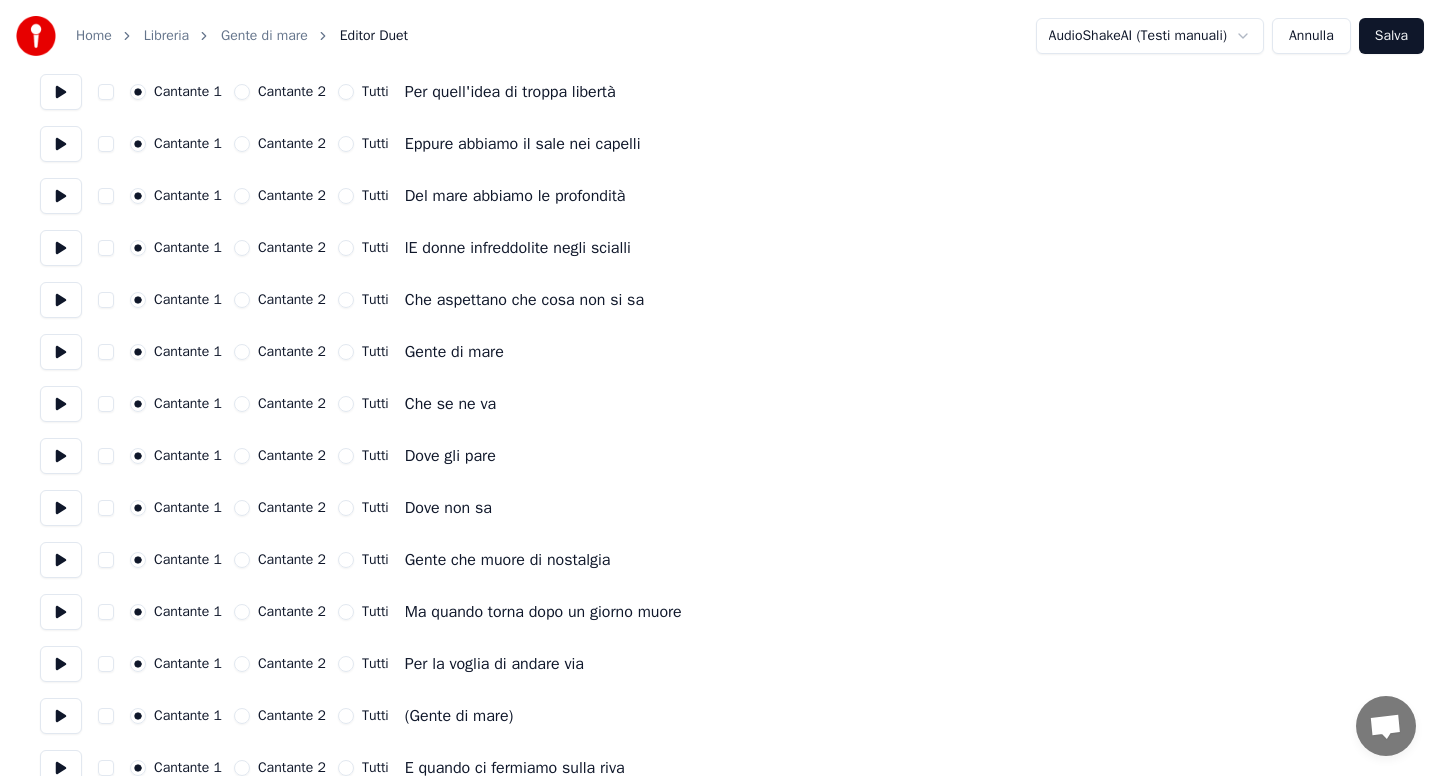 scroll, scrollTop: 800, scrollLeft: 0, axis: vertical 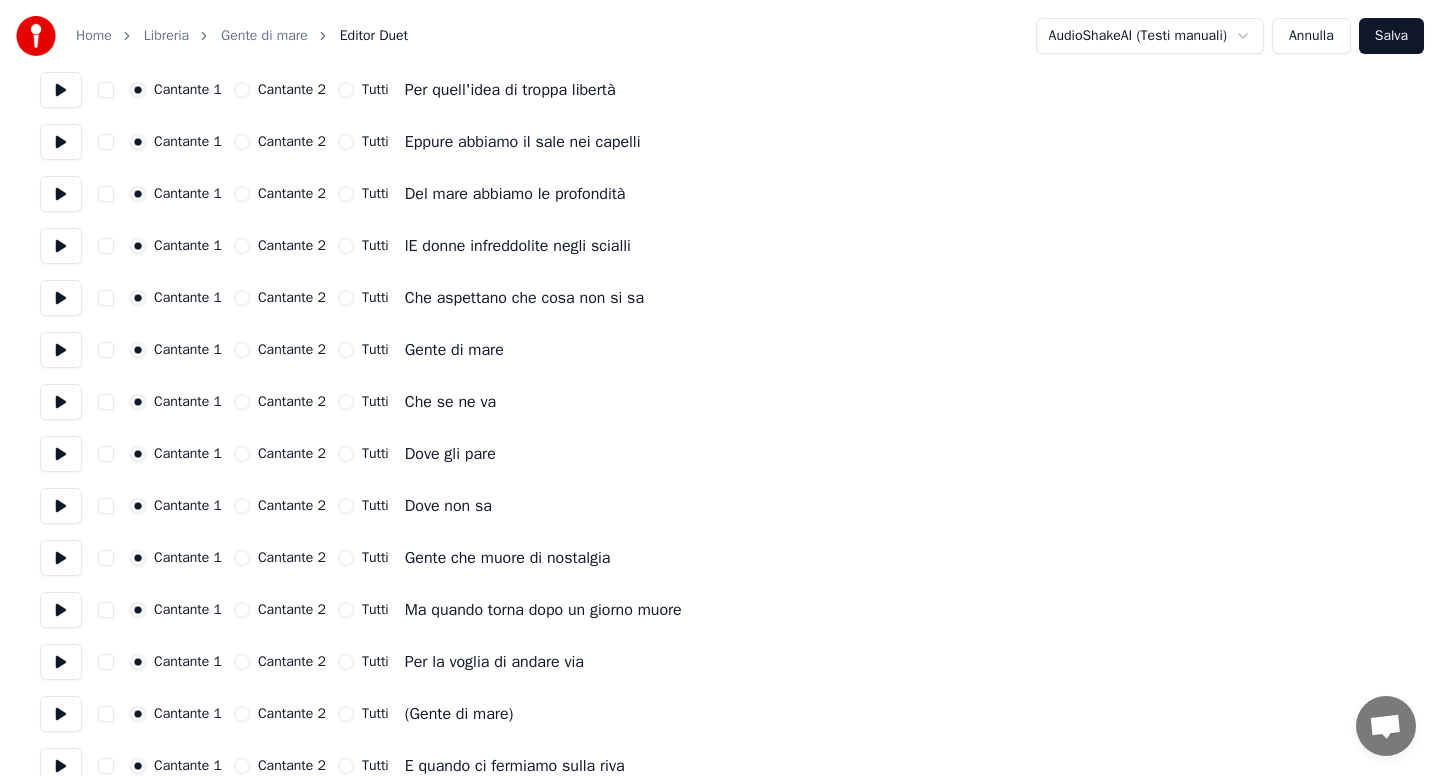 click at bounding box center (106, 350) 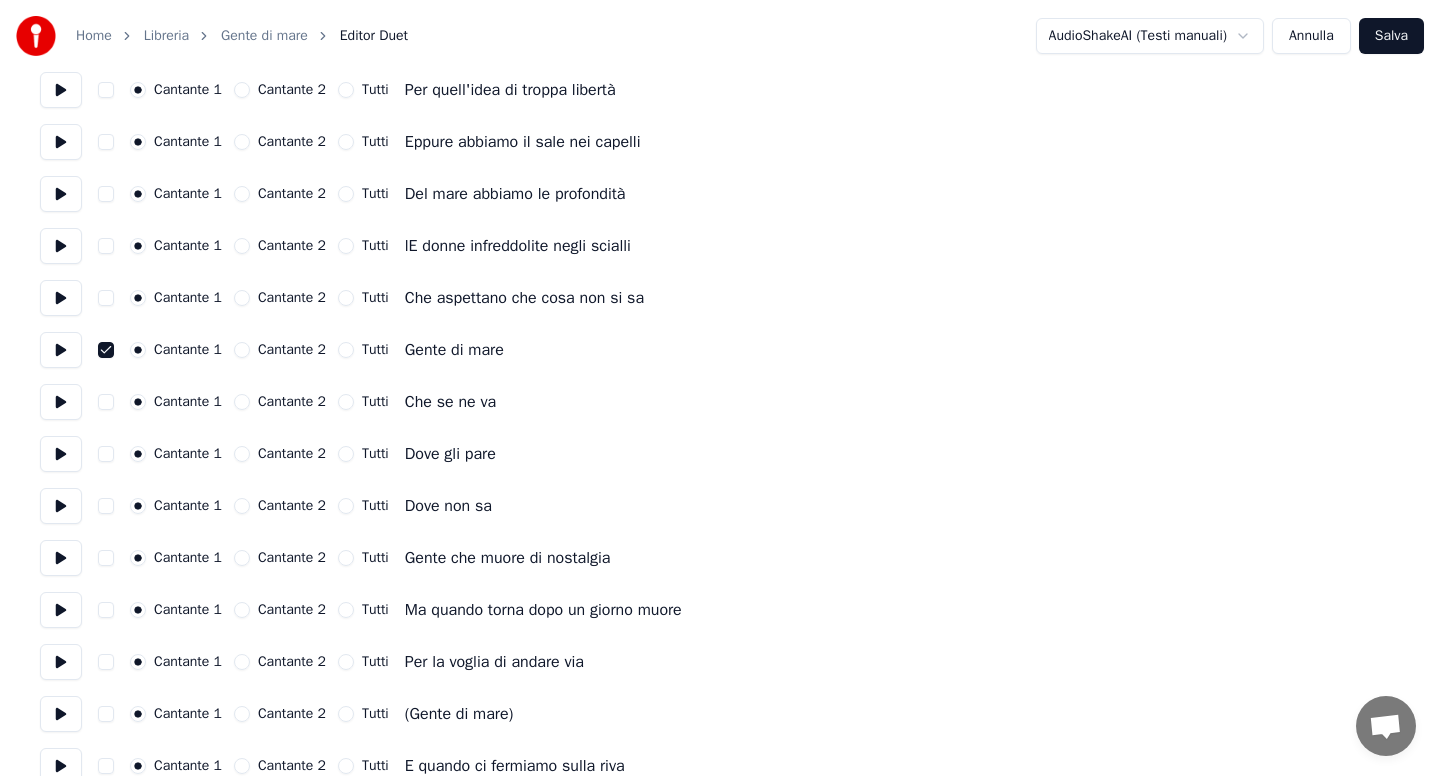 click at bounding box center (106, 454) 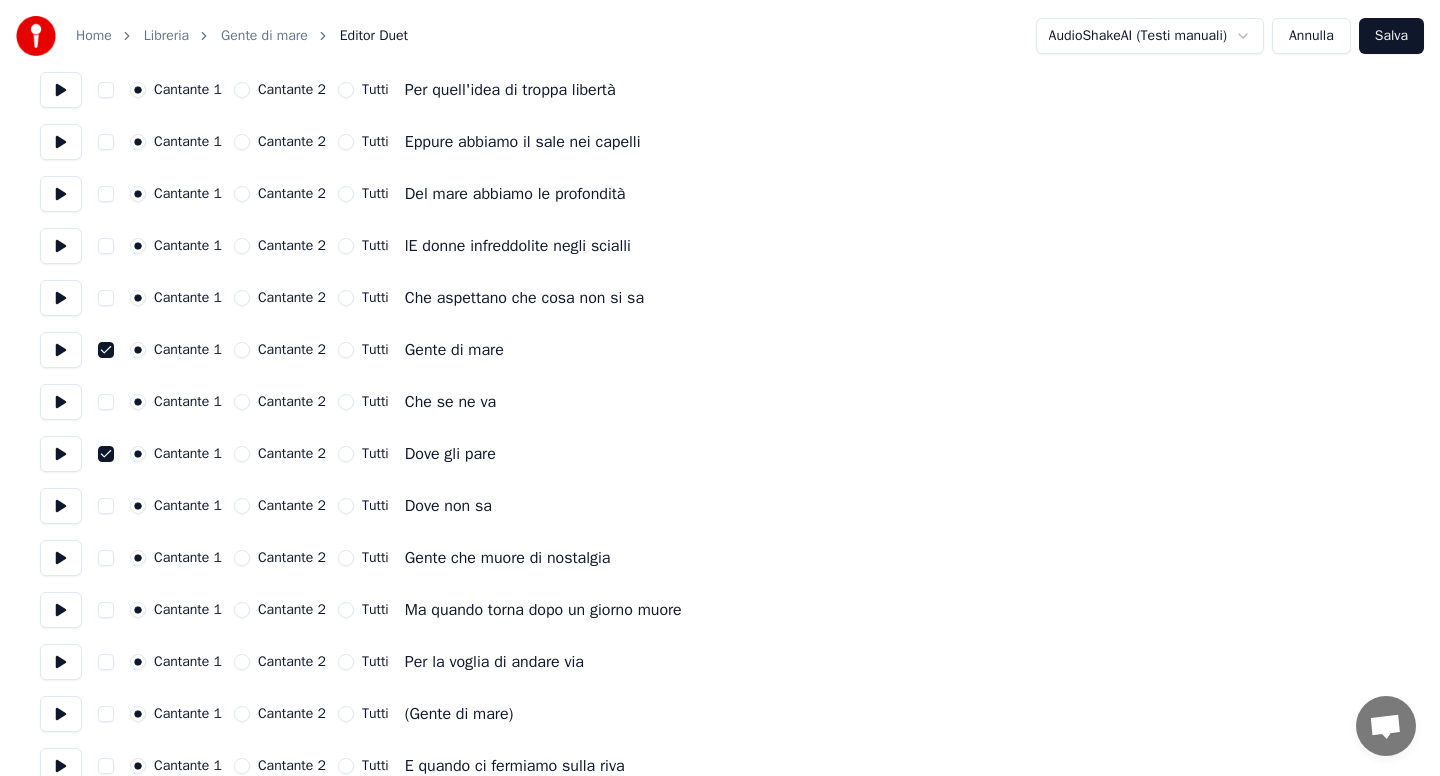click at bounding box center [106, 350] 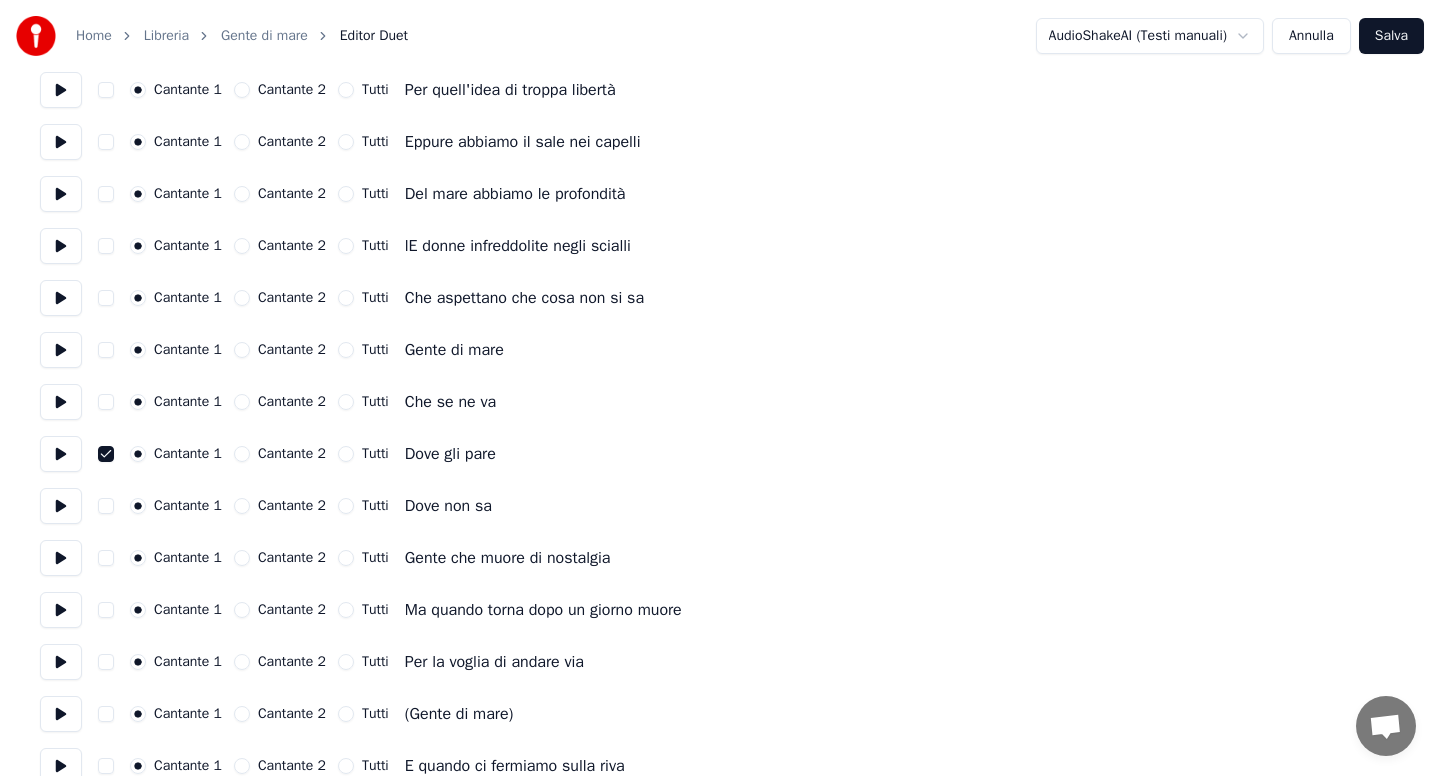 click at bounding box center [106, 454] 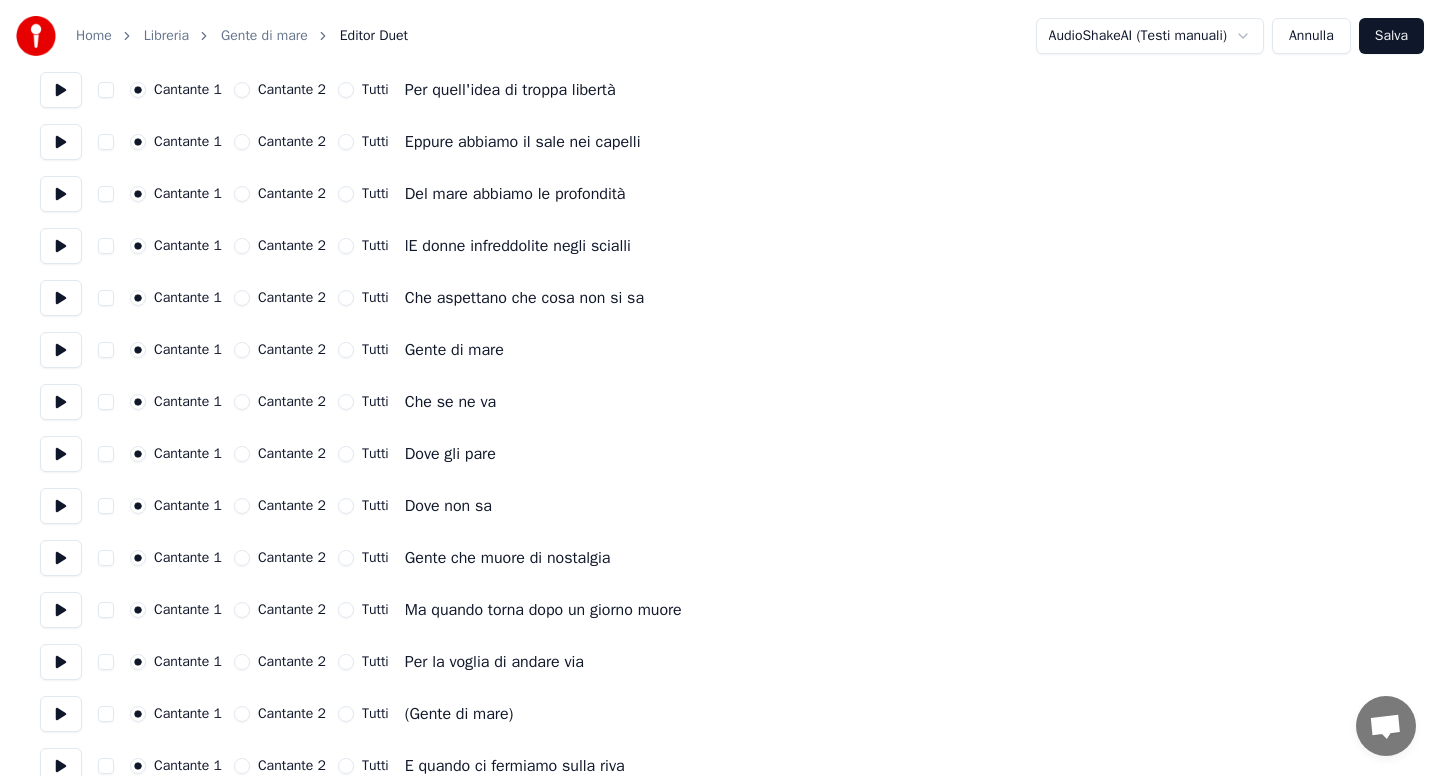 click at bounding box center (106, 714) 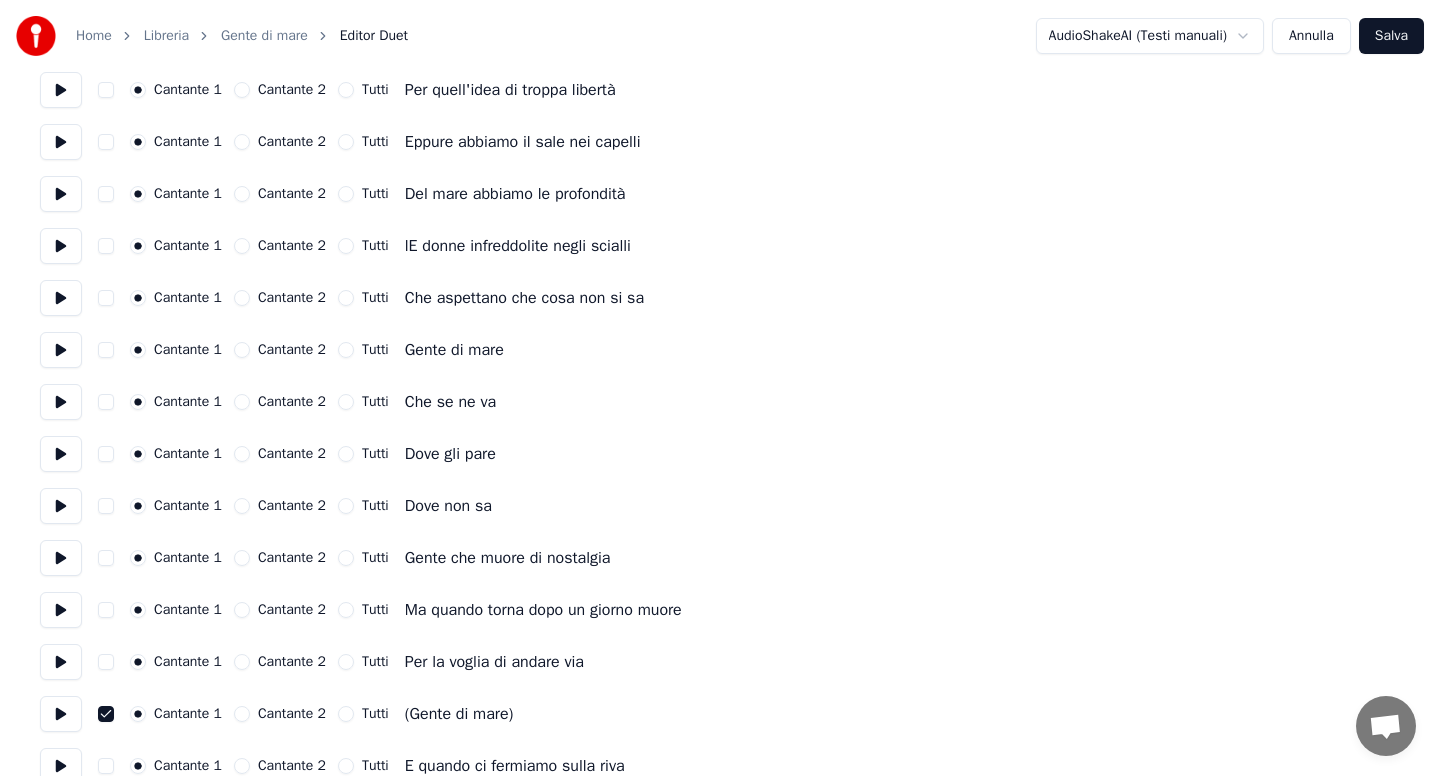 type on "on" 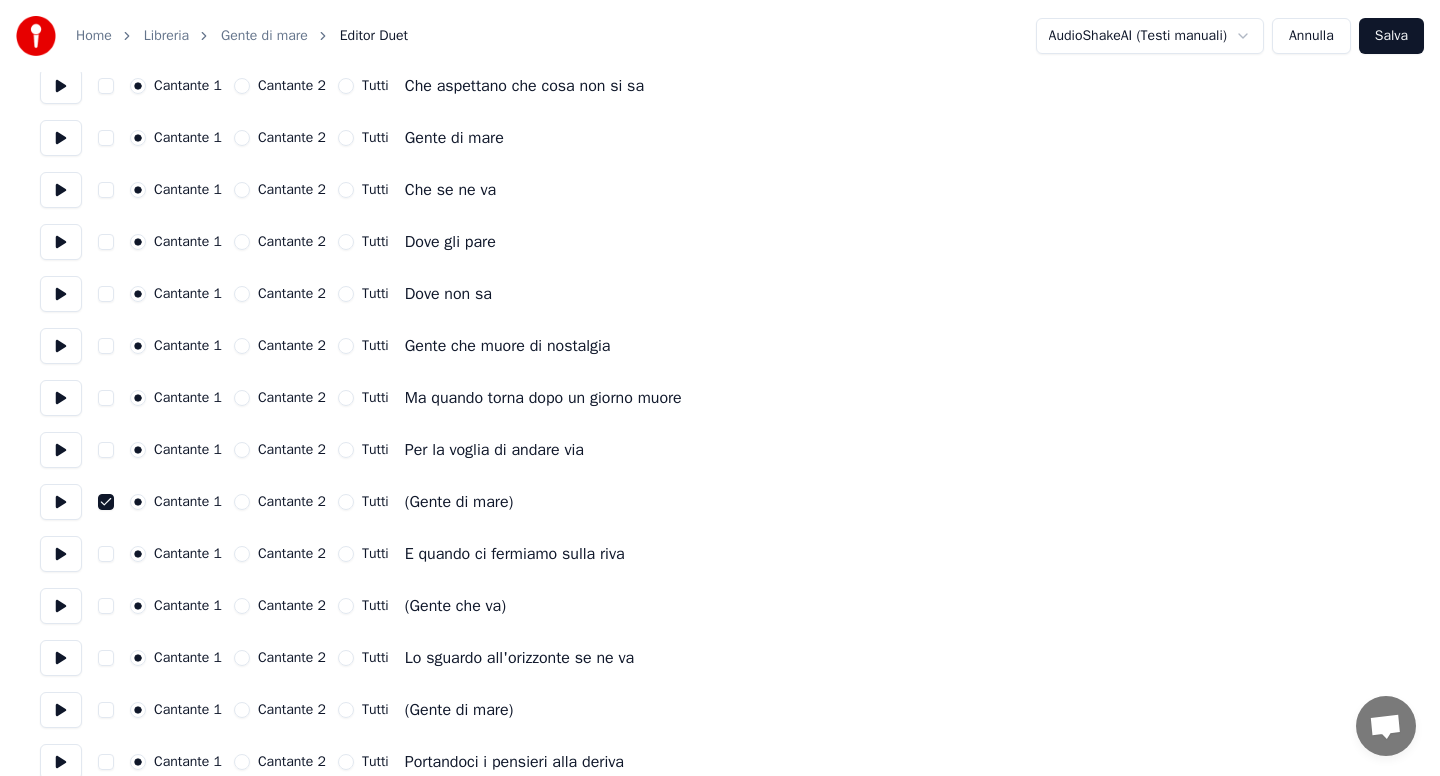scroll, scrollTop: 1040, scrollLeft: 0, axis: vertical 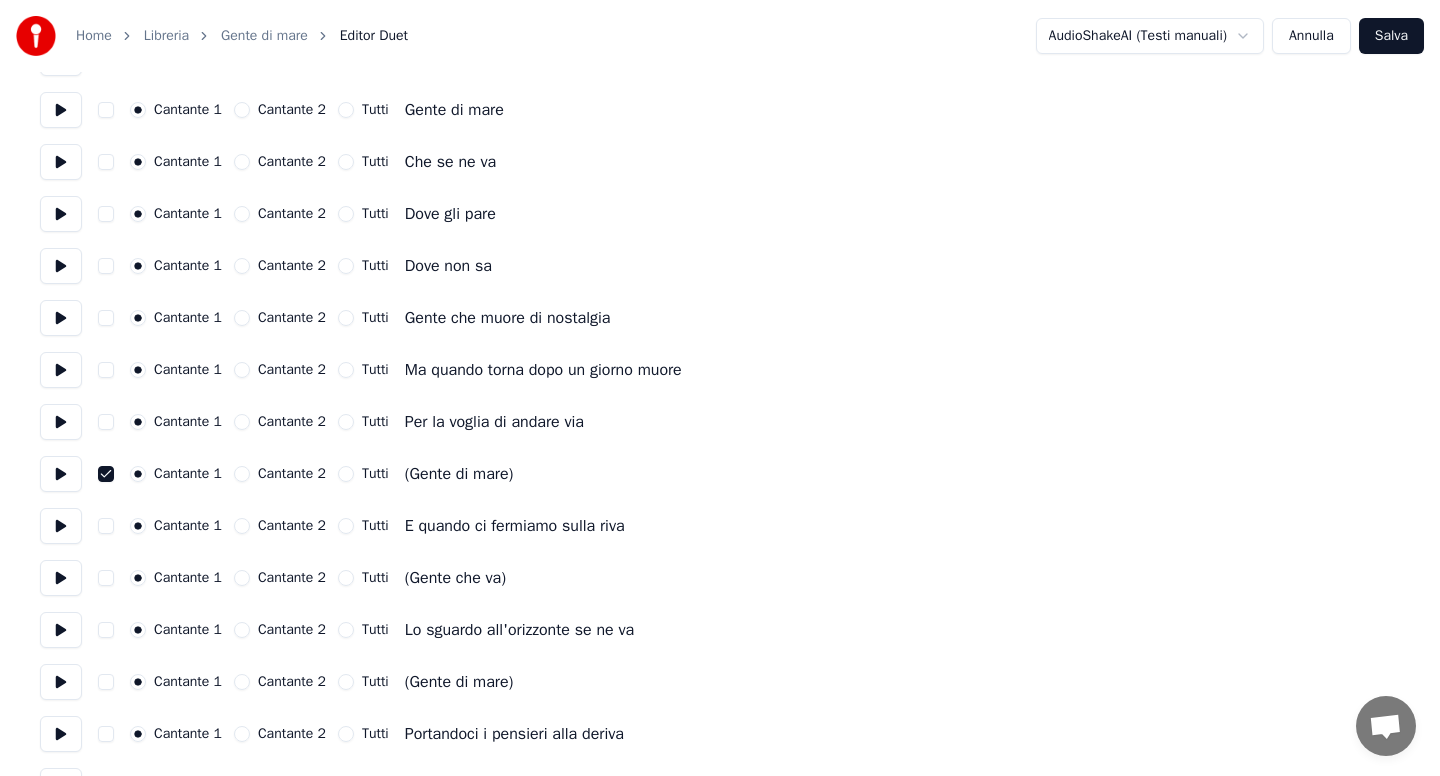 click at bounding box center [106, 578] 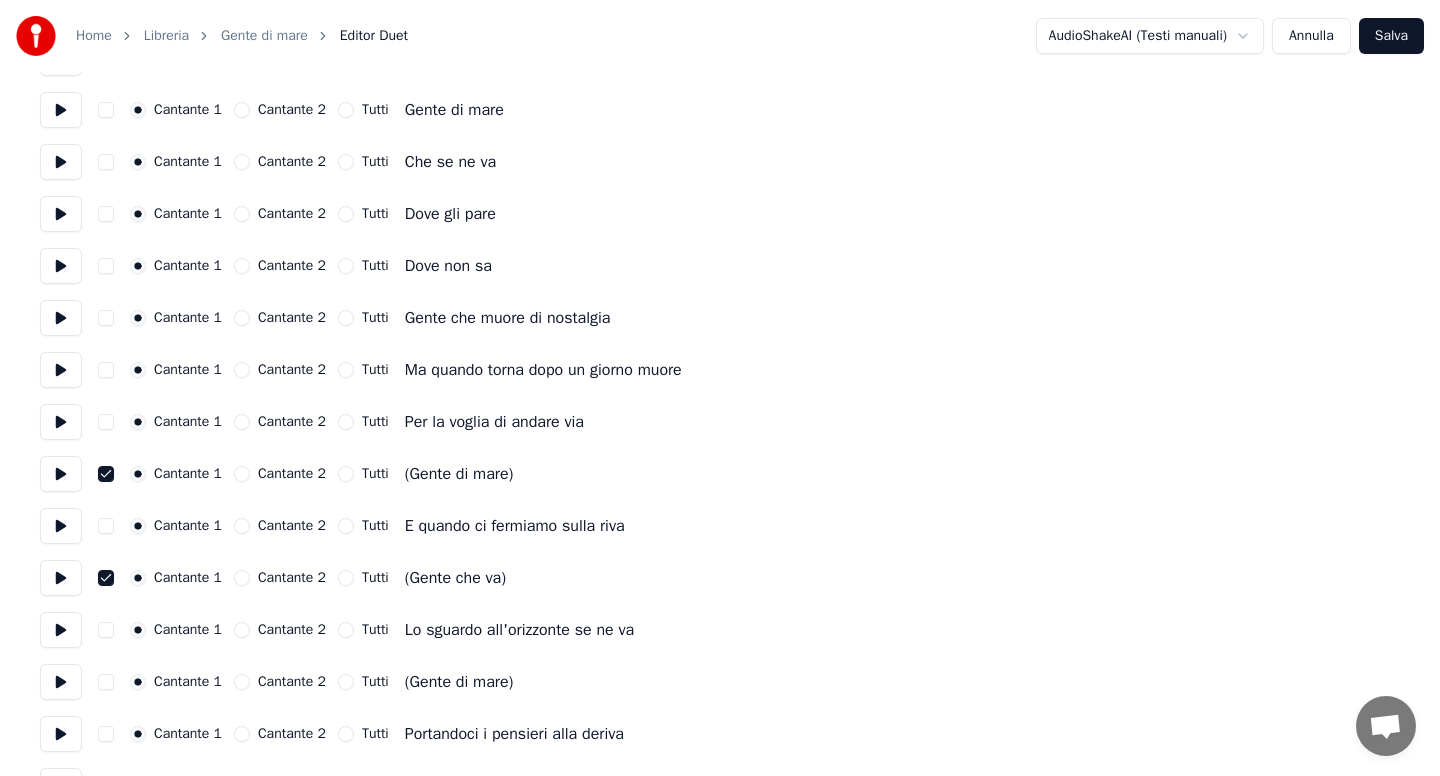 click at bounding box center [106, 682] 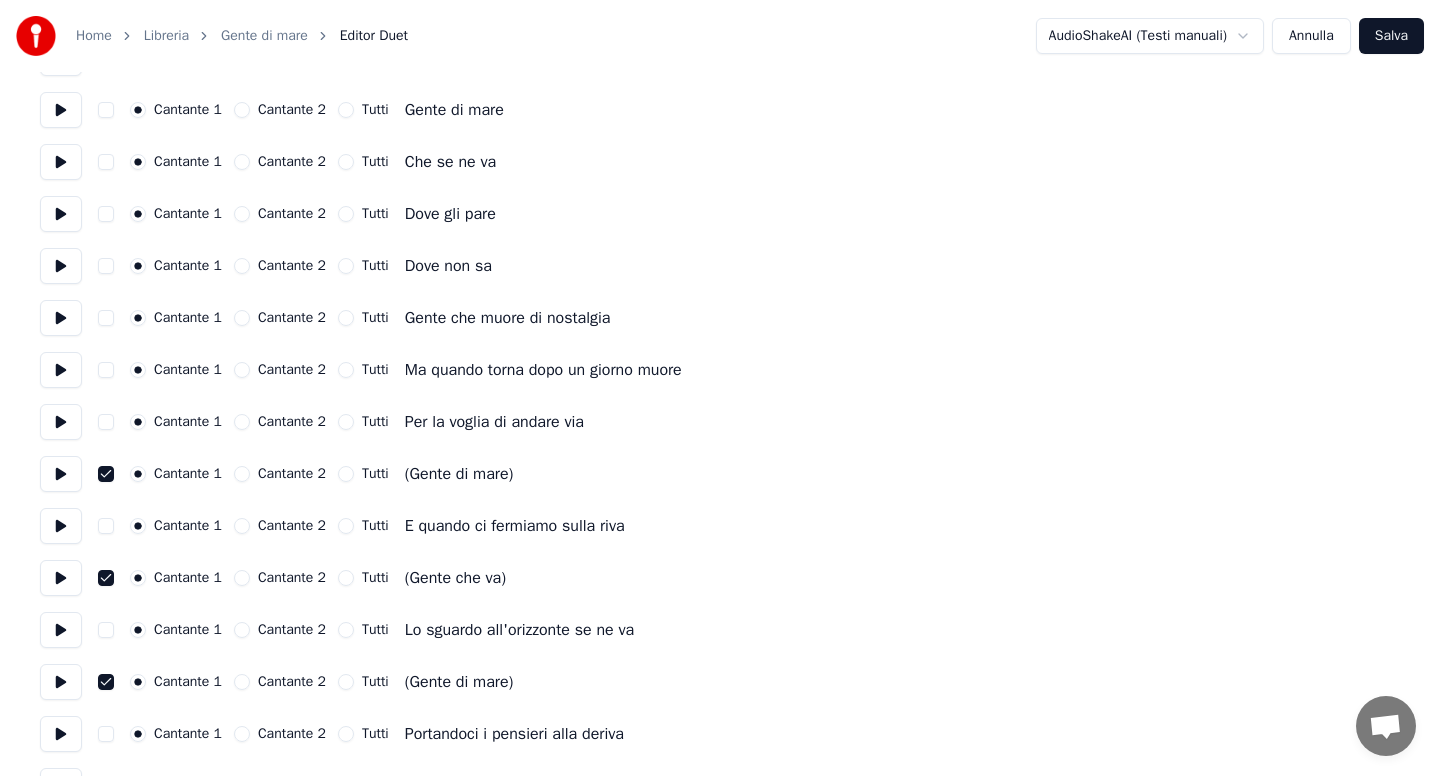 type on "on" 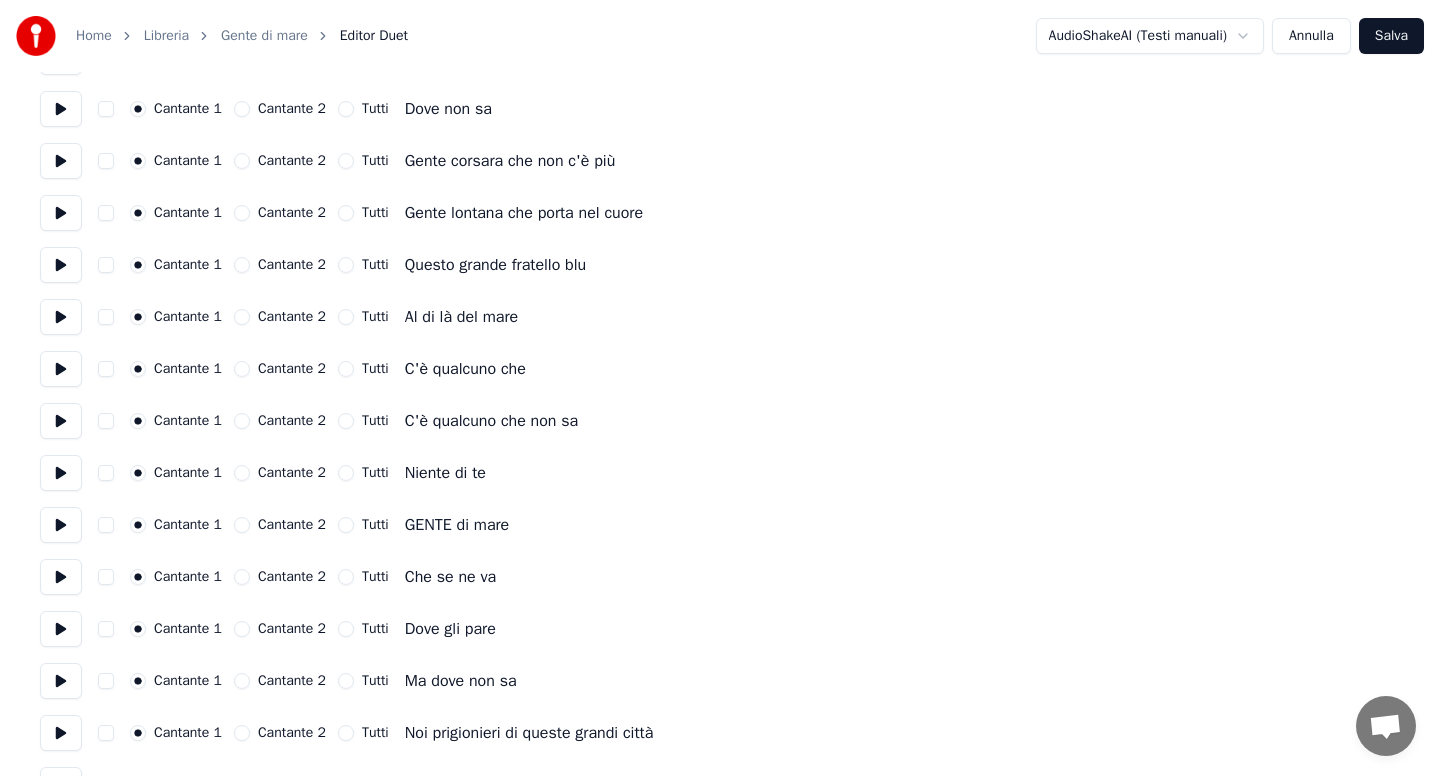 scroll, scrollTop: 1960, scrollLeft: 0, axis: vertical 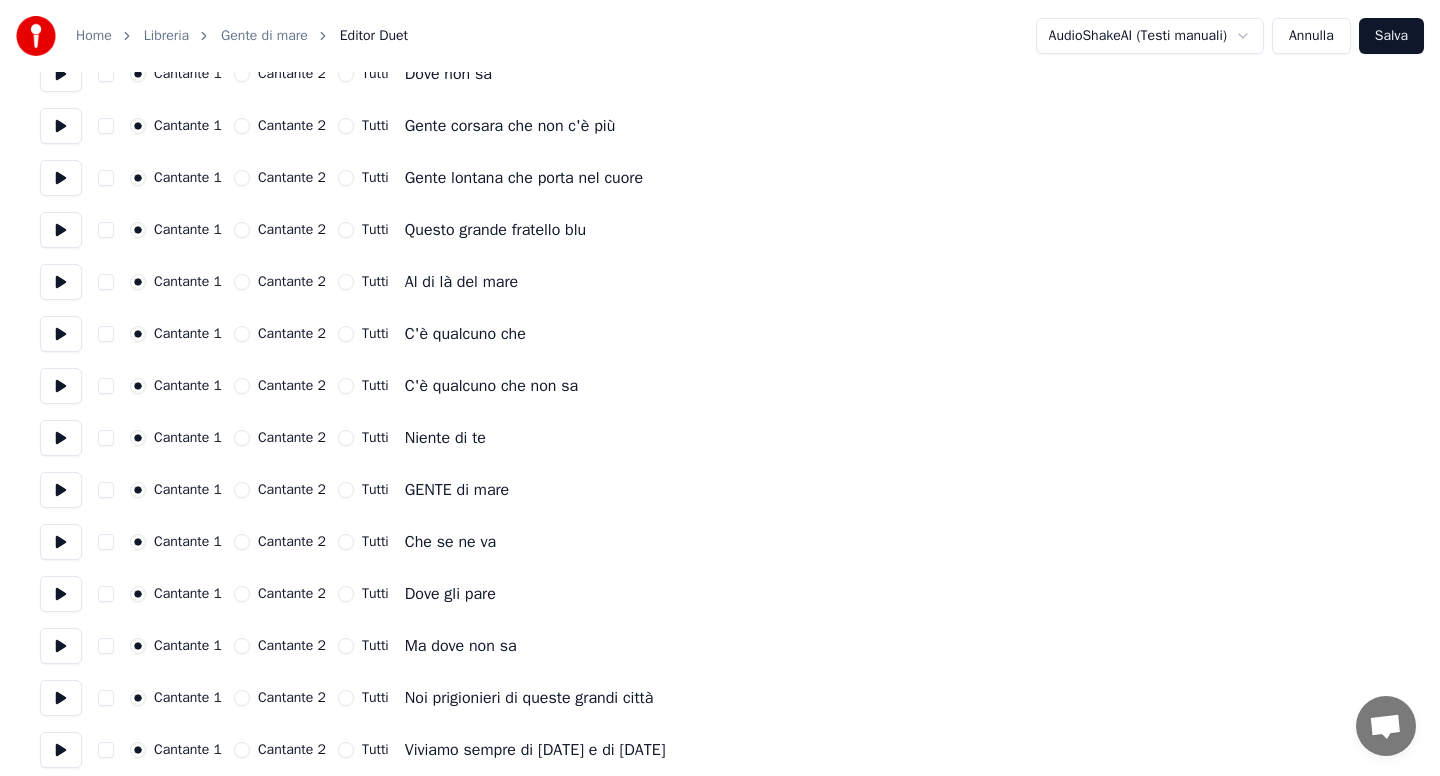 click at bounding box center [106, 490] 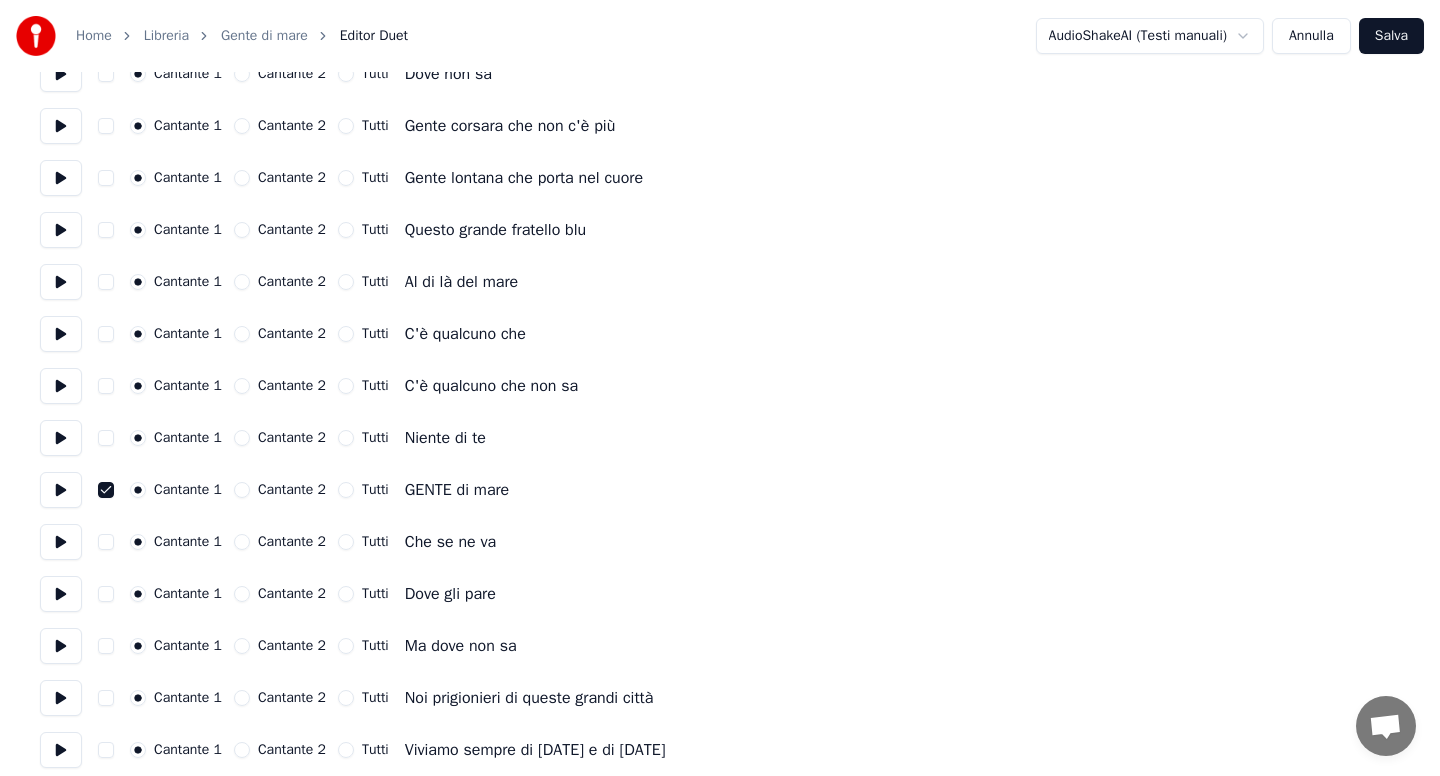 click at bounding box center (106, 542) 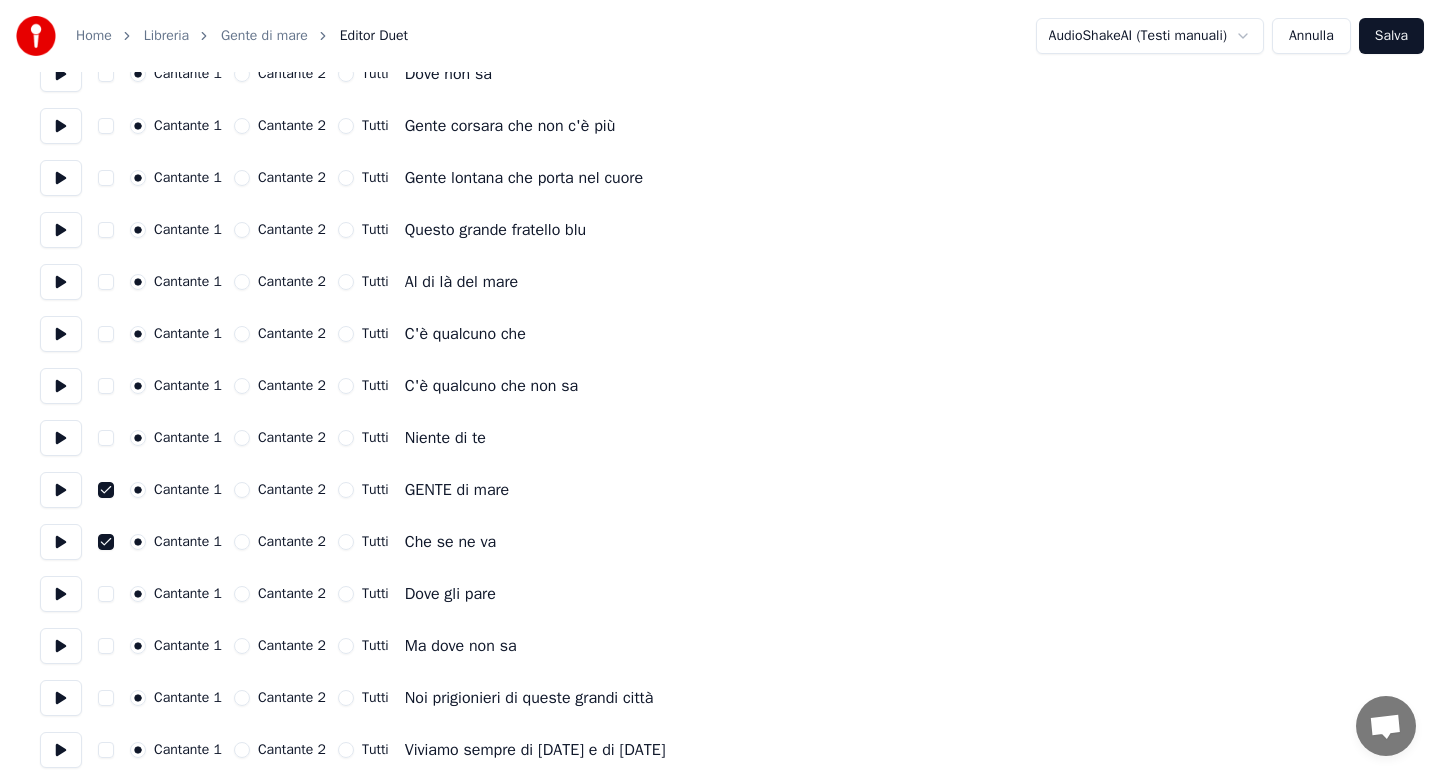 click at bounding box center (106, 594) 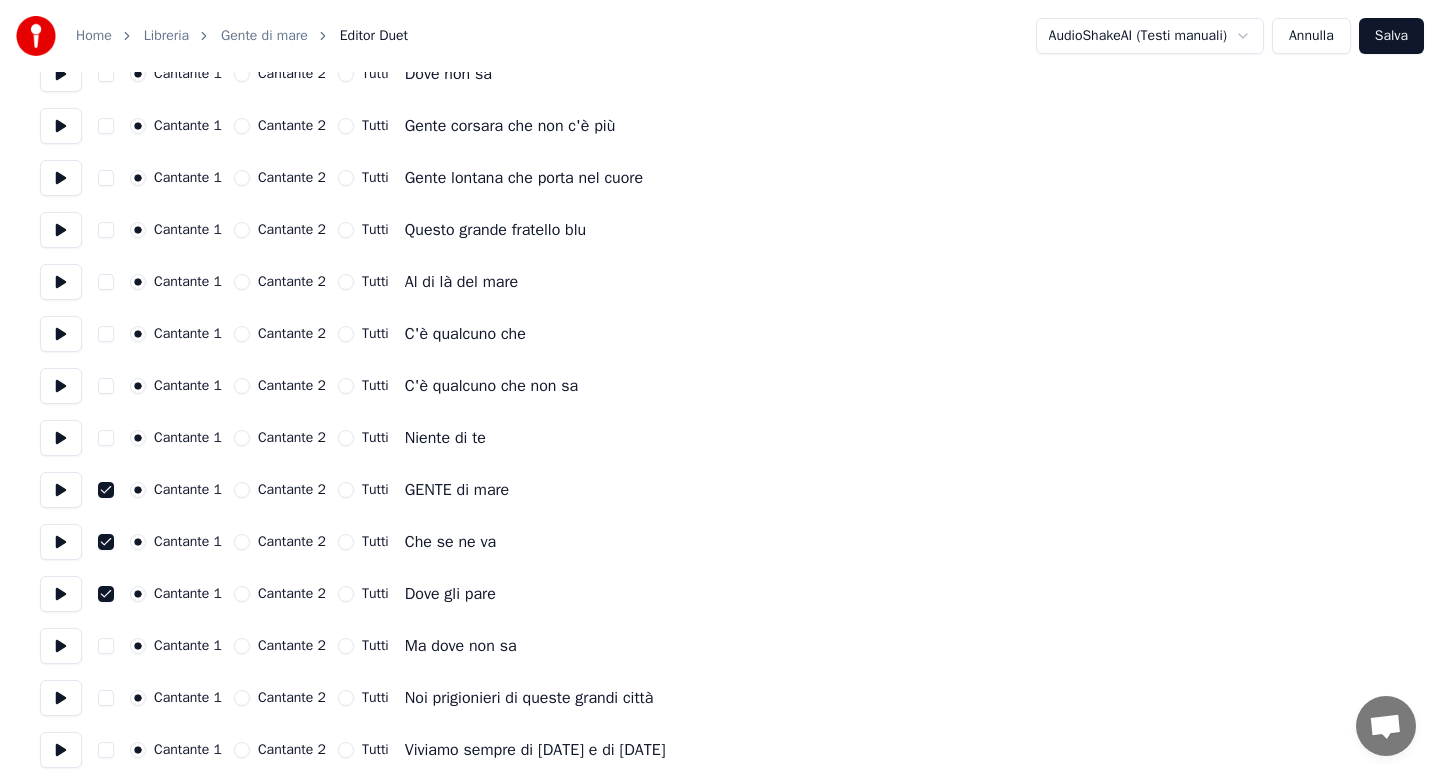 click at bounding box center [106, 646] 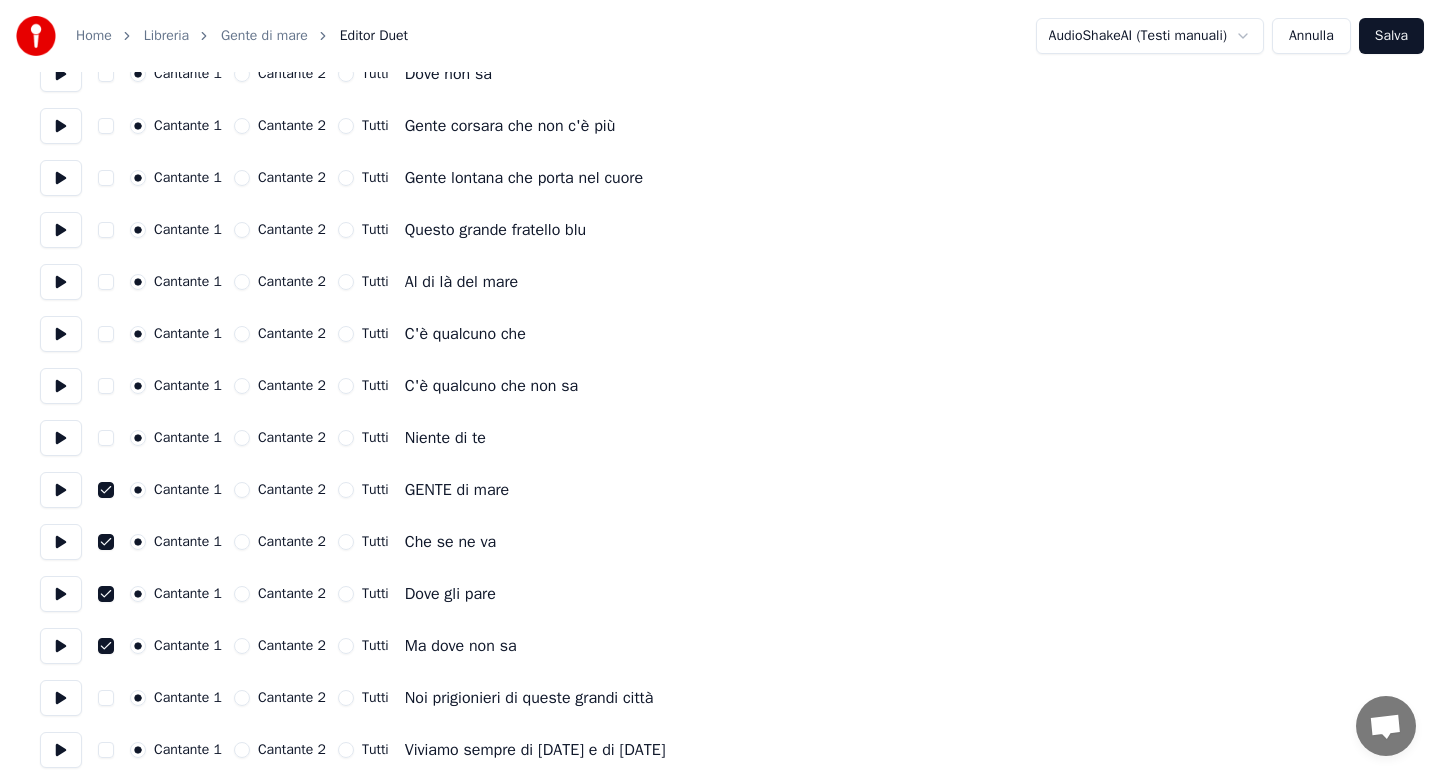 type on "on" 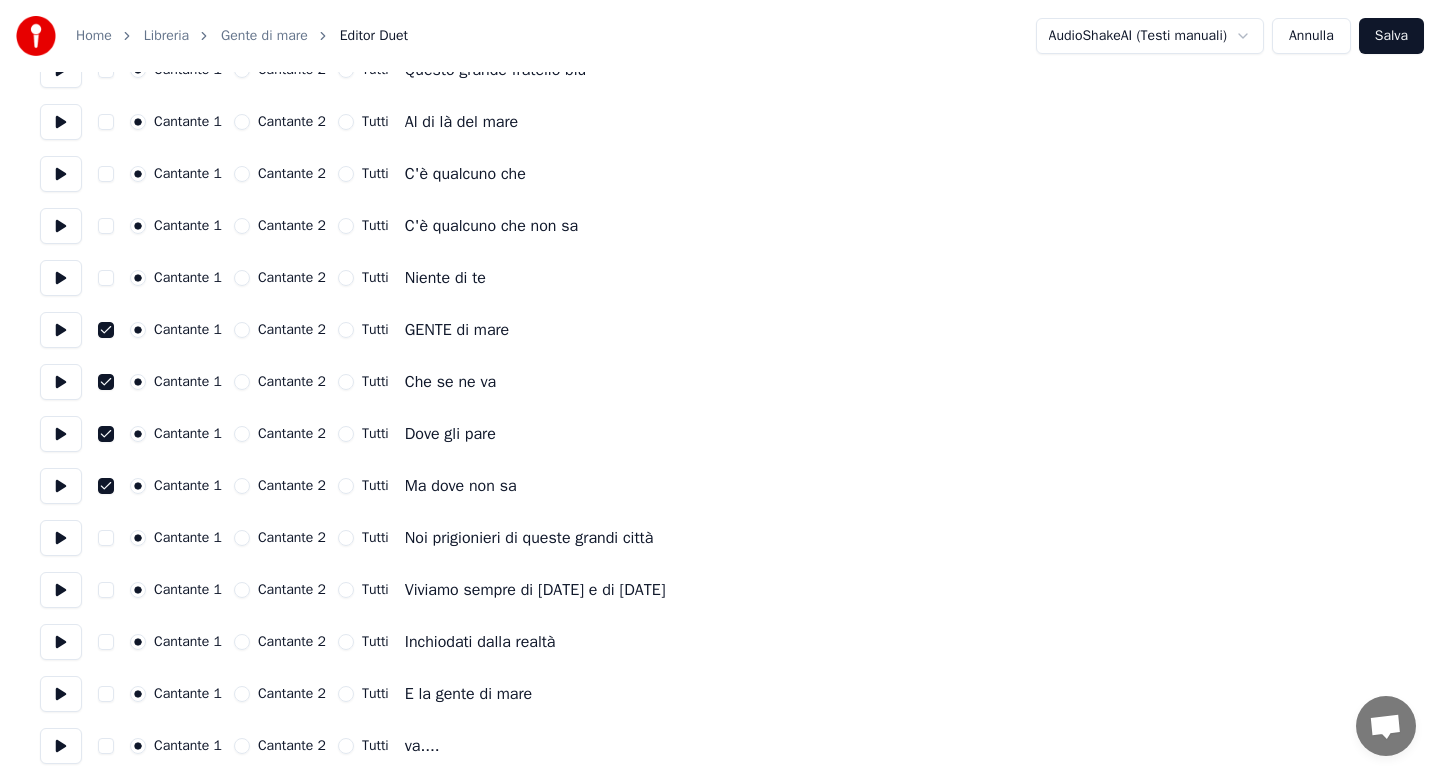 scroll, scrollTop: 2128, scrollLeft: 0, axis: vertical 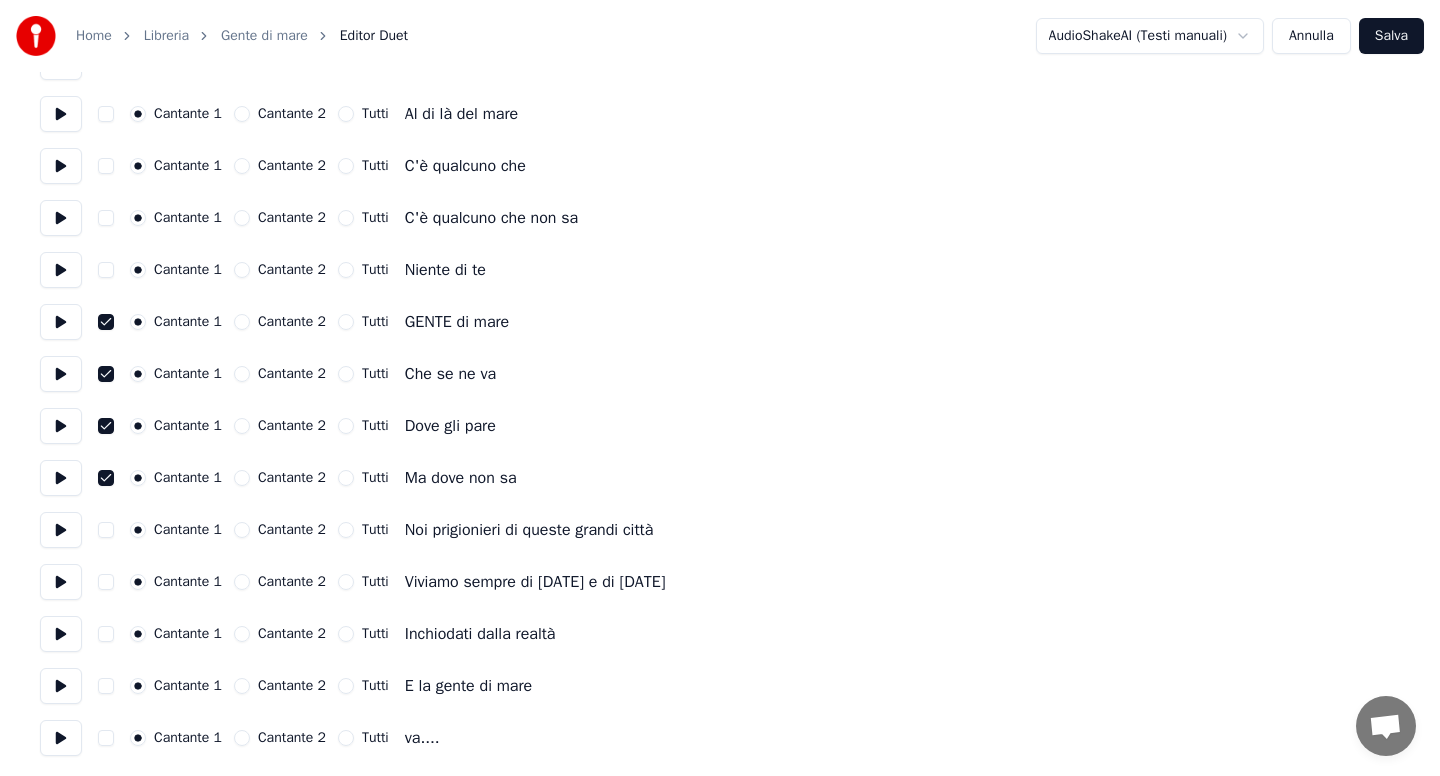 click at bounding box center [106, 738] 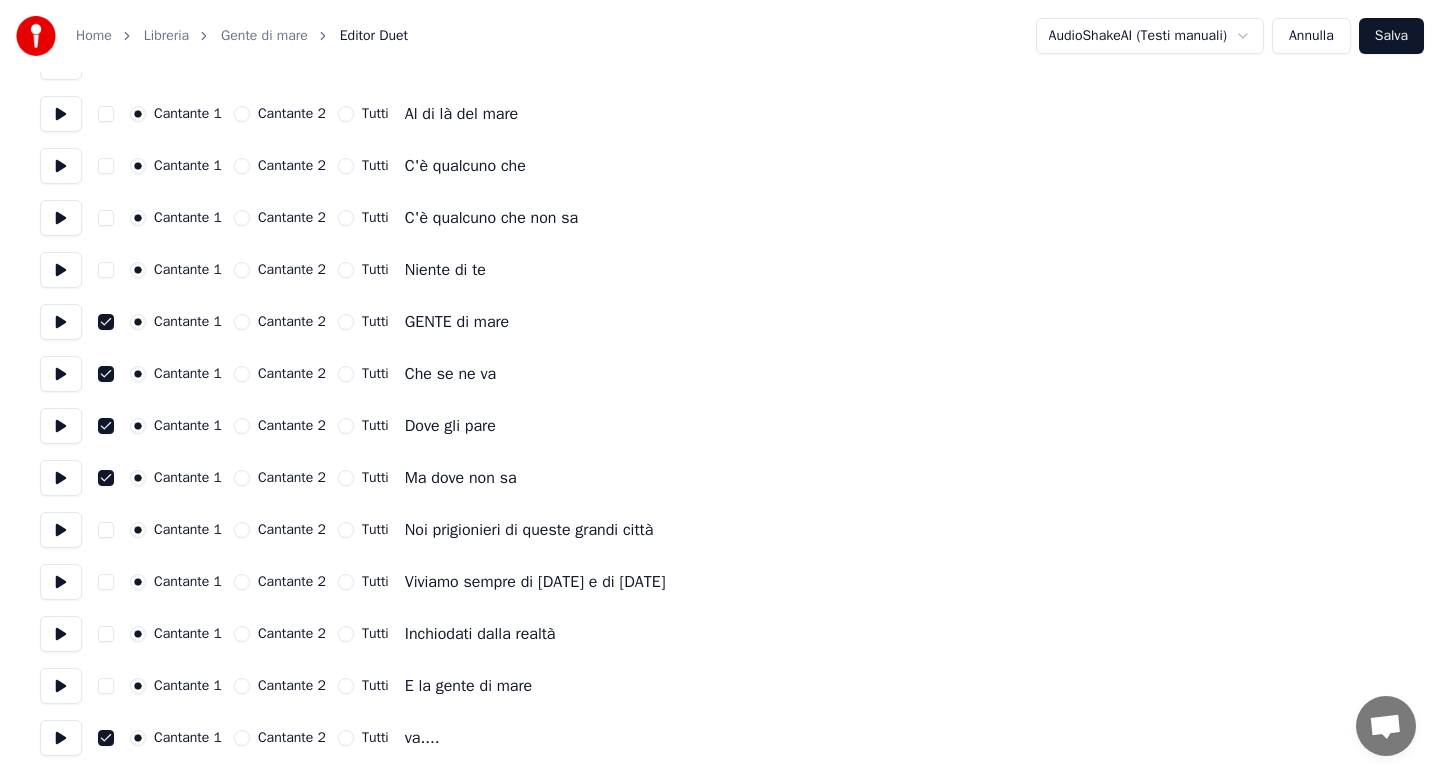click on "Salva" at bounding box center (1391, 36) 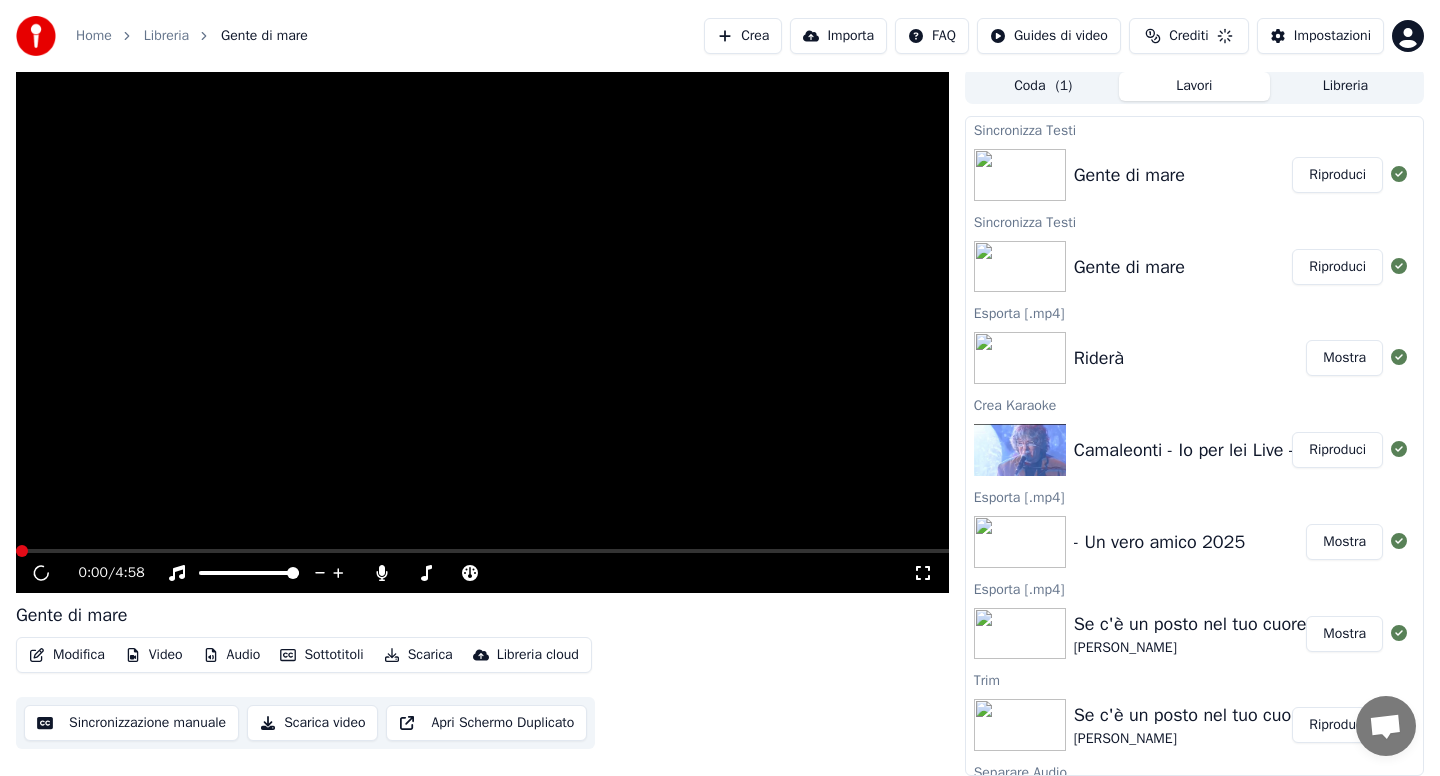 scroll, scrollTop: 4, scrollLeft: 0, axis: vertical 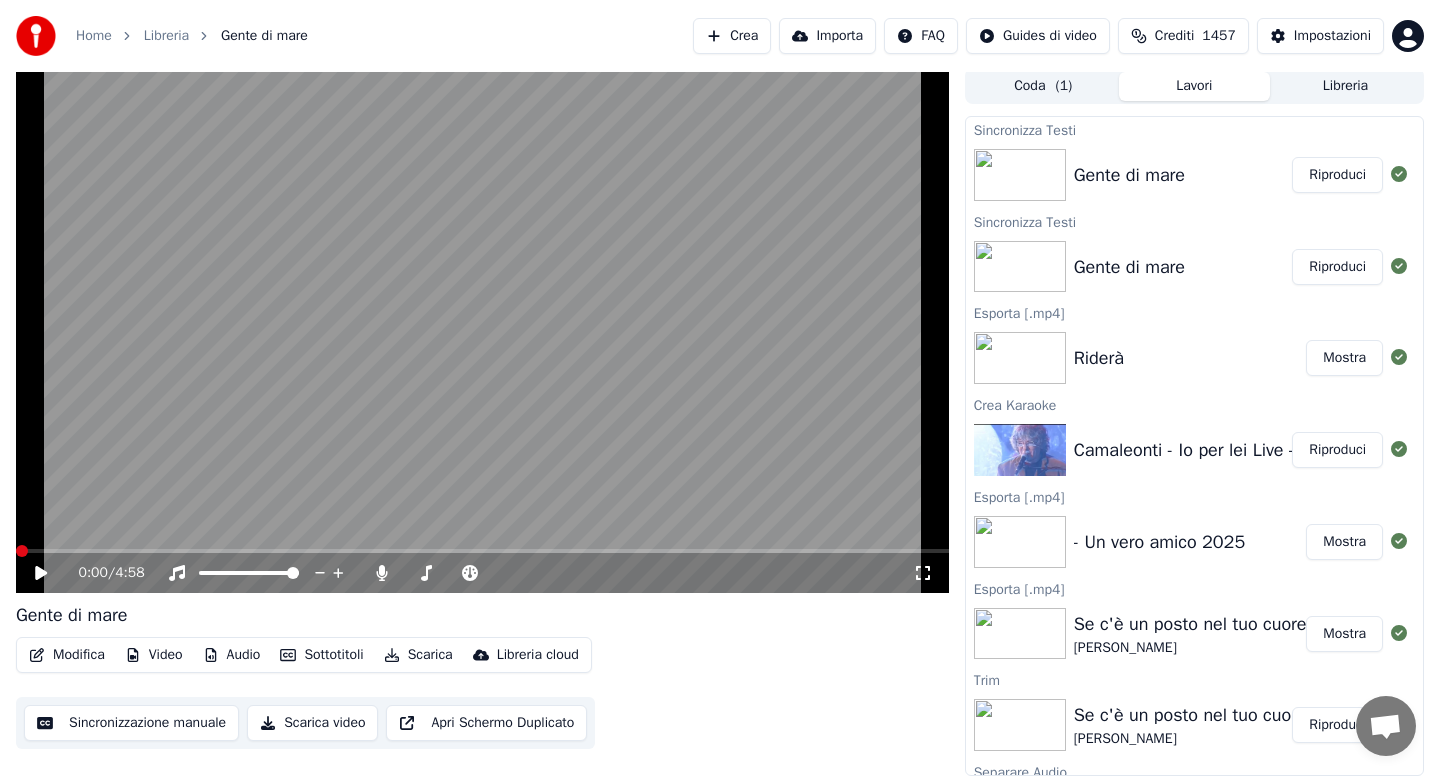click 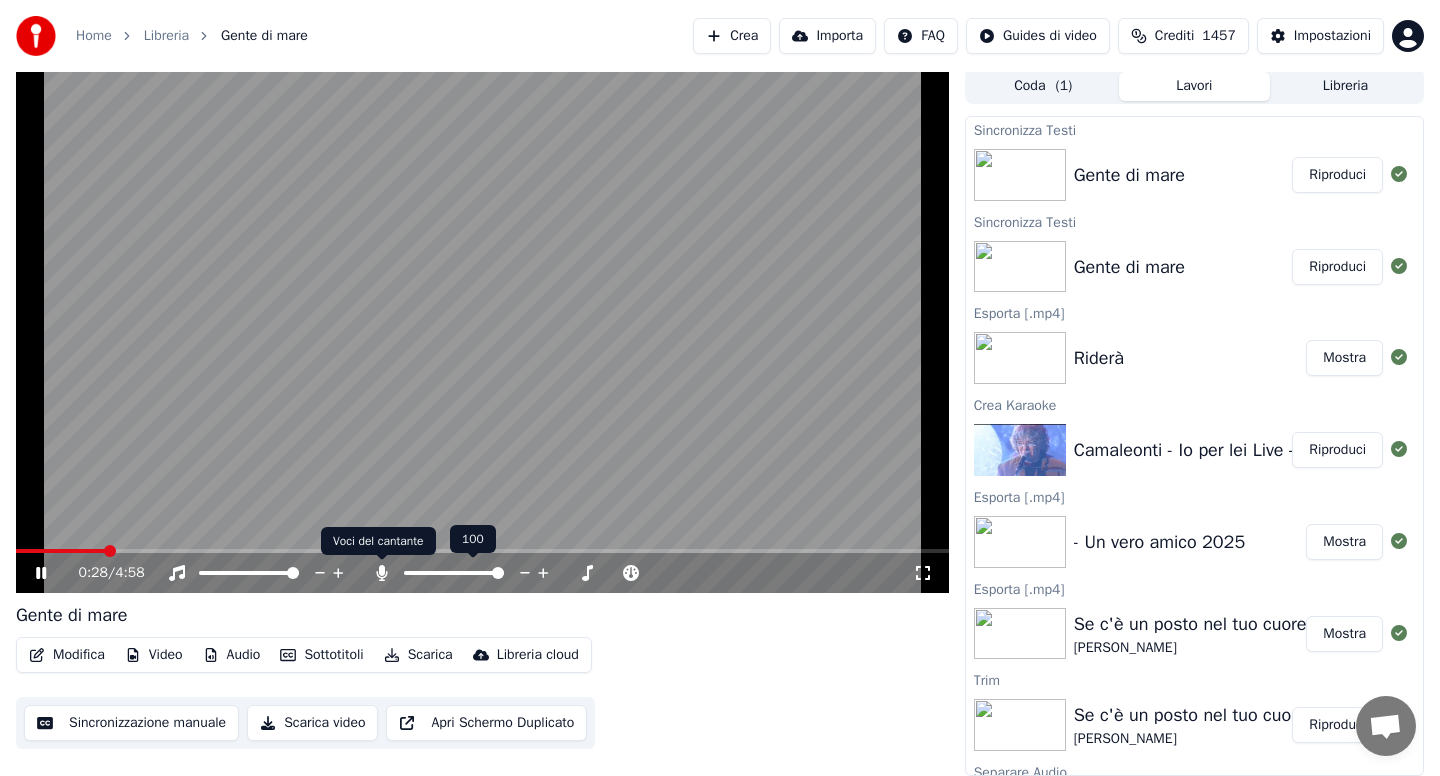 click at bounding box center (462, 573) 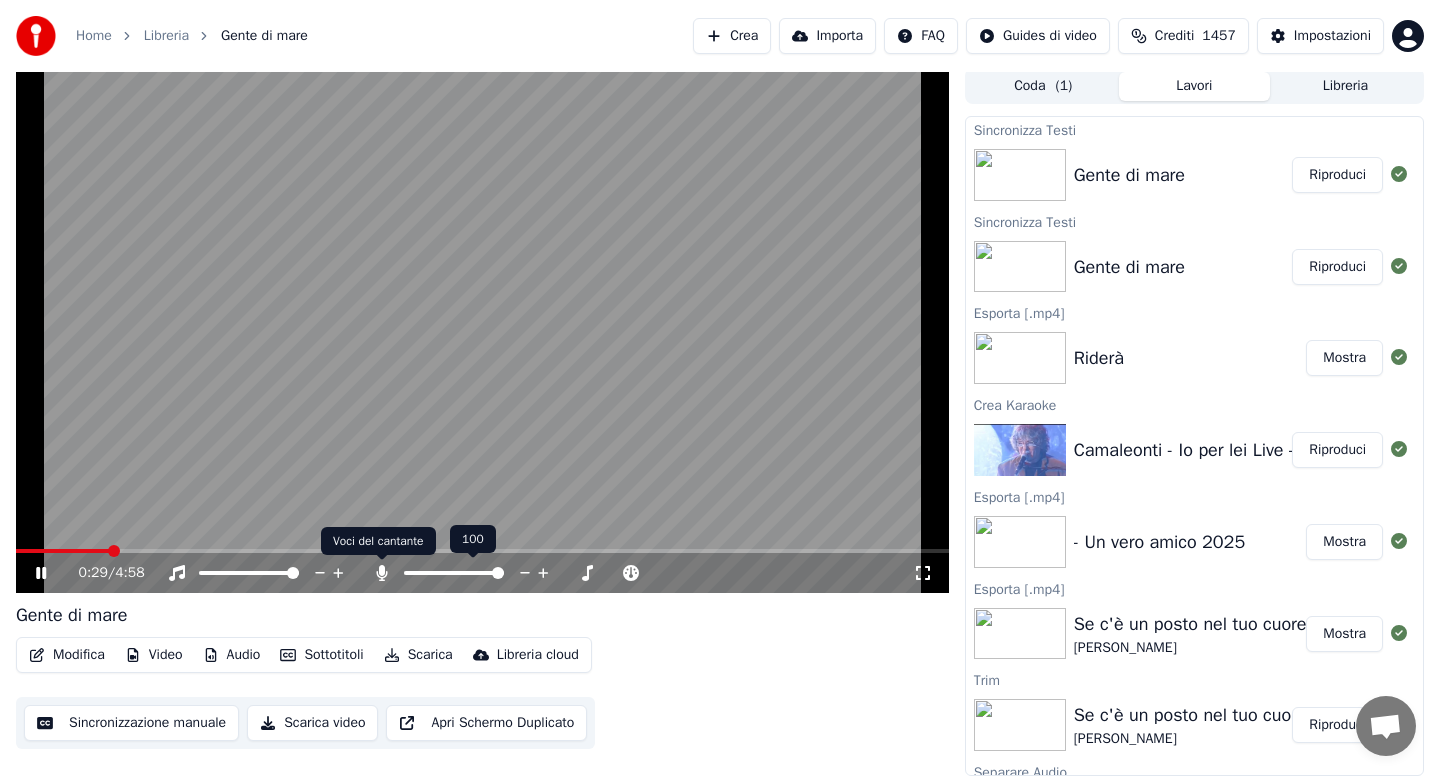 click 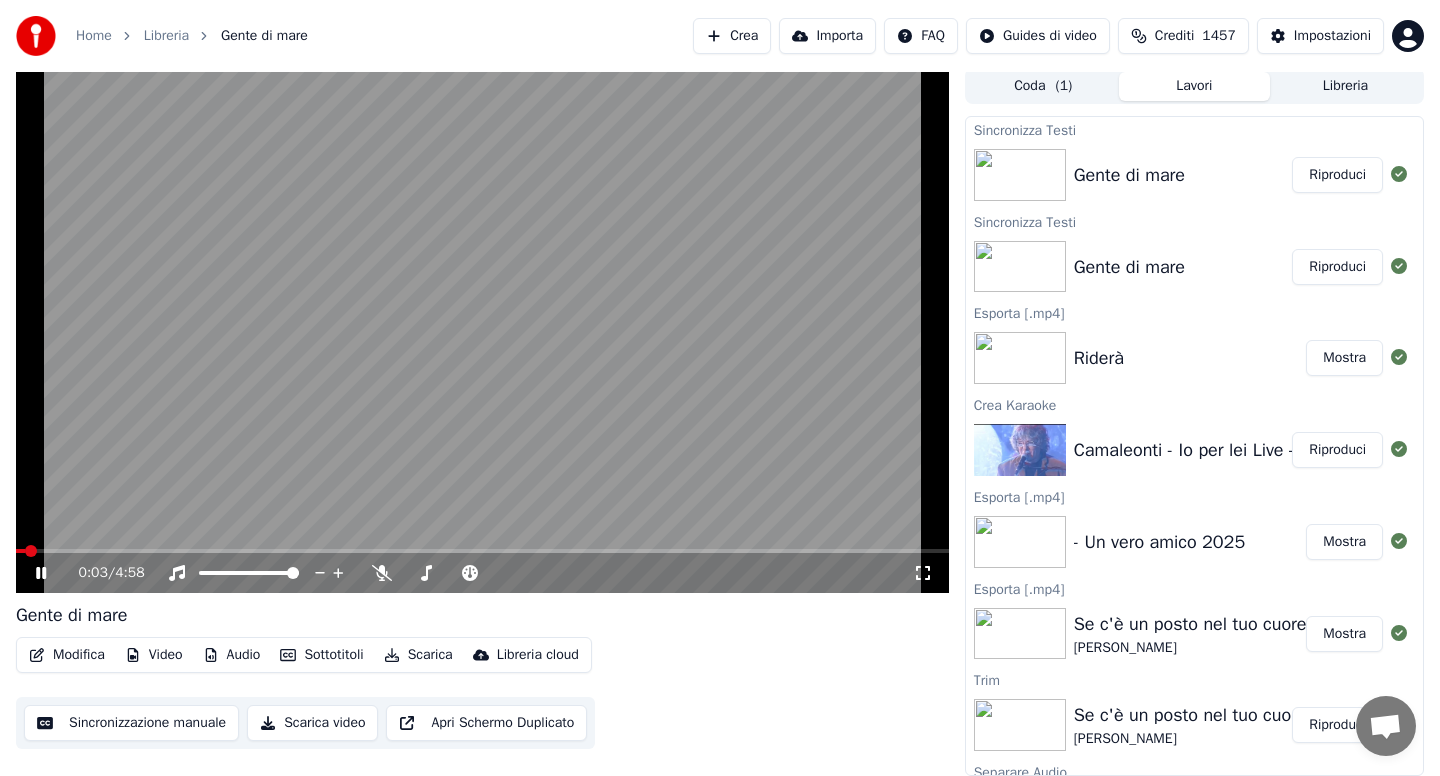 click at bounding box center (20, 551) 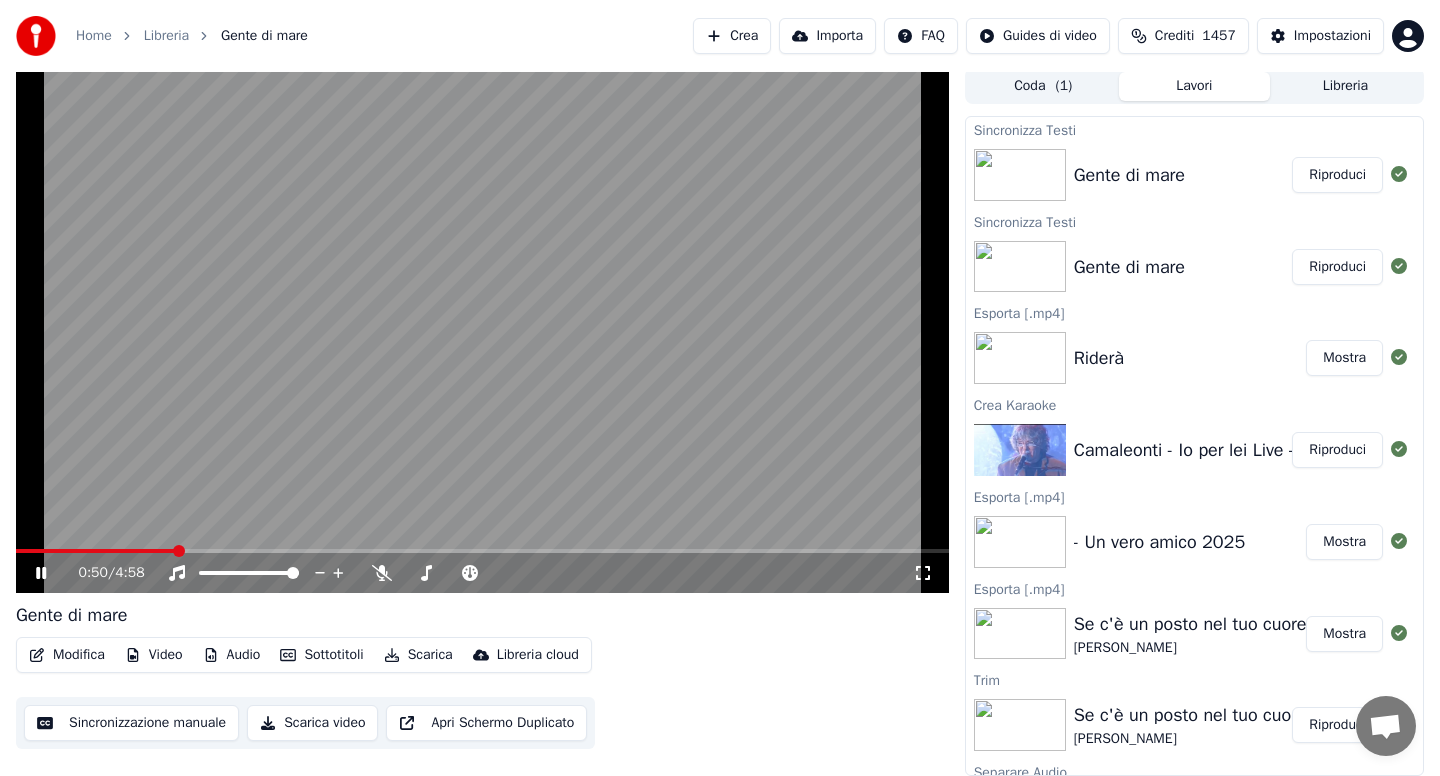 click on "Audio" at bounding box center (232, 655) 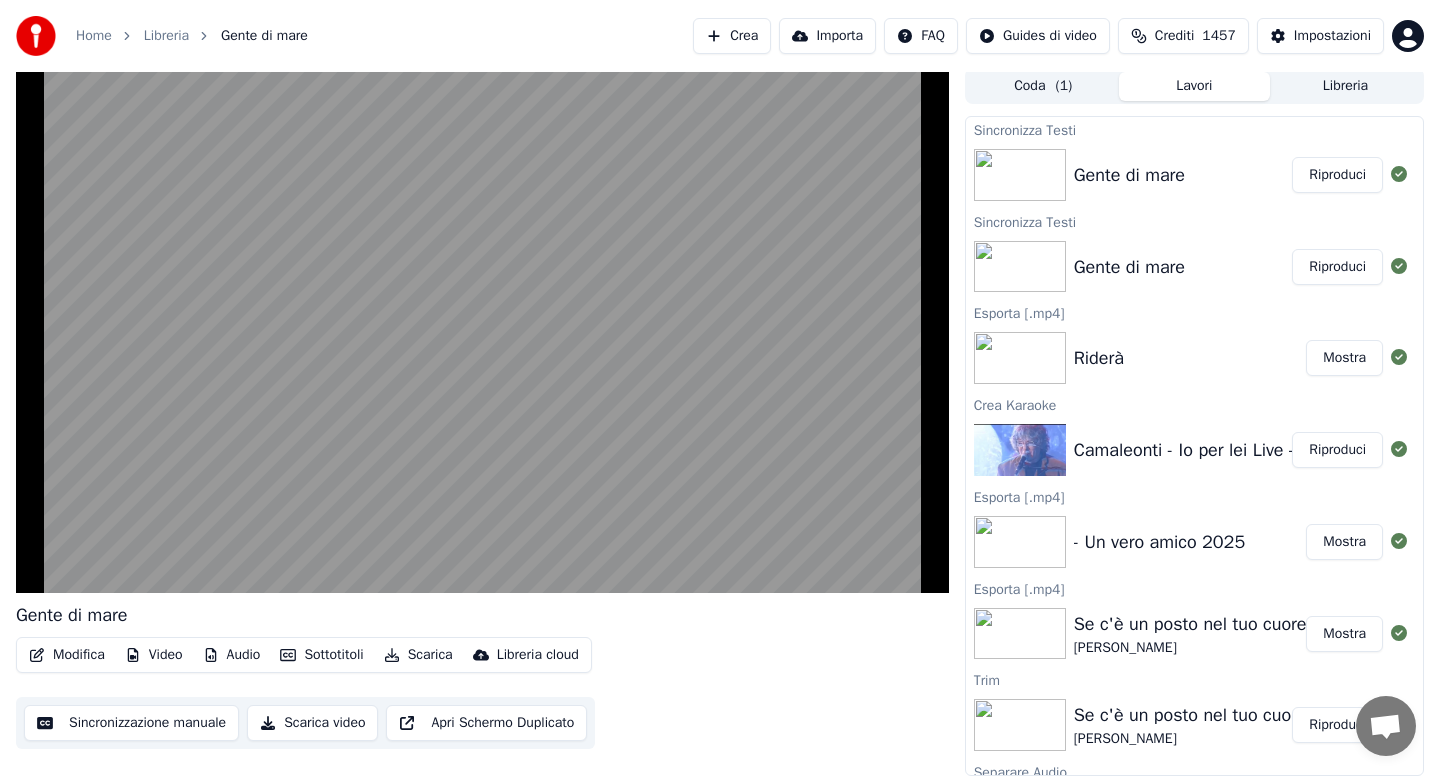 click on "Gente di mare" at bounding box center [482, 615] 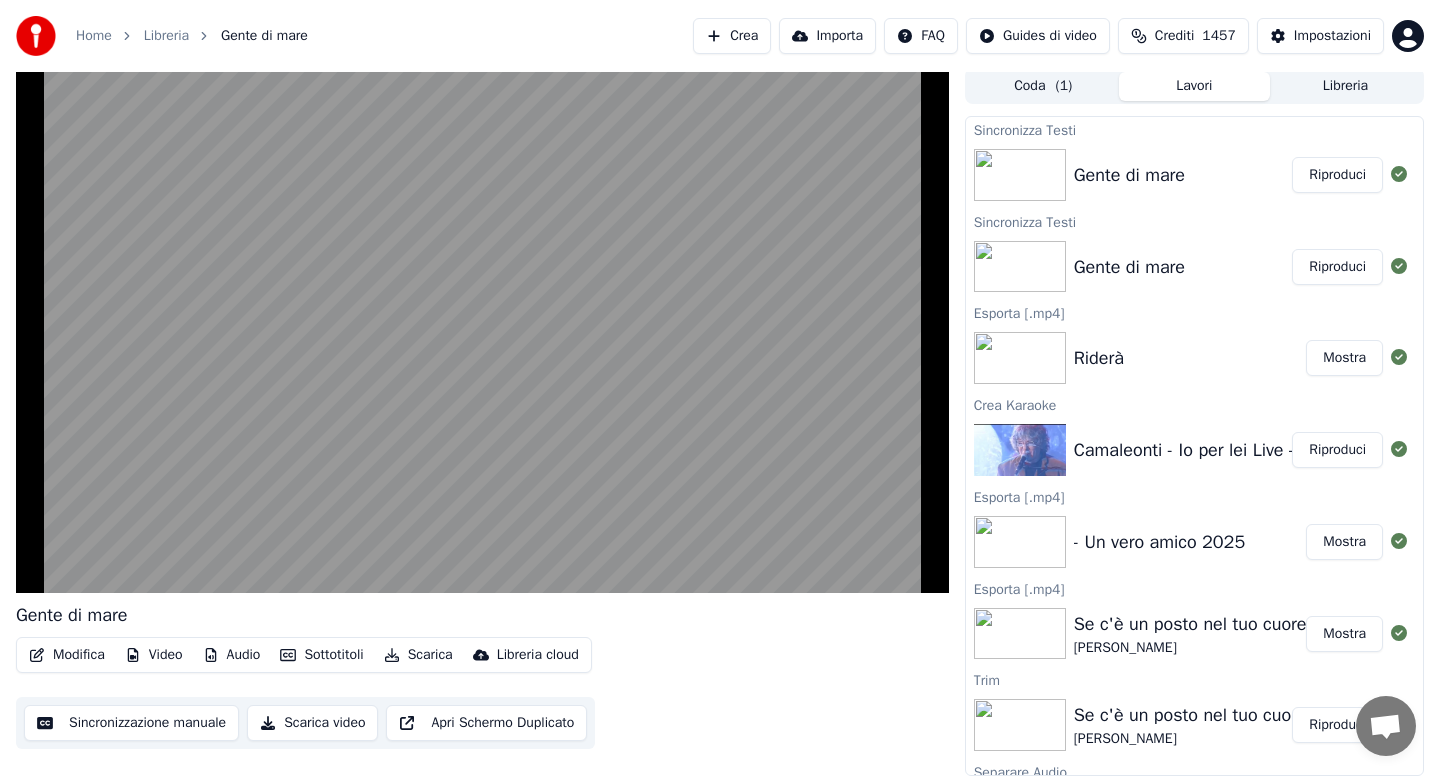 click on "Scarica" at bounding box center (418, 655) 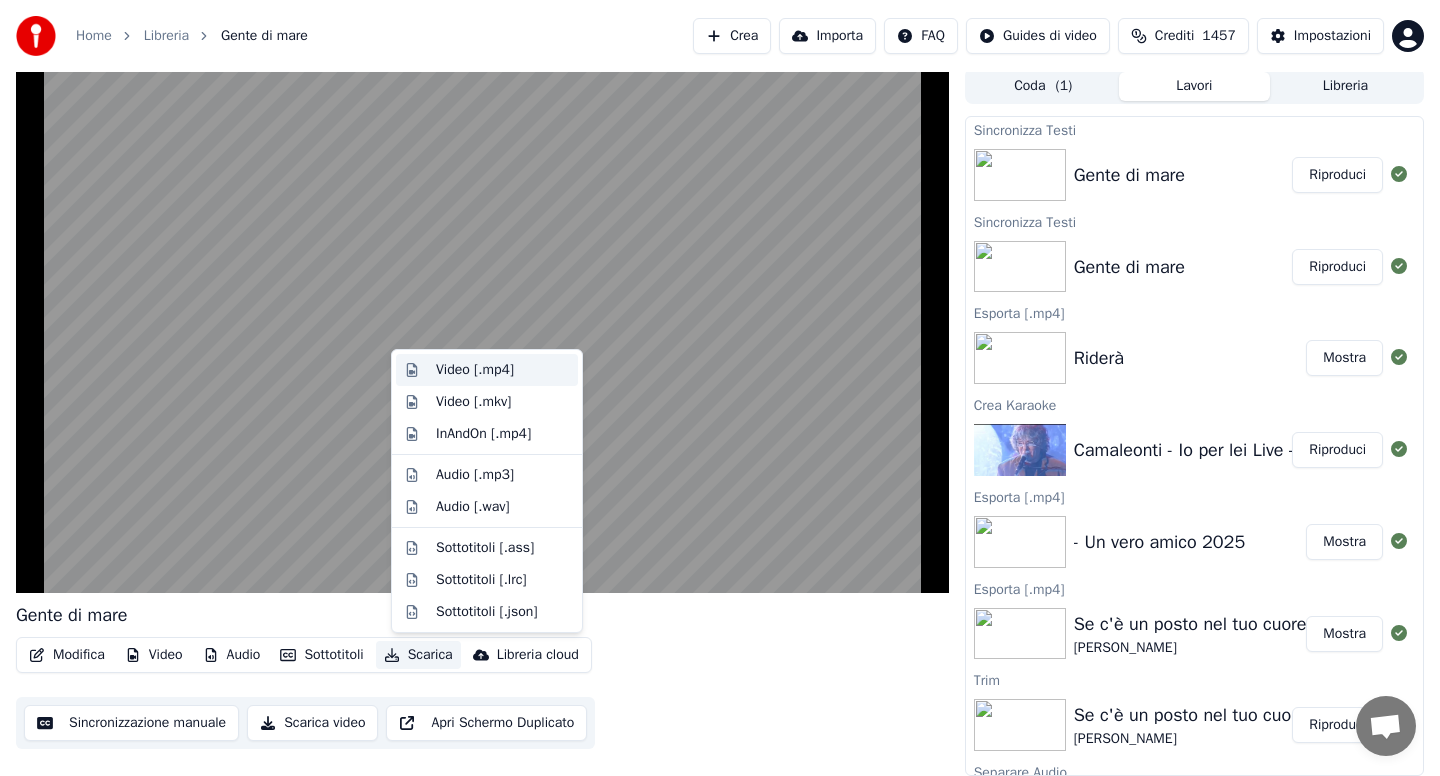 click on "Video [.mp4]" at bounding box center [475, 370] 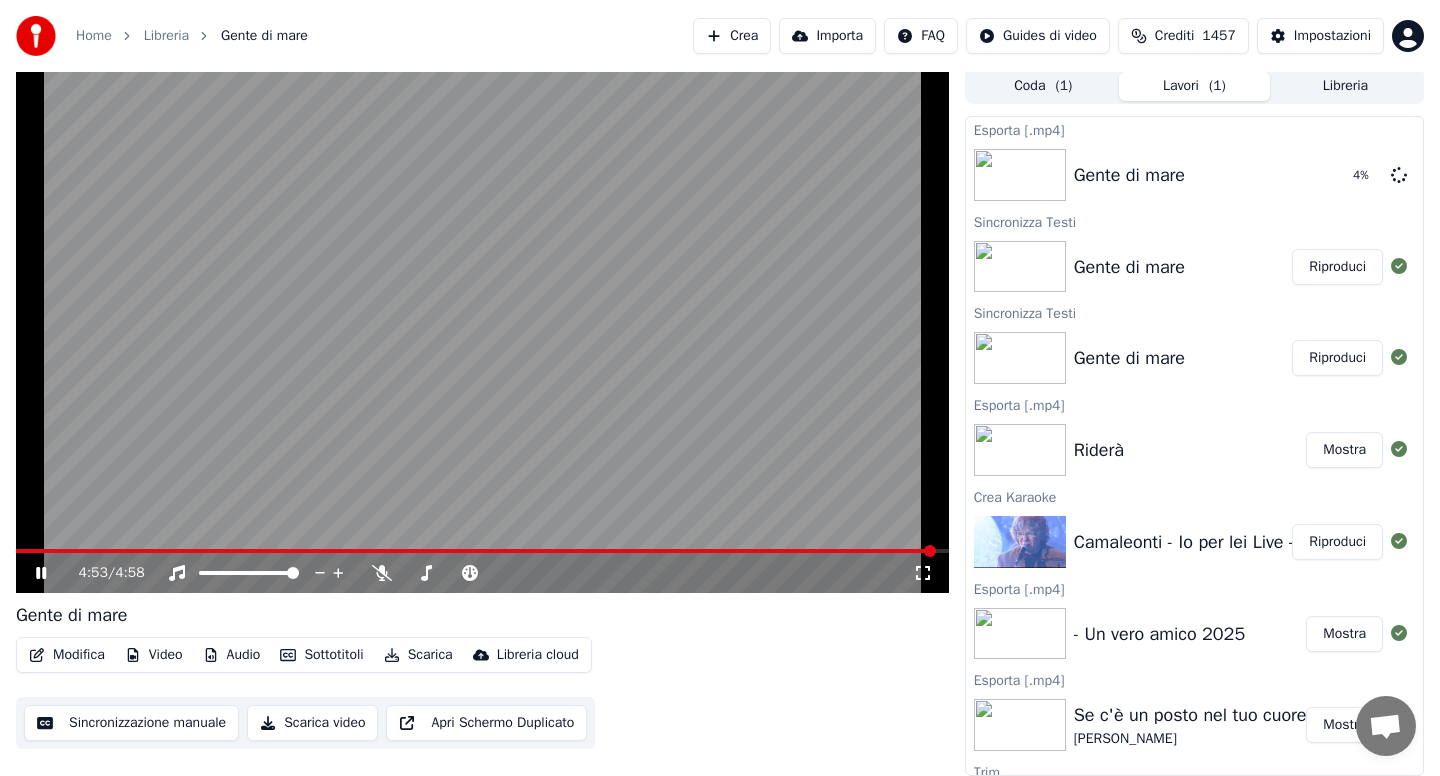 click on "Riproduci" at bounding box center (1337, 542) 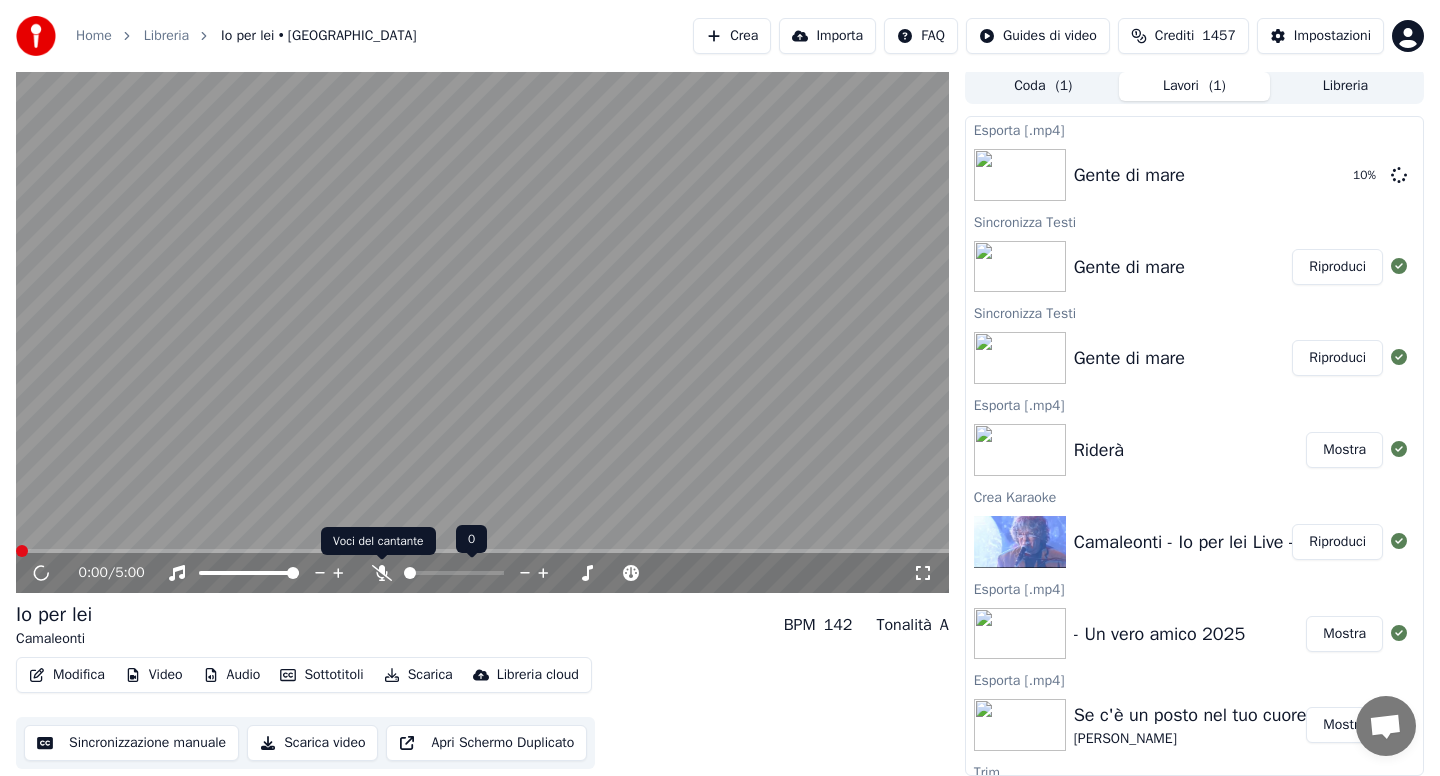 click 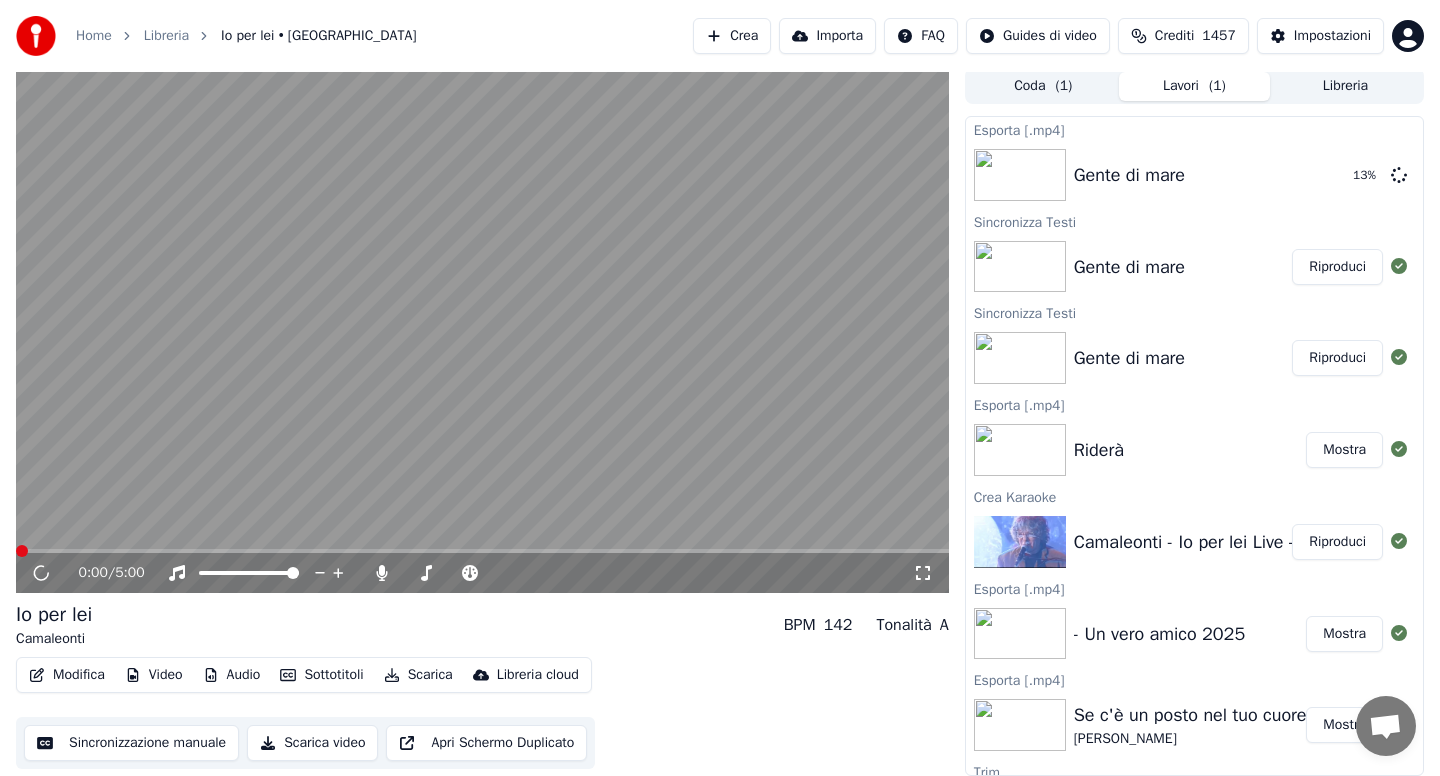 click on "Modifica" at bounding box center [67, 675] 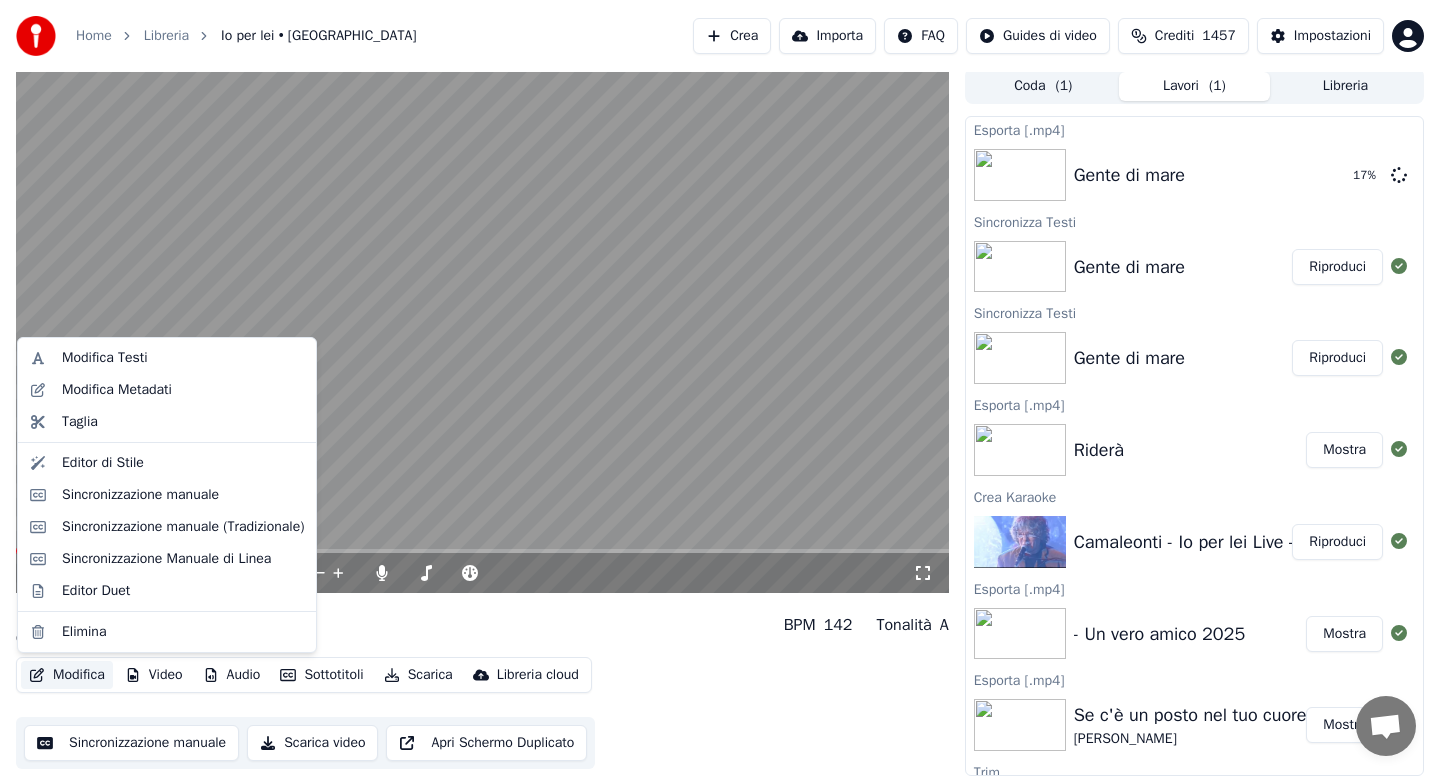 click at bounding box center [482, 330] 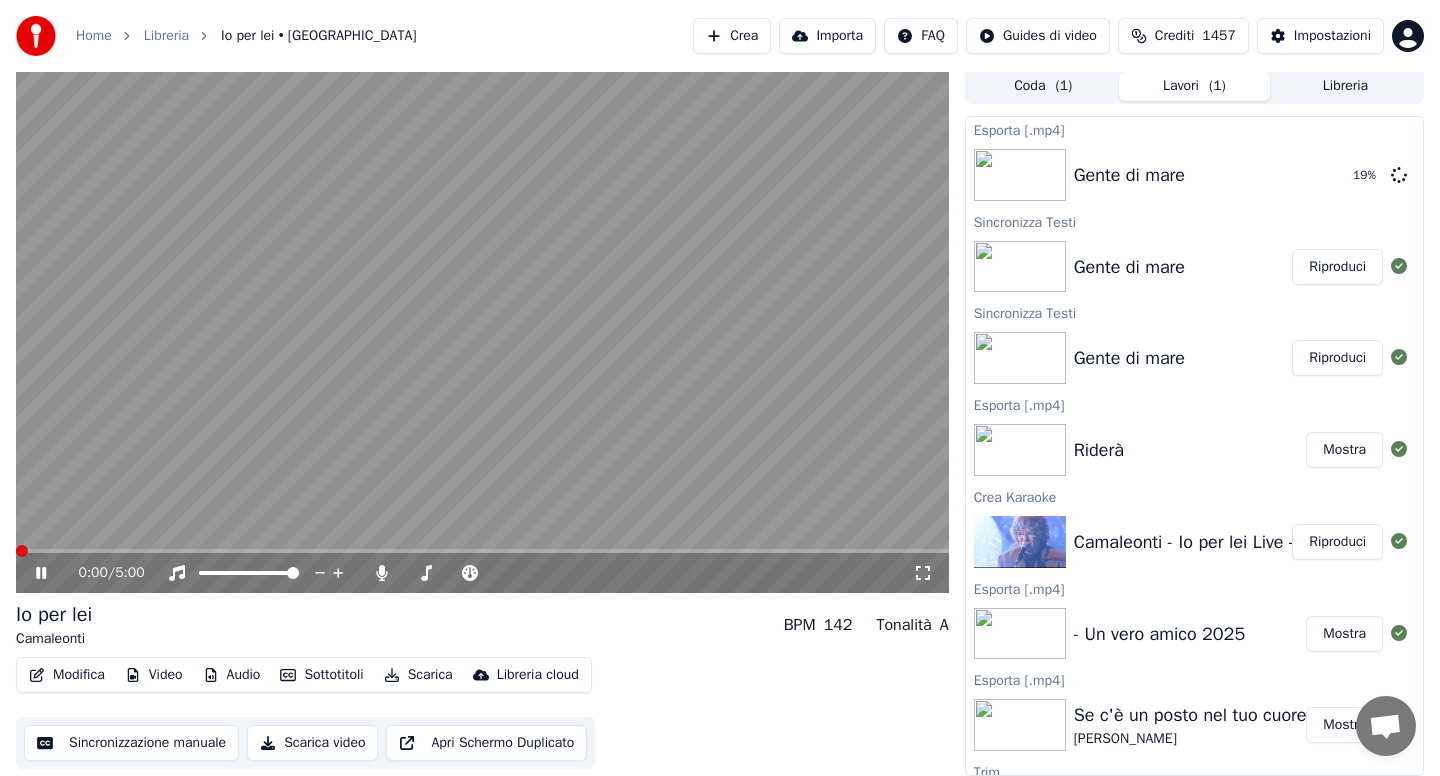click 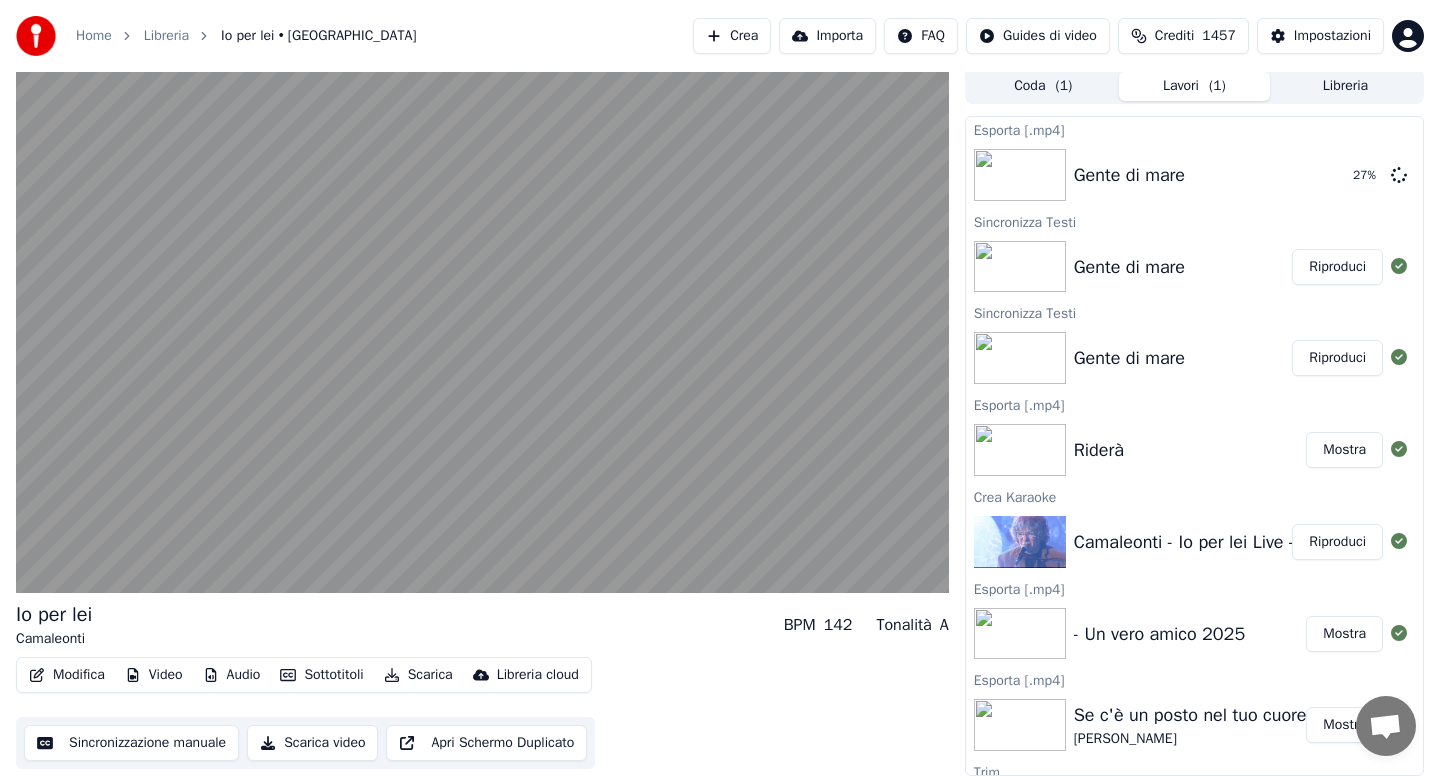 click on "Modifica" at bounding box center (67, 675) 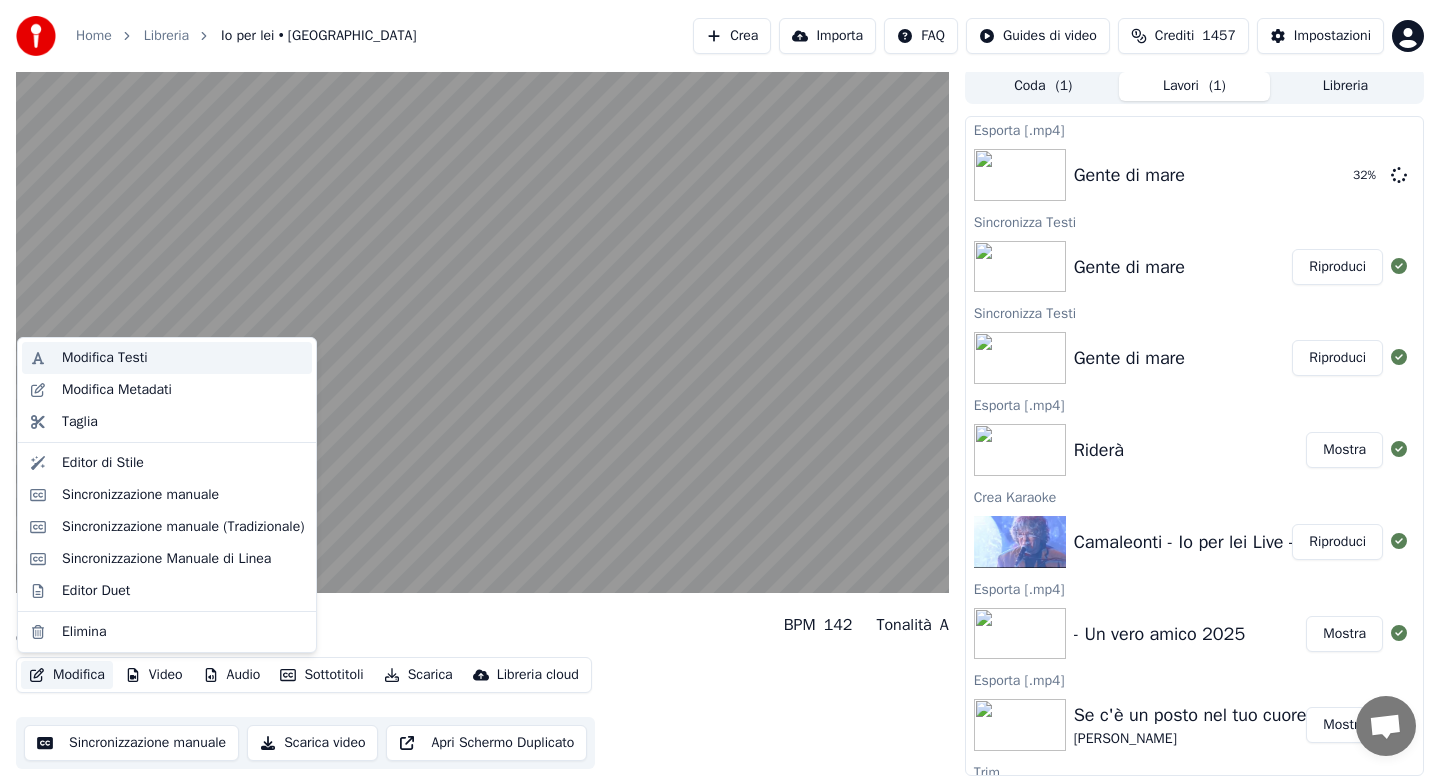 click on "Modifica Testi" at bounding box center (105, 358) 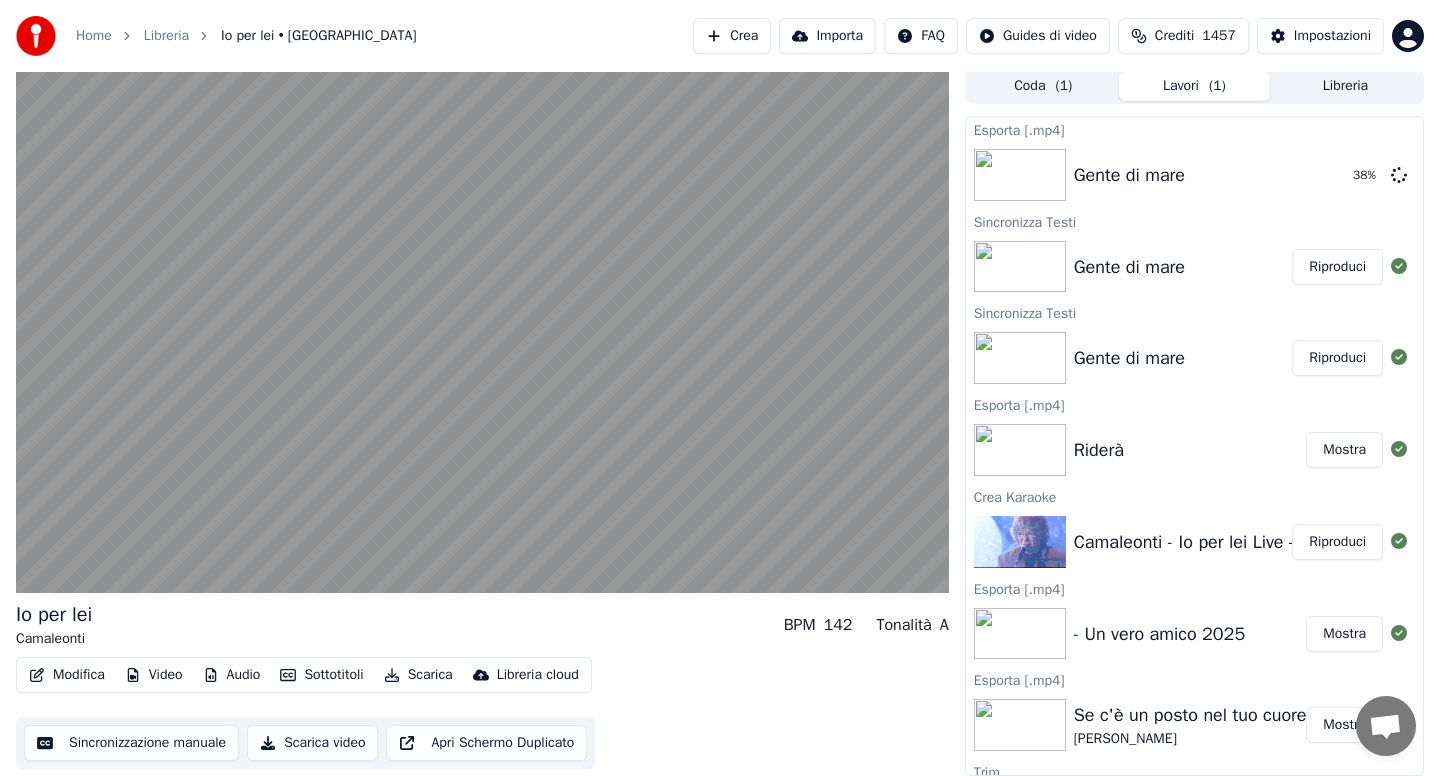 click on "Home Libreria Io per lei • Camaleonti Crea Importa FAQ Guides di video Crediti 1457 Impostazioni Io per lei Camaleonti BPM 142 Tonalità A Modifica Video Audio Sottotitoli Scarica Libreria cloud Sincronizzazione manuale Scarica video Apri Schermo Duplicato Coda ( 1 ) Lavori ( 1 ) Libreria Esporta [.mp4] Gente di mare 38 % Sincronizza Testi Gente di mare Riproduci Sincronizza Testi Gente di mare Riproduci Esporta [.mp4] Riderà Mostra Crea Karaoke Camaleonti - Io per lei Live - 40 anni di Musica e Applausi Riproduci Esporta [.mp4] - Un vero amico 2025 [PERSON_NAME] [.mp4] Se c'è un posto nel tuo cuore [PERSON_NAME] Mostra Trim Se c'è un posto nel tuo cuore Stefano • Red Riproduci Separare Audio Se c'è un posto nel tuo cuore [PERSON_NAME] • Red Riproduci Crea Karaoke Se c'è un posto nel tuo cuore (duetto [PERSON_NAME] e Red [DATE]) (1) Riproduci Separare Audio Se c'è un posto nel tuo cuore [PERSON_NAME] • Red Riproduci Crea Karaoke Se c'è un posto nel tuo cuore (duetto [PERSON_NAME] e Red [DATE])" at bounding box center (720, 384) 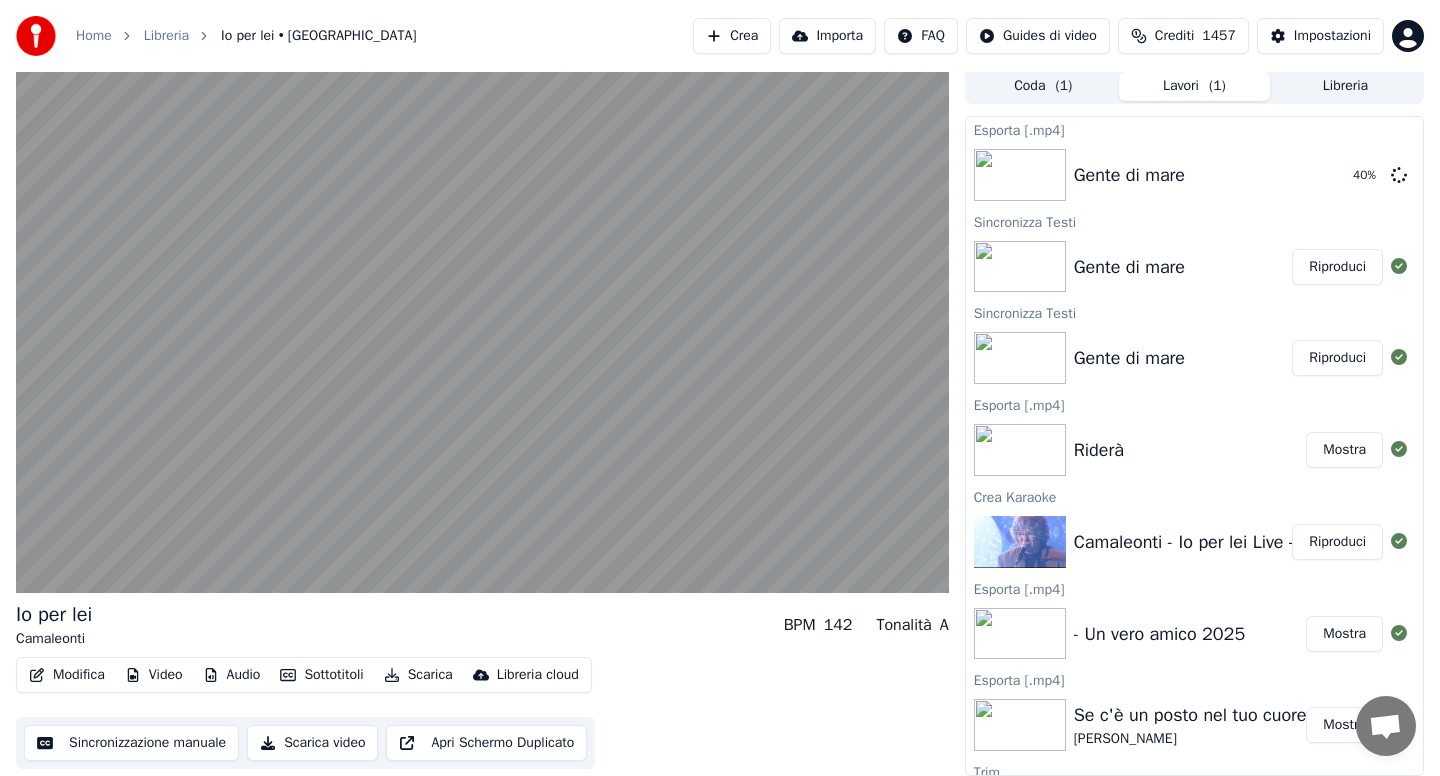 click at bounding box center [482, 330] 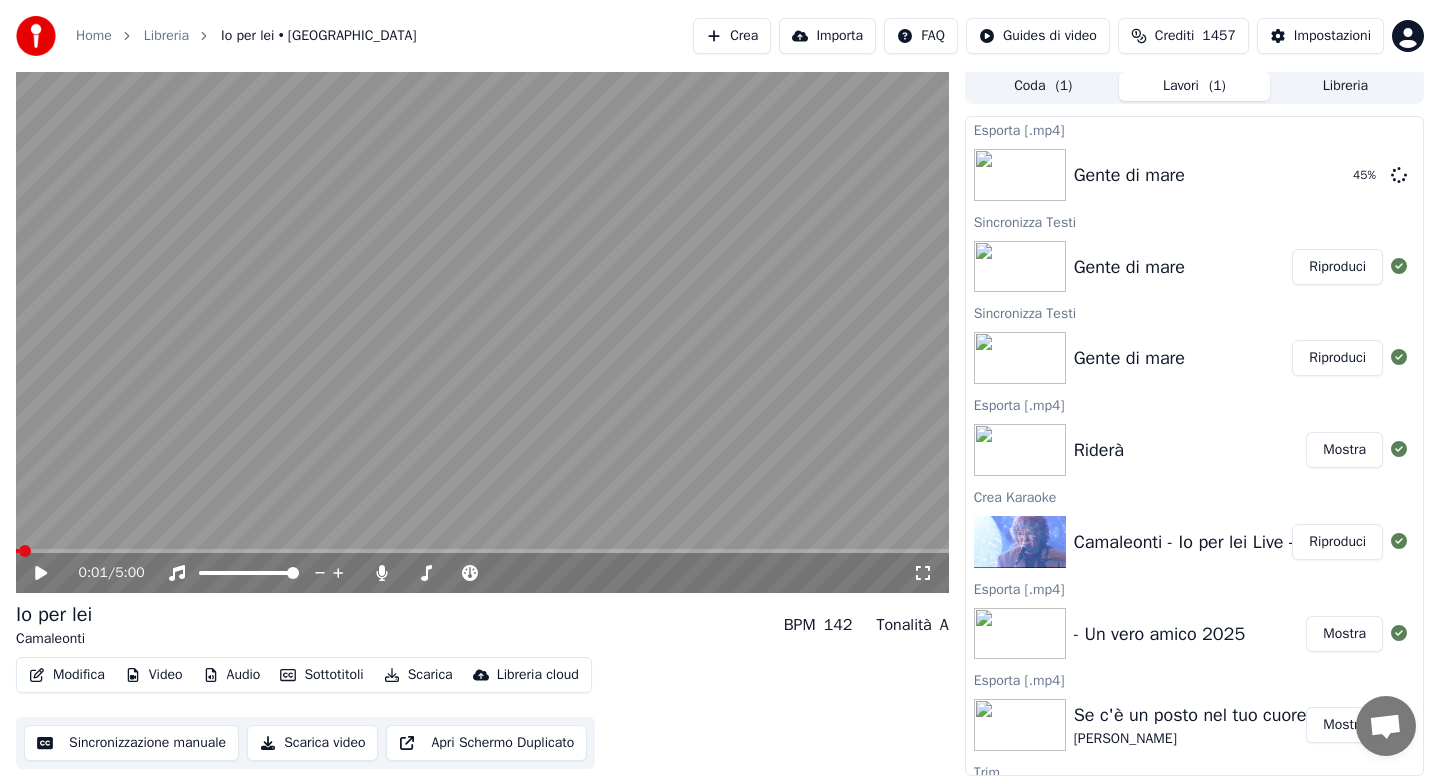 click 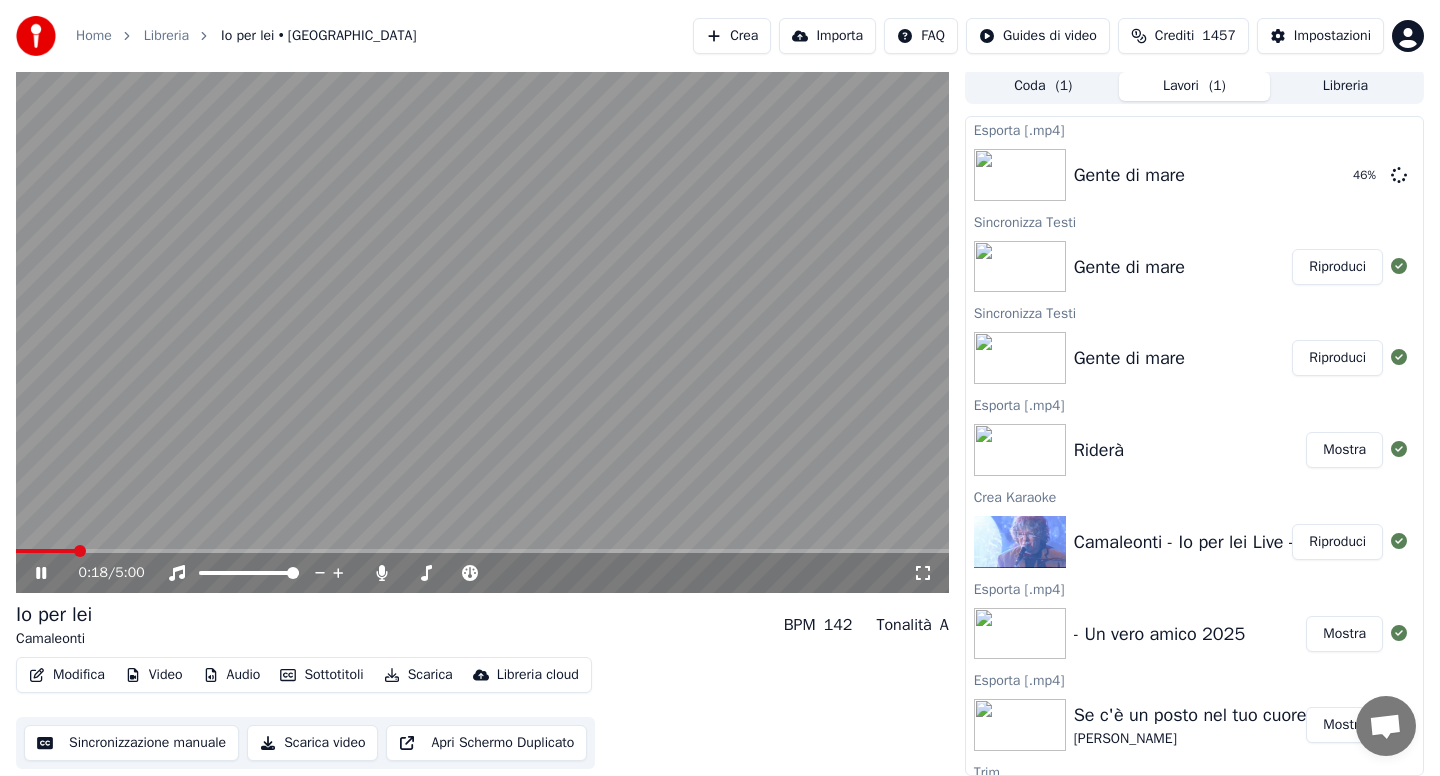 click on "Modifica" at bounding box center [67, 675] 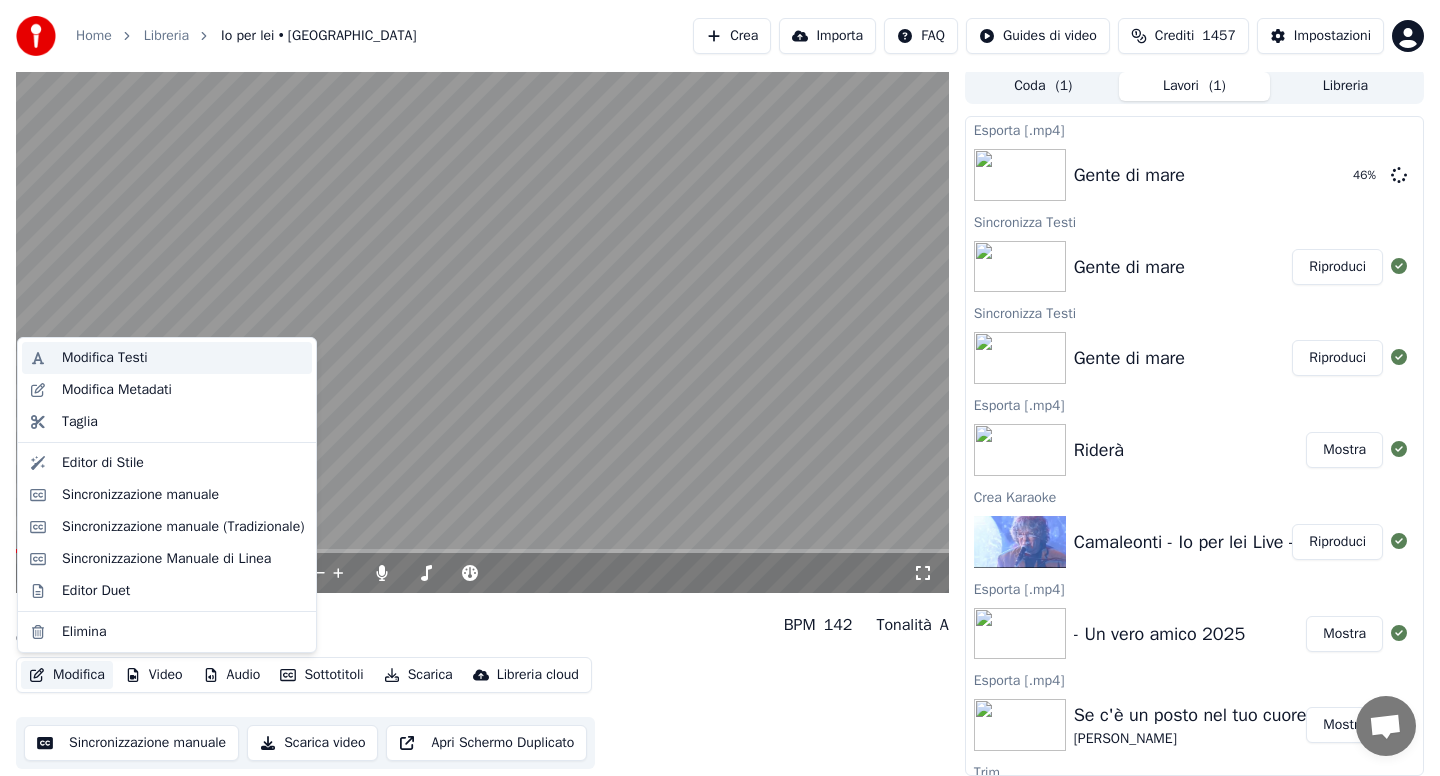 click on "Modifica Testi" at bounding box center [105, 358] 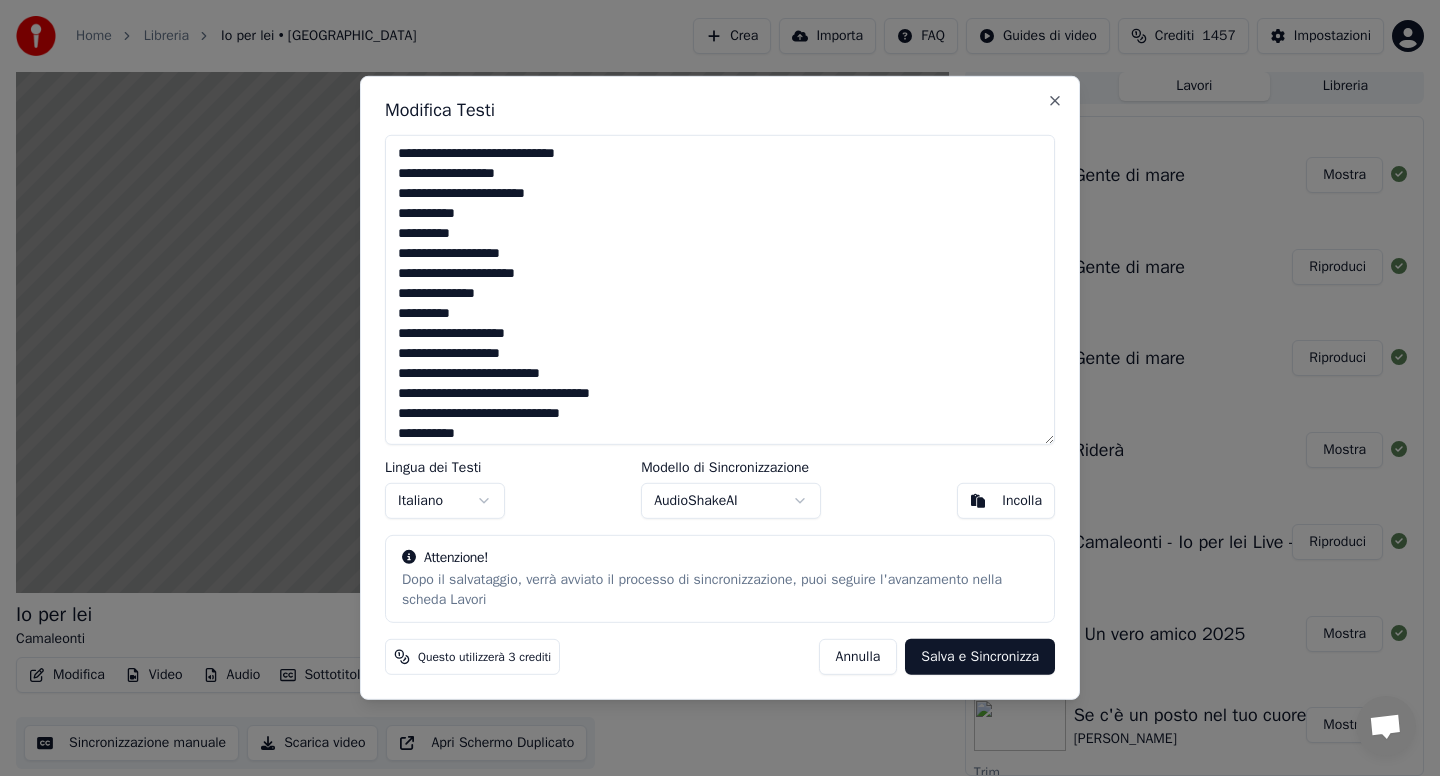 click on "**********" at bounding box center (720, 290) 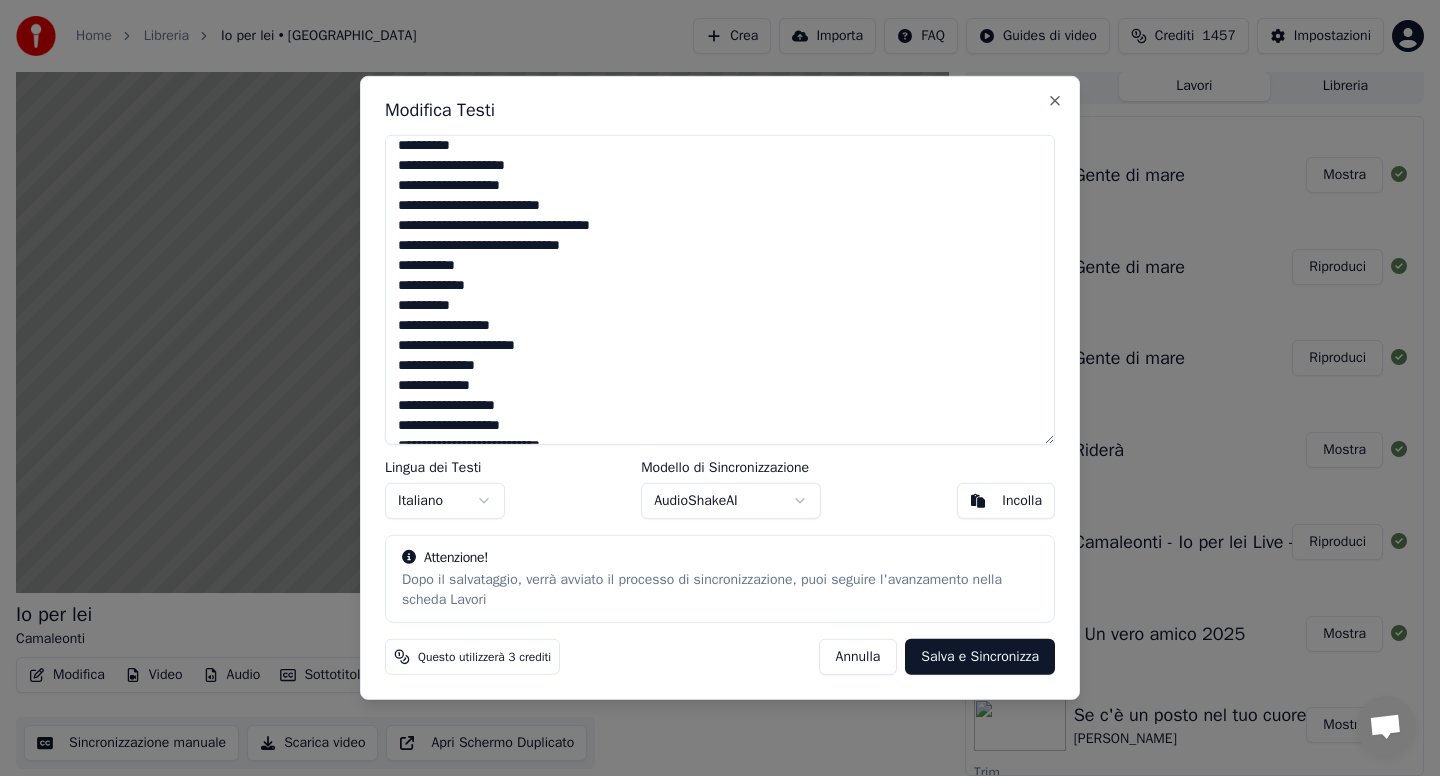 scroll, scrollTop: 3, scrollLeft: 0, axis: vertical 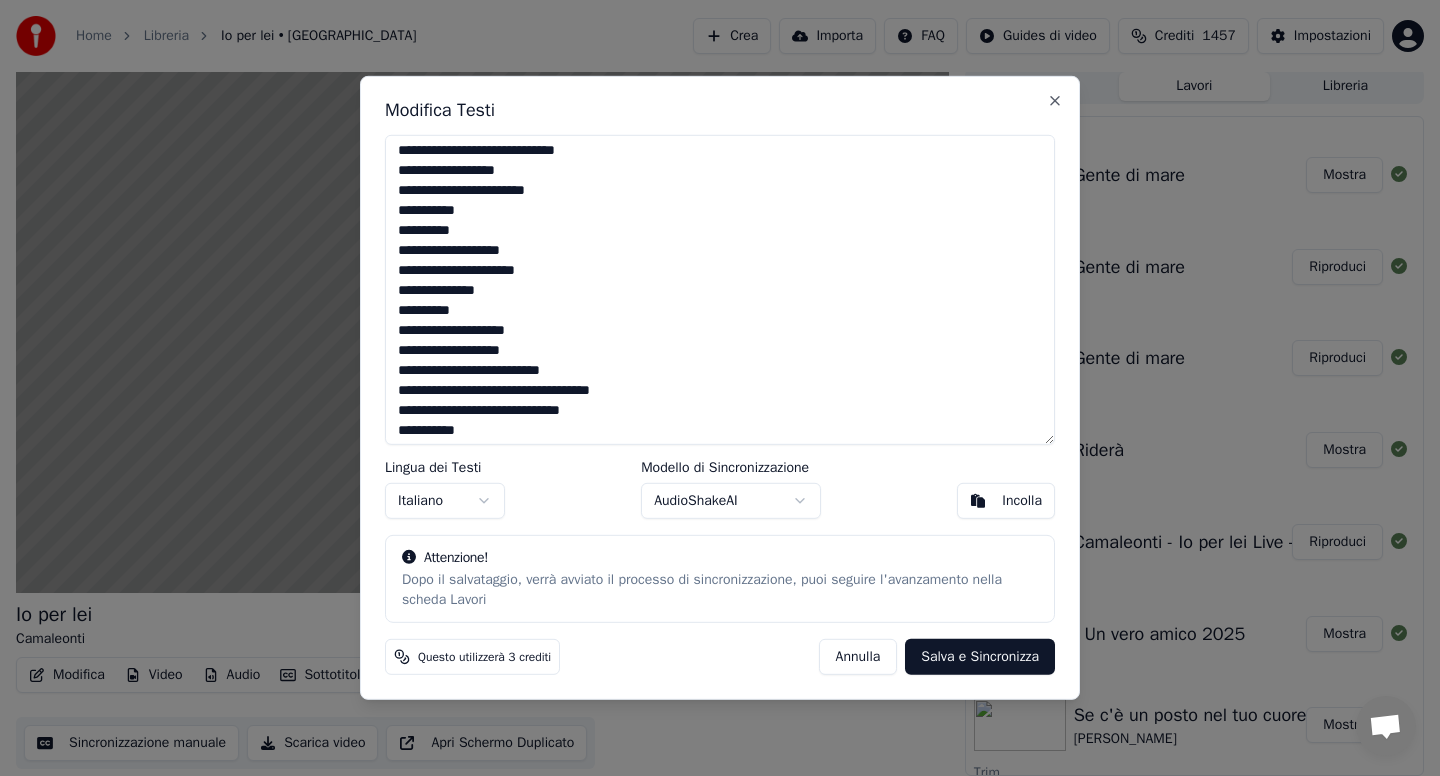 click on "**********" at bounding box center (720, 290) 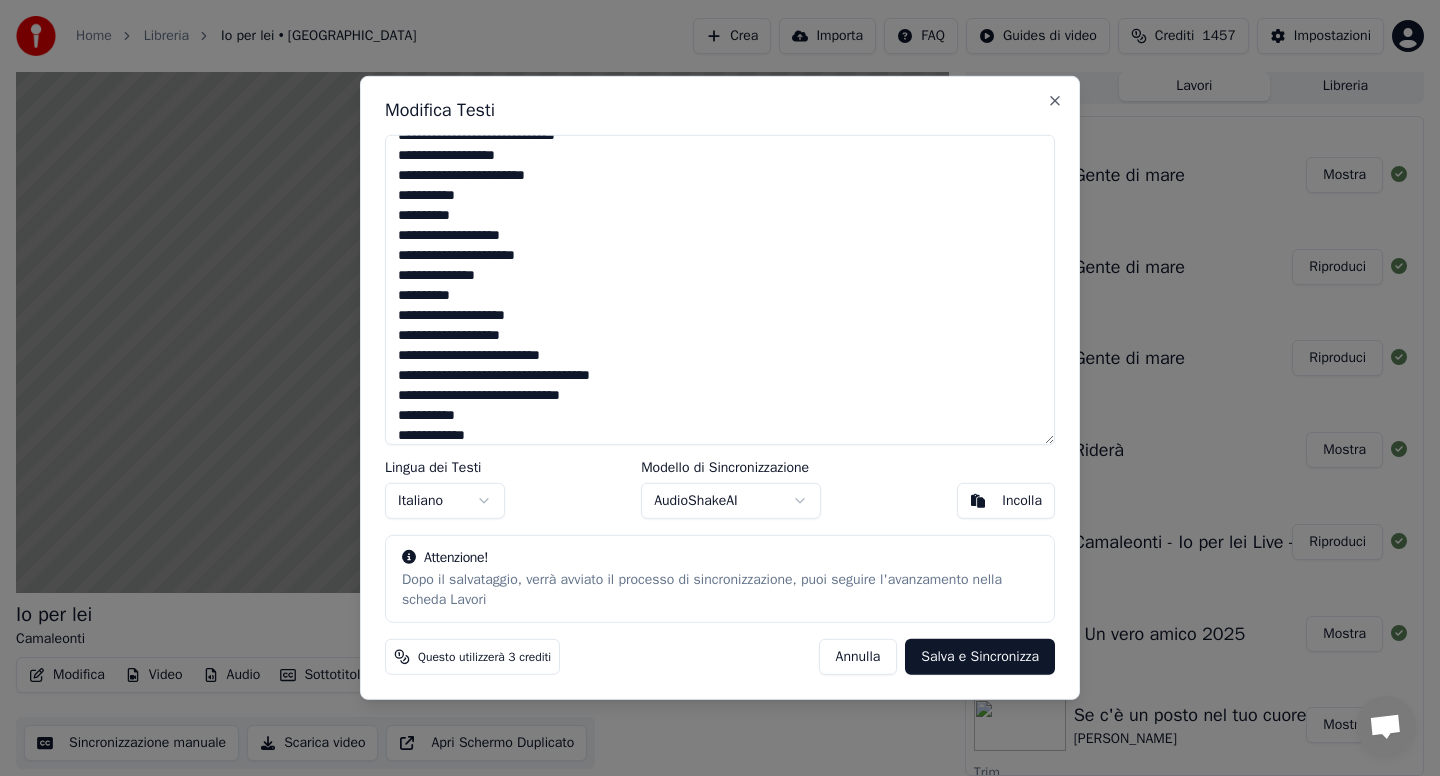 scroll, scrollTop: 183, scrollLeft: 0, axis: vertical 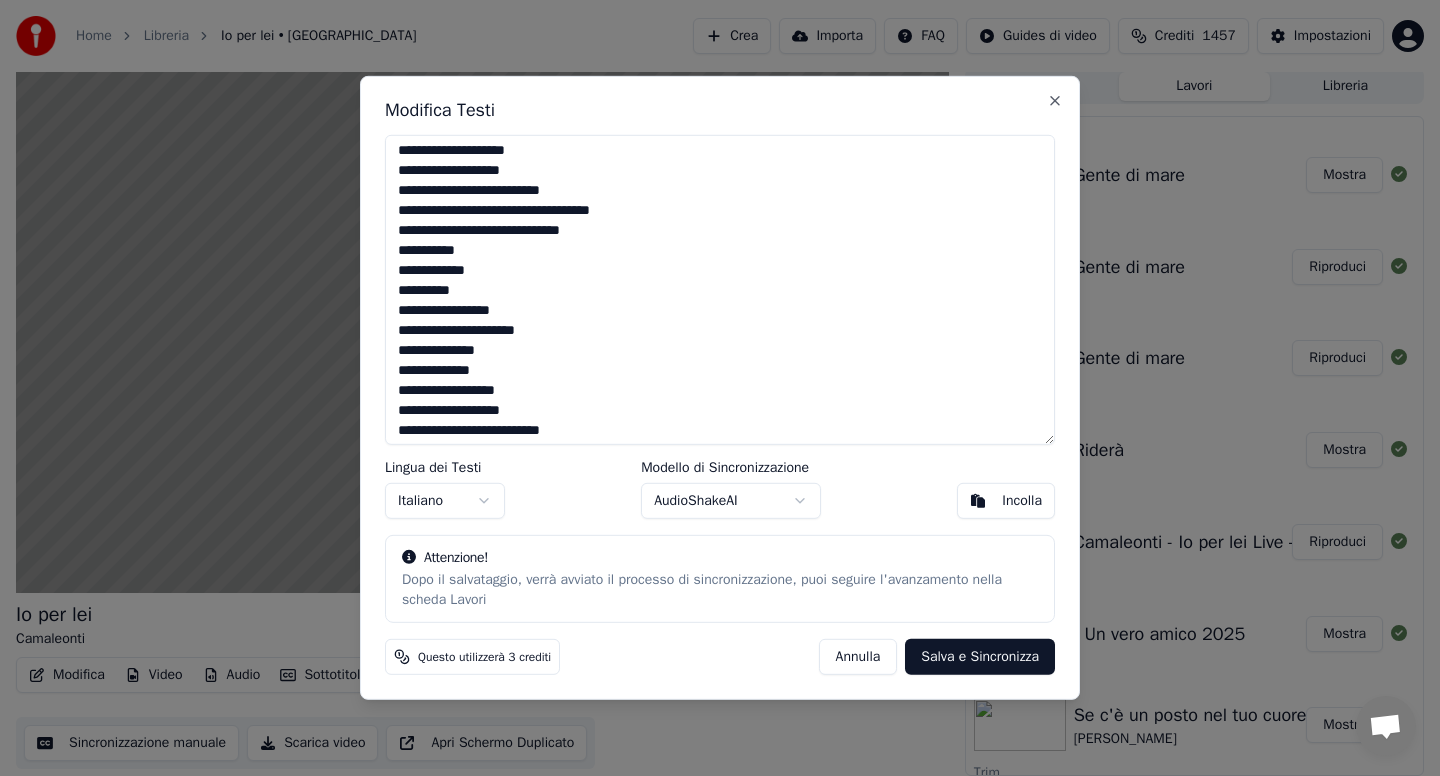 click on "**********" at bounding box center (720, 290) 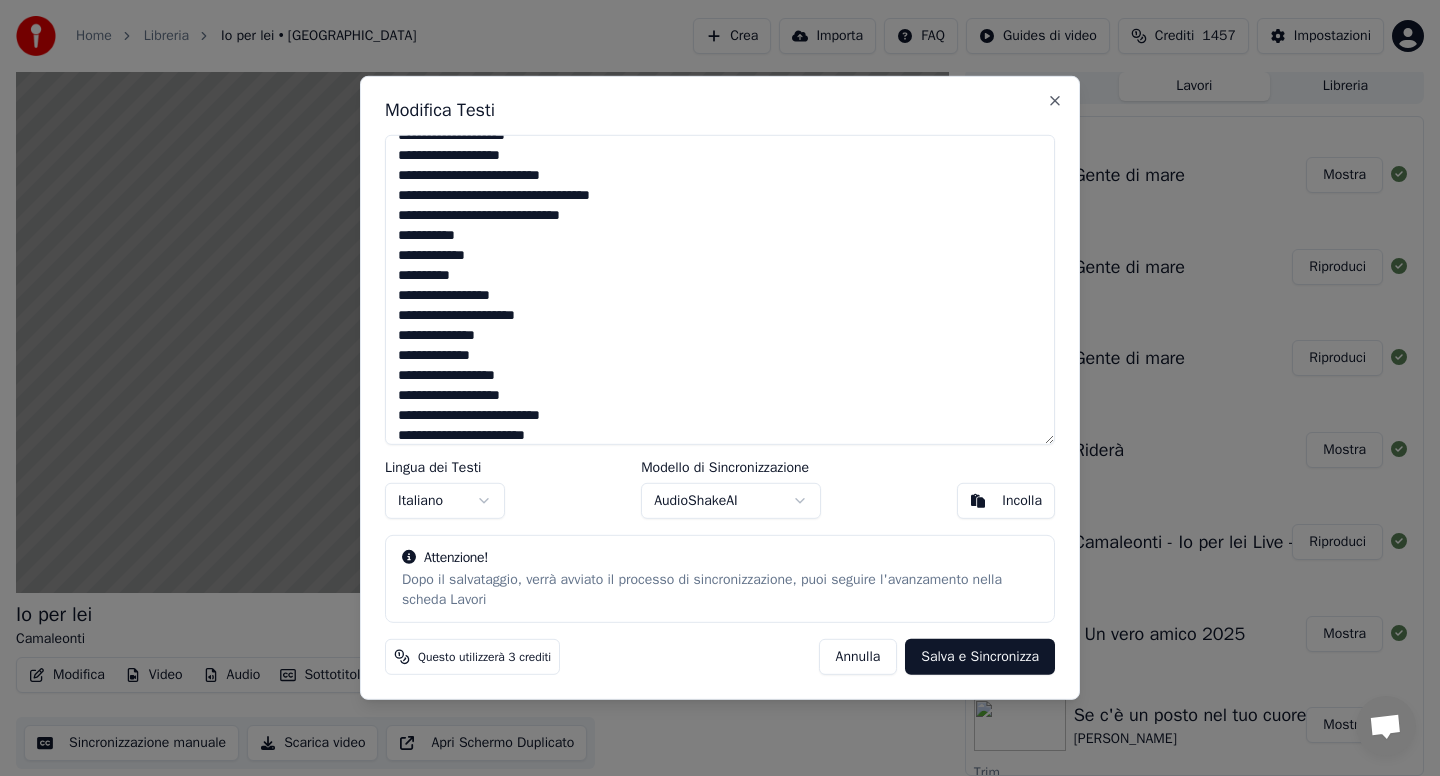 scroll, scrollTop: 268, scrollLeft: 0, axis: vertical 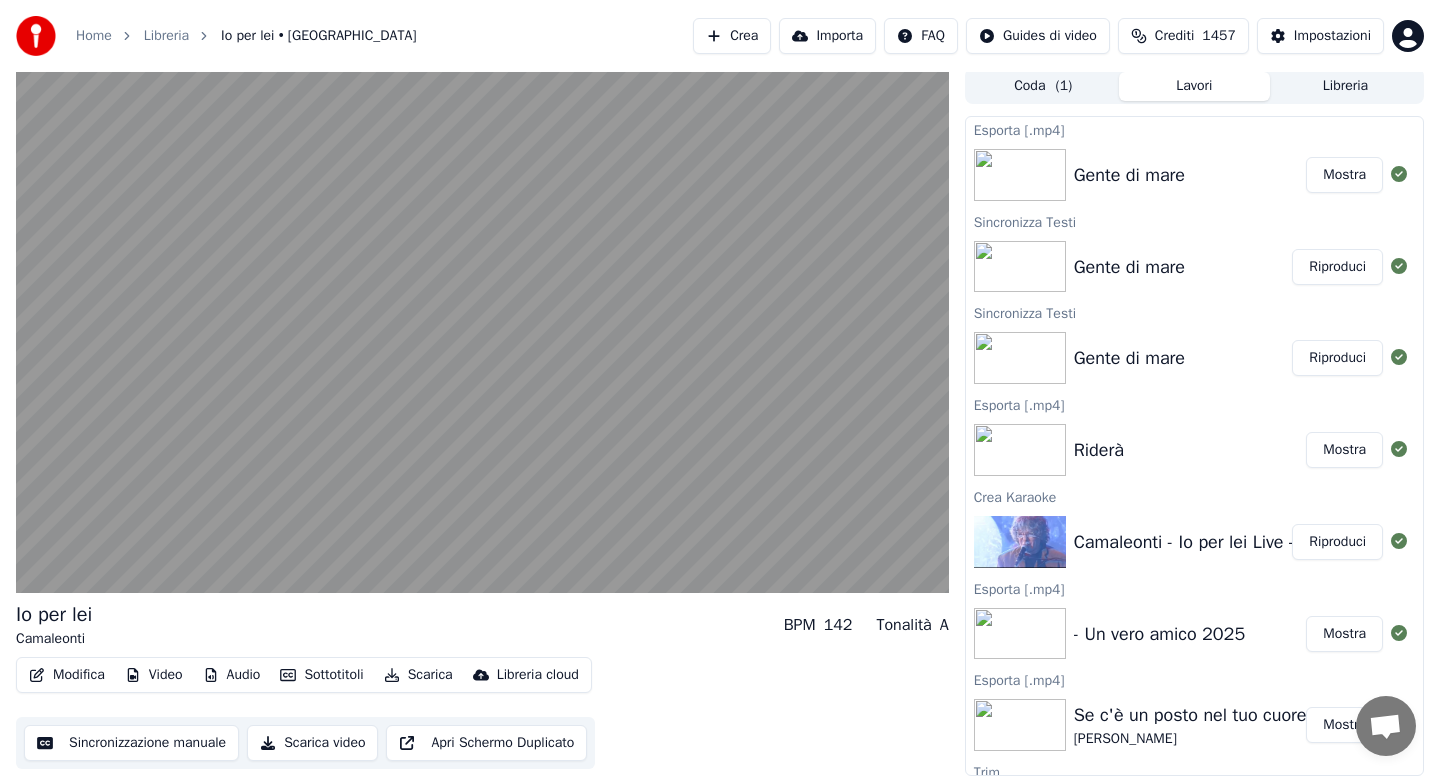 click on "Modifica" at bounding box center (67, 675) 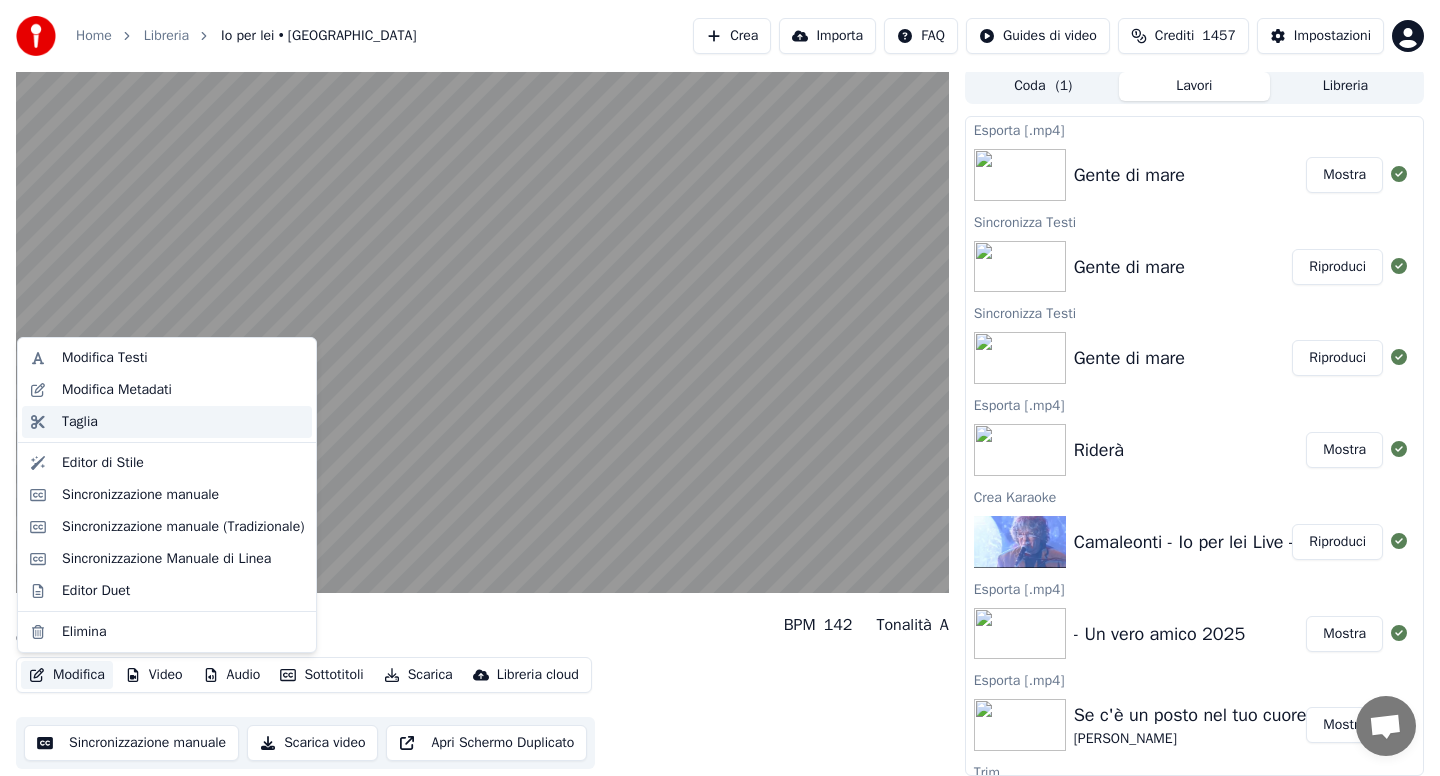 click on "Taglia" at bounding box center (80, 422) 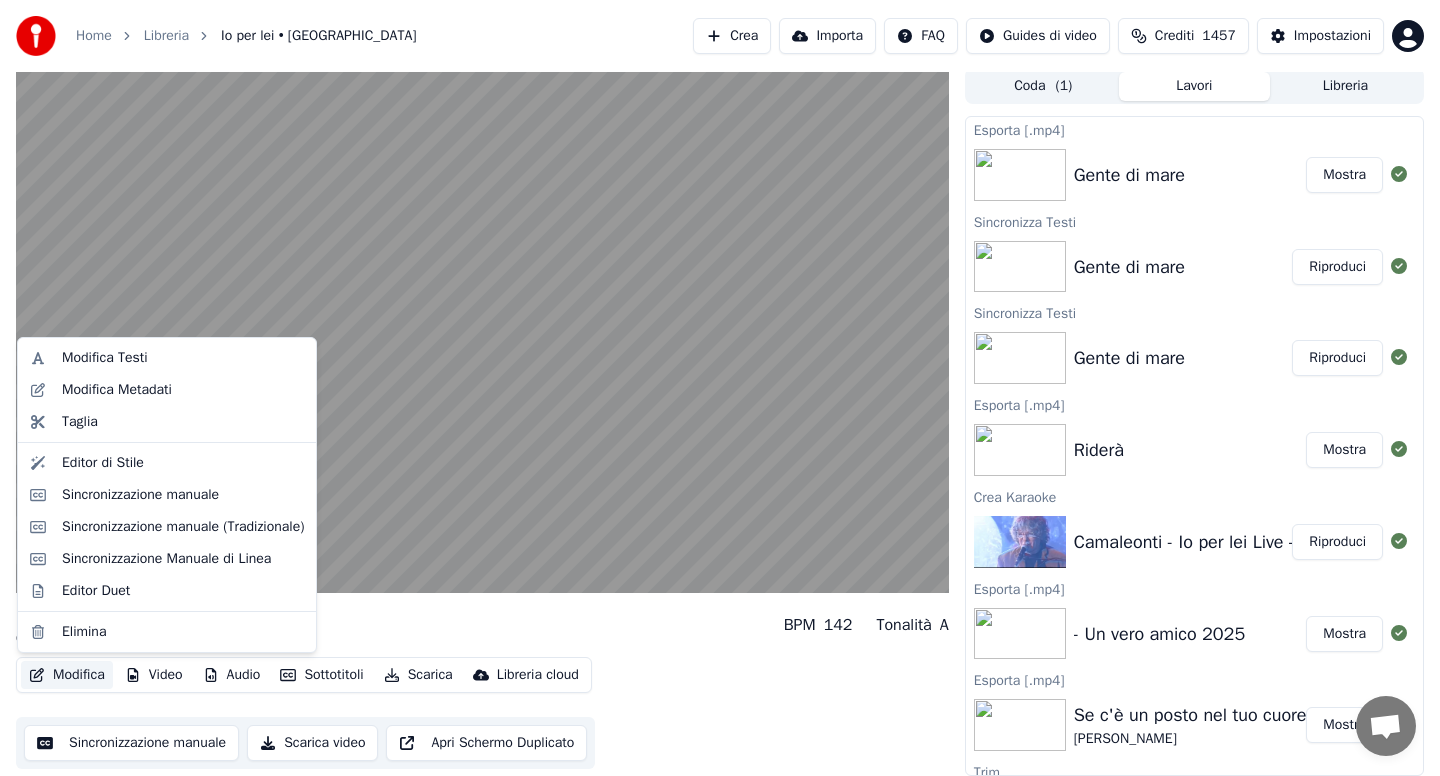 scroll, scrollTop: 0, scrollLeft: 0, axis: both 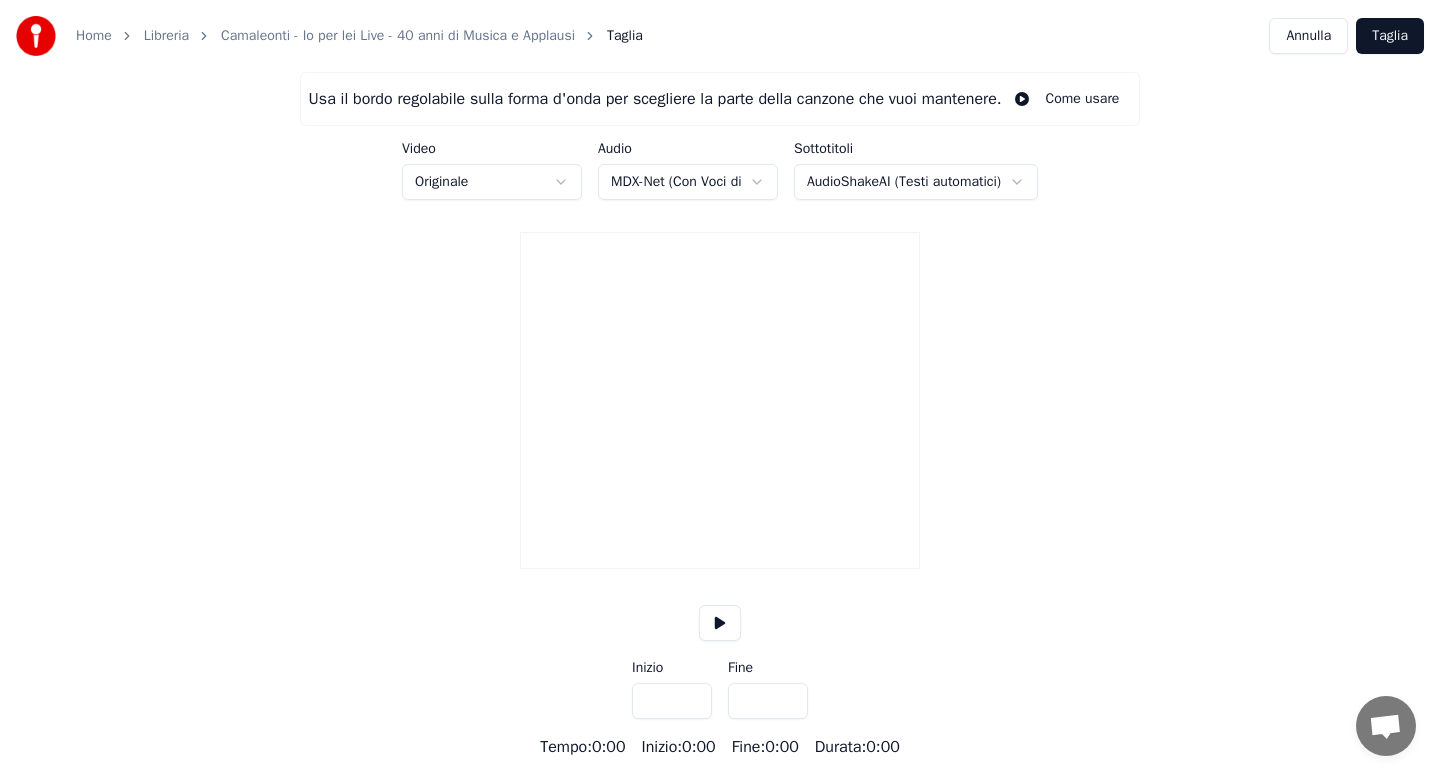 type on "*****" 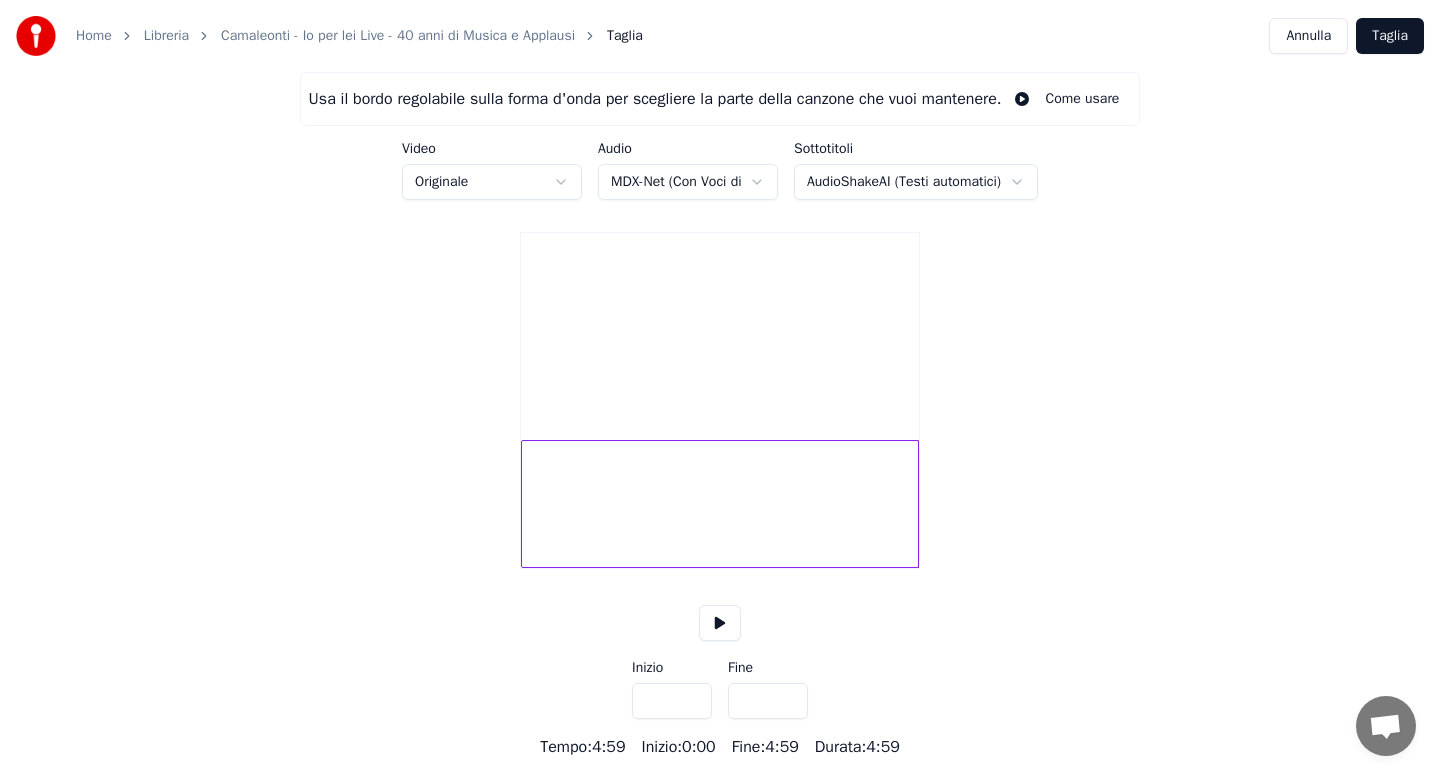 click on "Camaleonti - Io per lei Live - 40 anni di Musica e Applausi" at bounding box center (398, 36) 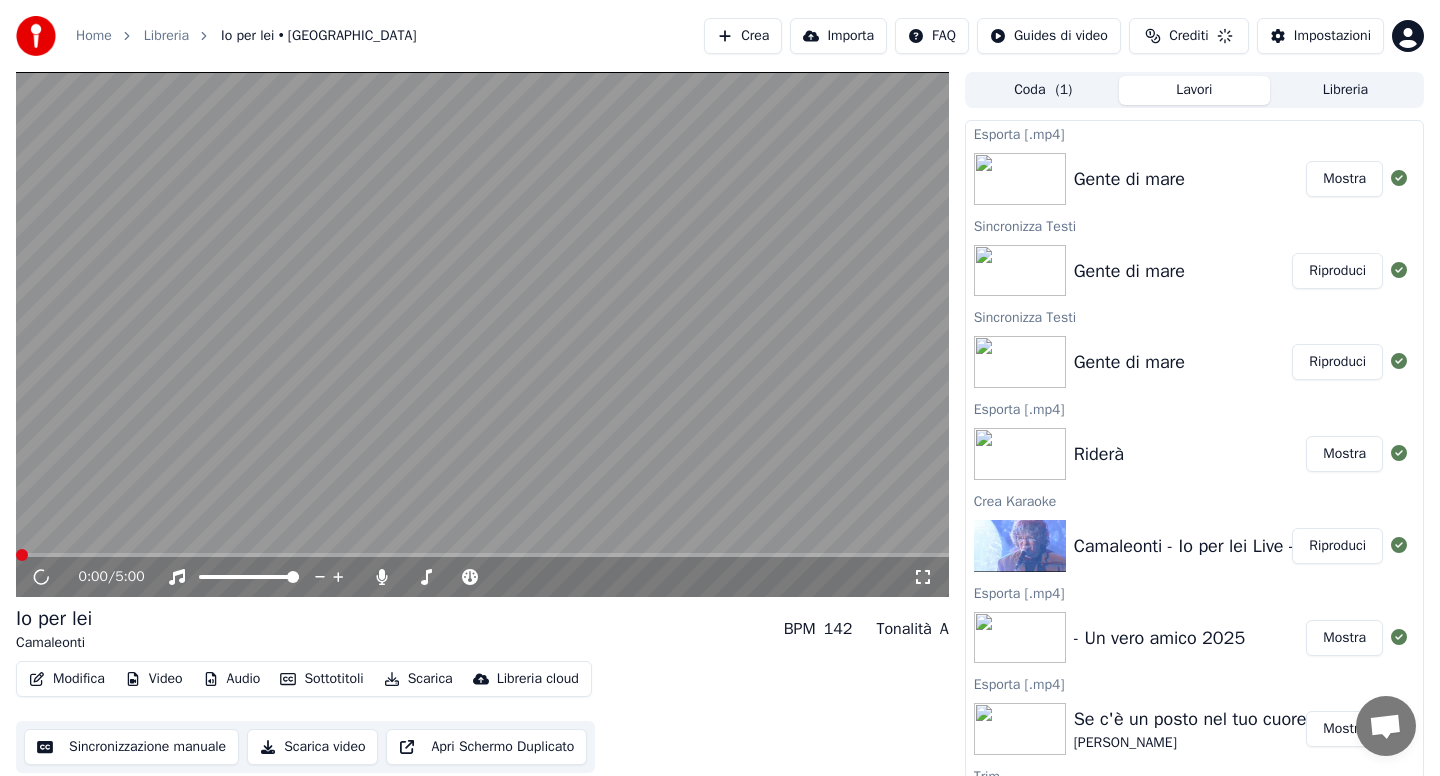click on "Audio" at bounding box center (232, 679) 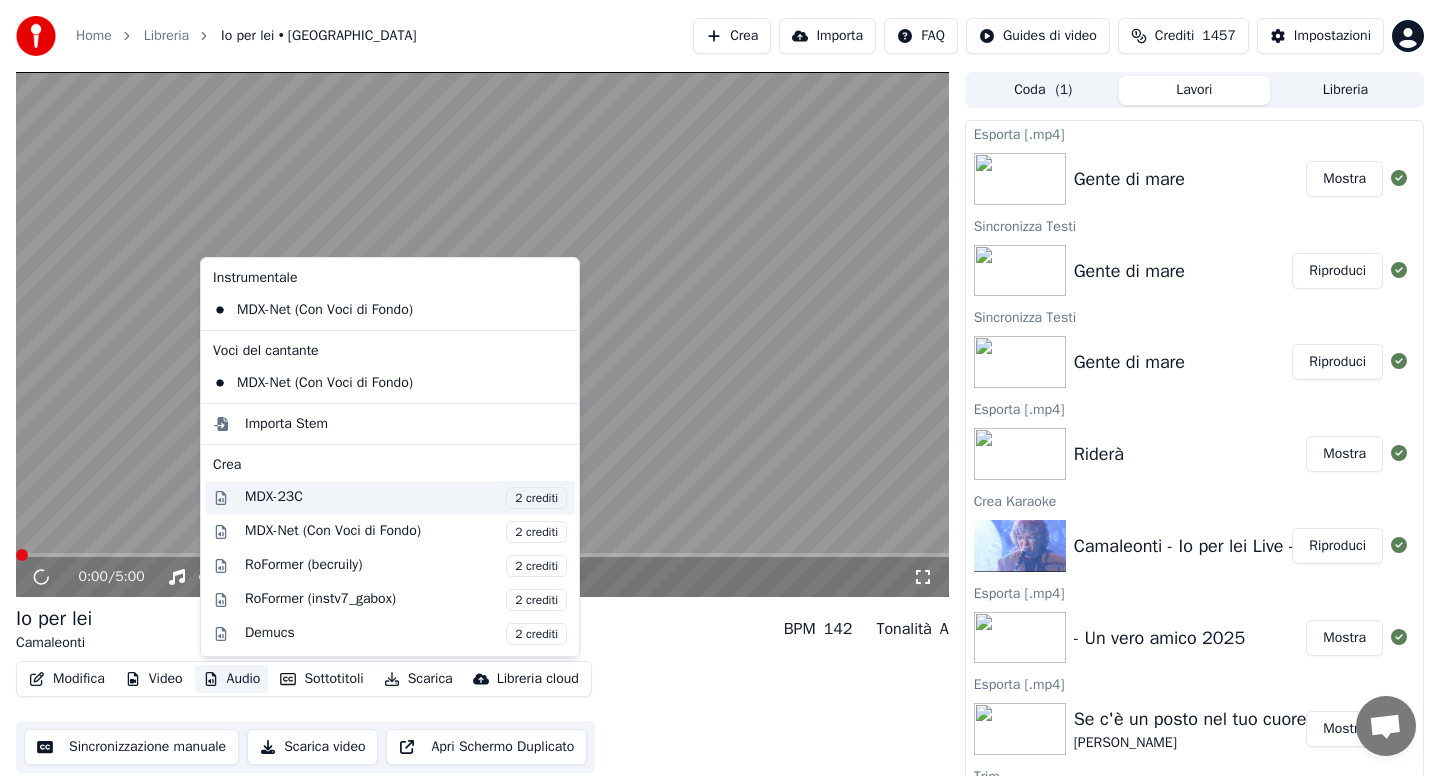 click on "MDX-23C 2 crediti" at bounding box center [406, 498] 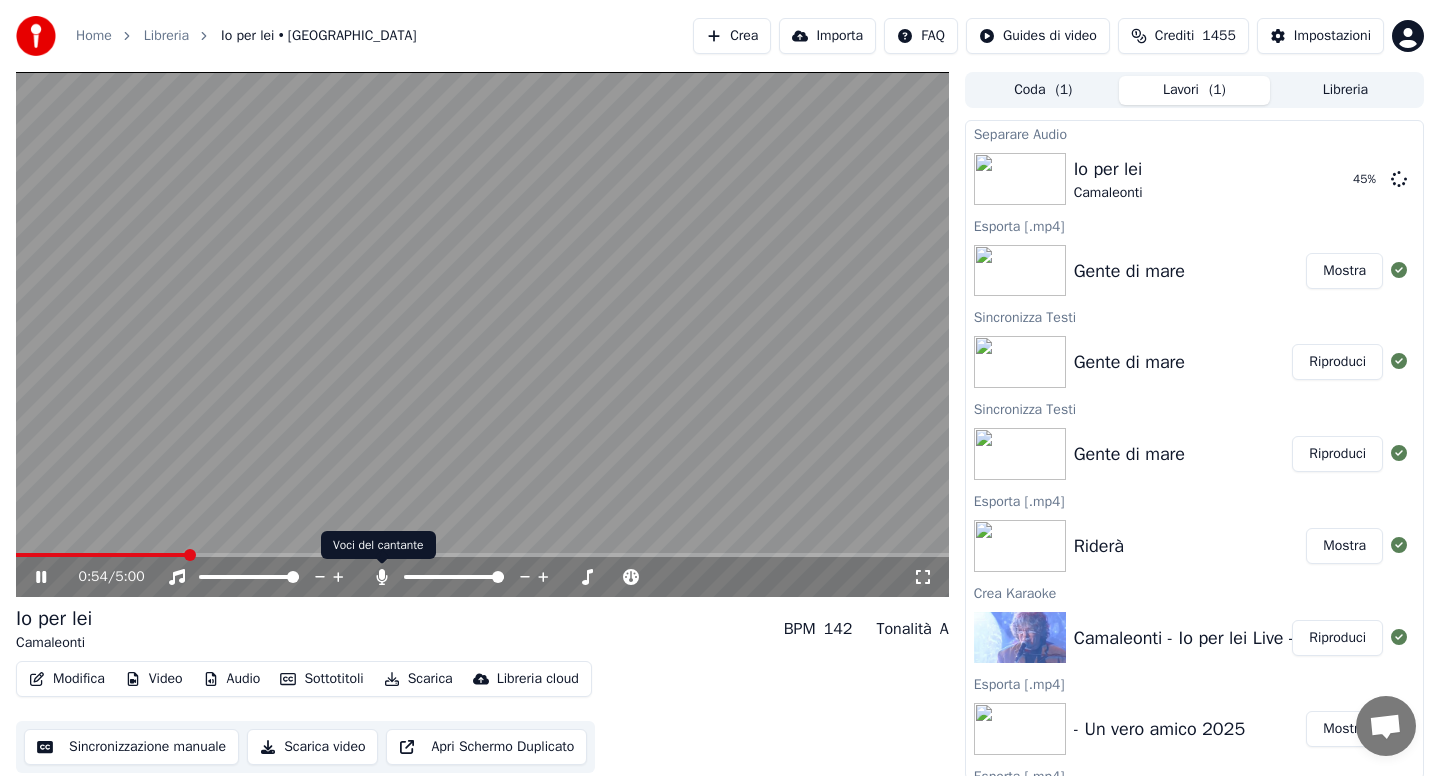 click 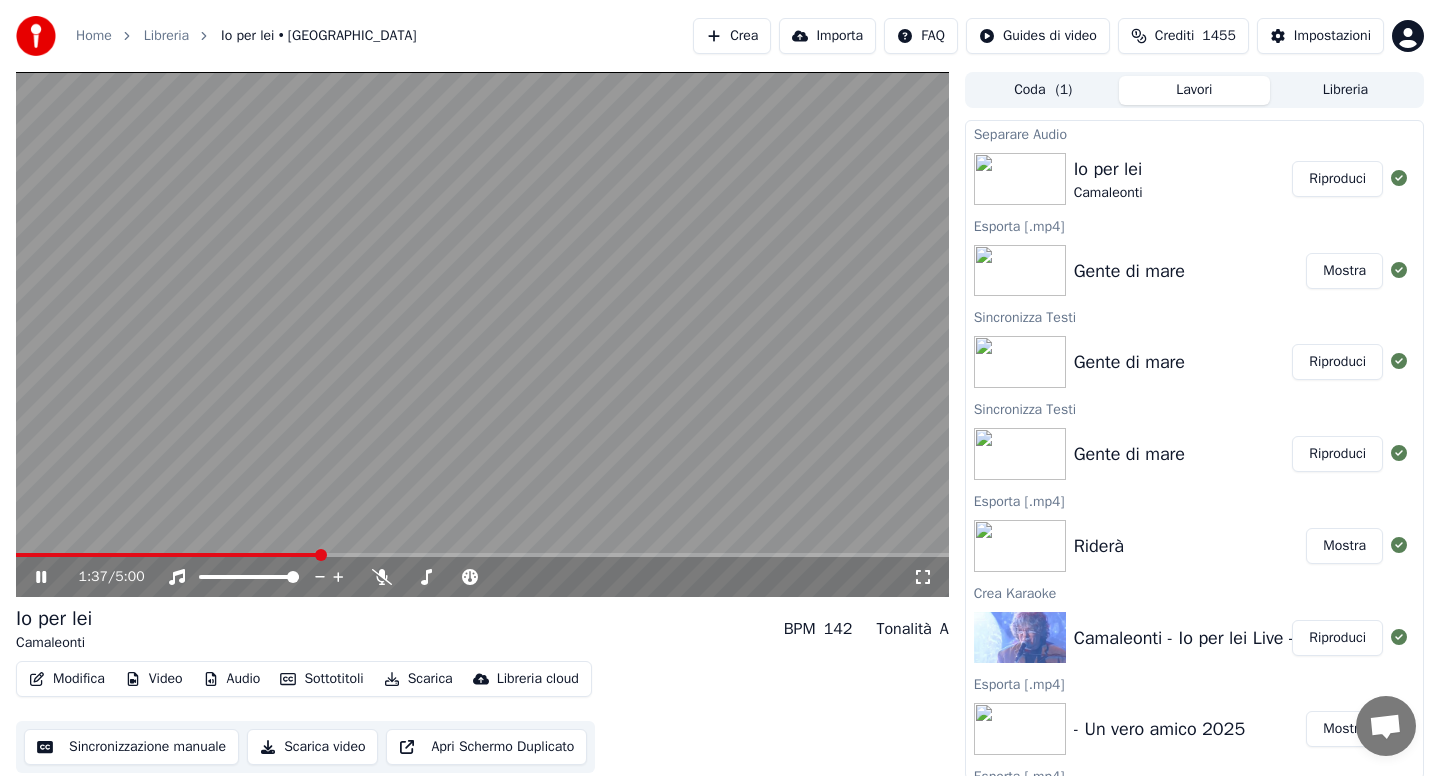 click on "Sottotitoli" at bounding box center (321, 679) 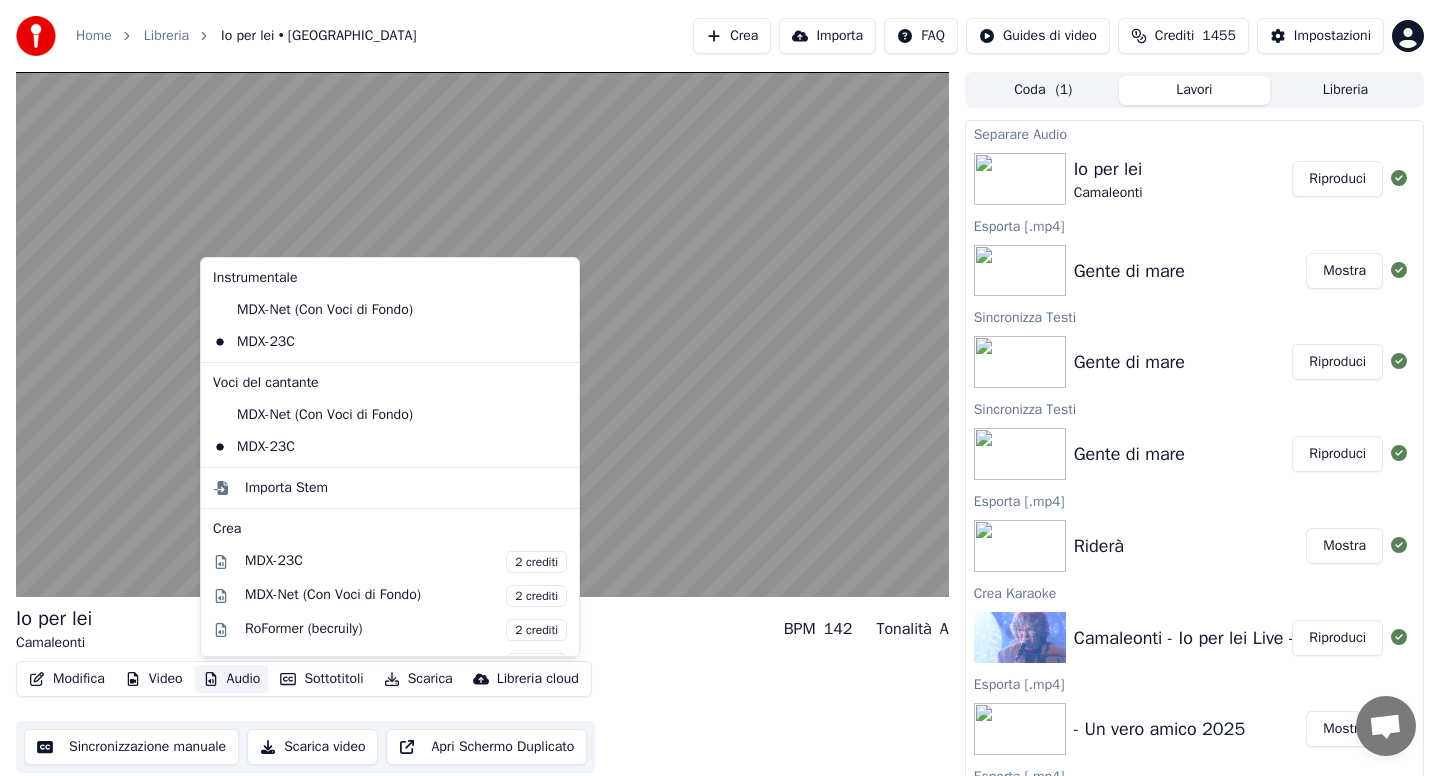 click on "Io per lei Camaleonti BPM 142 Tonalità A" at bounding box center [482, 629] 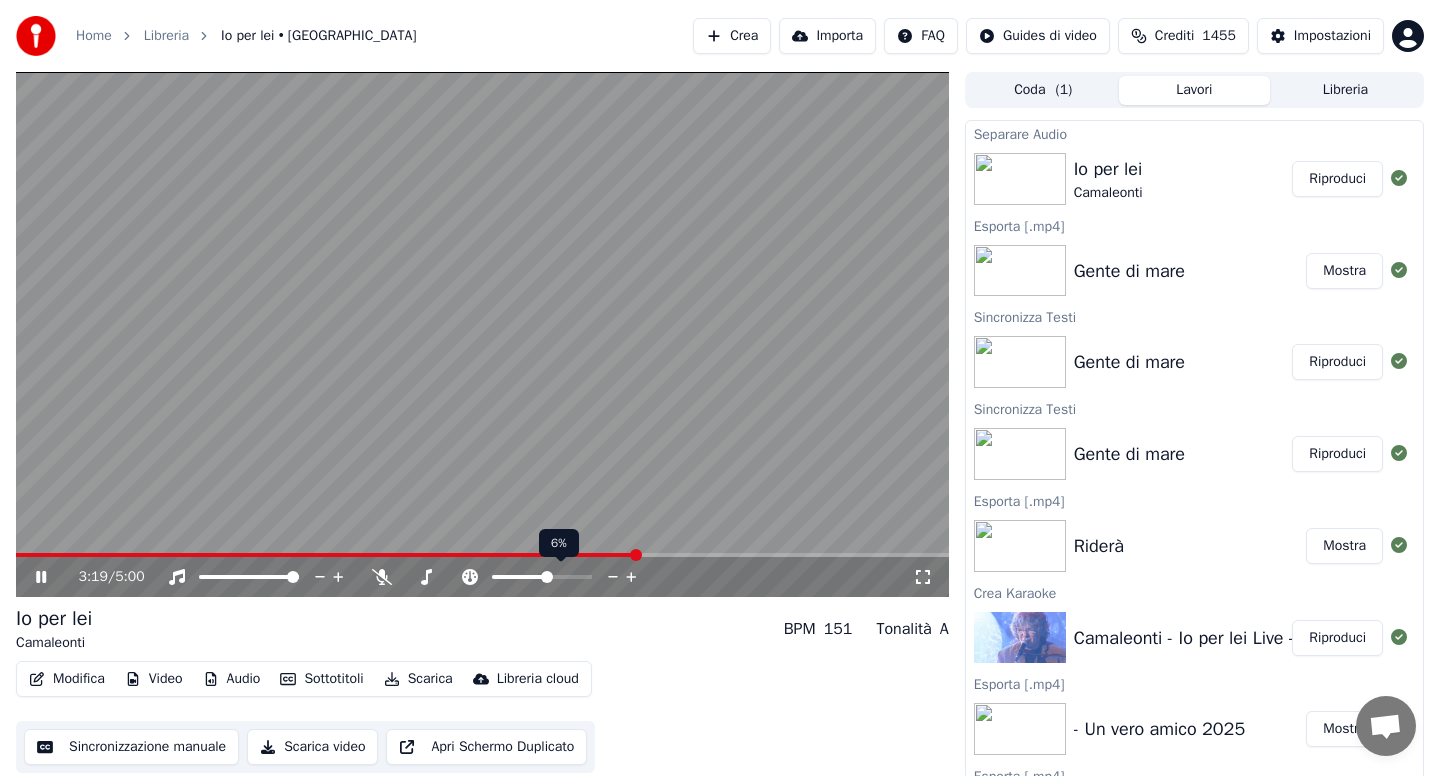 click at bounding box center (547, 577) 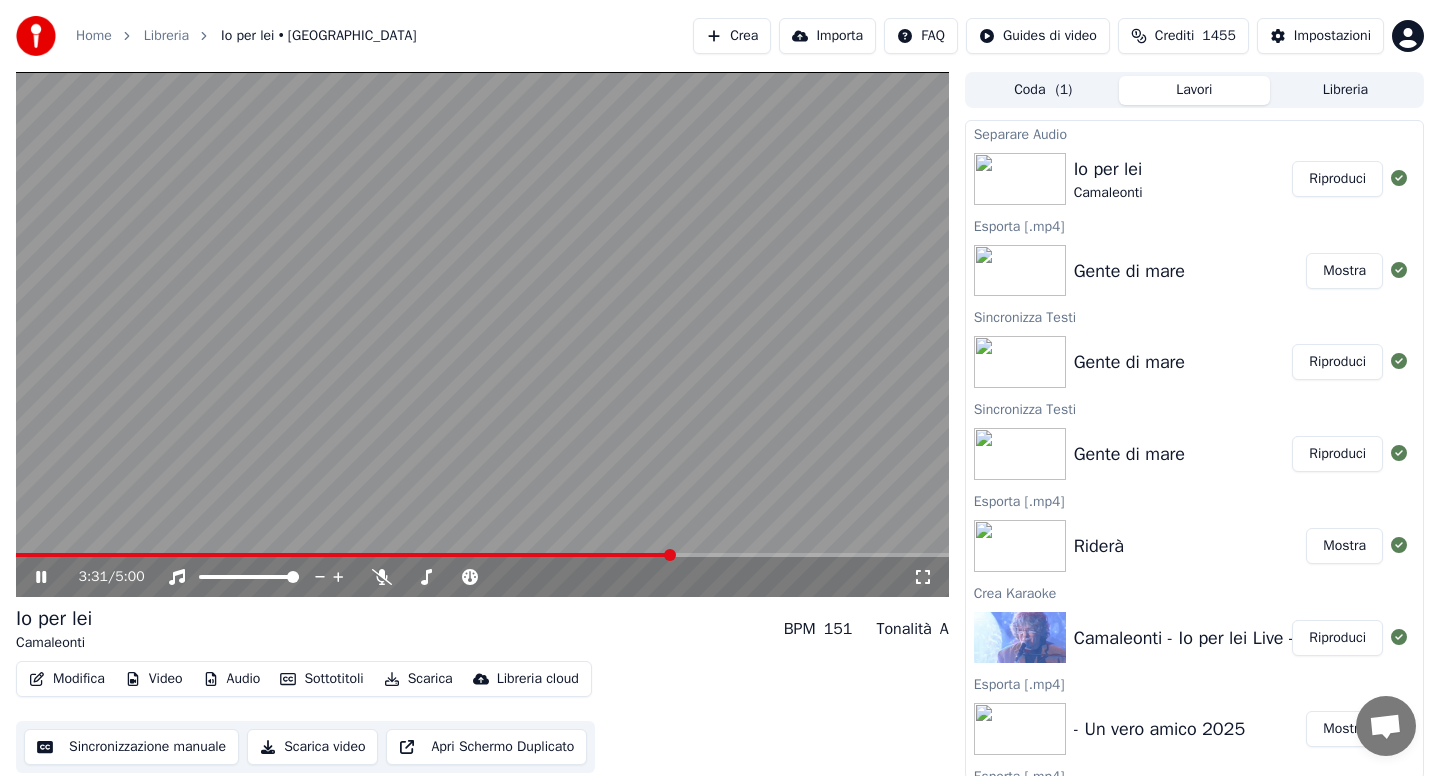 click 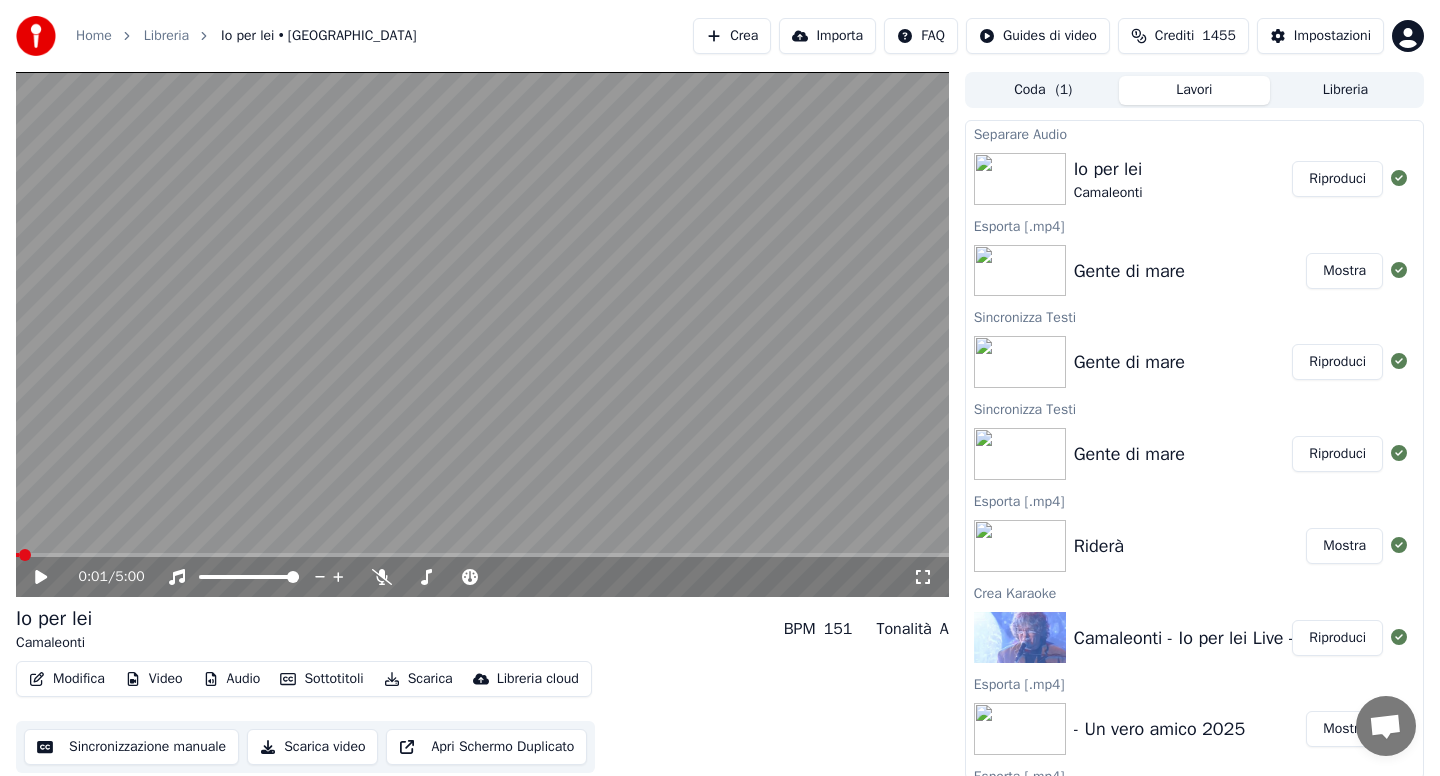 click at bounding box center (17, 555) 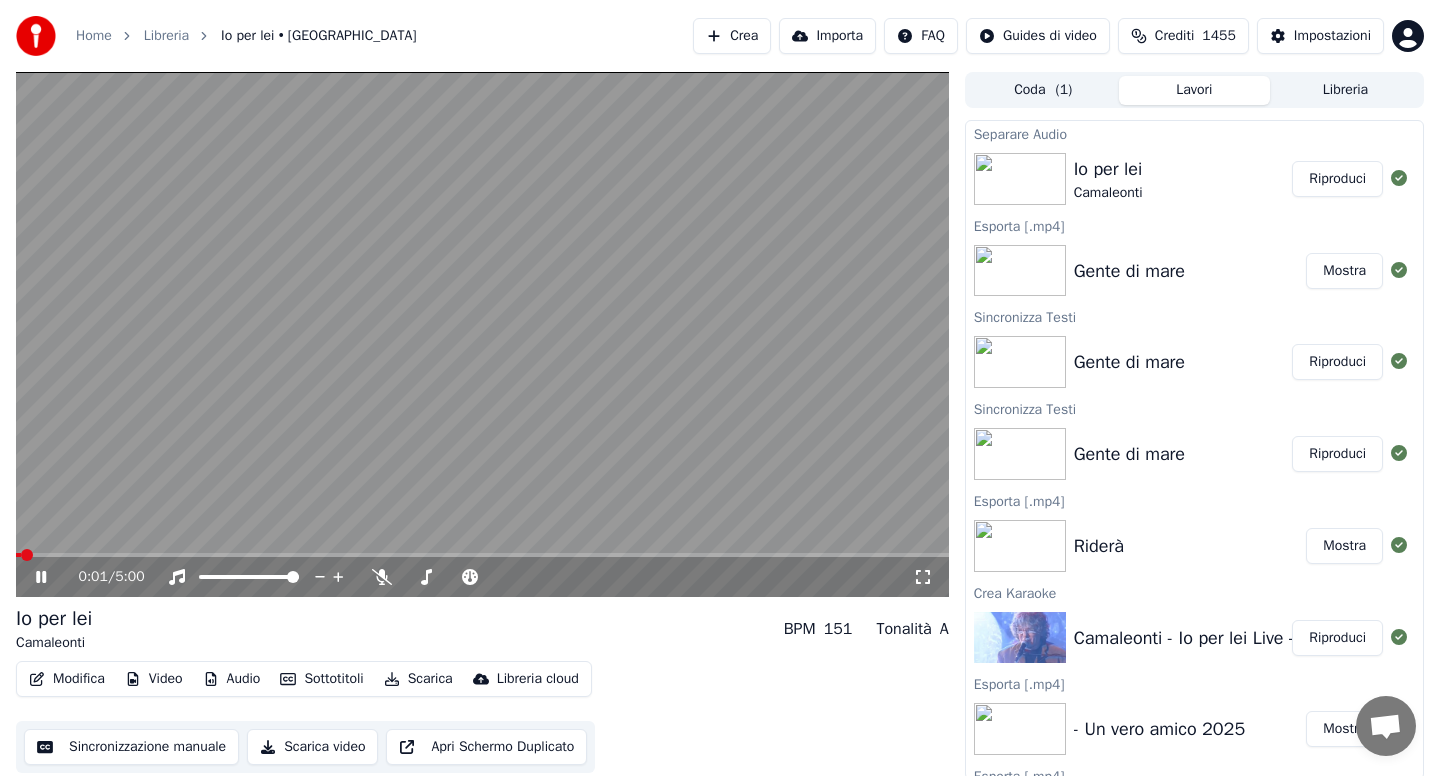 click on "Modifica" at bounding box center [67, 679] 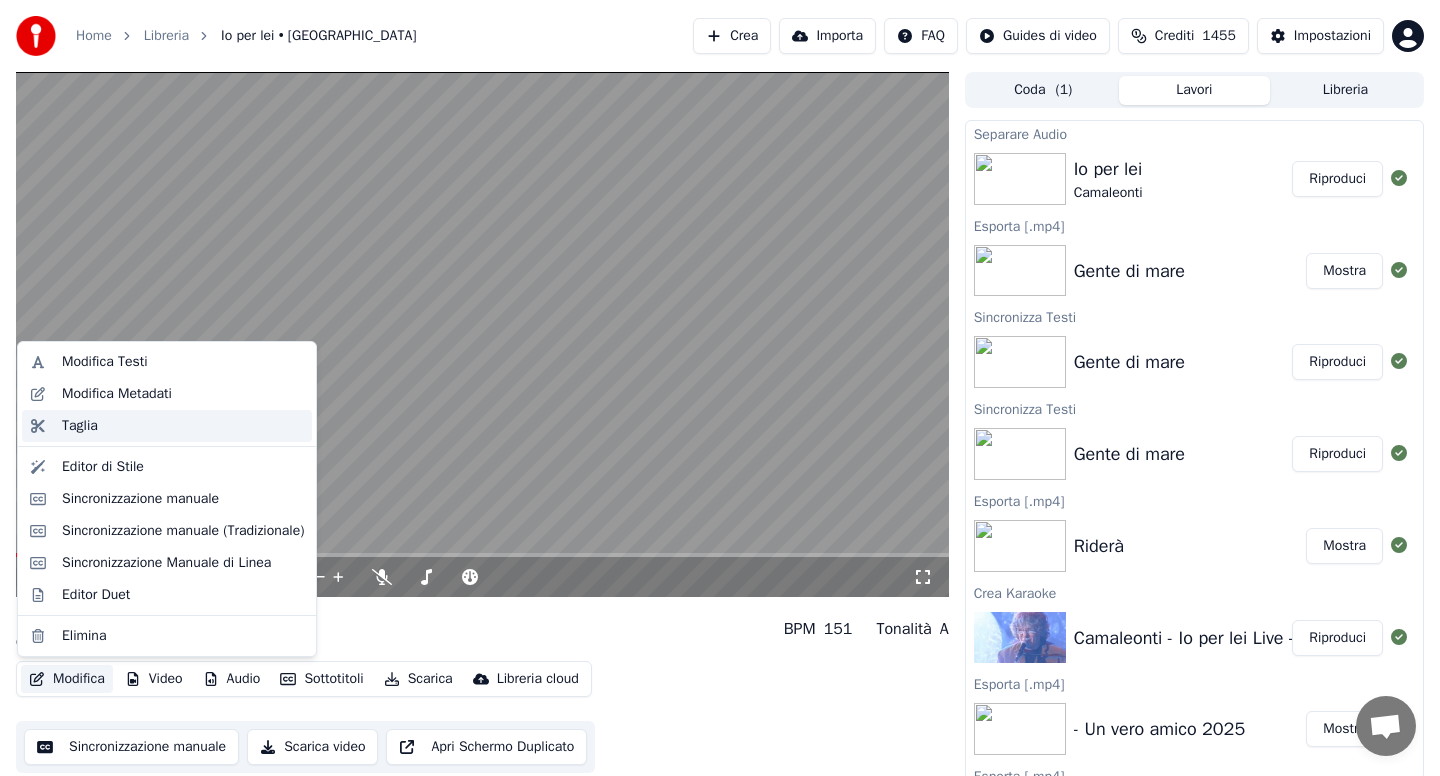 click on "Taglia" at bounding box center (183, 426) 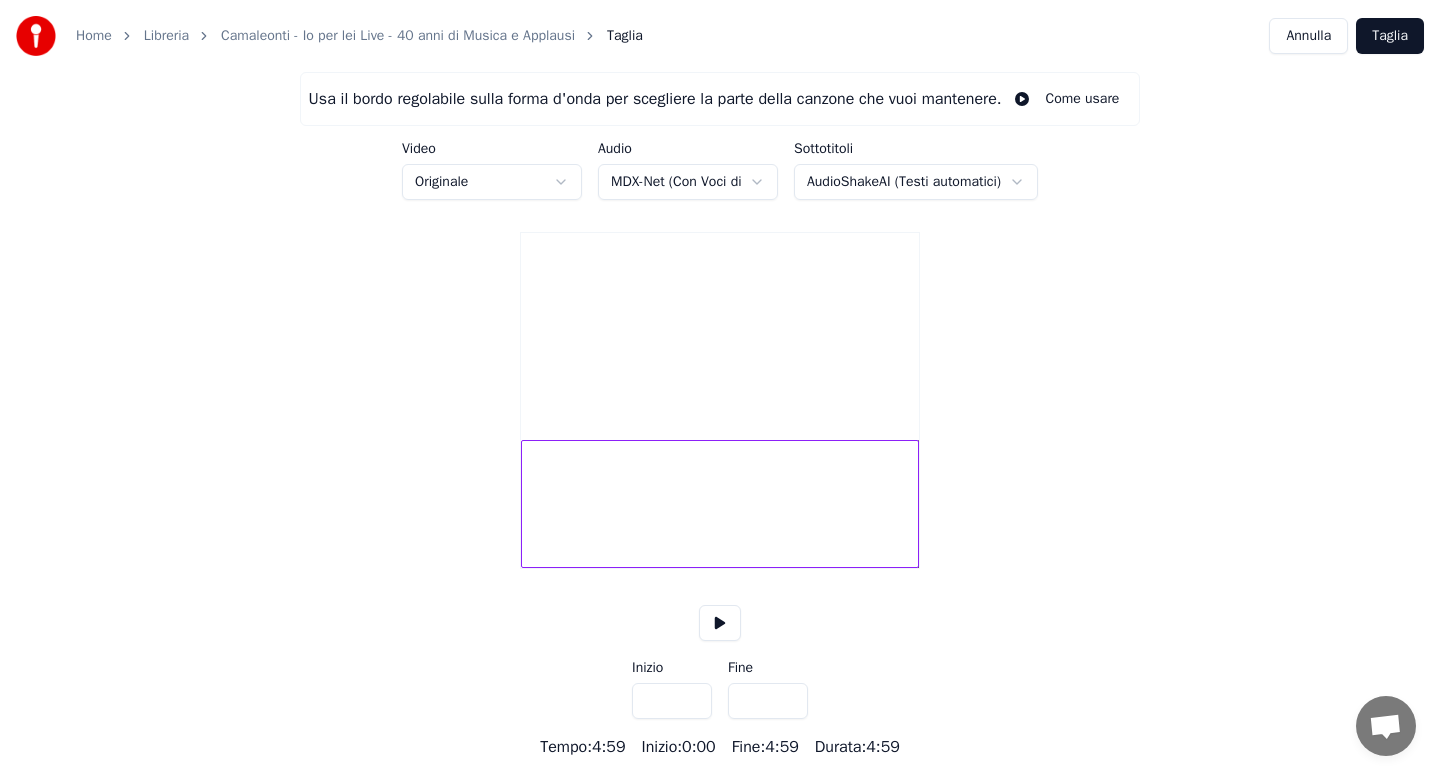 click at bounding box center (720, 504) 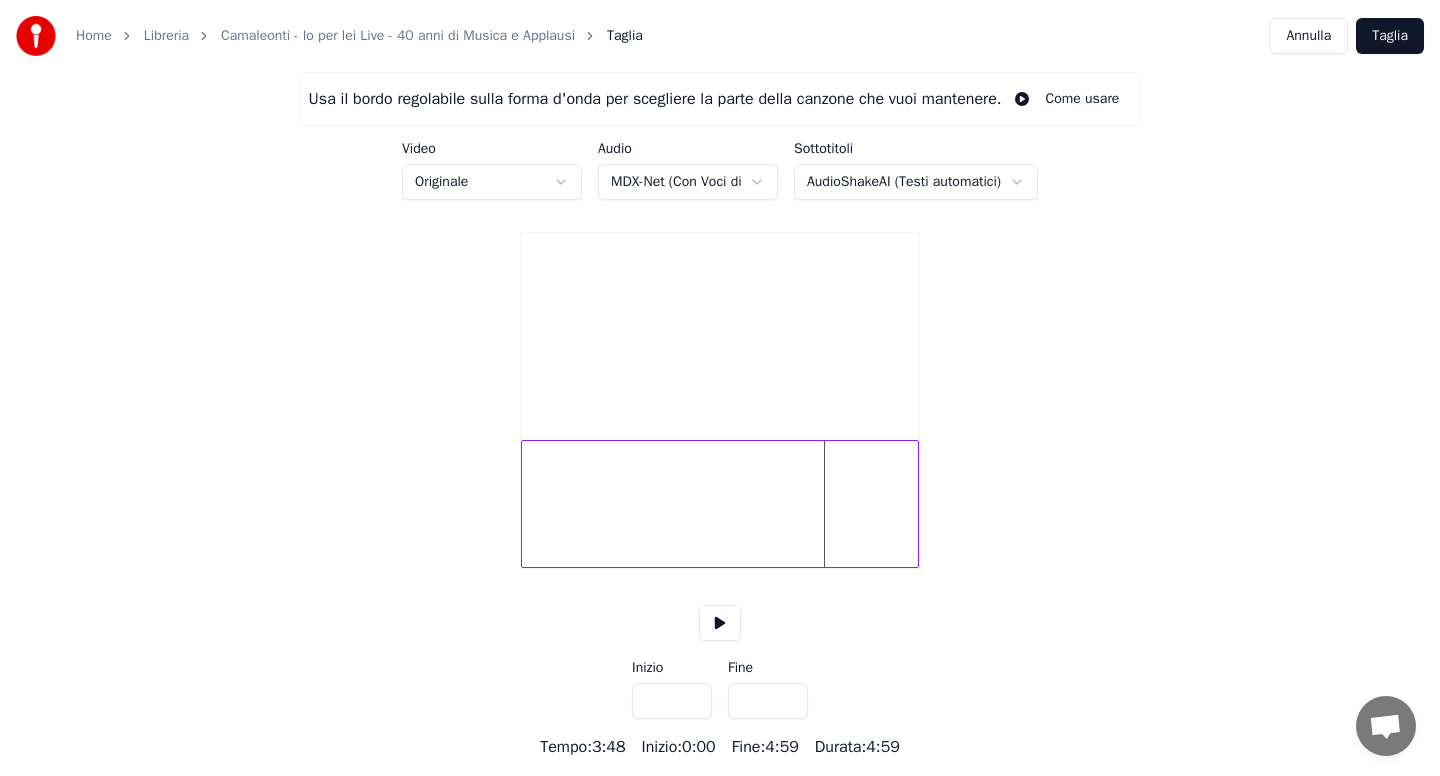 scroll, scrollTop: 8, scrollLeft: 0, axis: vertical 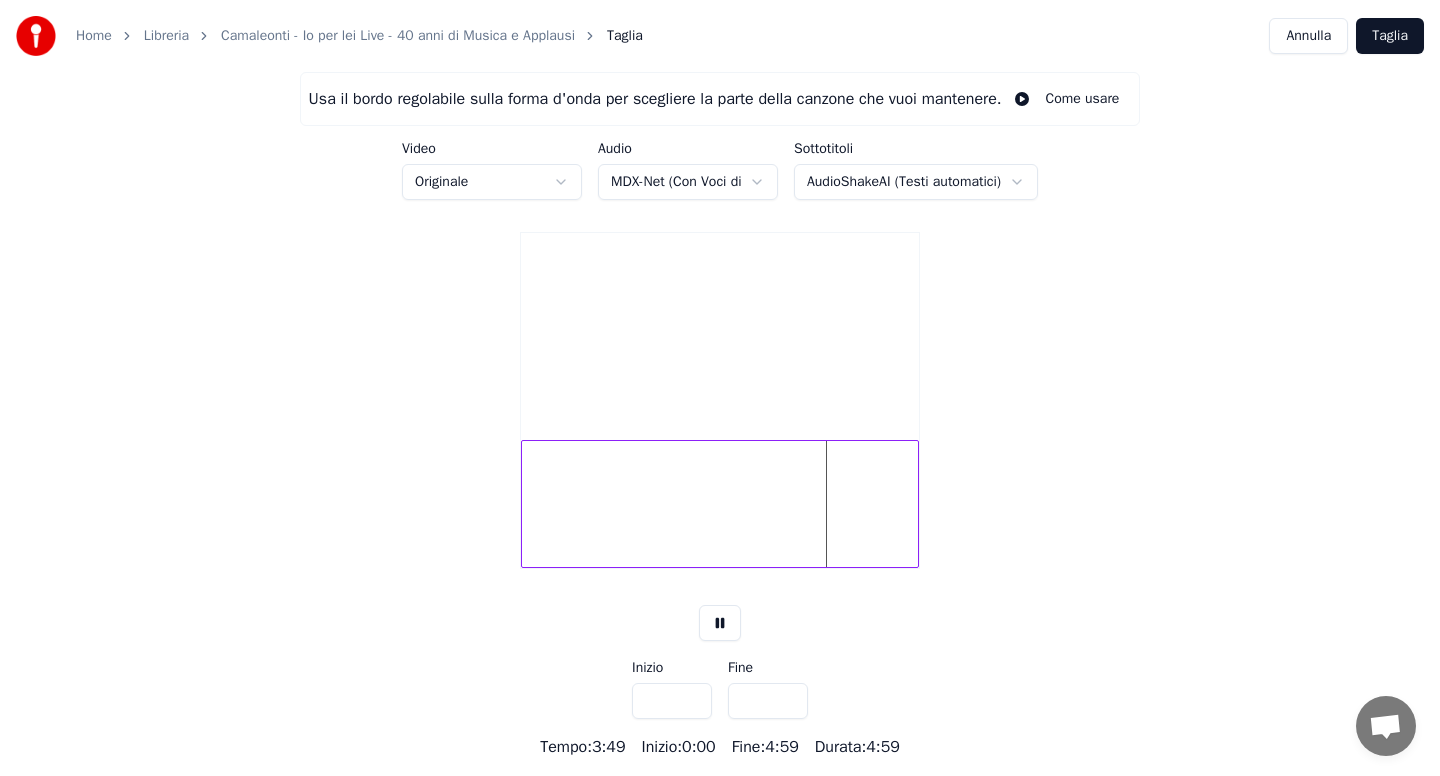 click at bounding box center (720, 504) 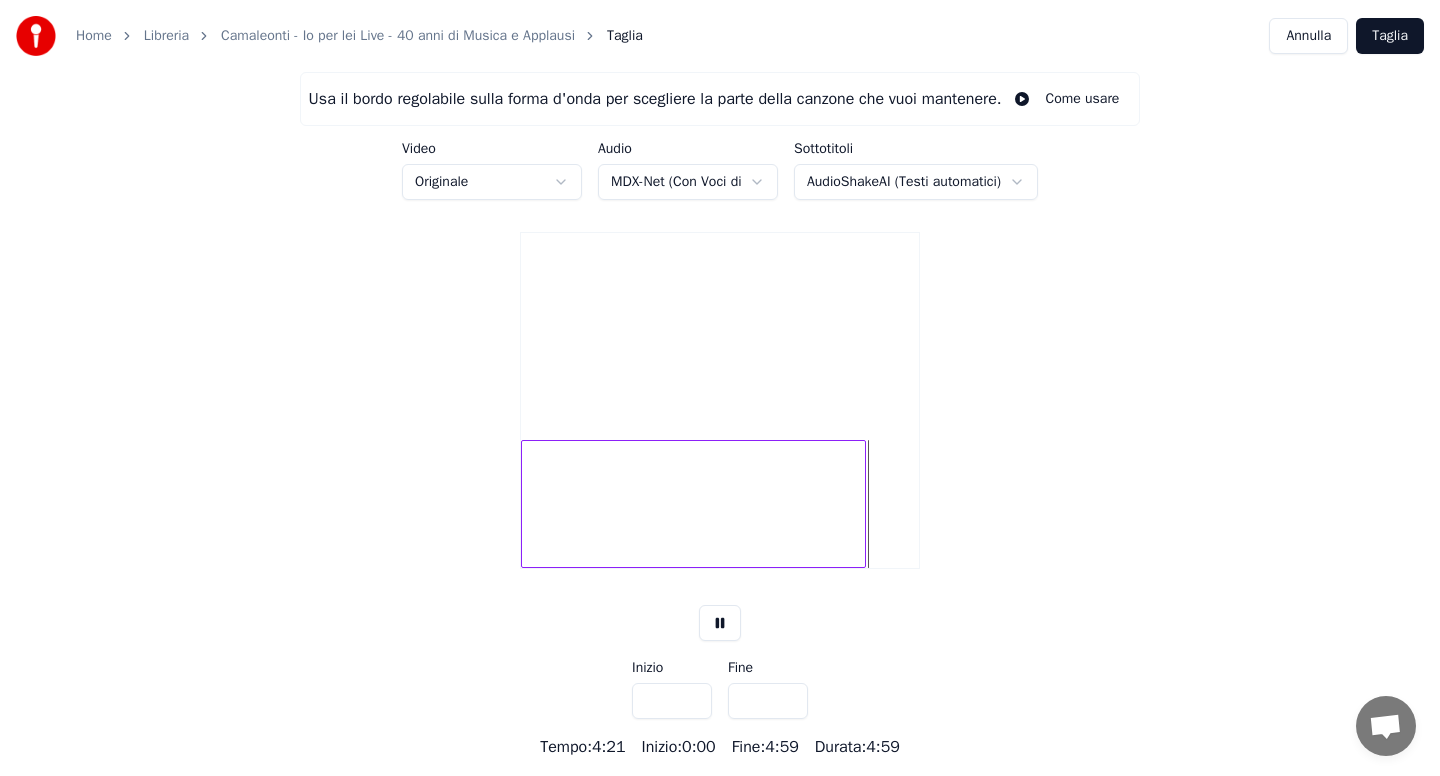 click at bounding box center (862, 504) 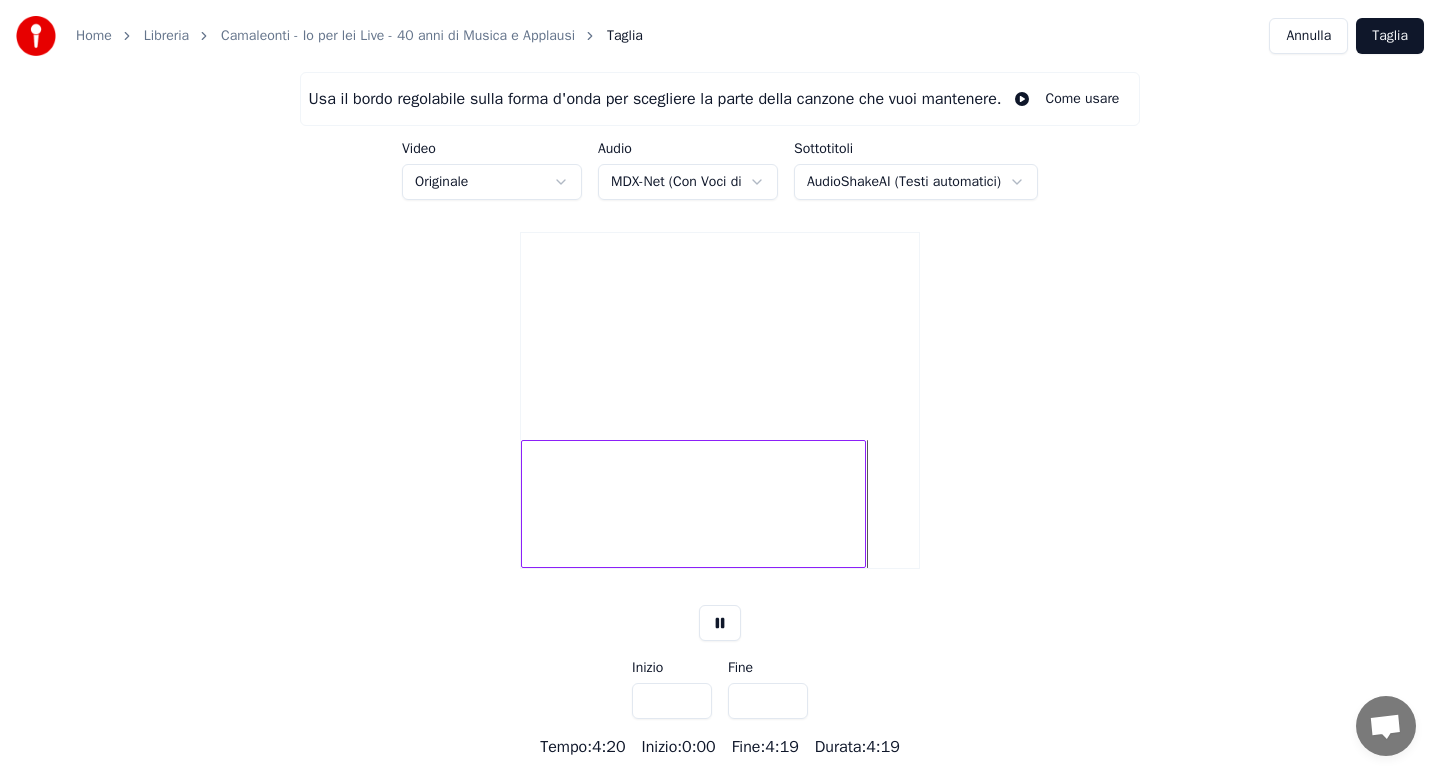 click at bounding box center [693, 504] 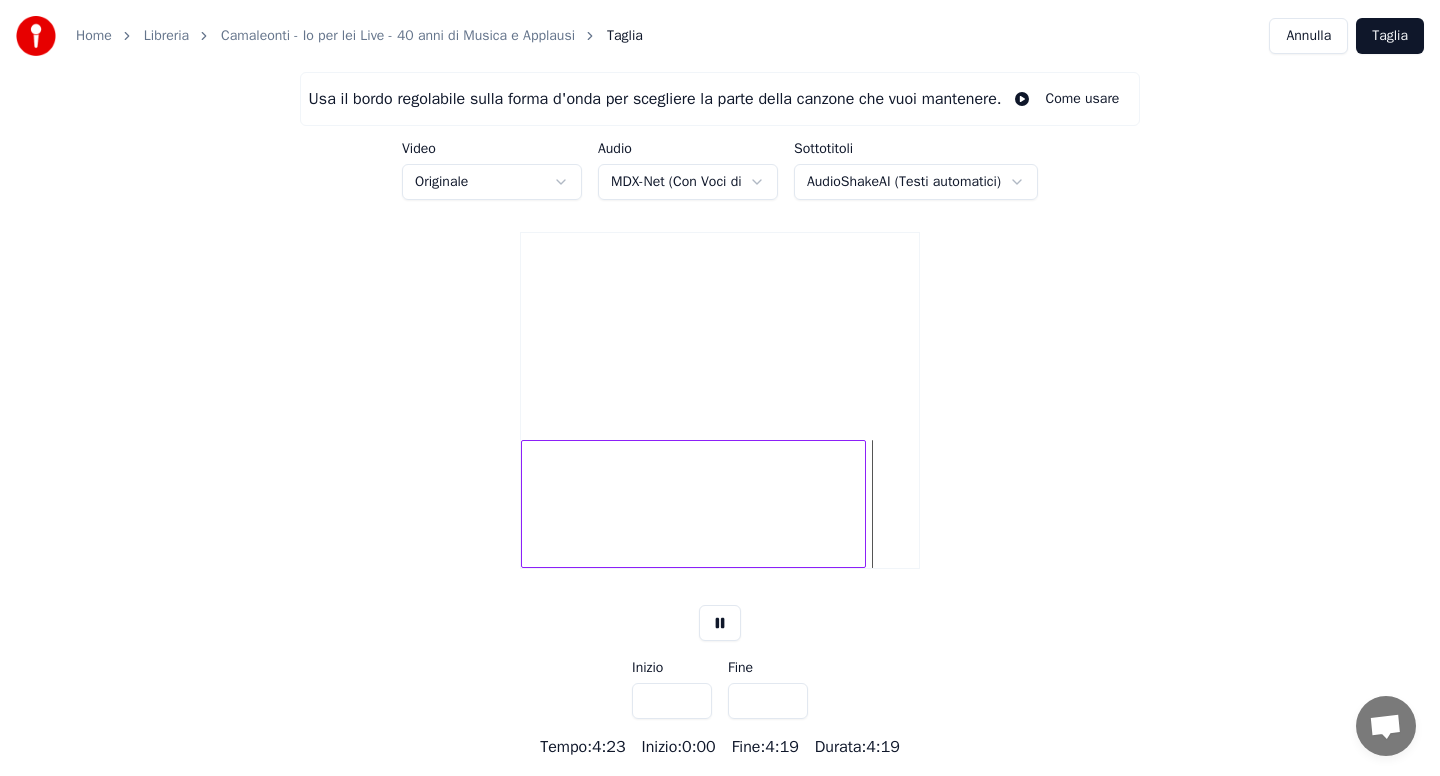 click on "Taglia" at bounding box center [1390, 36] 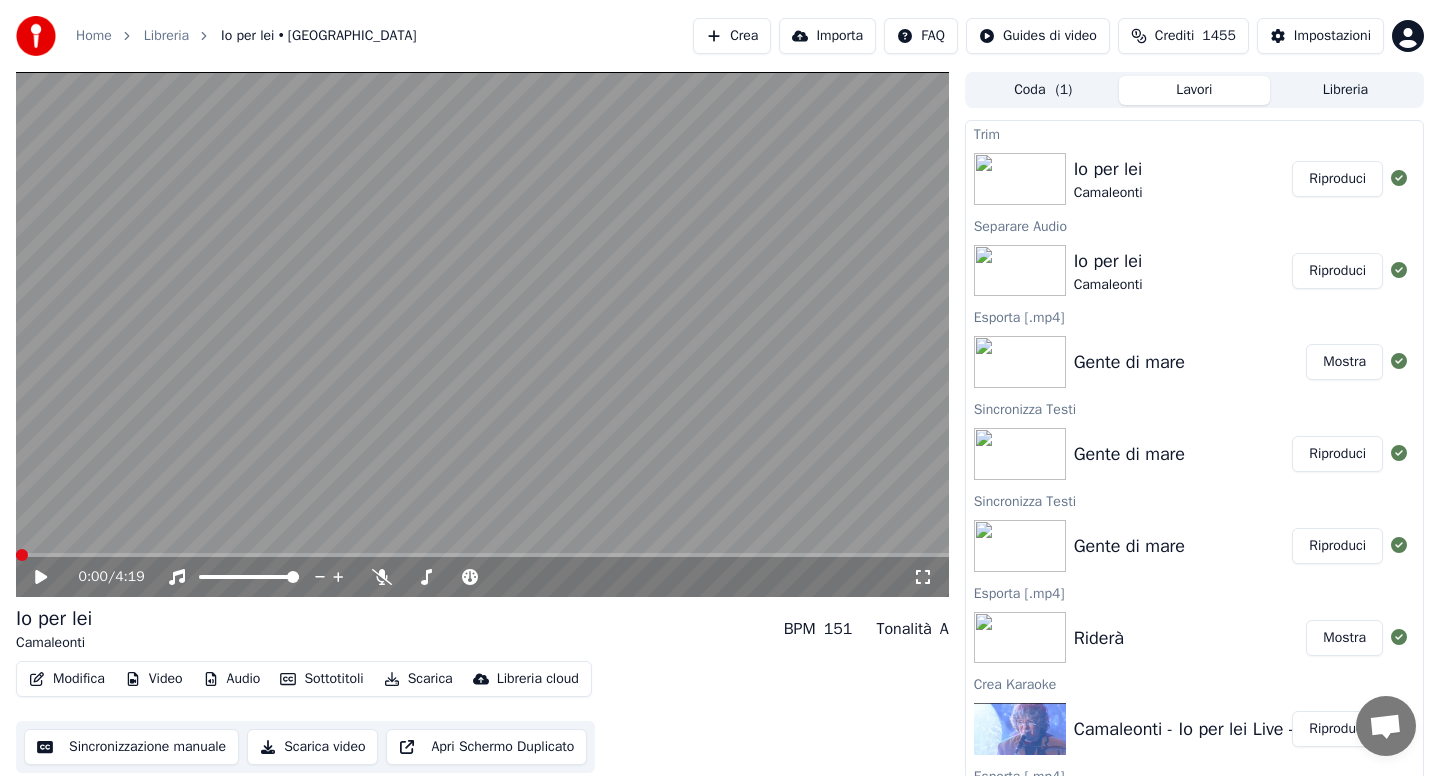 click 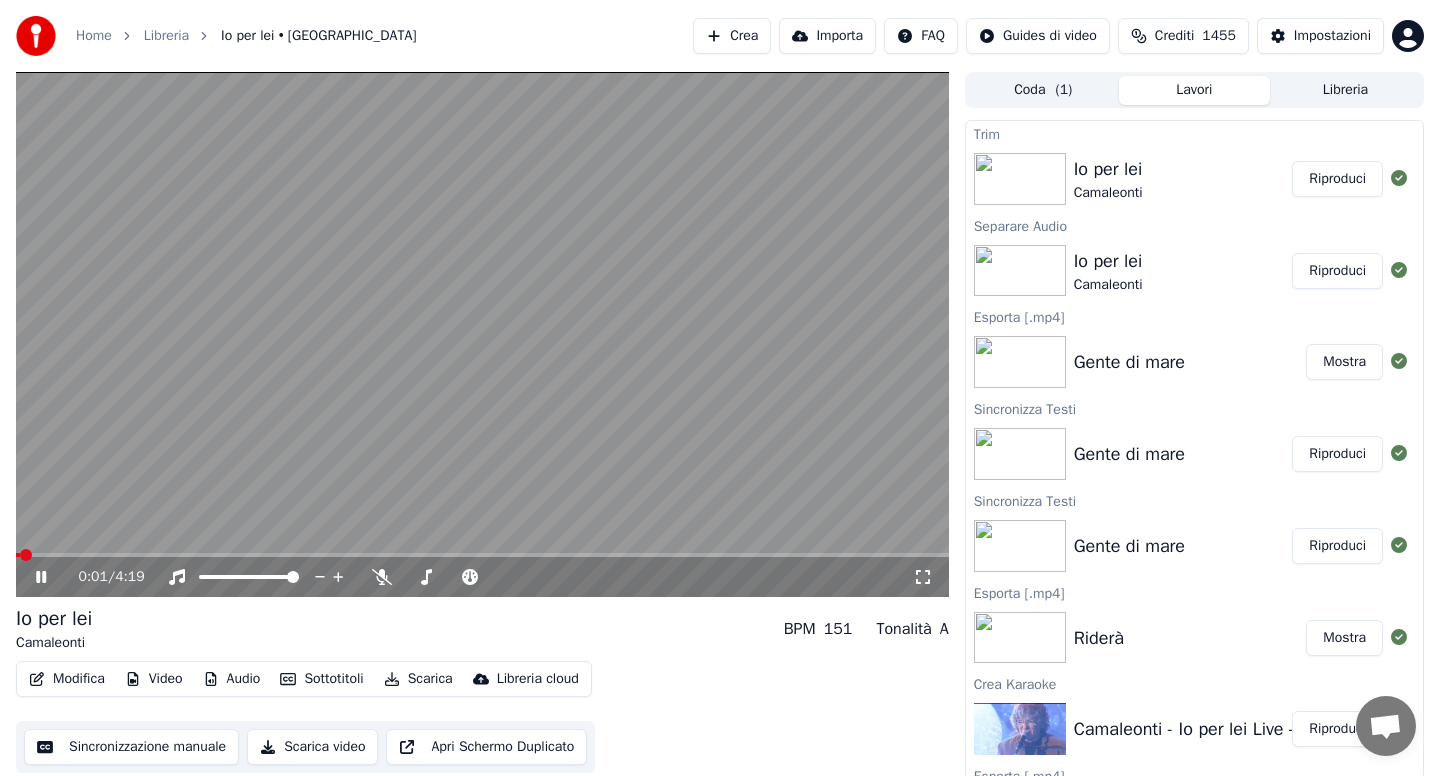click on "Audio" at bounding box center [232, 679] 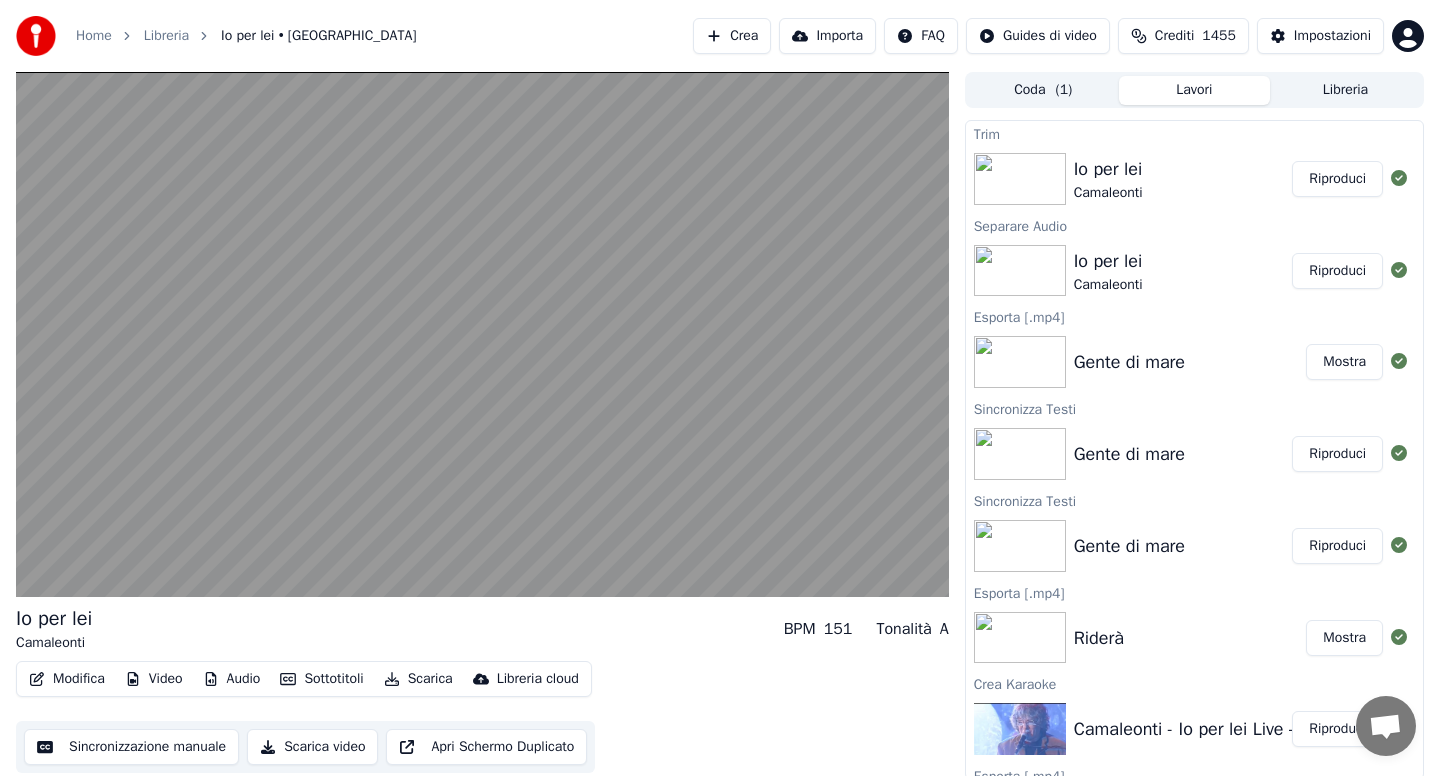 click on "Io per lei Camaleonti BPM 151 Tonalità A" at bounding box center [482, 629] 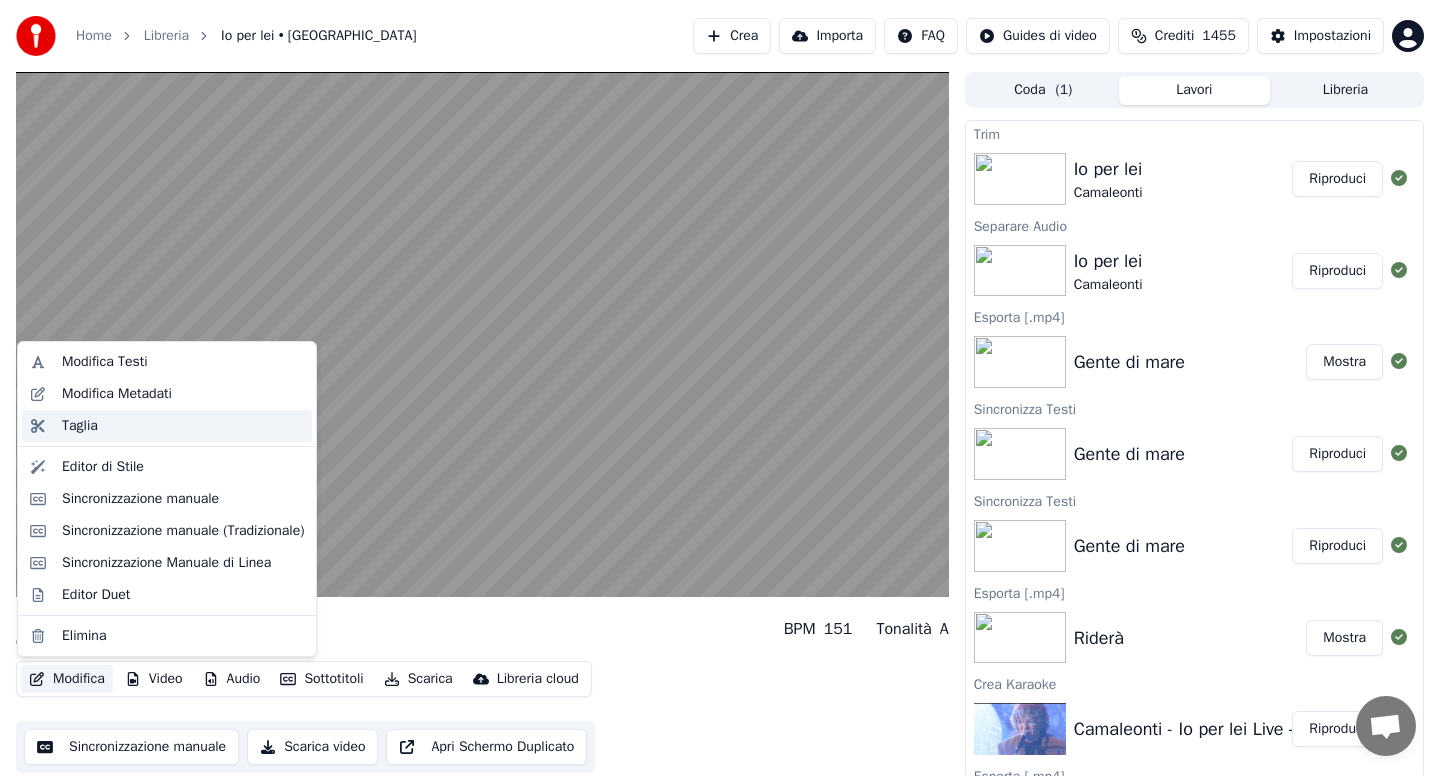 click on "Taglia" at bounding box center [80, 426] 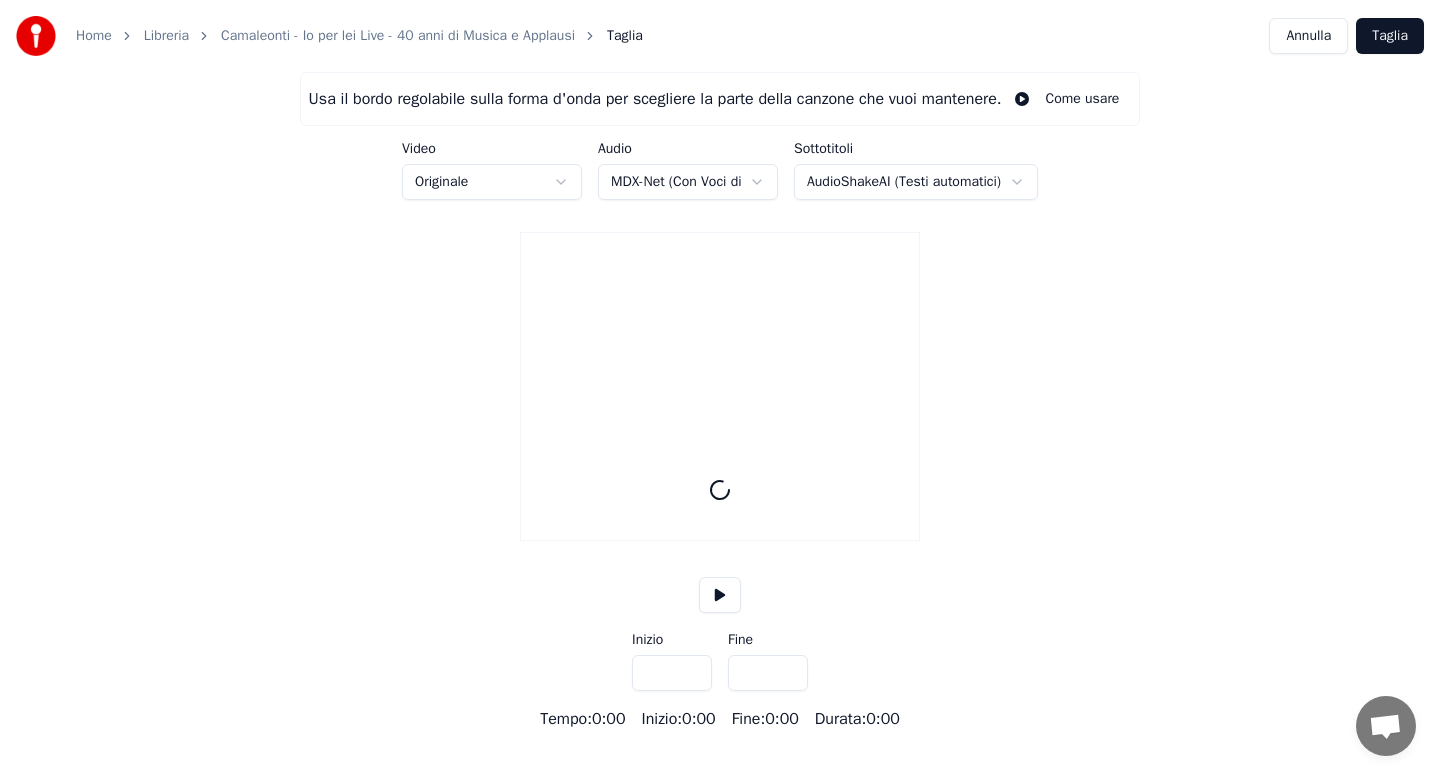 click on "Home Libreria Camaleonti - Io per lei Live - 40 anni di Musica e Applausi [PERSON_NAME] Usa il bordo regolabile sulla forma d'onda per scegliere la parte della canzone che vuoi mantenere. Come usare Video Originale Audio MDX-Net (Con Voci di Fondo) Sottotitoli AudioShakeAI (Testi automatici) Inizio *** Fine *** Tempo :  0:00 Inizio :  0:00 Fine :  0:00 Durata :  0:00" at bounding box center [720, 365] 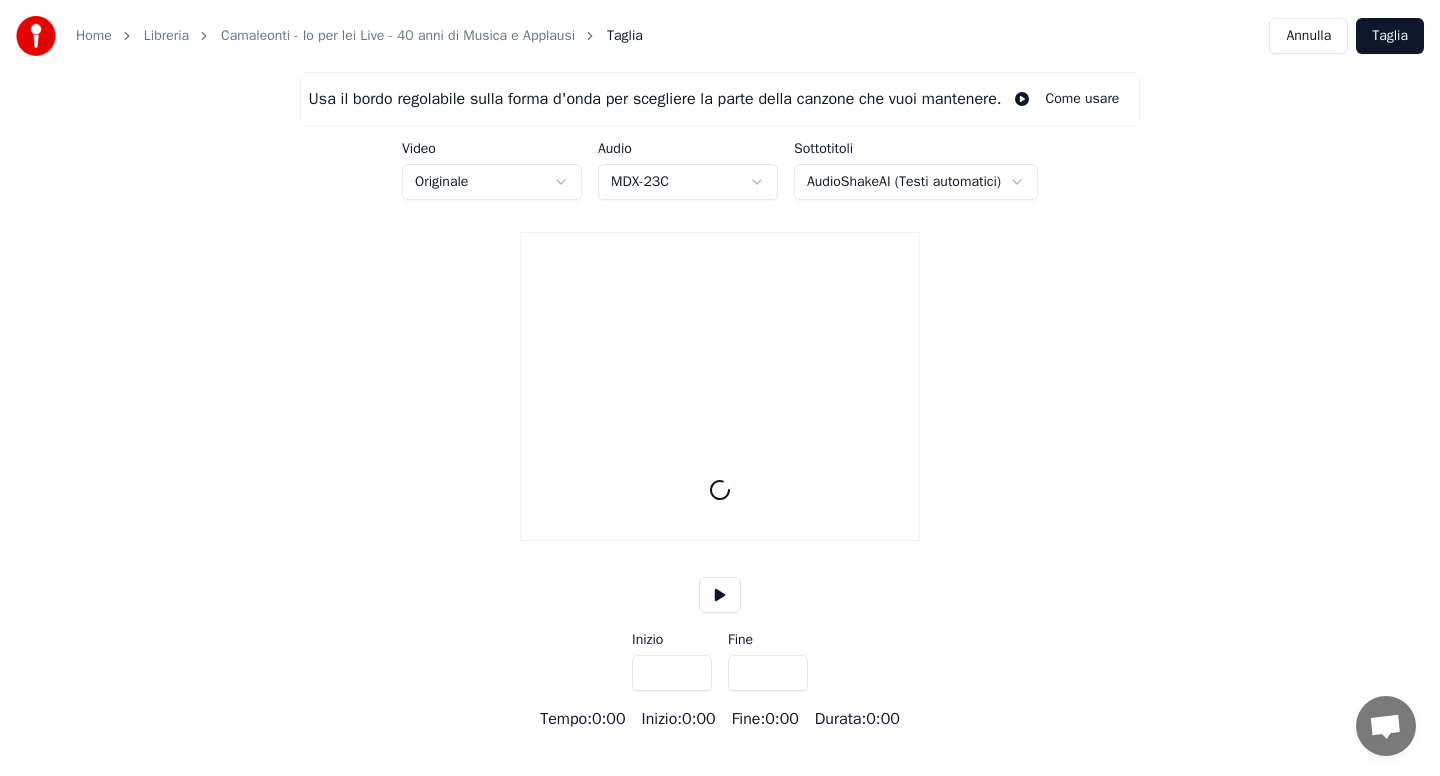 type on "*****" 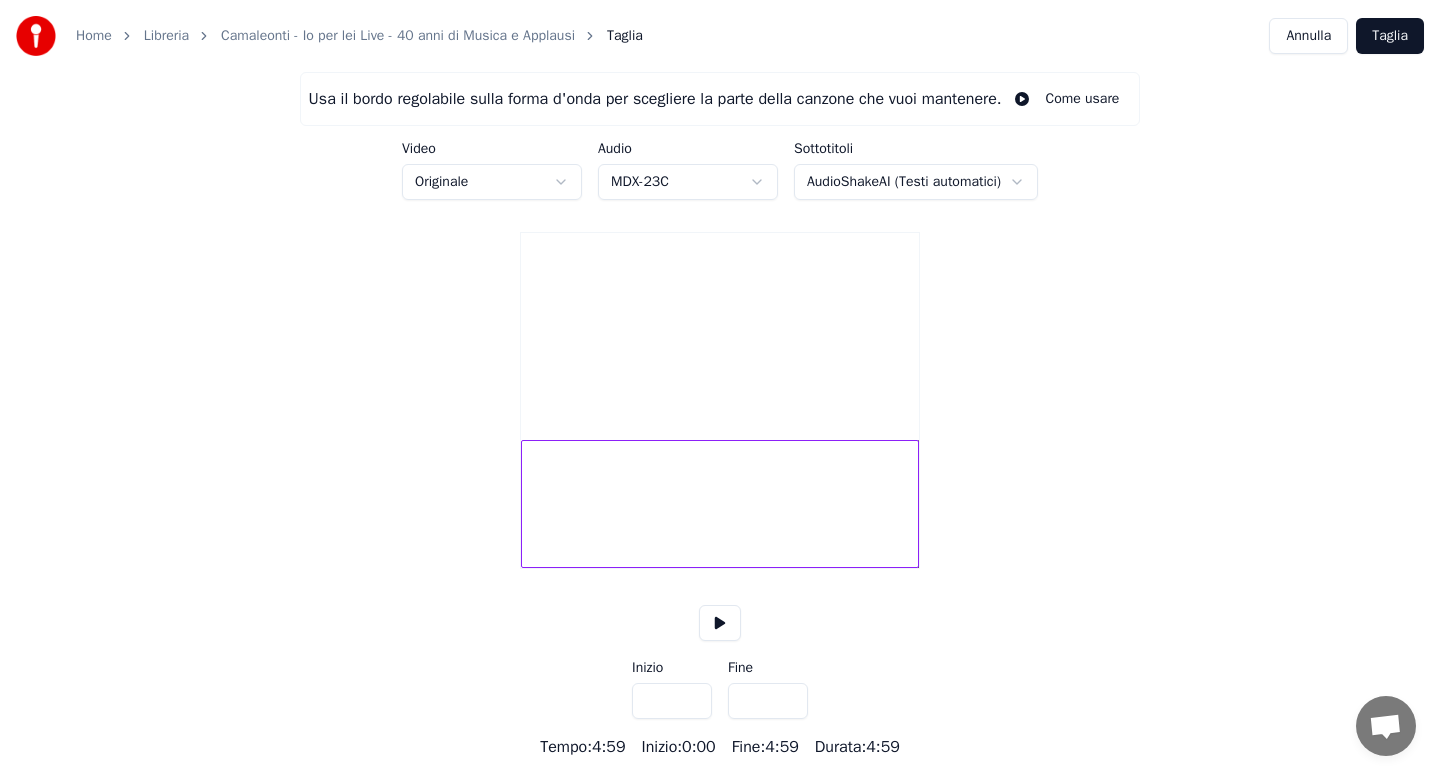 click at bounding box center (720, 623) 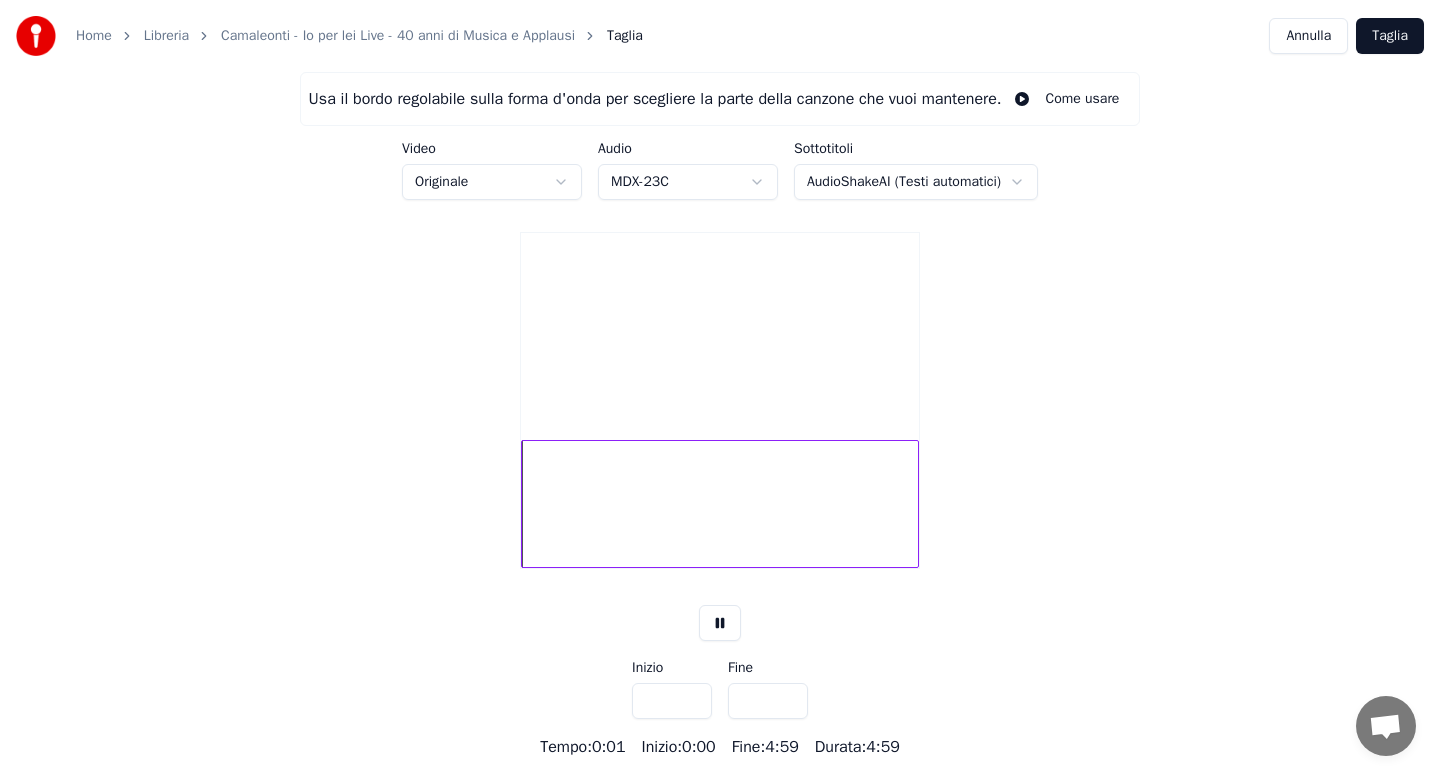 click at bounding box center [720, 504] 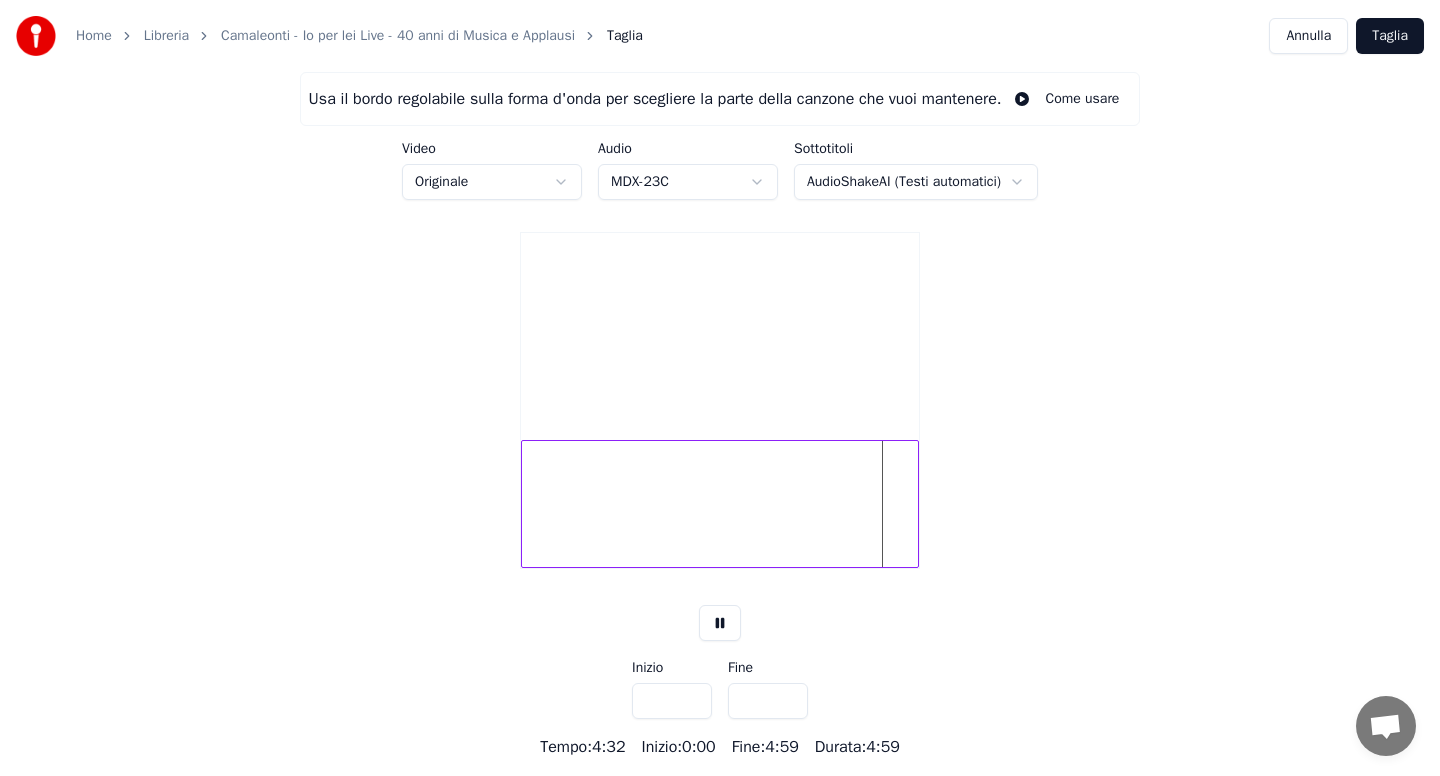 click at bounding box center [720, 504] 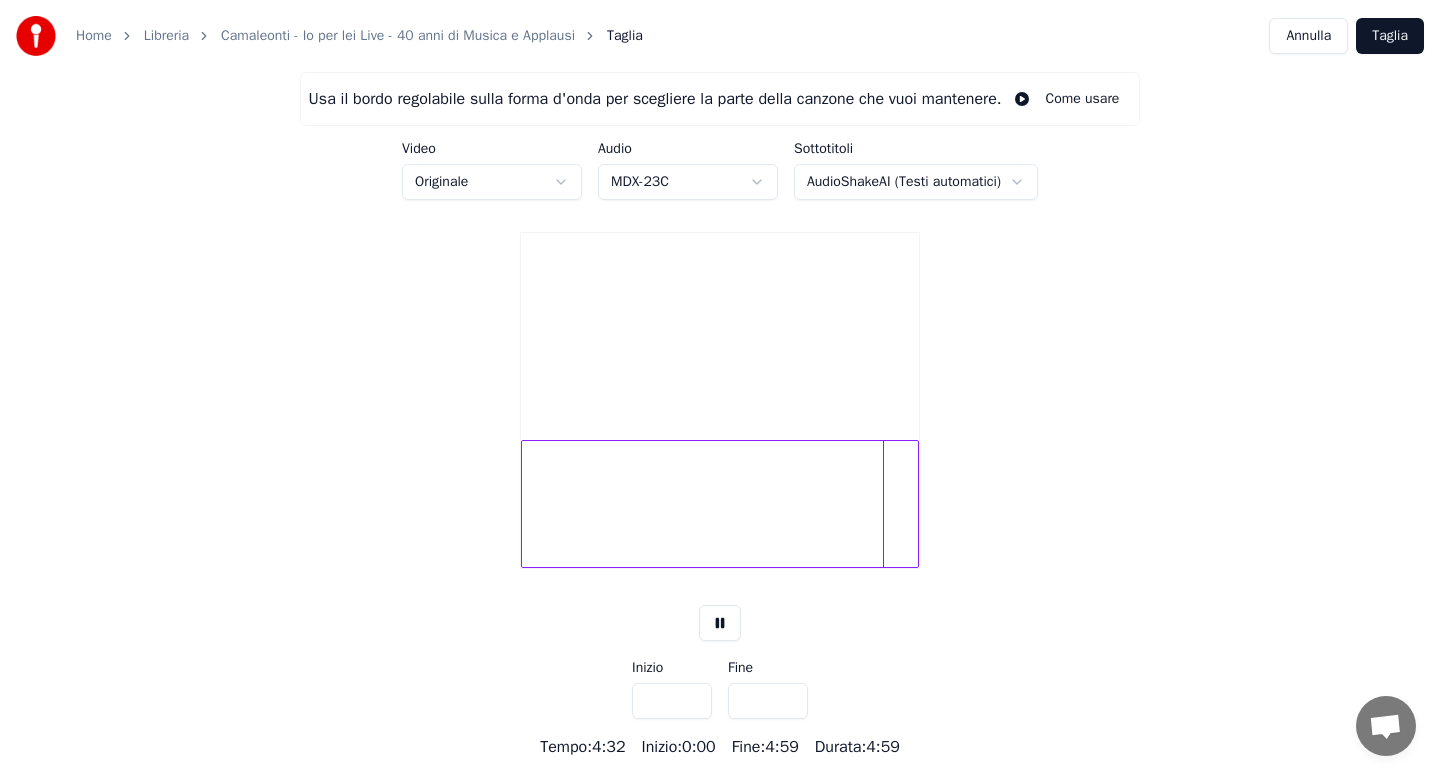 click at bounding box center (720, 504) 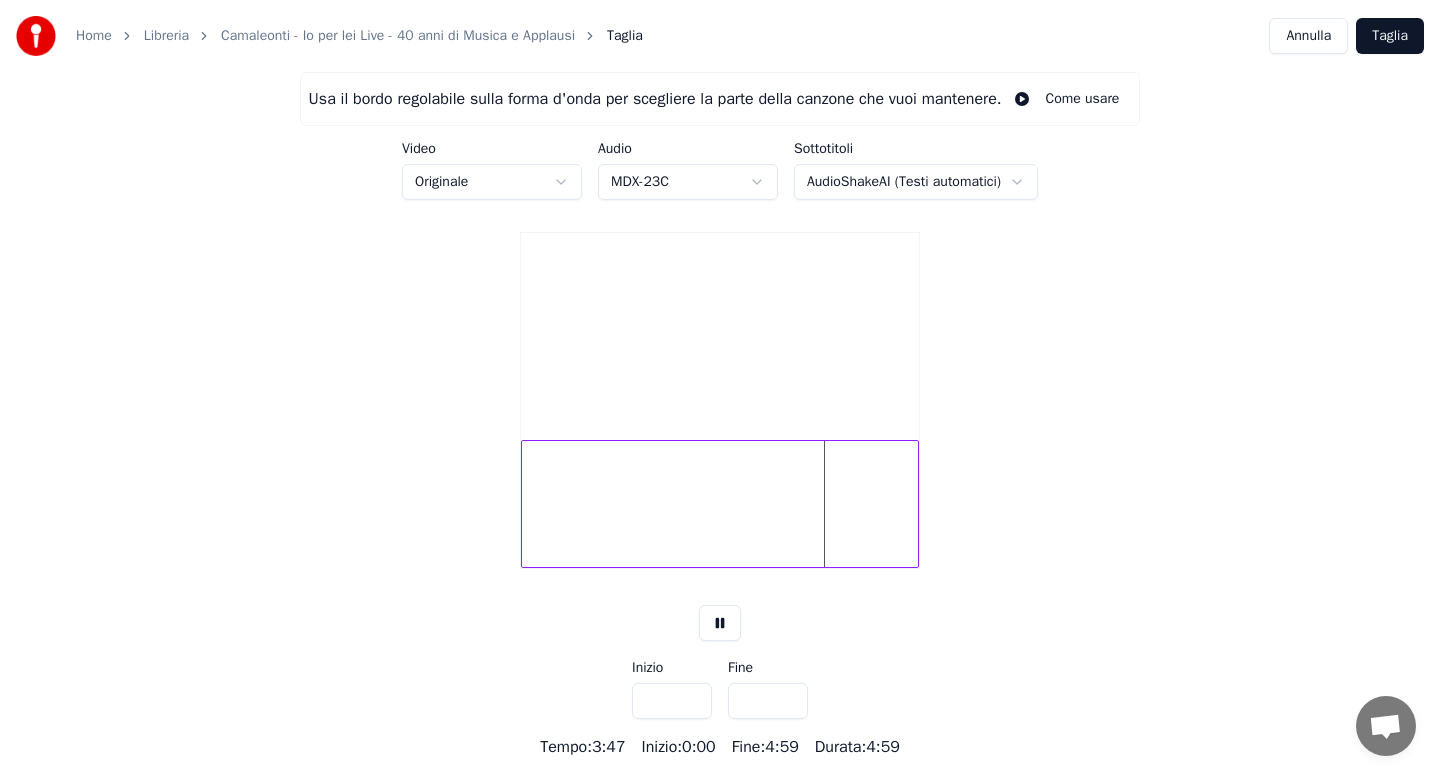 click at bounding box center [720, 504] 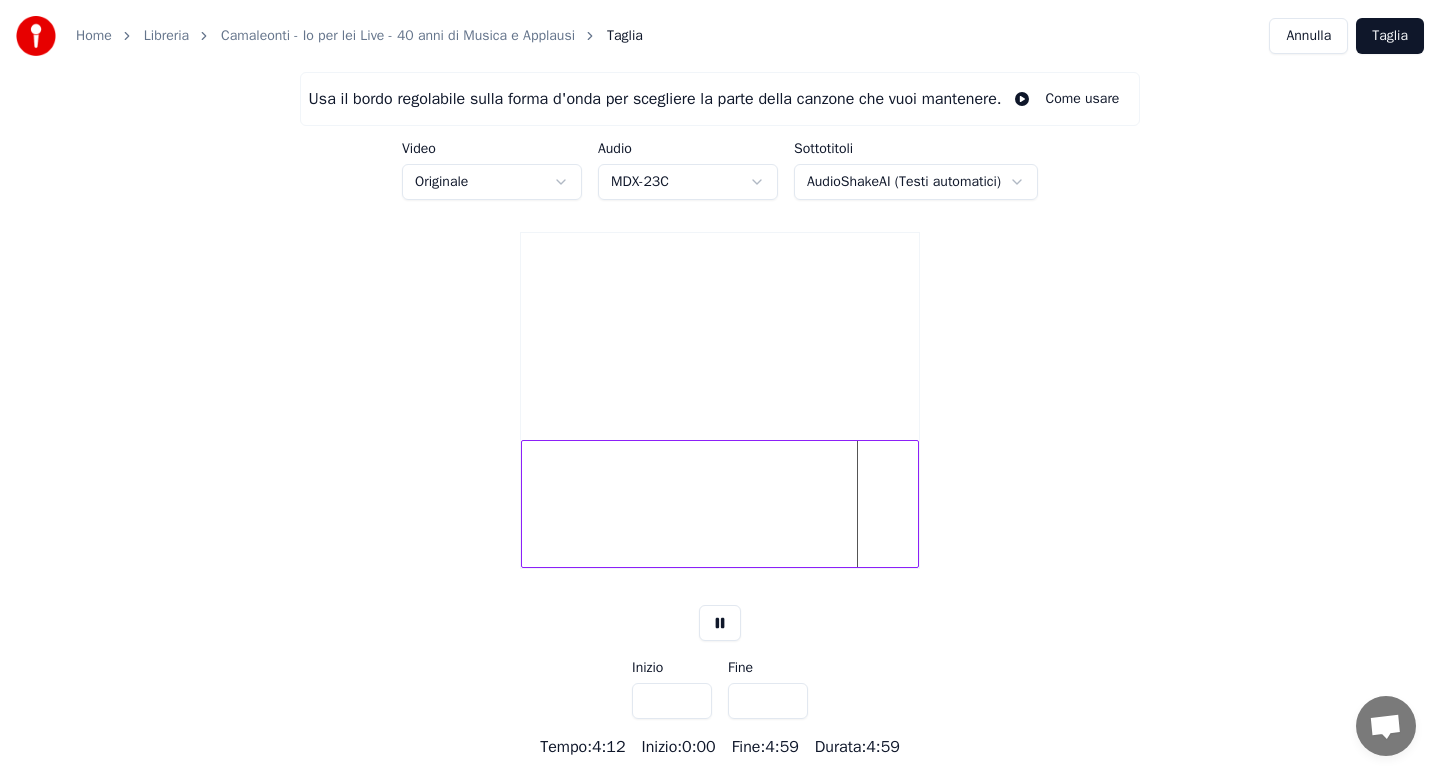 click on "Home Libreria Camaleonti - Io per lei Live - 40 anni di Musica e Applausi [PERSON_NAME] Usa il bordo regolabile sulla forma d'onda per scegliere la parte della canzone che vuoi mantenere. Come usare Video Originale Audio MDX-23C Sottotitoli AudioShakeAI (Testi automatici) Inizio *** Fine ***** Tempo :  4:12 Inizio :  0:00 Fine :  4:59 Durata :  4:59" at bounding box center (720, 379) 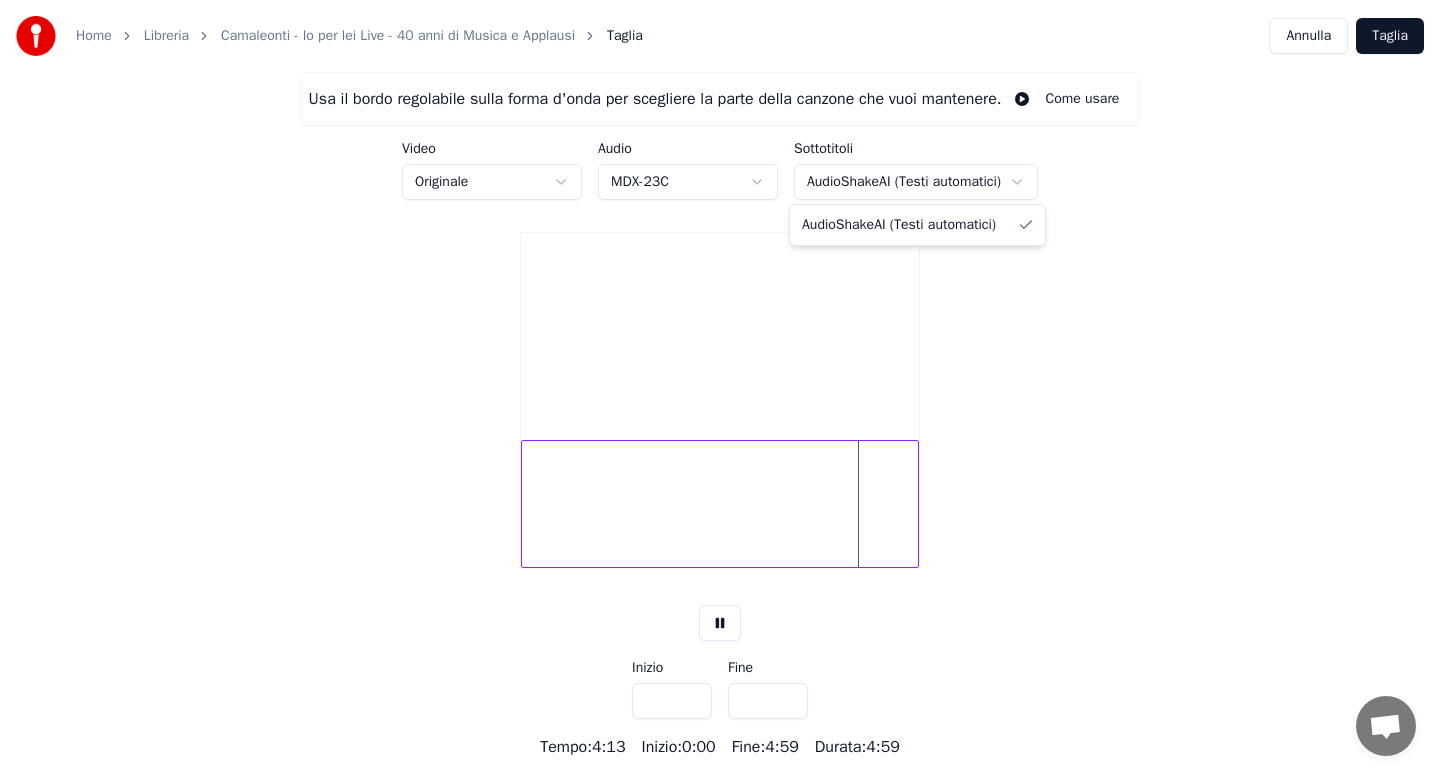 click on "Home Libreria Camaleonti - Io per lei Live - 40 anni di Musica e Applausi [PERSON_NAME] Usa il bordo regolabile sulla forma d'onda per scegliere la parte della canzone che vuoi mantenere. Come usare Video Originale Audio MDX-23C Sottotitoli AudioShakeAI (Testi automatici) Inizio *** Fine ***** Tempo :  4:13 Inizio :  0:00 Fine :  4:59 Durata :  4:59 AudioShakeAI (Testi automatici)" at bounding box center (720, 379) 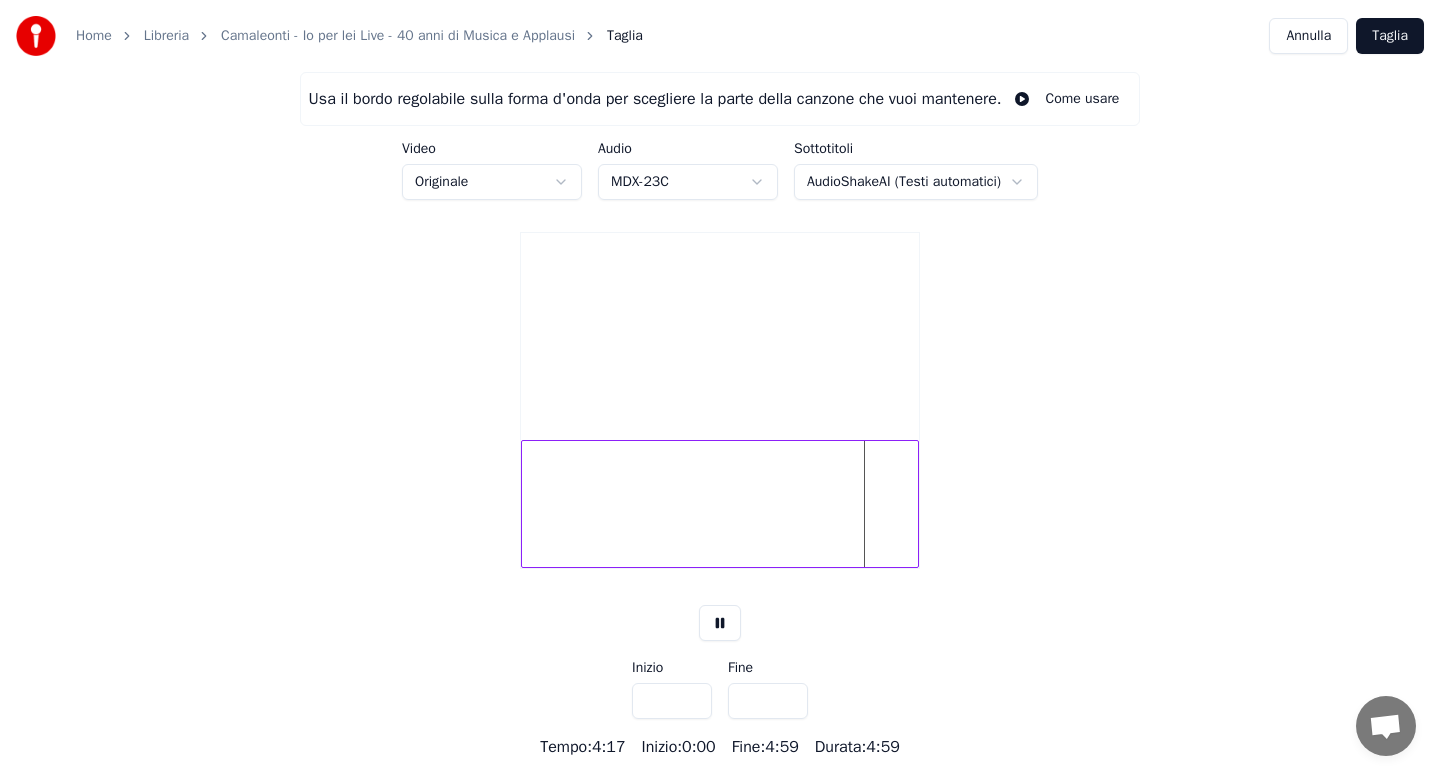 click on "Home Libreria Camaleonti - Io per lei Live - 40 anni di Musica e Applausi [PERSON_NAME] Usa il bordo regolabile sulla forma d'onda per scegliere la parte della canzone che vuoi mantenere. Come usare Video Originale Audio MDX-23C Sottotitoli AudioShakeAI (Testi automatici) Inizio *** Fine ***** Tempo :  4:17 Inizio :  0:00 Fine :  4:59 Durata :  4:59" at bounding box center (720, 379) 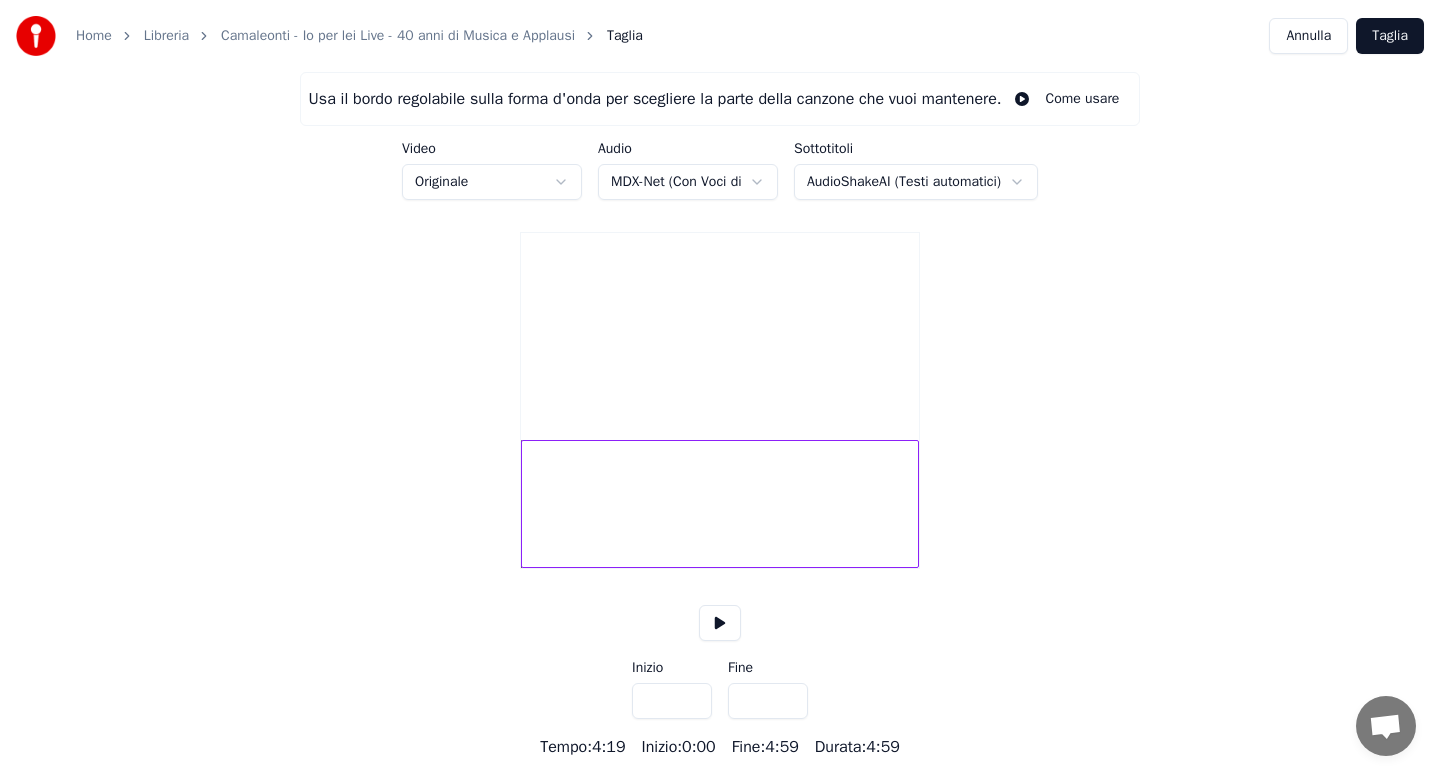 click on "Home Libreria Camaleonti - Io per lei Live - 40 anni di Musica e Applausi [PERSON_NAME] Usa il bordo regolabile sulla forma d'onda per scegliere la parte della canzone che vuoi mantenere. Come usare Video Originale Audio MDX-Net (Con Voci di Fondo) Sottotitoli AudioShakeAI (Testi automatici) Inizio *** Fine ***** Tempo :  4:19 Inizio :  0:00 Fine :  4:59 Durata :  4:59" at bounding box center (720, 379) 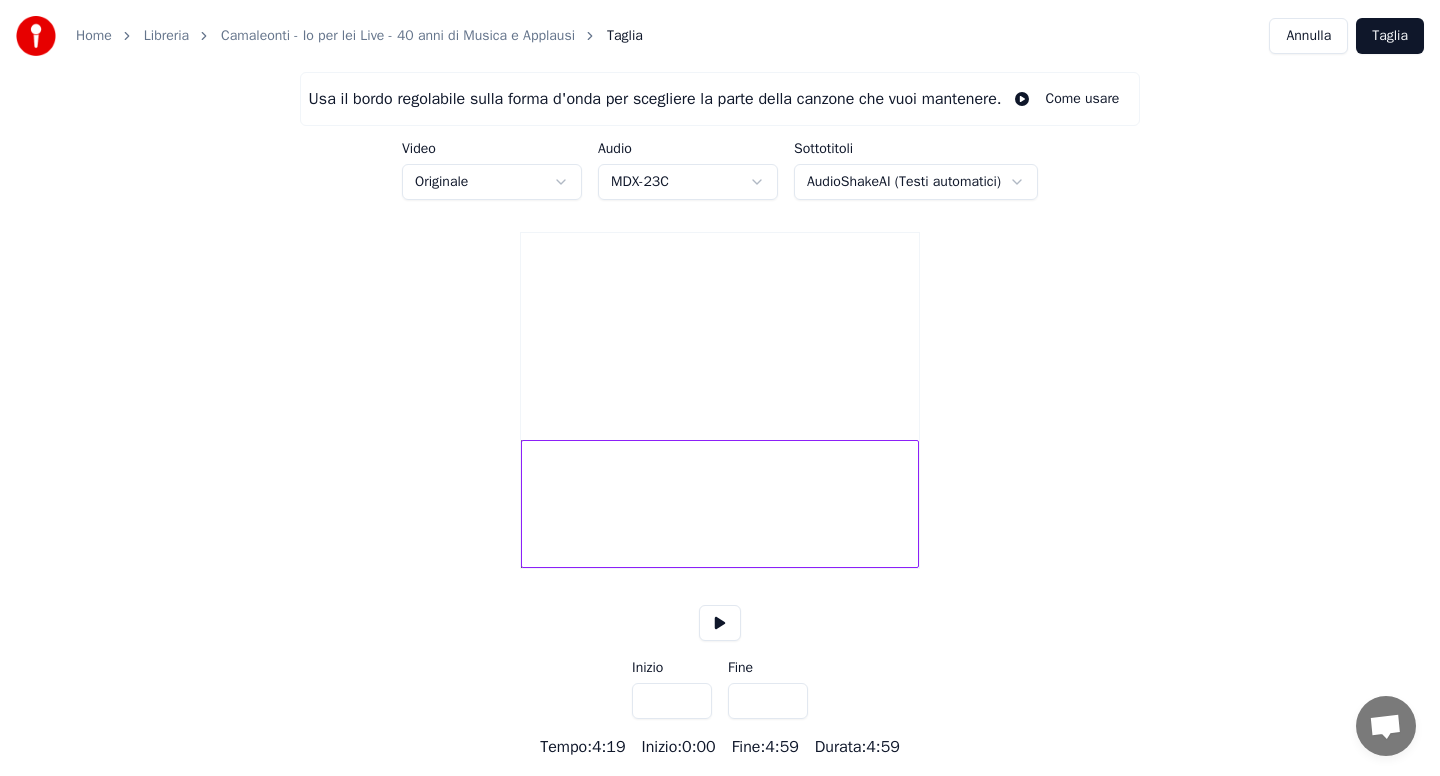 click at bounding box center [720, 504] 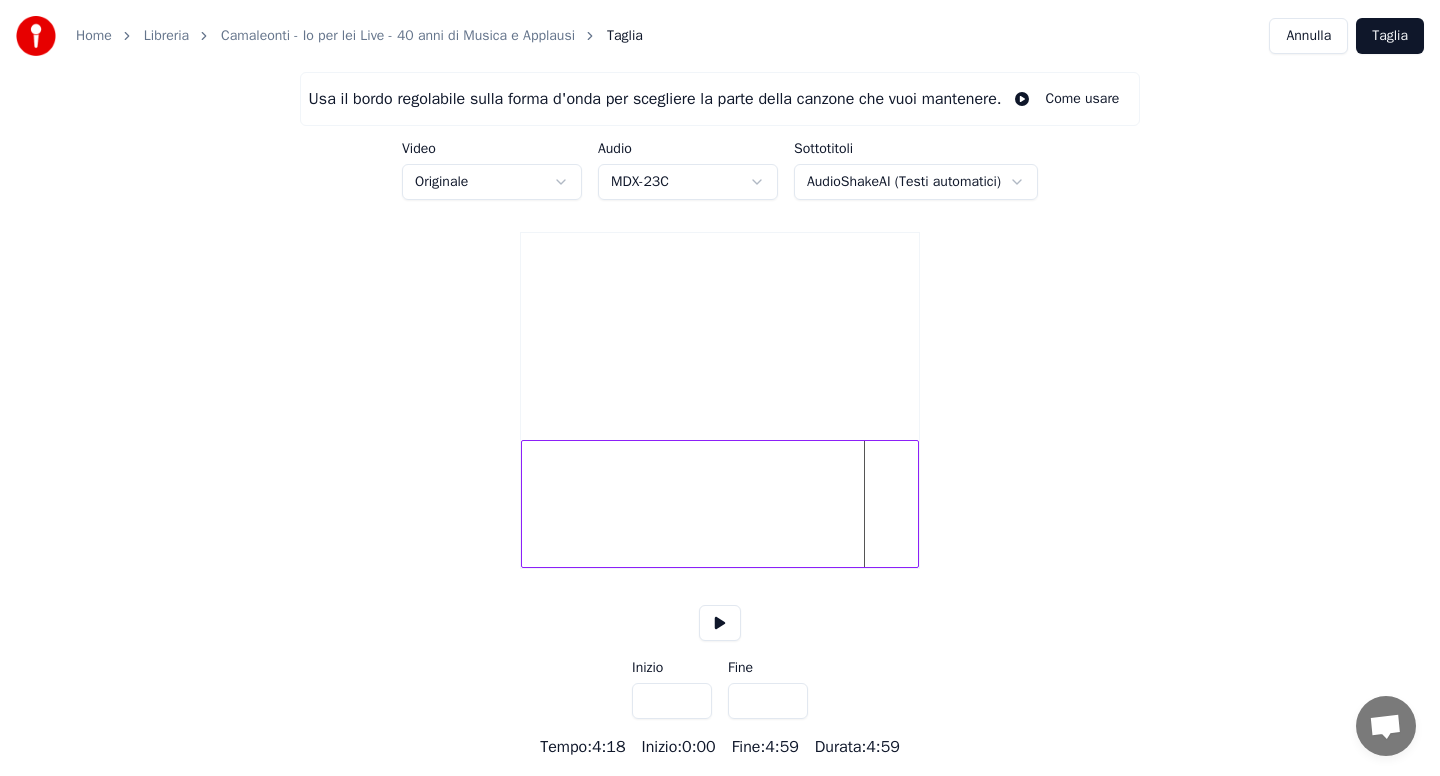 type 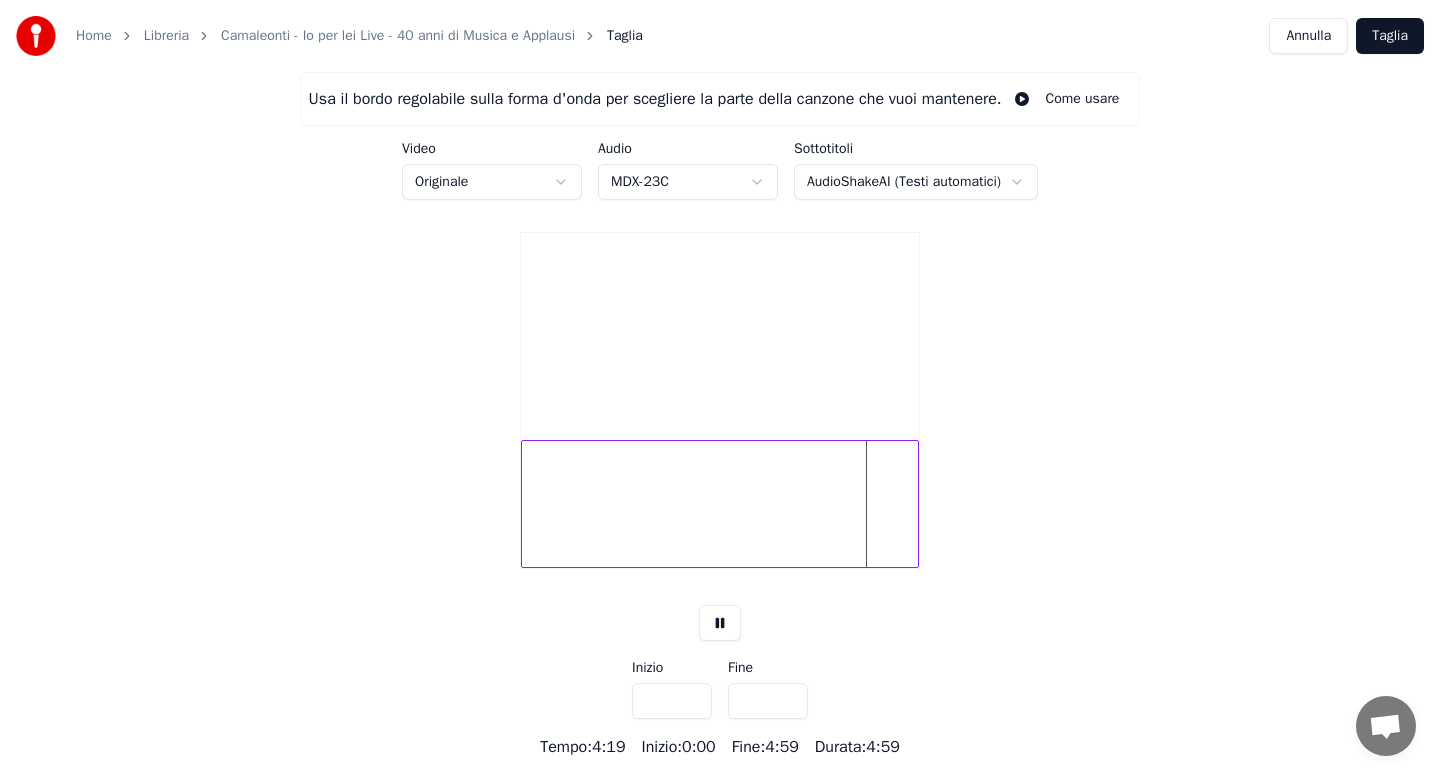 click on "Home Libreria Camaleonti - Io per lei Live - 40 anni di Musica e Applausi [PERSON_NAME] Usa il bordo regolabile sulla forma d'onda per scegliere la parte della canzone che vuoi mantenere. Come usare Video Originale Audio MDX-23C Sottotitoli AudioShakeAI (Testi automatici) Inizio *** Fine ***** Tempo :  4:19 Inizio :  0:00 Fine :  4:59 Durata :  4:59" at bounding box center [720, 379] 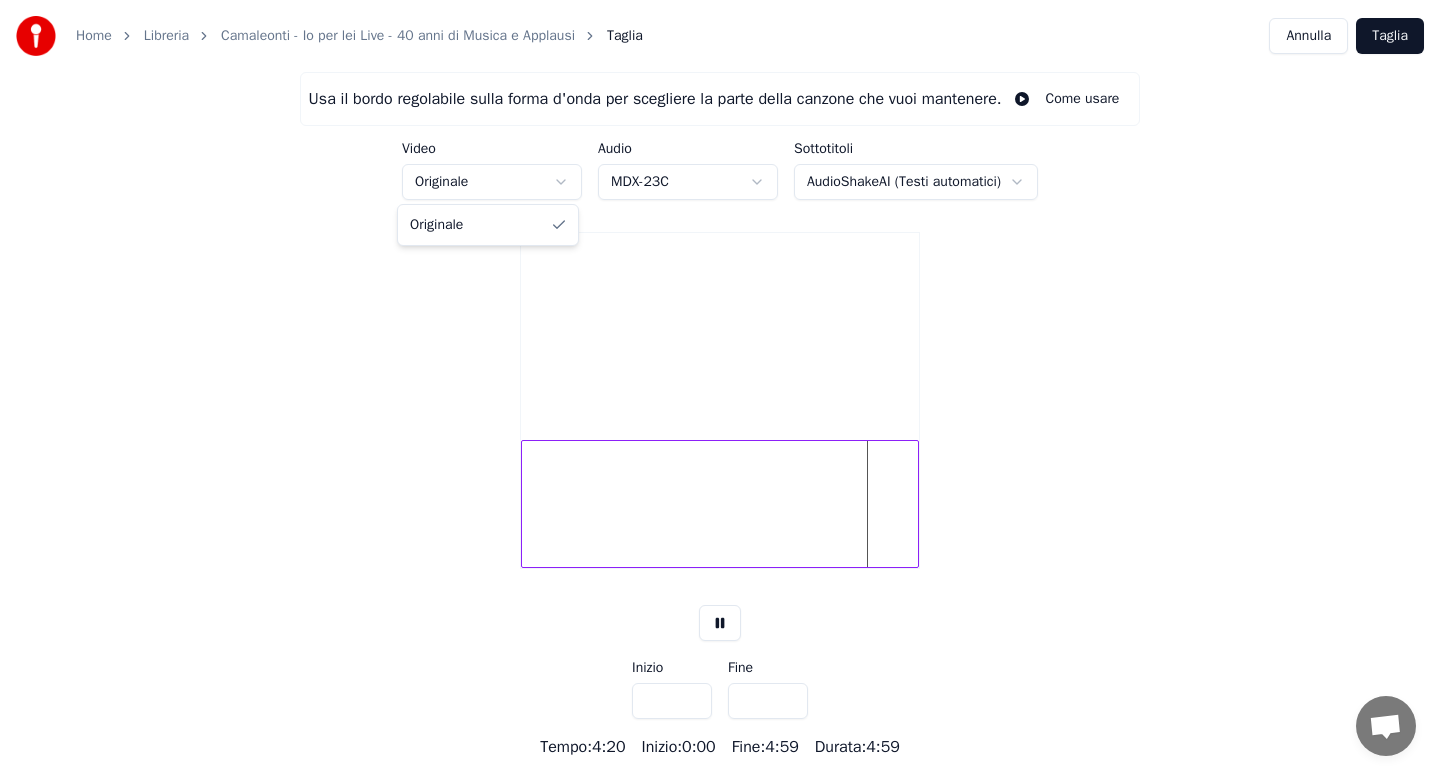 click on "Home Libreria Camaleonti - Io per lei Live - 40 anni di Musica e Applausi [PERSON_NAME] Usa il bordo regolabile sulla forma d'onda per scegliere la parte della canzone che vuoi mantenere. Come usare Video Originale Audio MDX-23C Sottotitoli AudioShakeAI (Testi automatici) Inizio *** Fine ***** Tempo :  4:20 Inizio :  0:00 Fine :  4:59 Durata :  4:59 Originale" at bounding box center (720, 379) 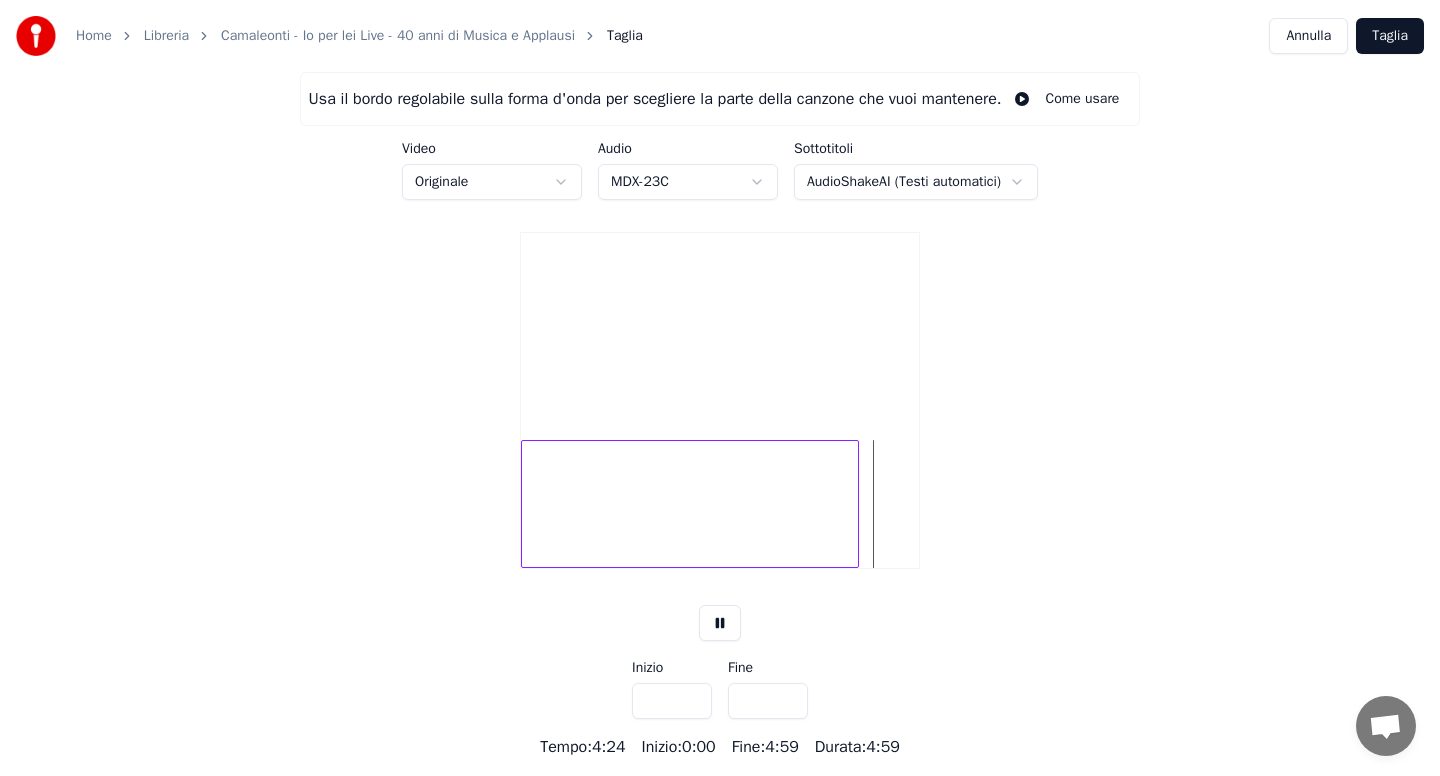 click at bounding box center (855, 504) 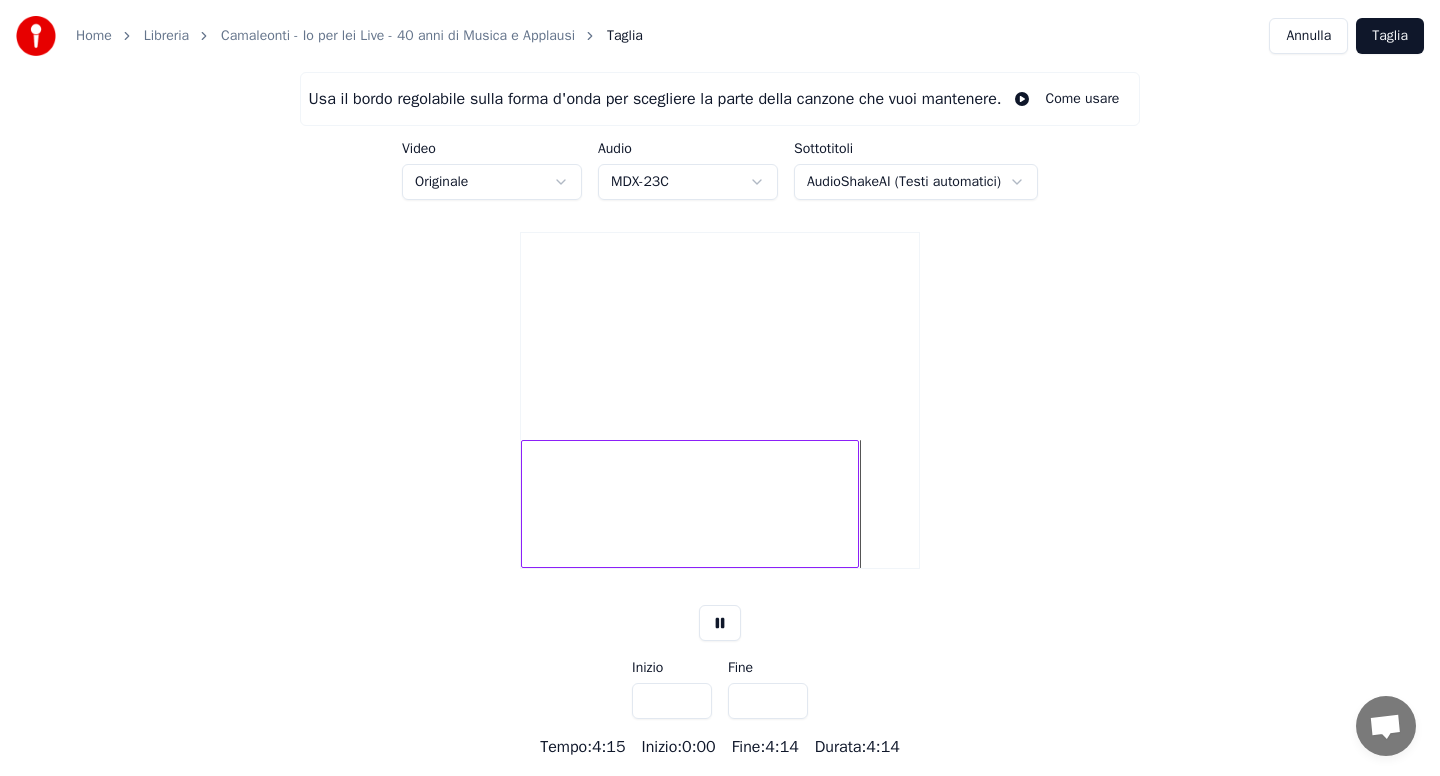 click at bounding box center [690, 504] 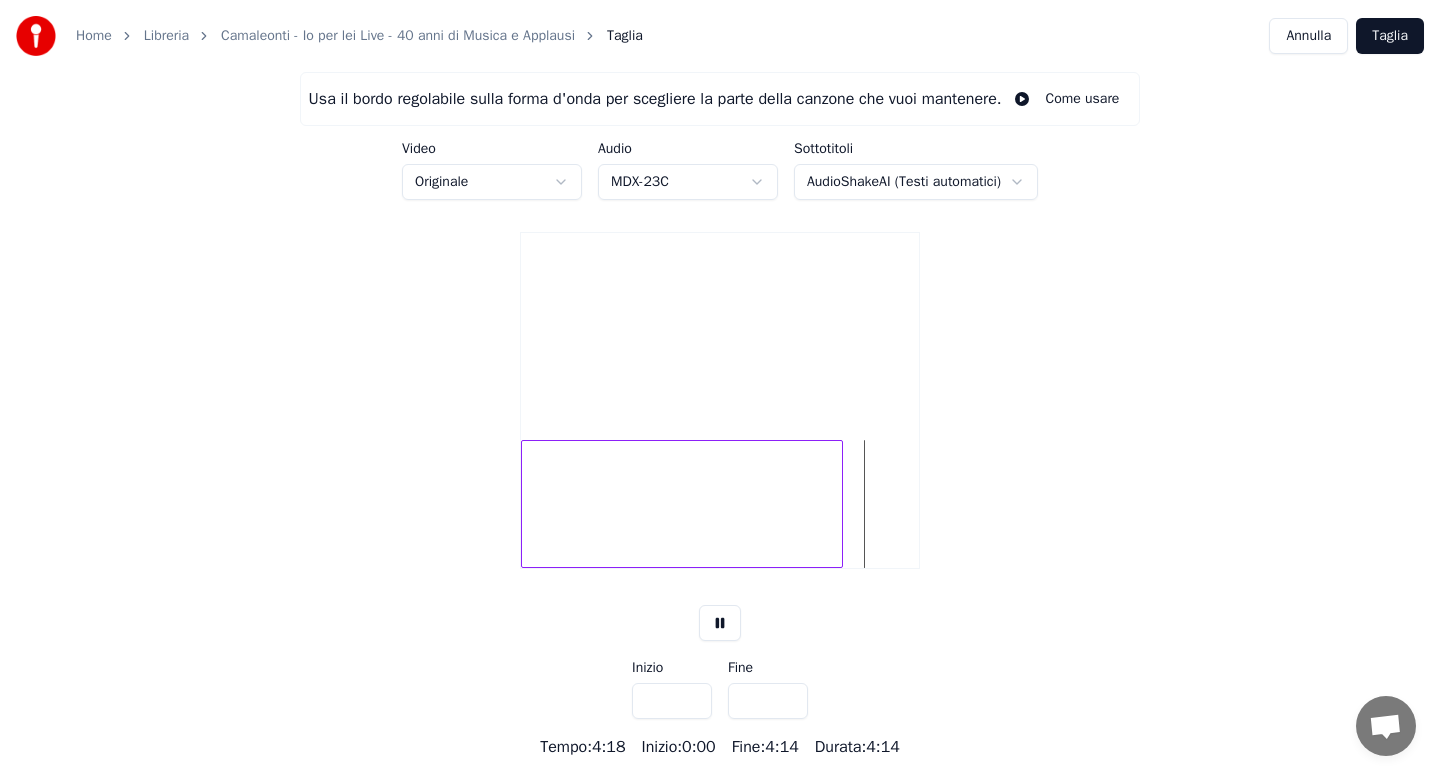 click at bounding box center [839, 504] 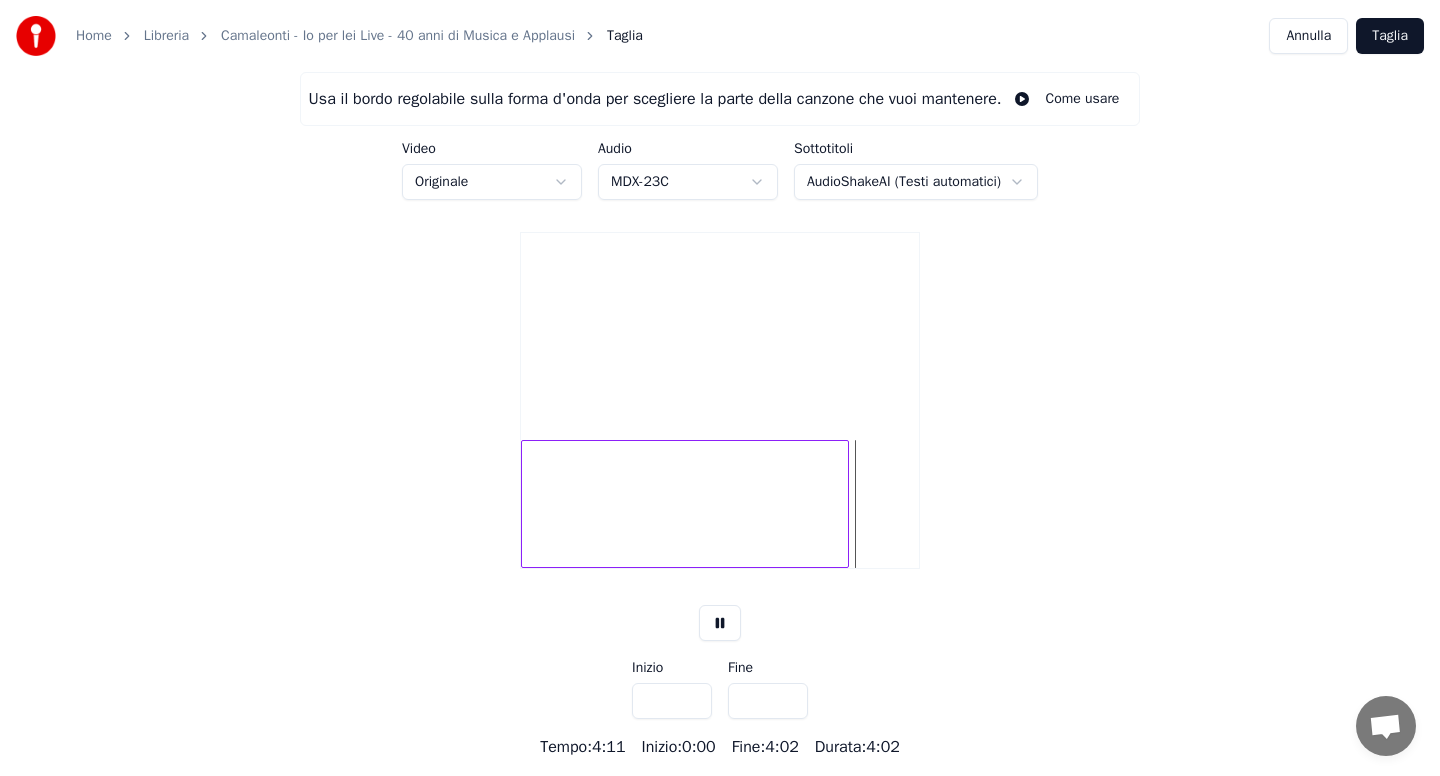 click at bounding box center [845, 504] 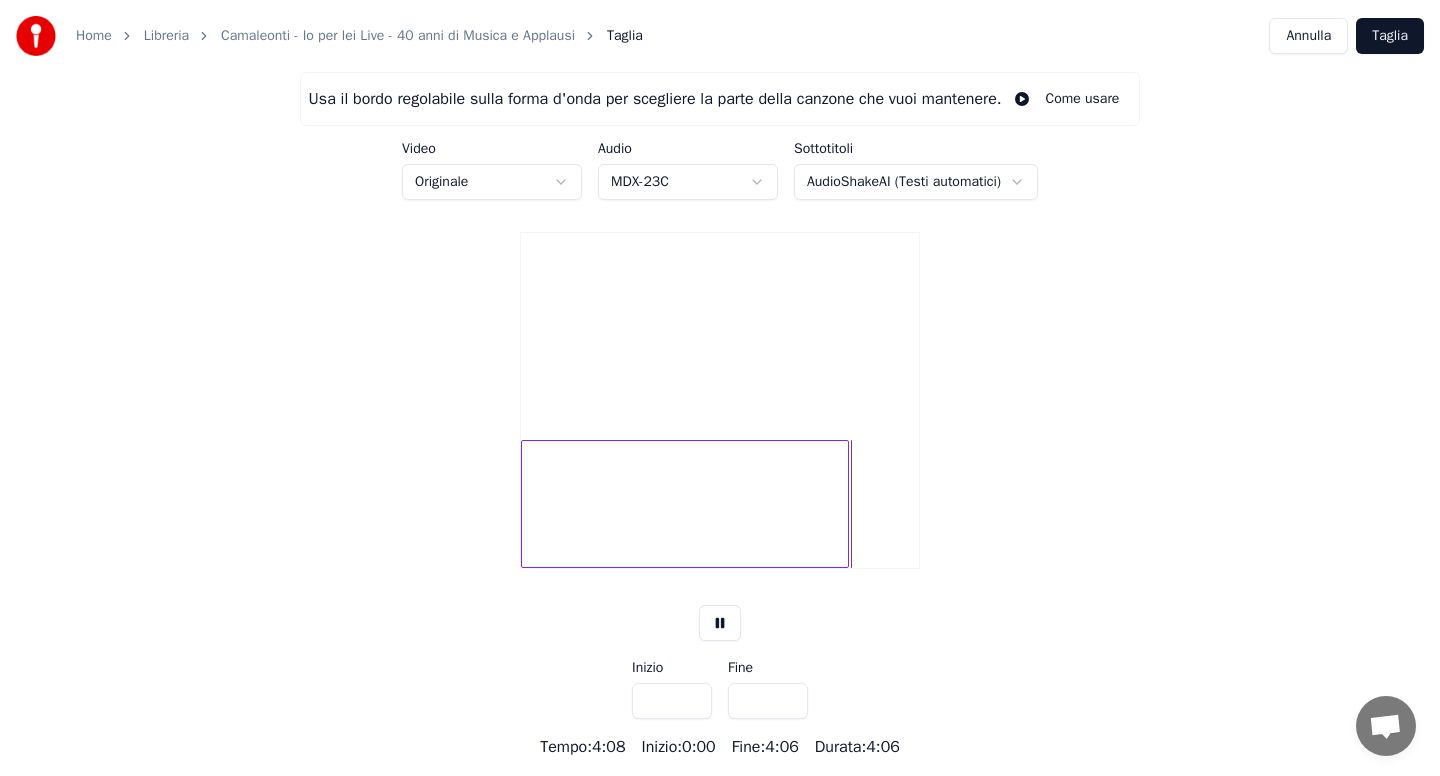 click on "Taglia" at bounding box center [1390, 36] 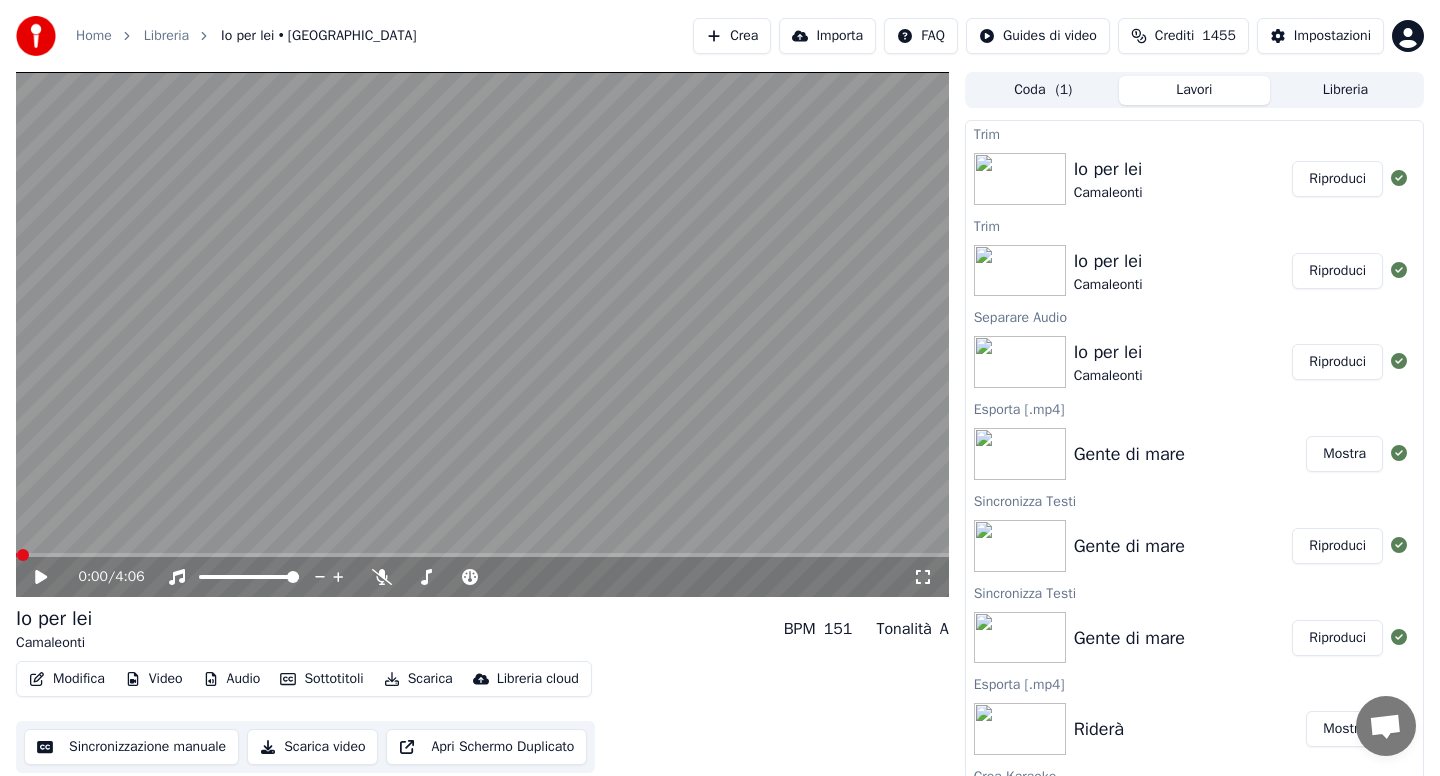 click 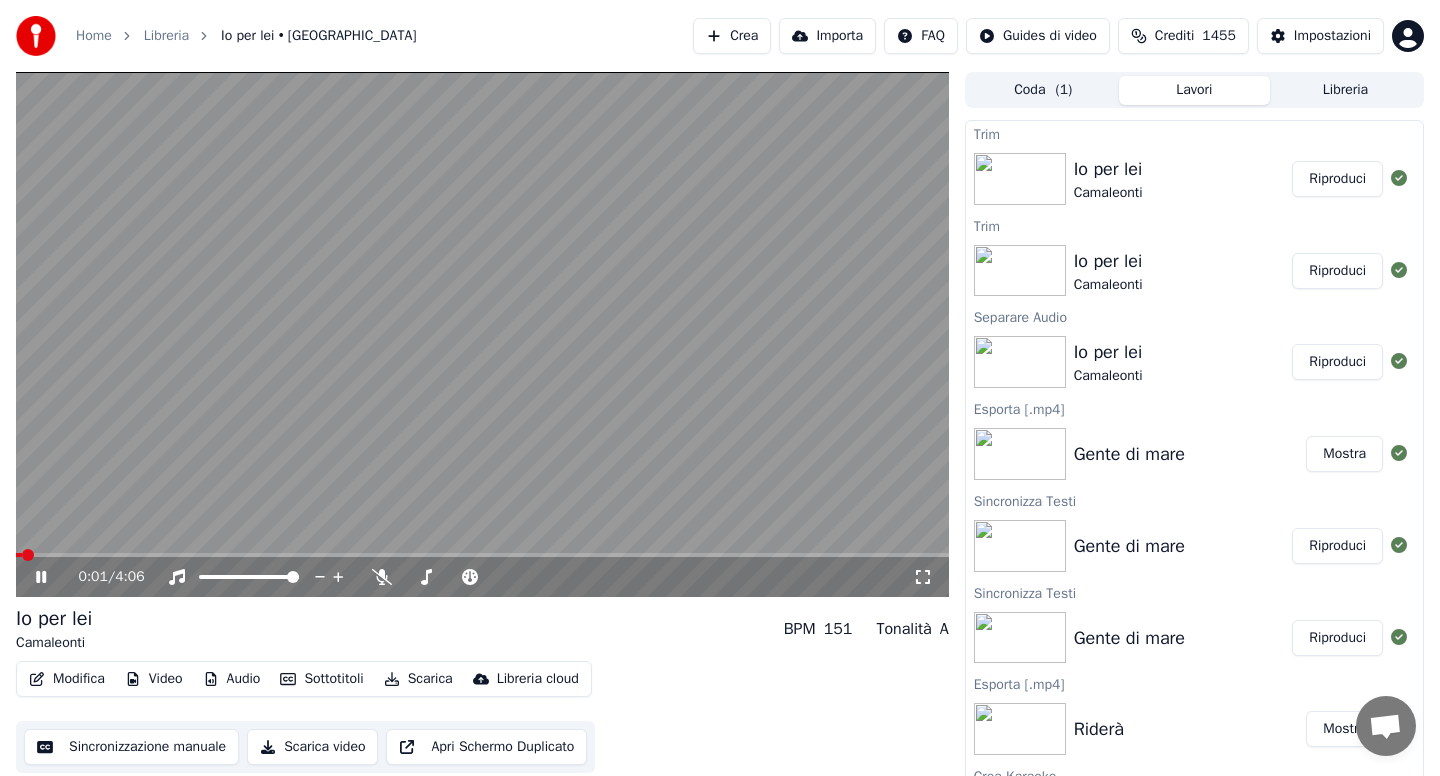 click on "Audio" at bounding box center (232, 679) 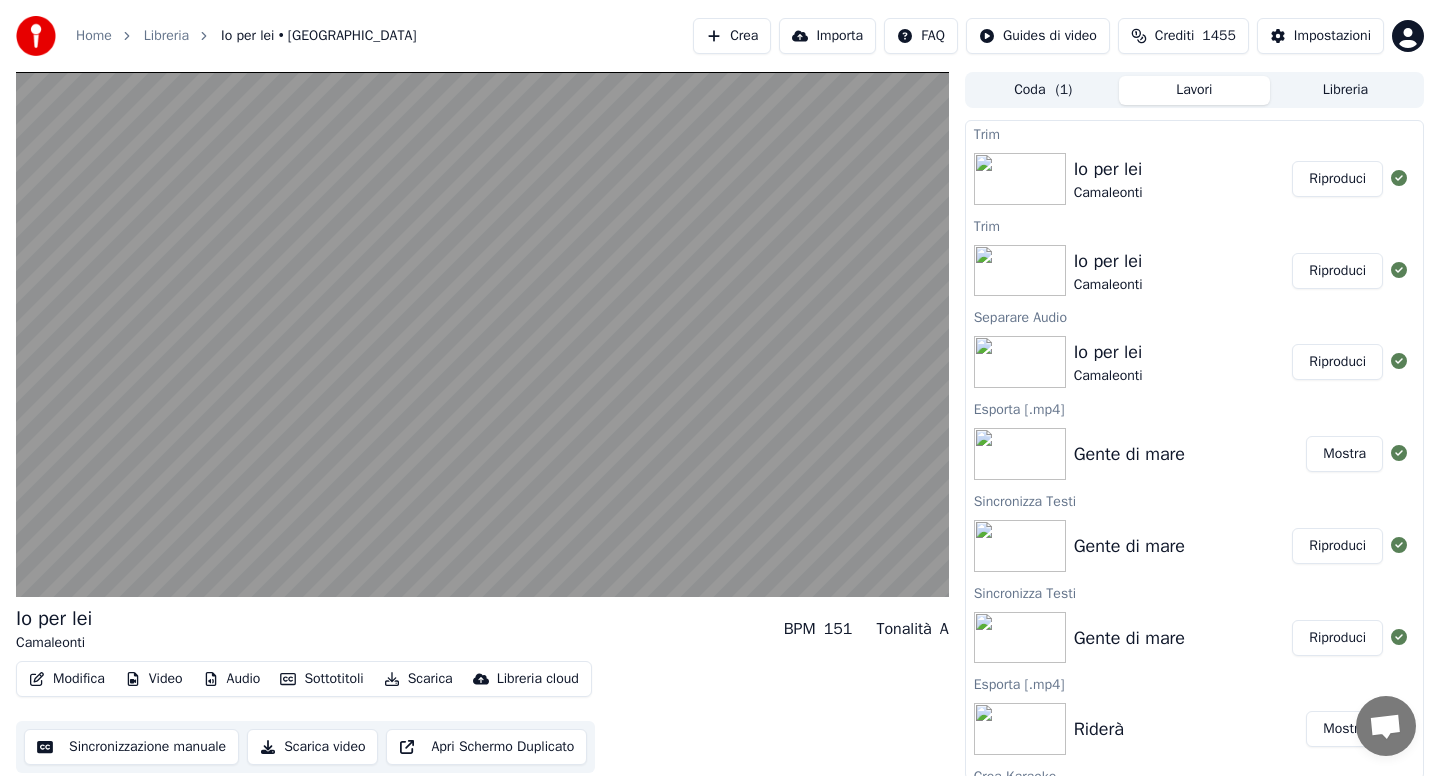 click on "Io per lei Camaleonti BPM 151 Tonalità A" at bounding box center (482, 629) 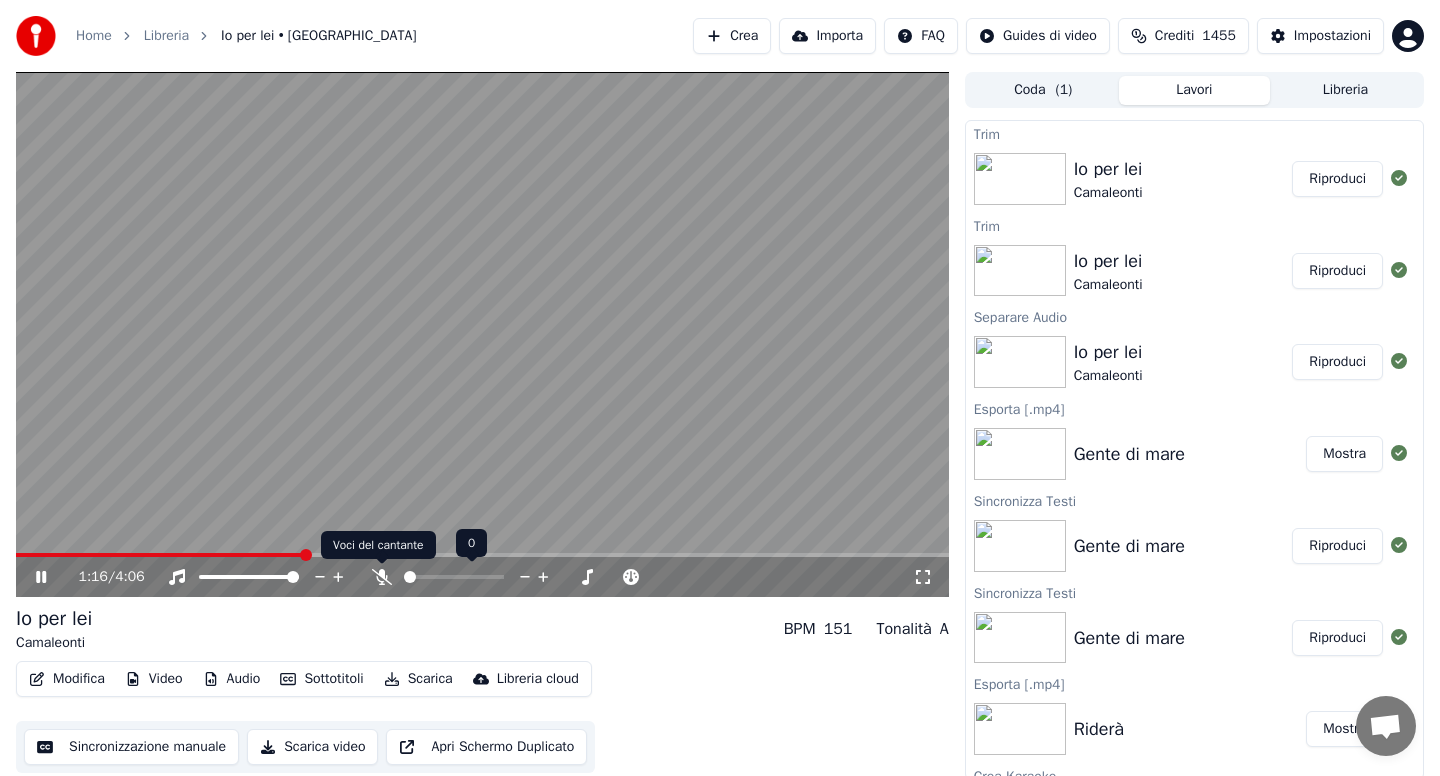 click 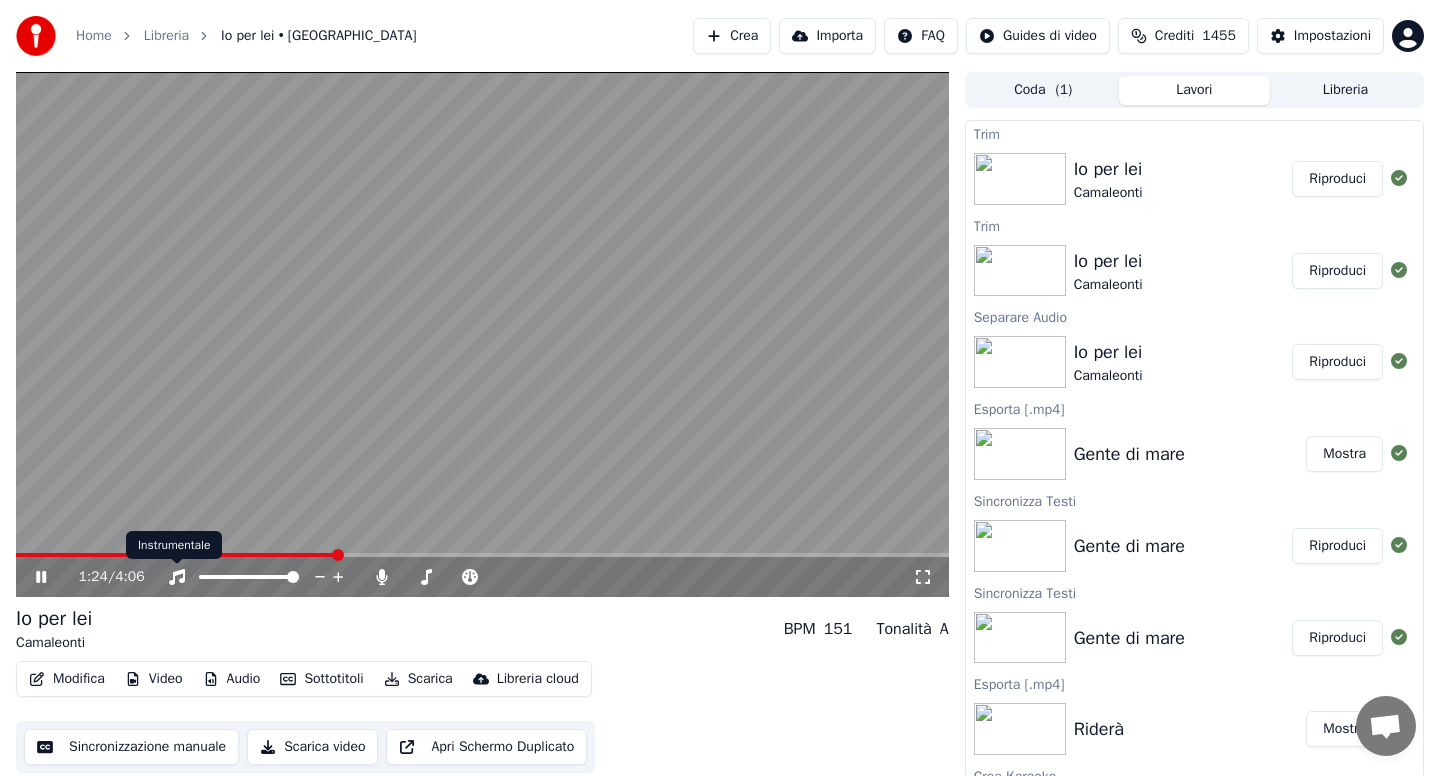 click 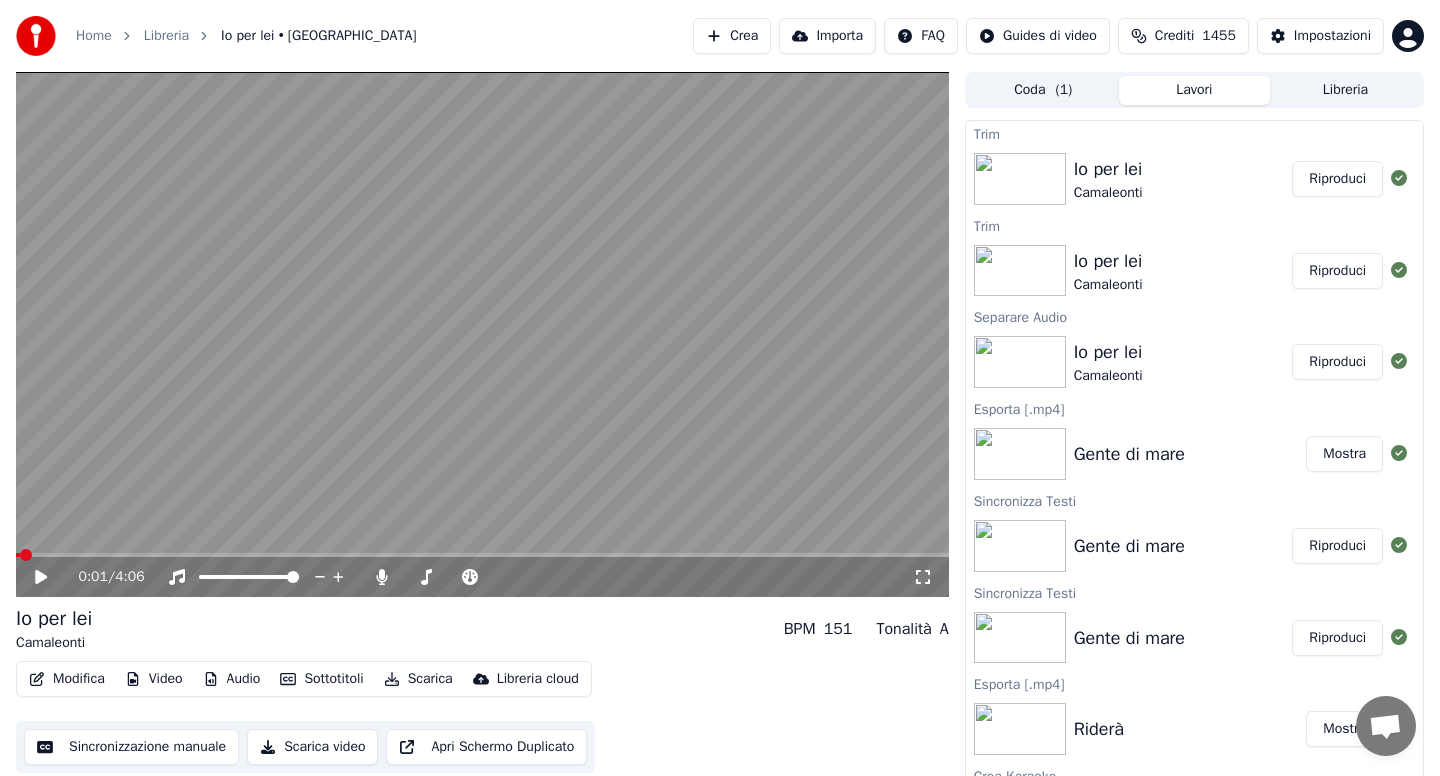 click at bounding box center (18, 555) 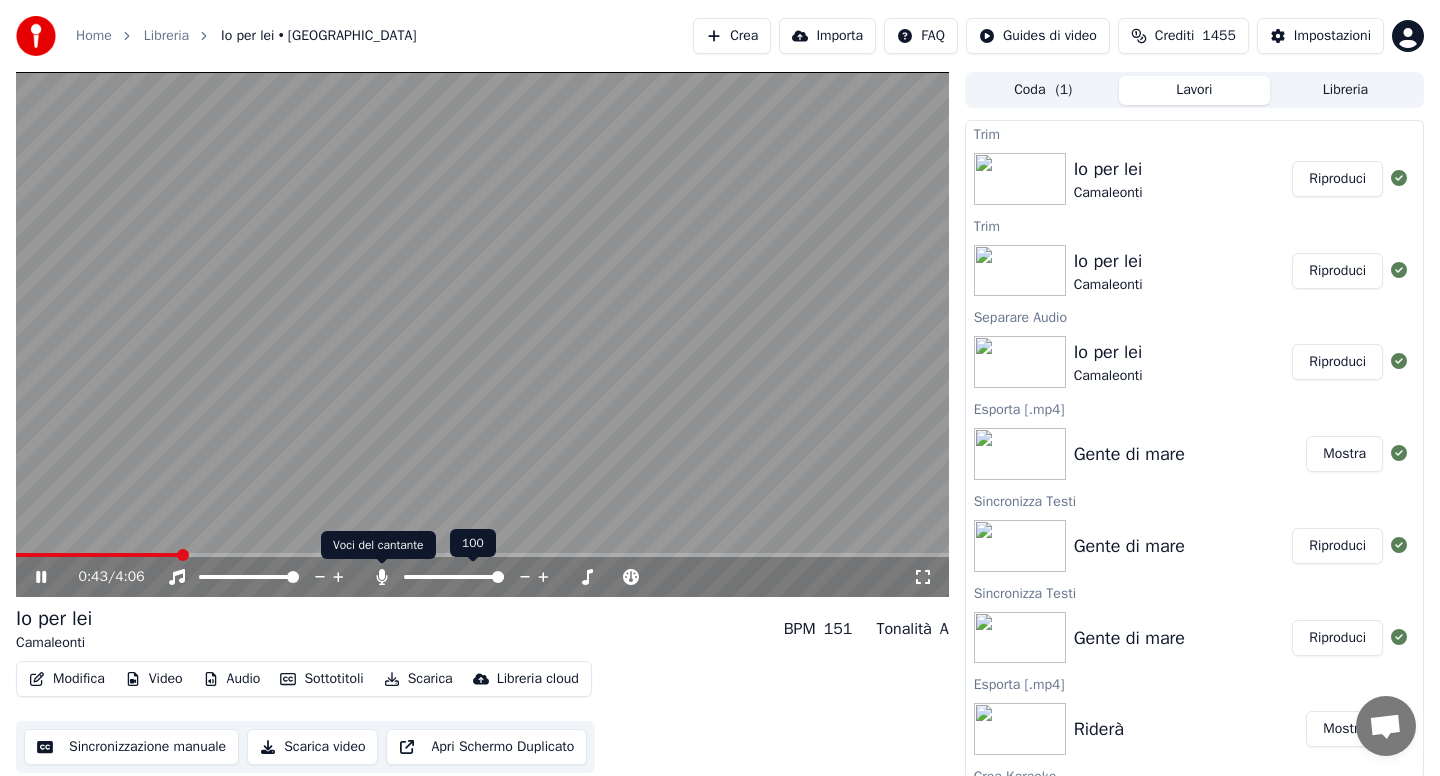 click 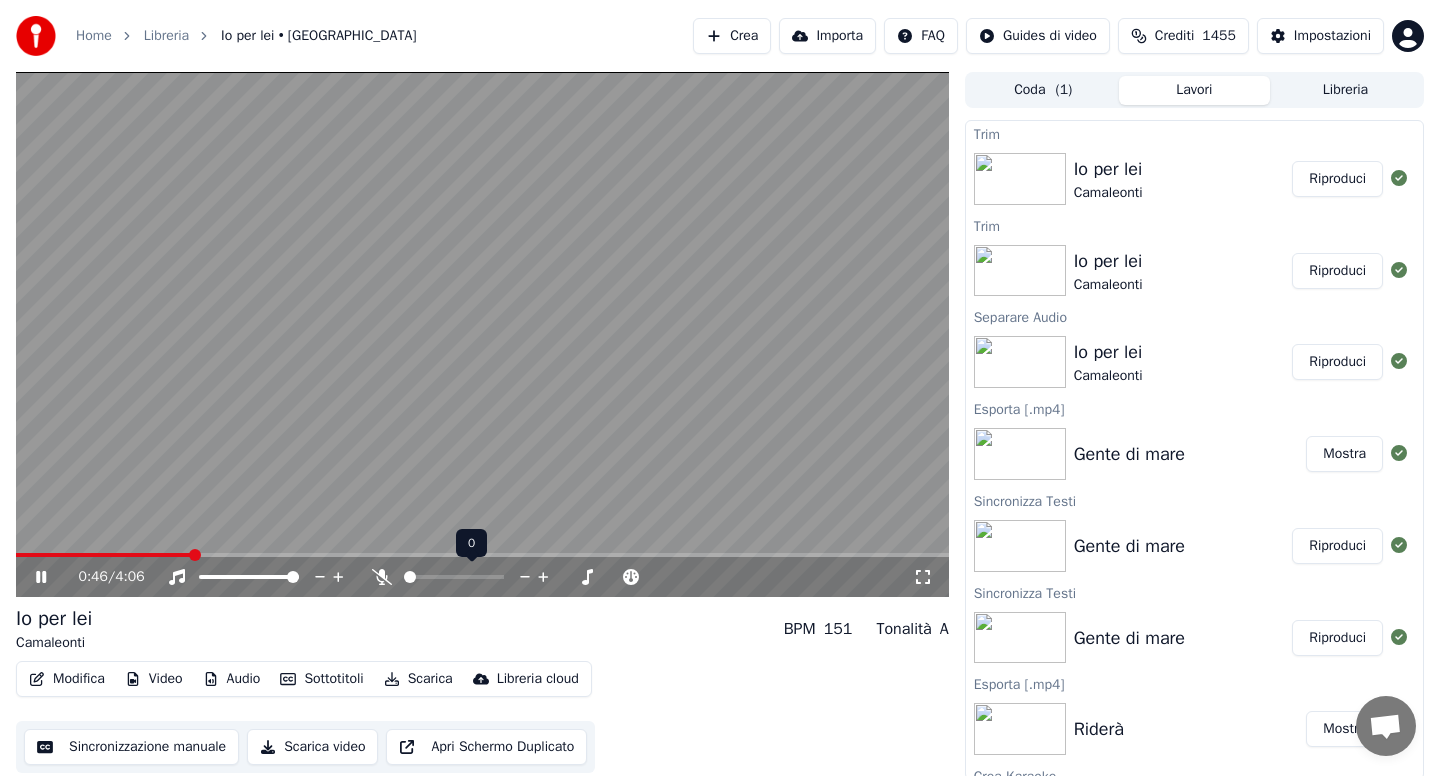 click 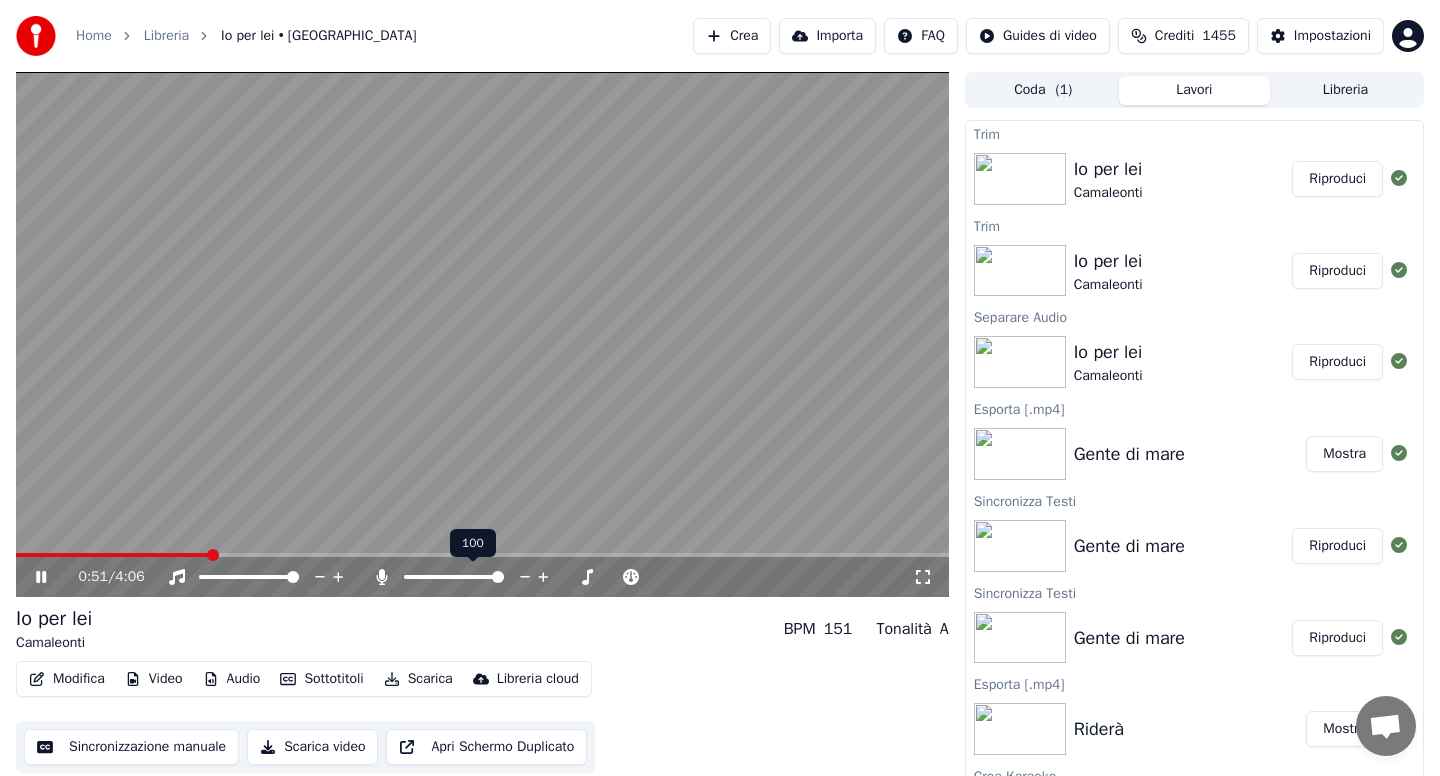 click 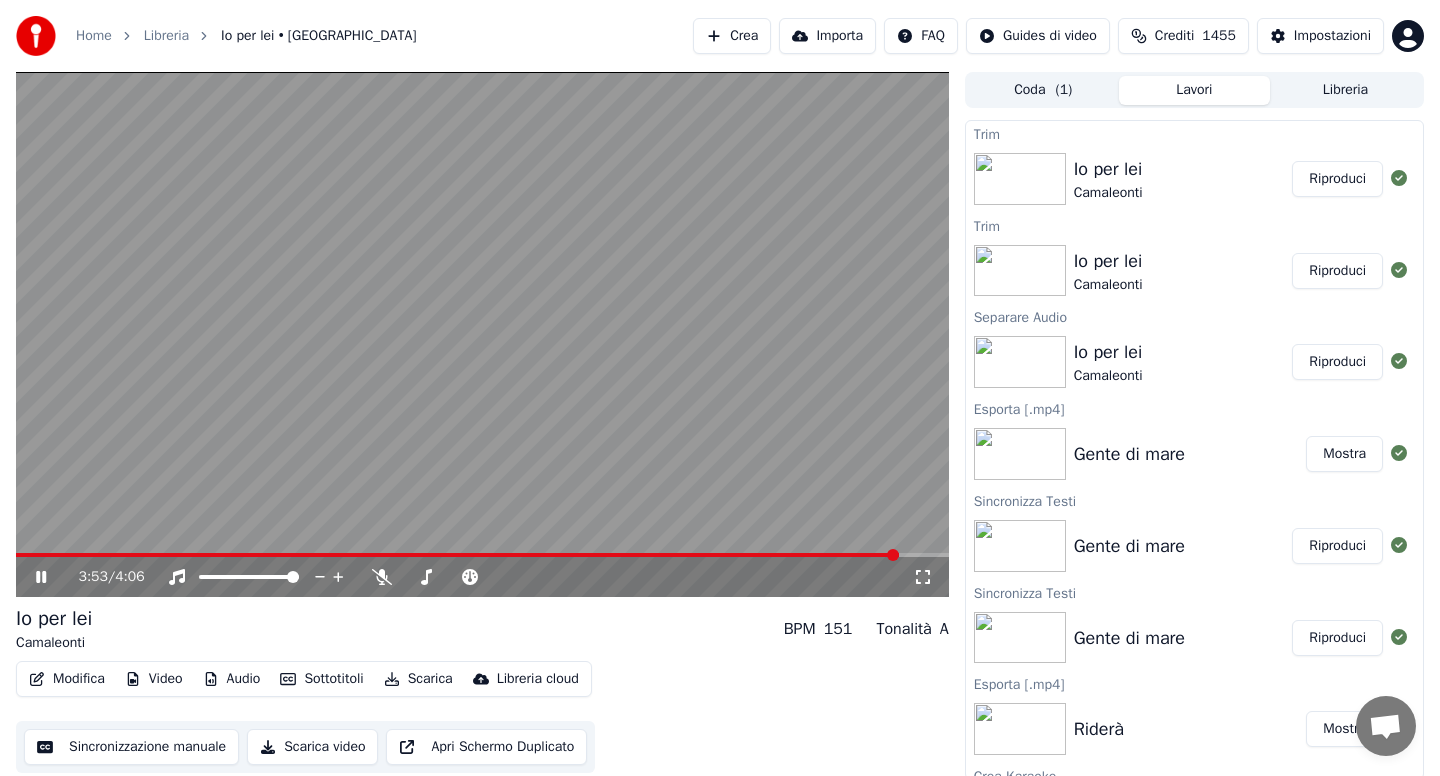 click on "Scarica" at bounding box center [418, 679] 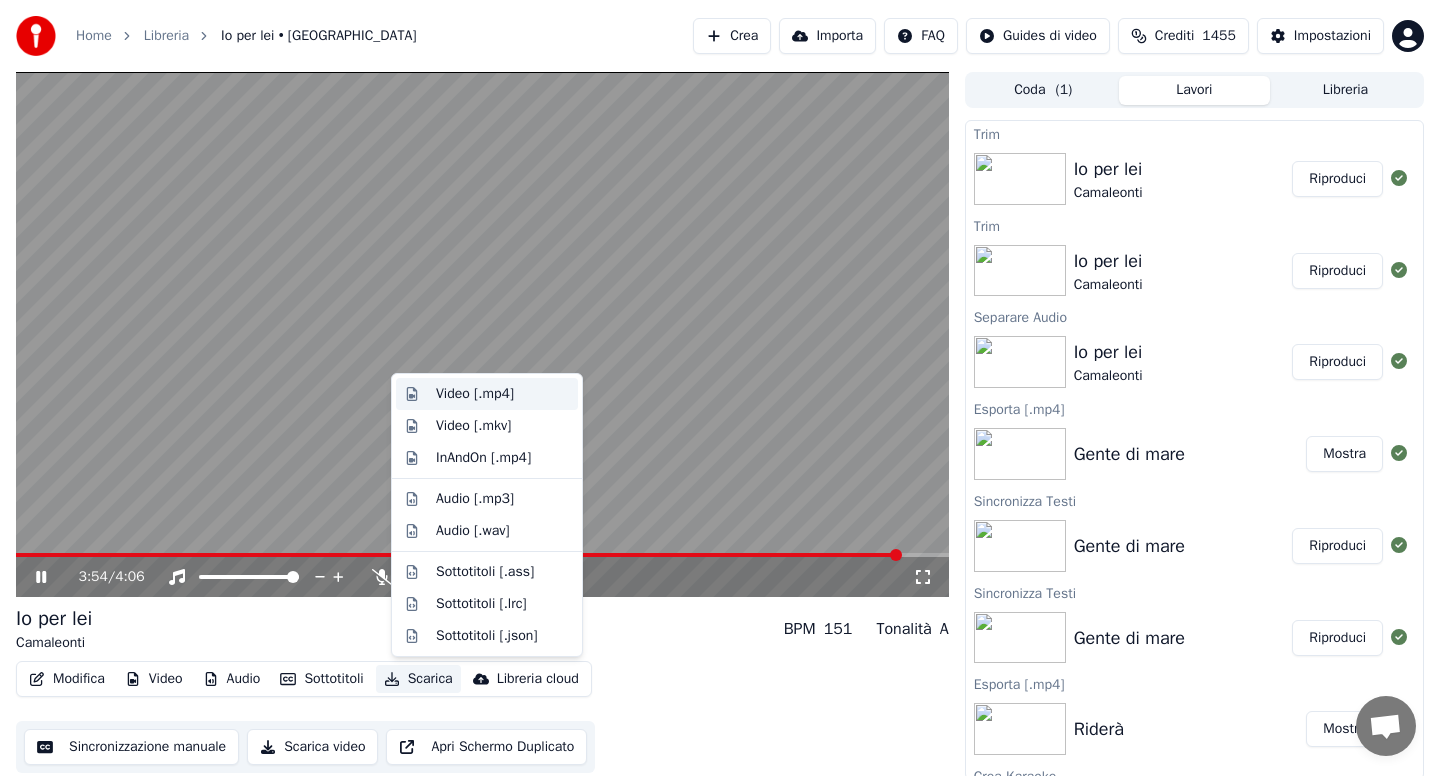 click on "Video [.mp4]" at bounding box center (475, 394) 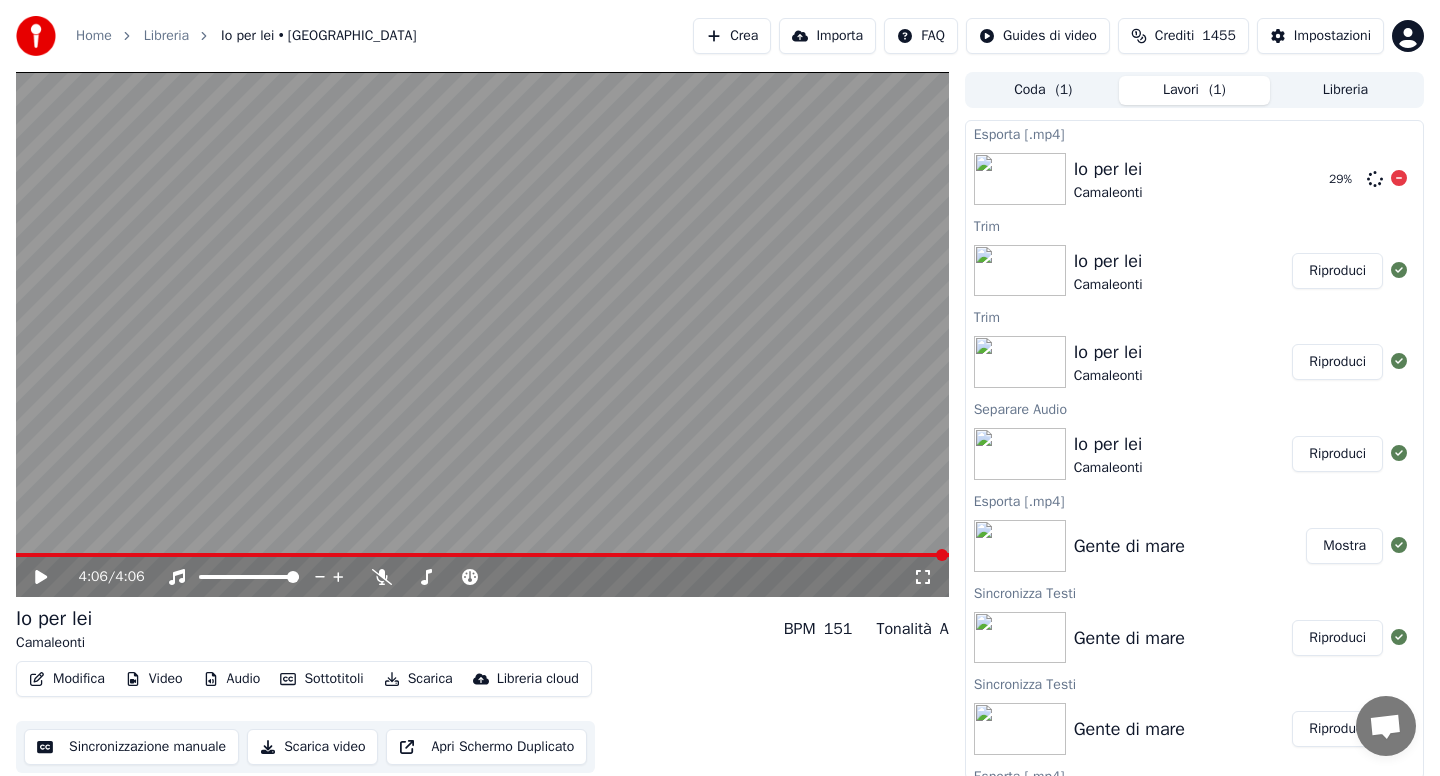 click on "Libreria" at bounding box center [1345, 90] 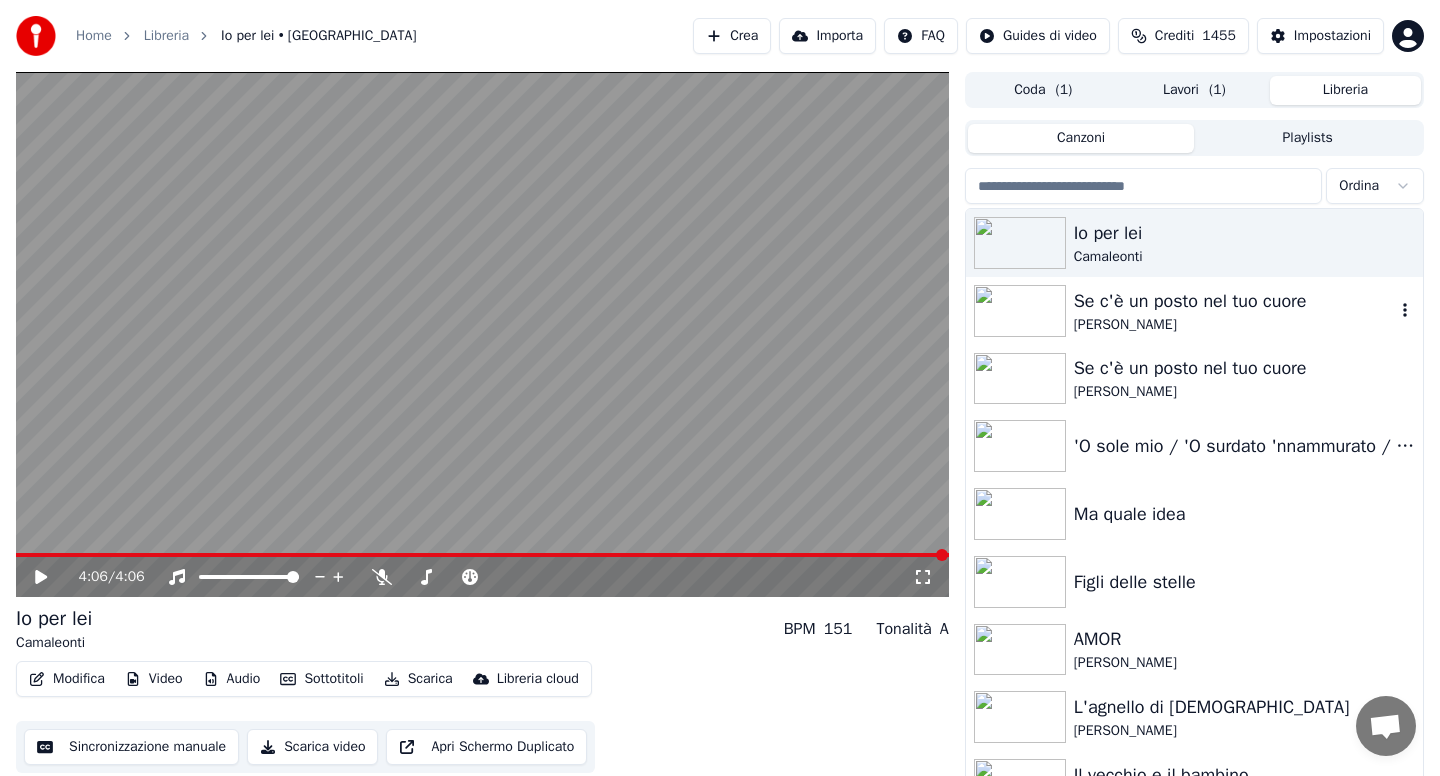 click on "Se c'è un posto nel tuo cuore" at bounding box center (1234, 301) 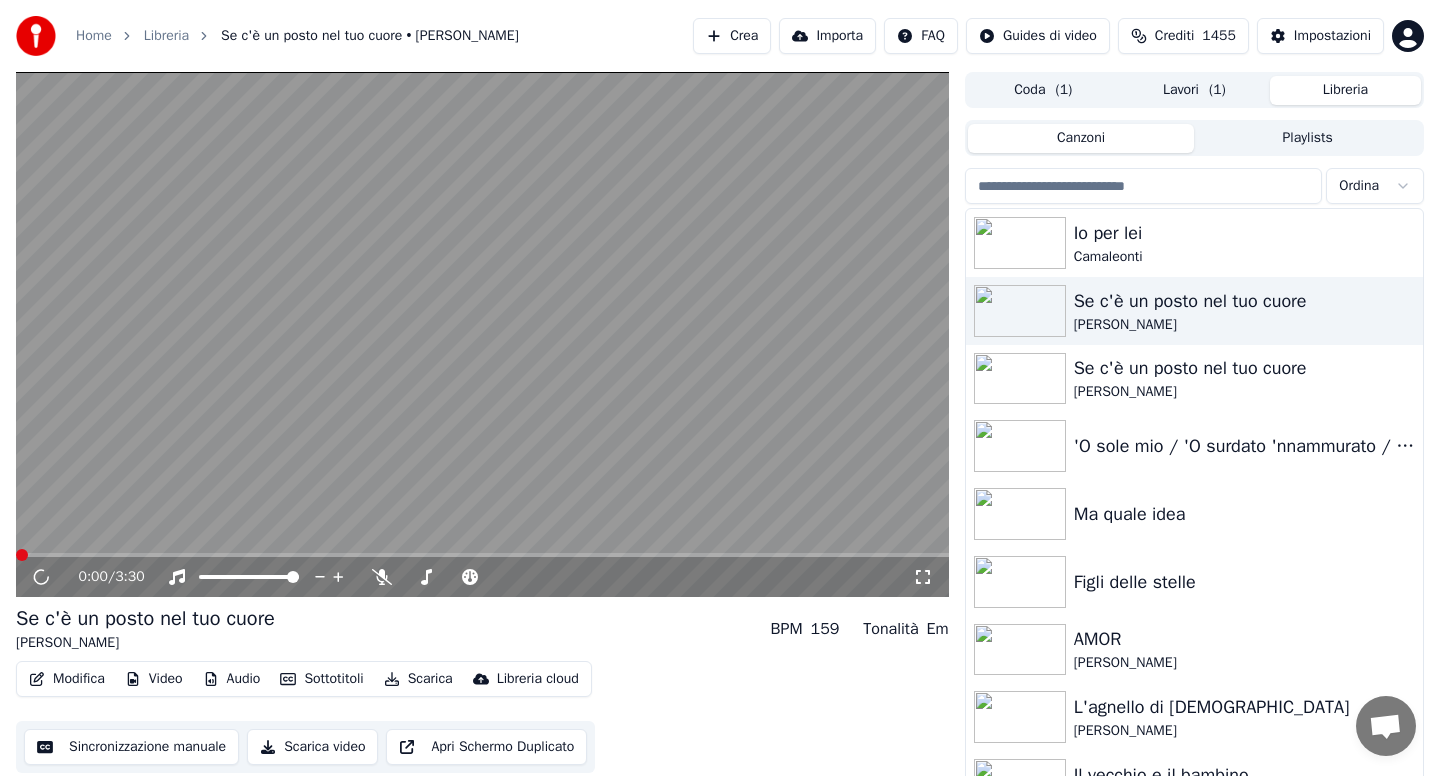 click on "Audio" at bounding box center [232, 679] 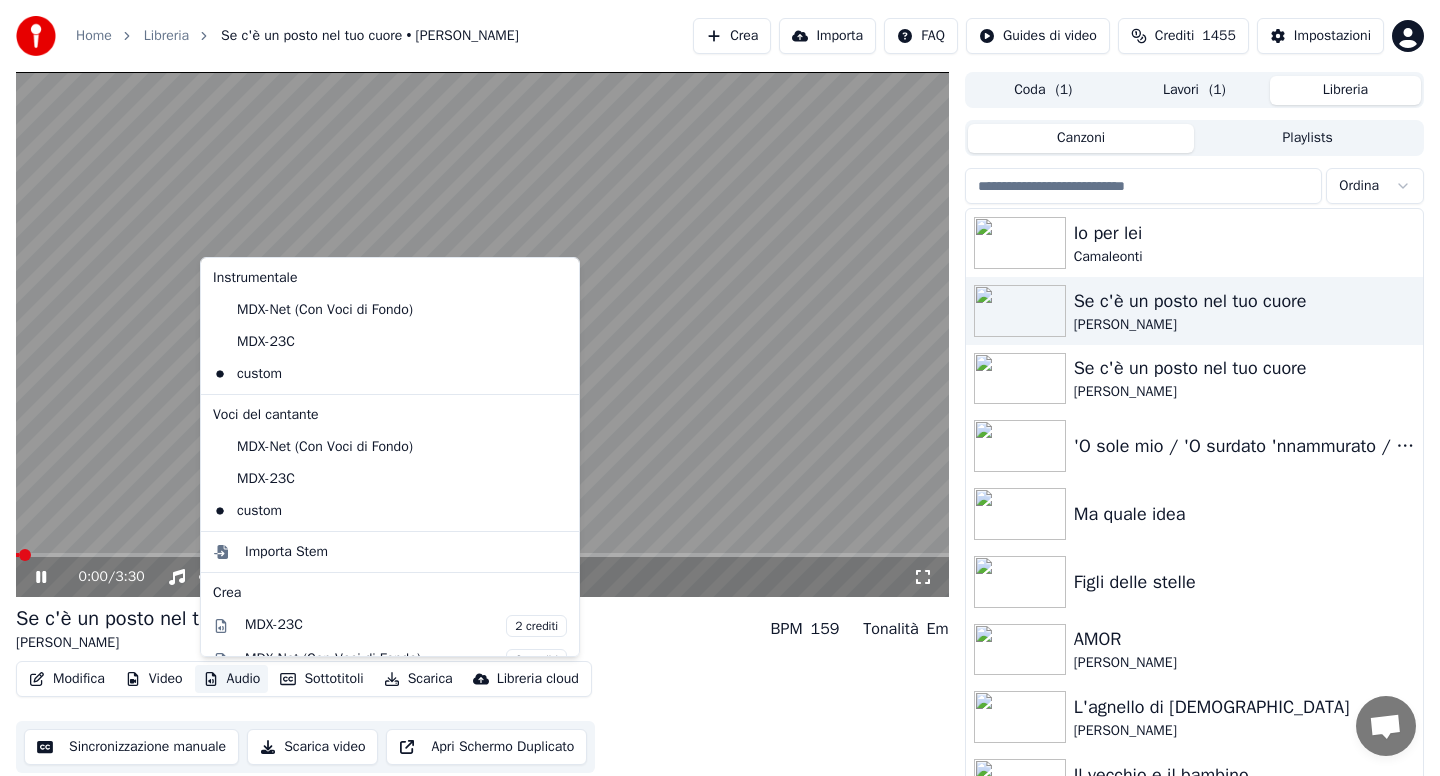click on "Se c'è un posto nel tuo cuore [PERSON_NAME] BPM 159 Tonalità Em" at bounding box center (482, 629) 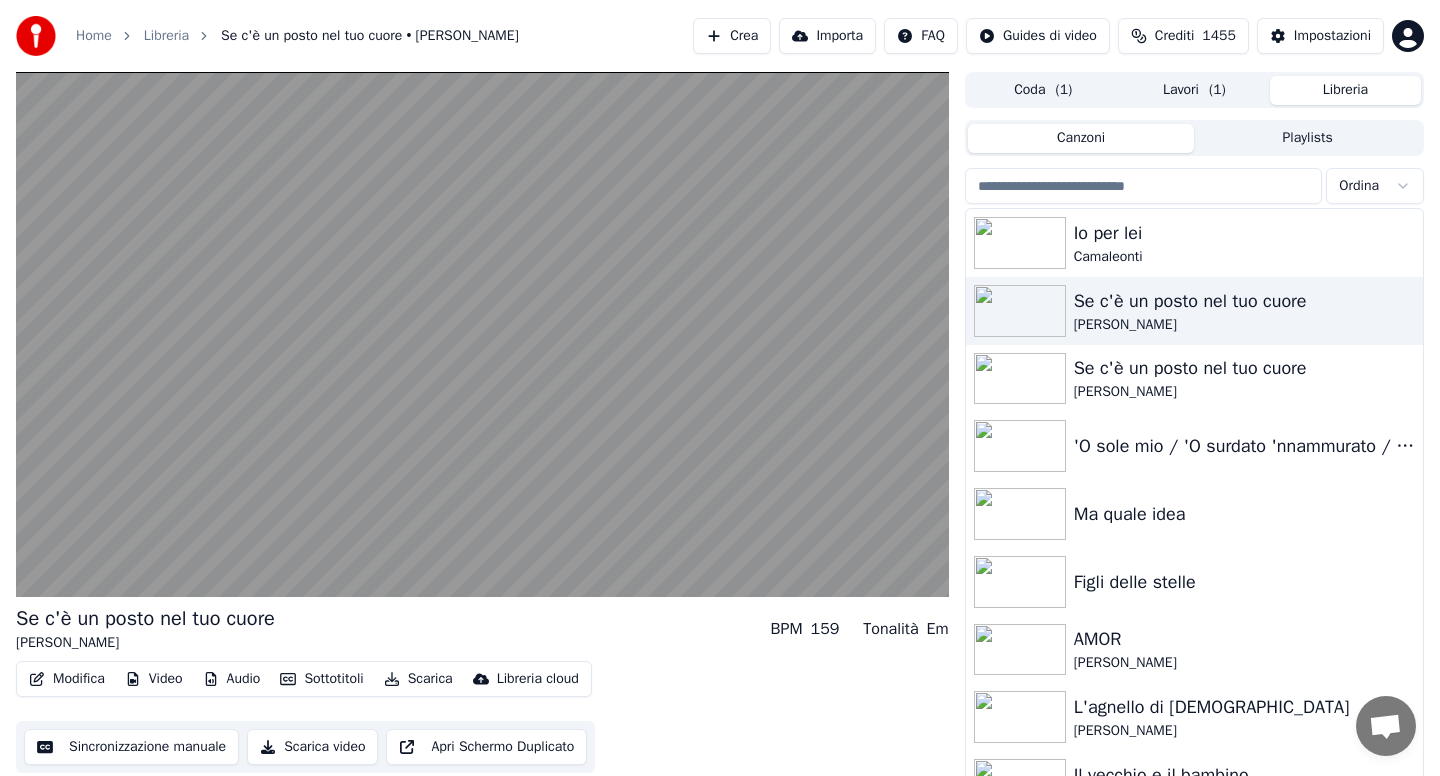 click on "Lavori ( 1 )" at bounding box center (1194, 90) 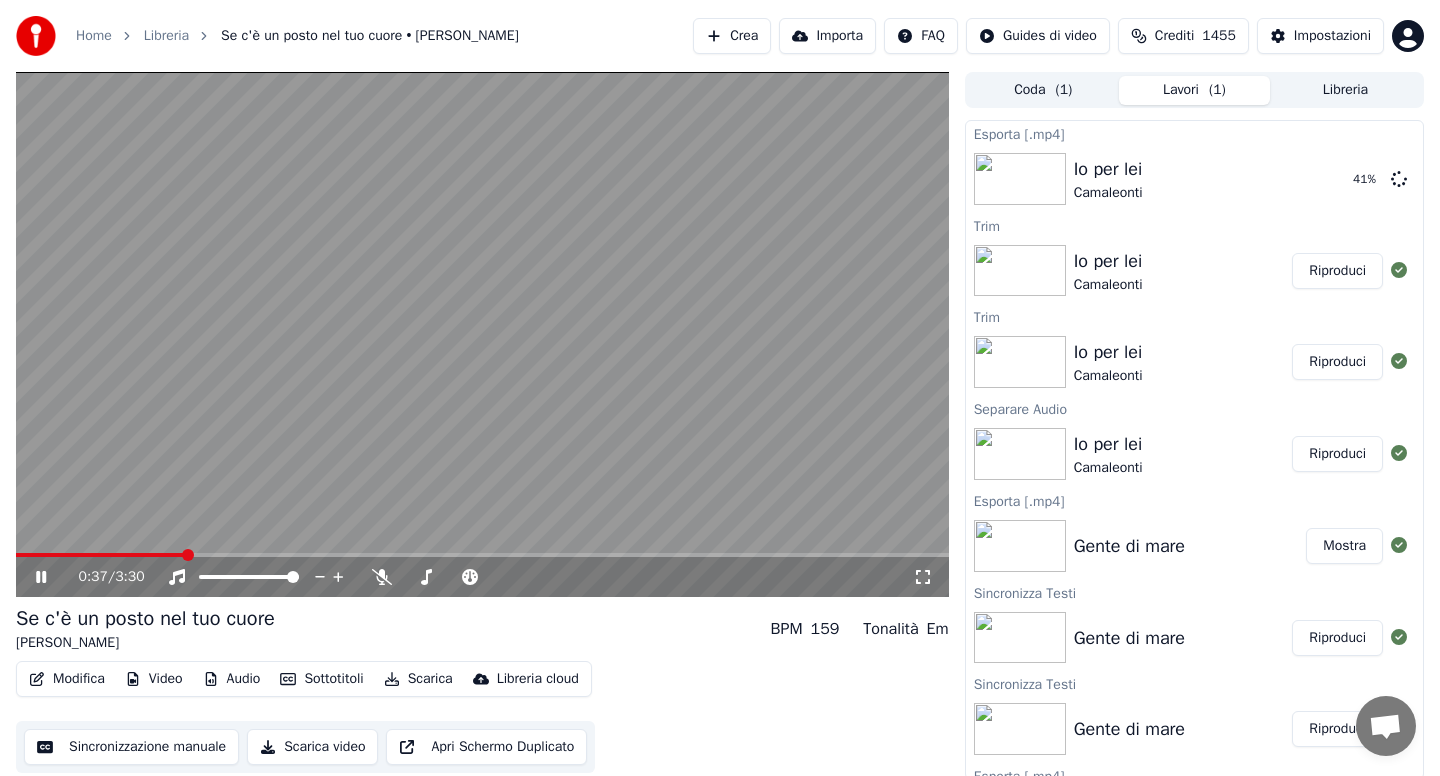 click 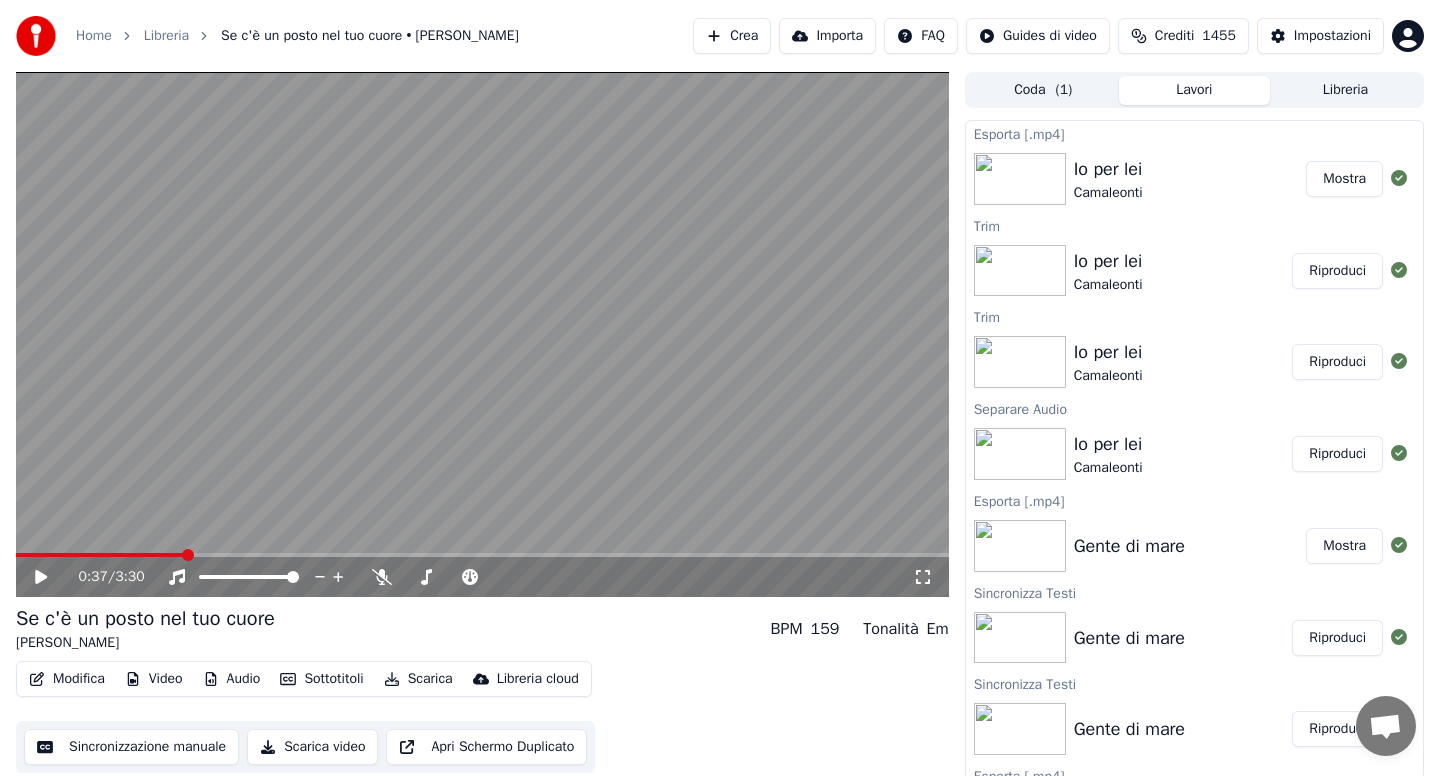 click on "Libreria" at bounding box center (1345, 90) 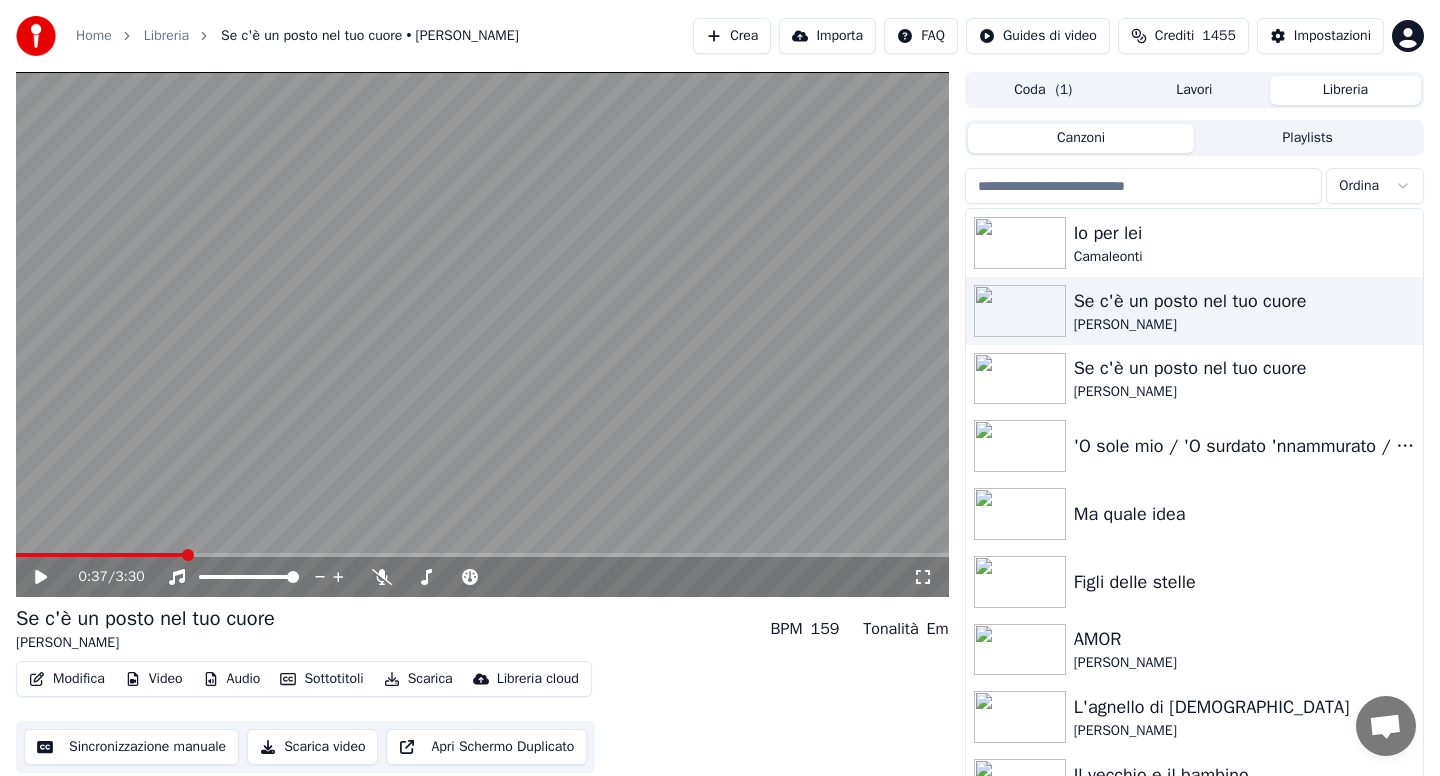 click at bounding box center (1144, 186) 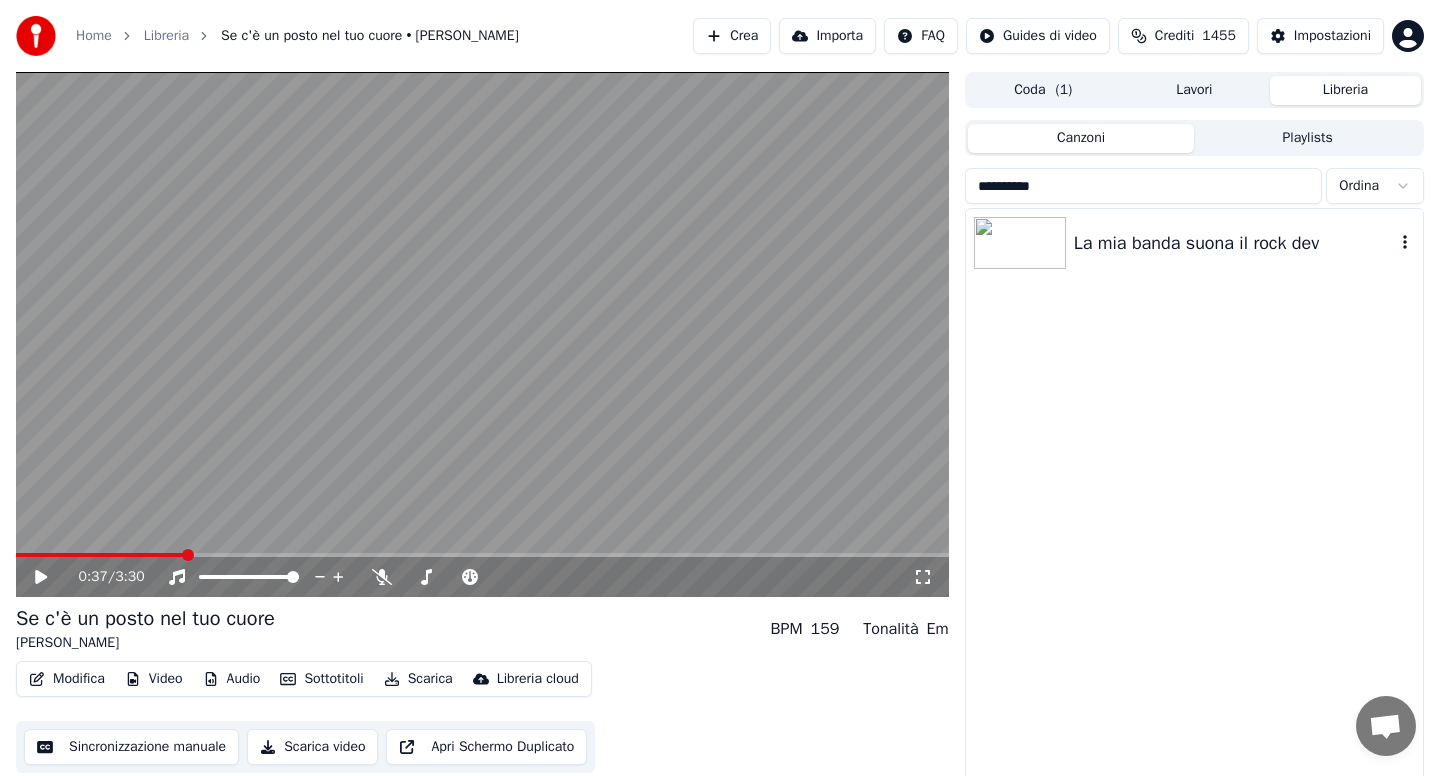 click on "La mia banda suona il rock dev" at bounding box center (1234, 243) 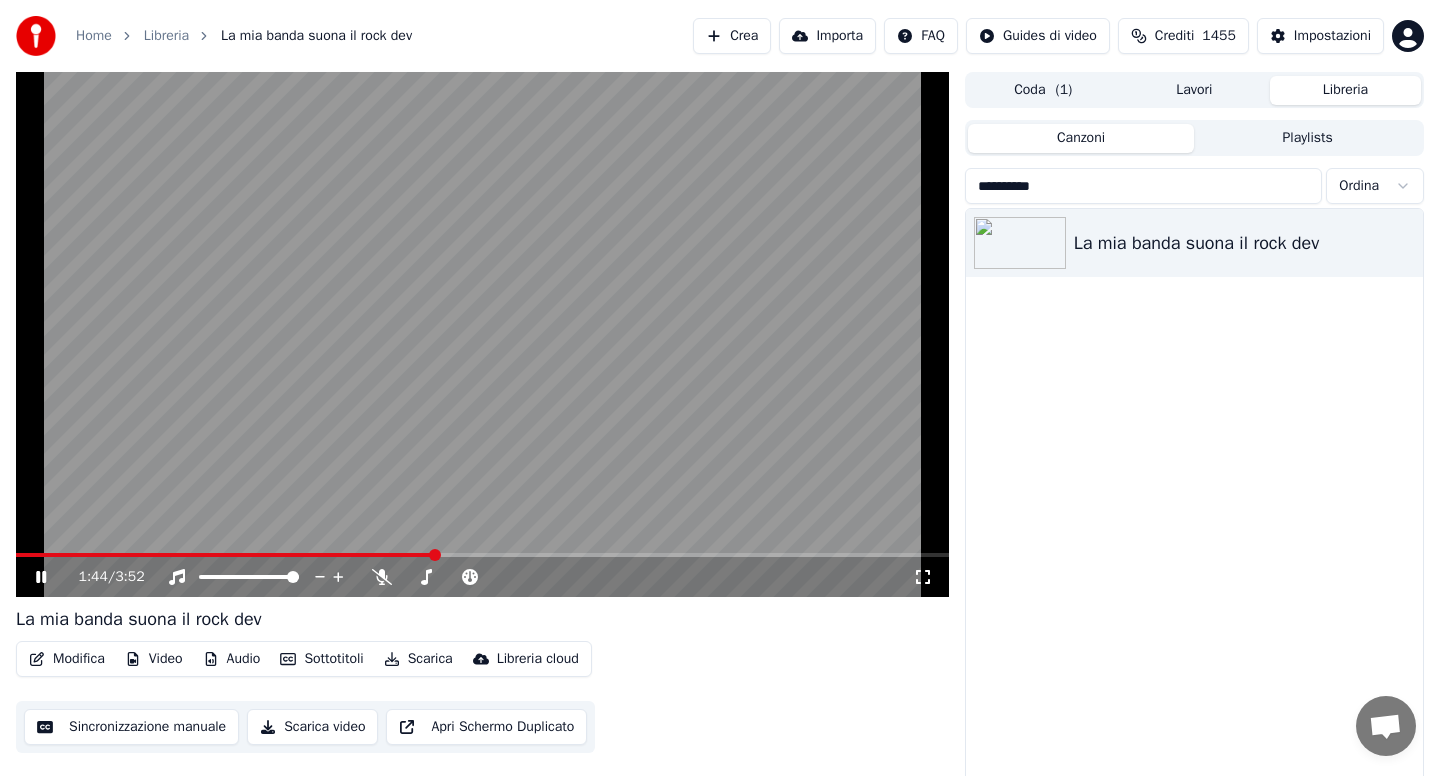 click at bounding box center (482, 334) 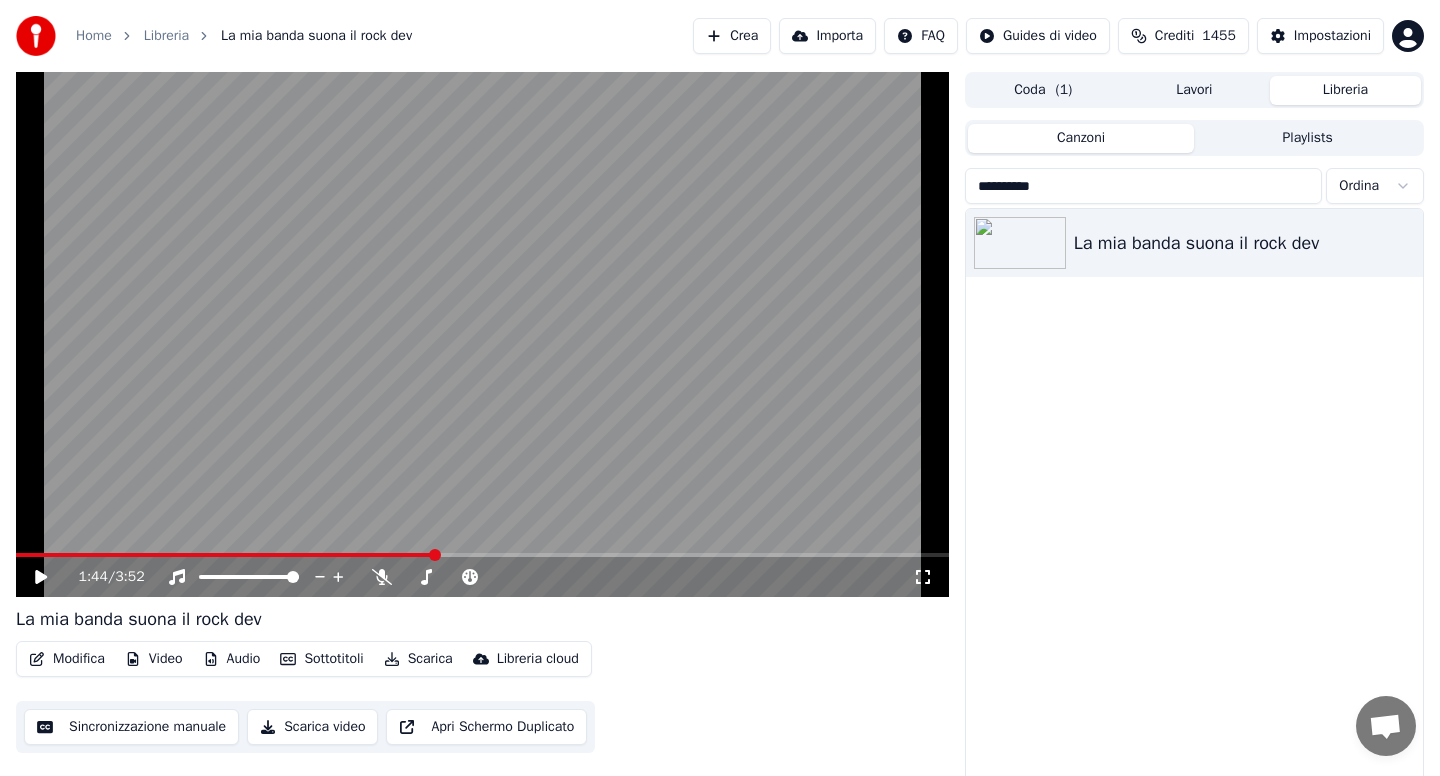 drag, startPoint x: 1070, startPoint y: 183, endPoint x: 937, endPoint y: 203, distance: 134.49535 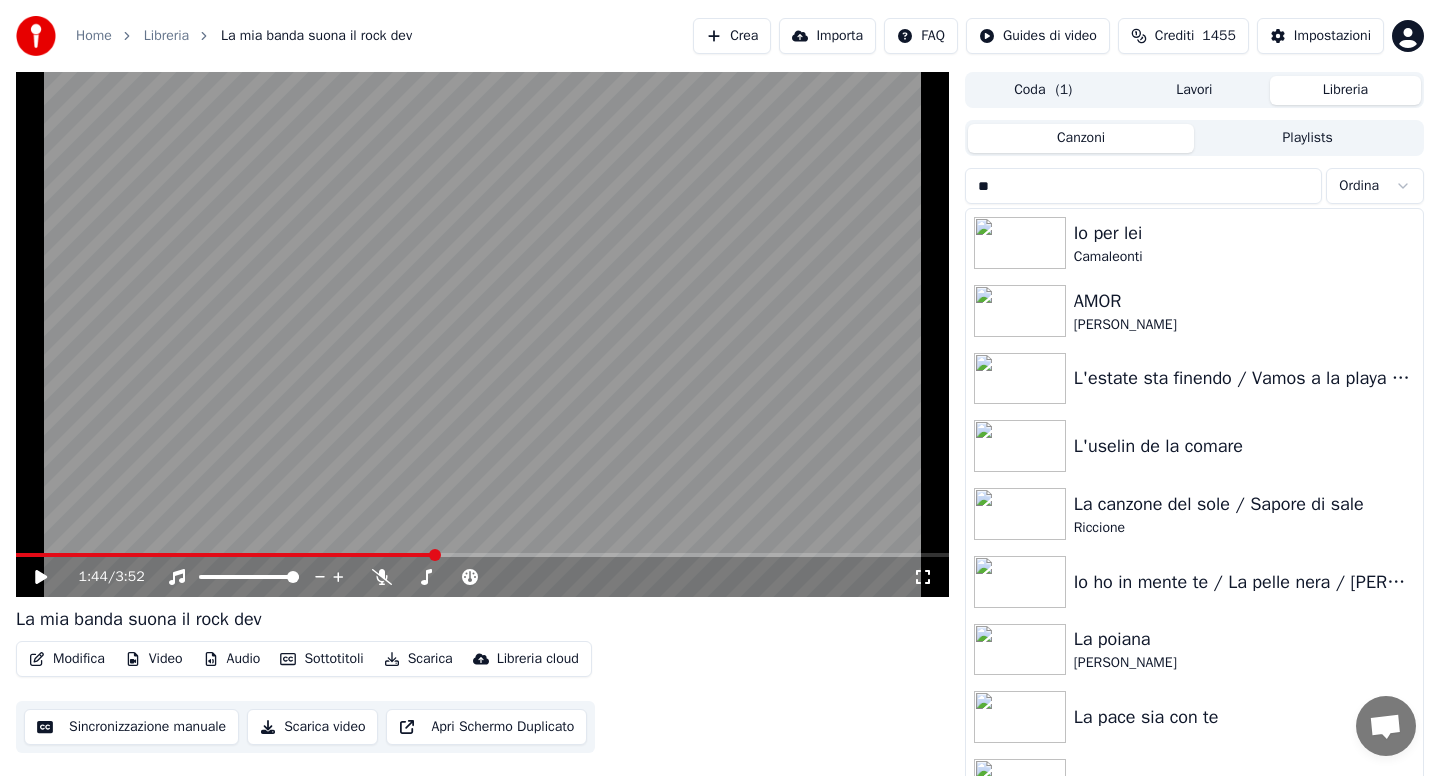 type on "*" 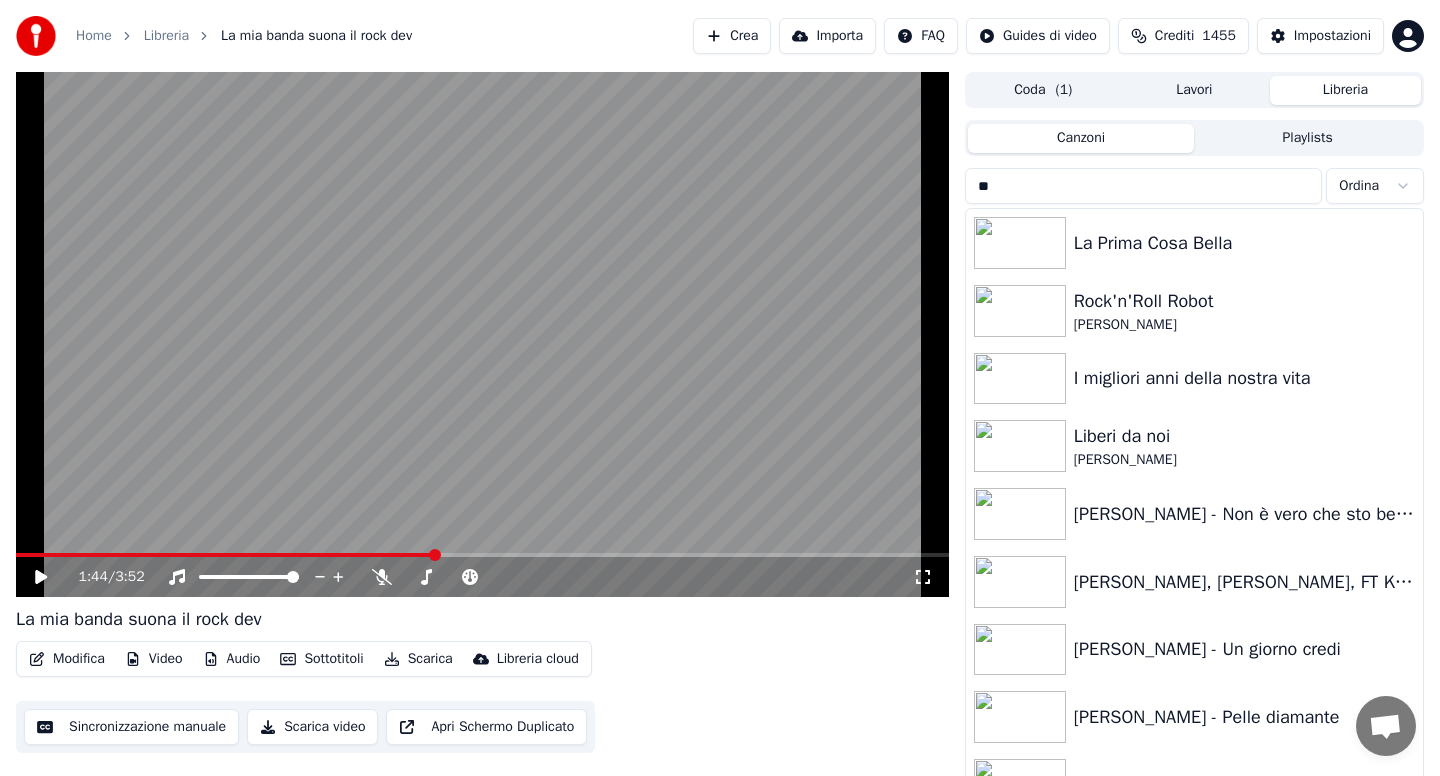 type on "*" 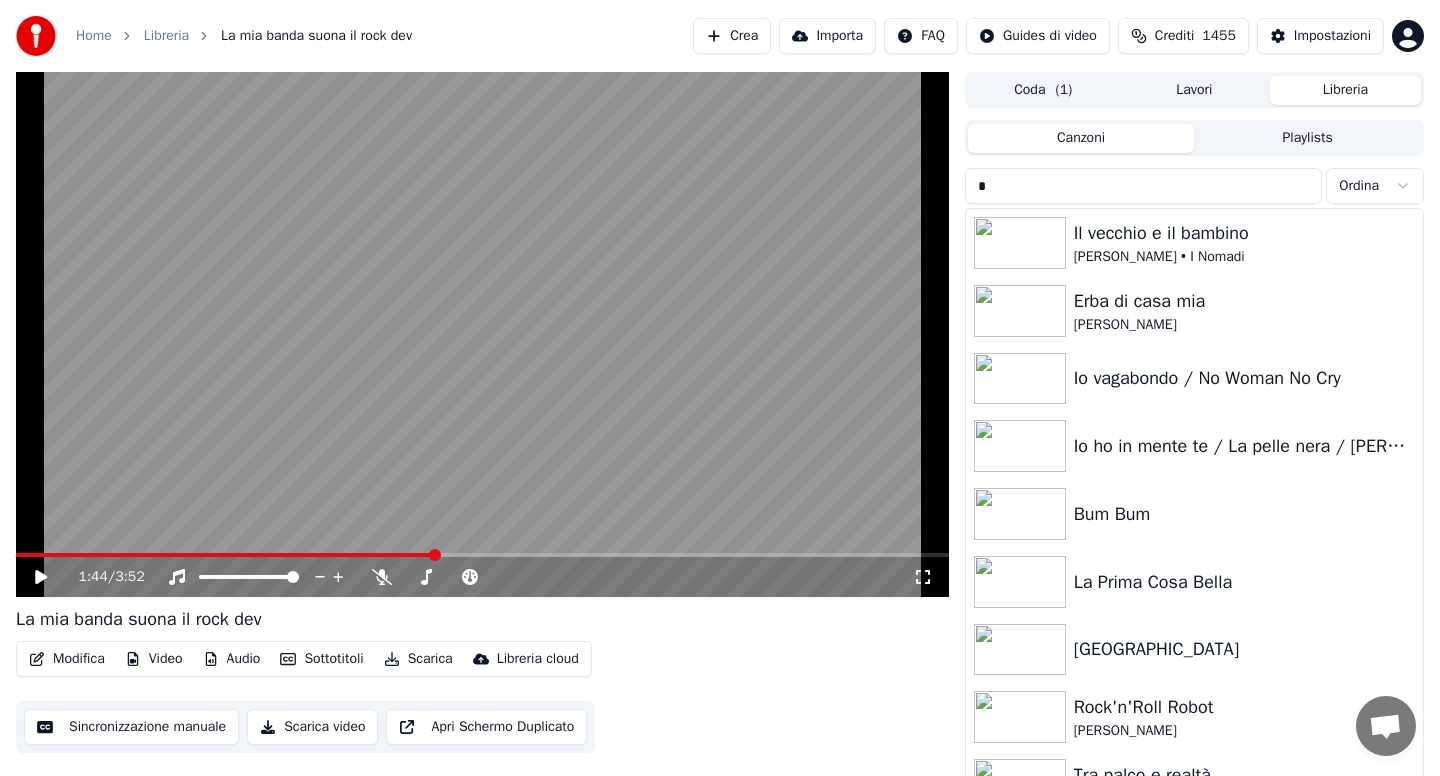 type 